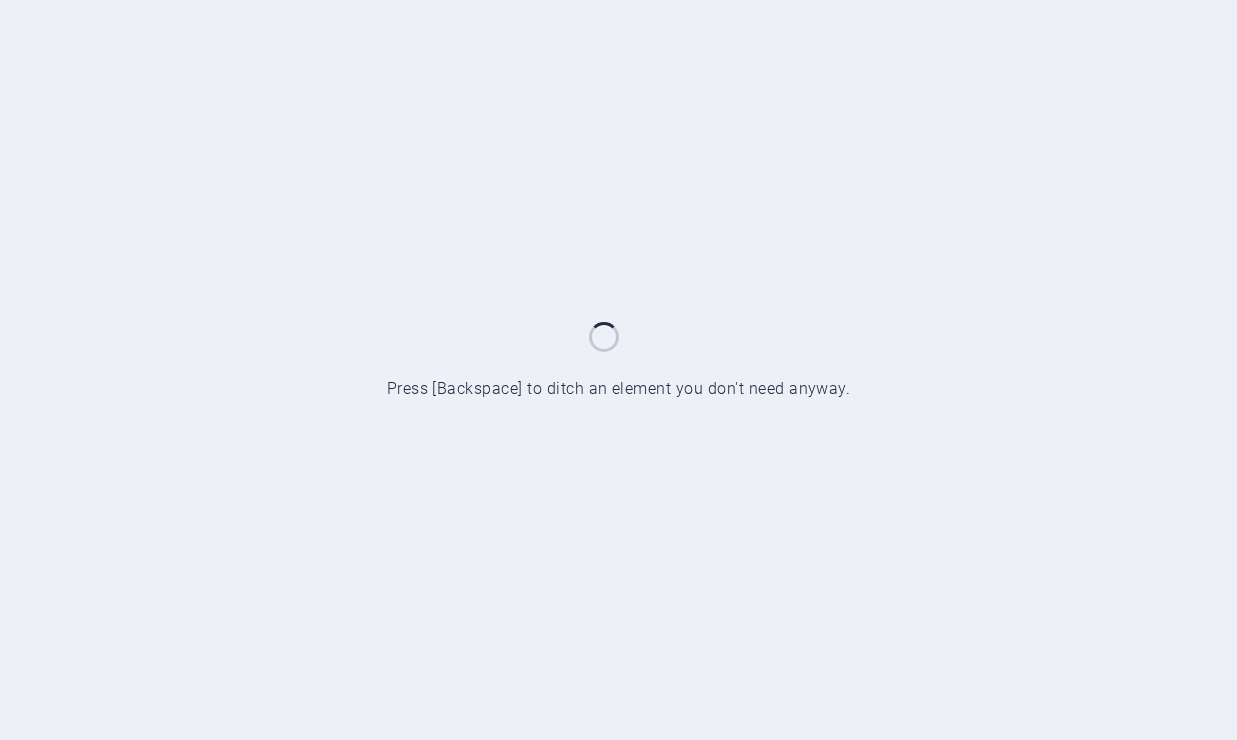 scroll, scrollTop: 0, scrollLeft: 0, axis: both 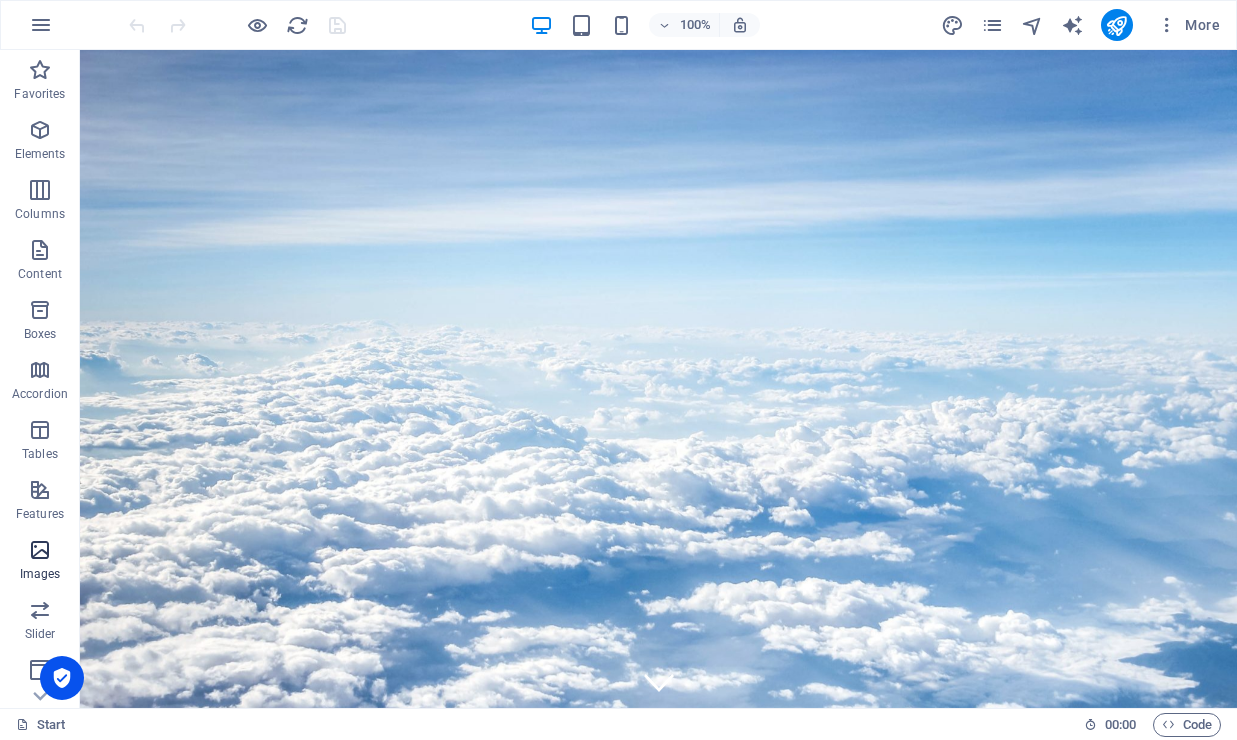 click at bounding box center [40, 550] 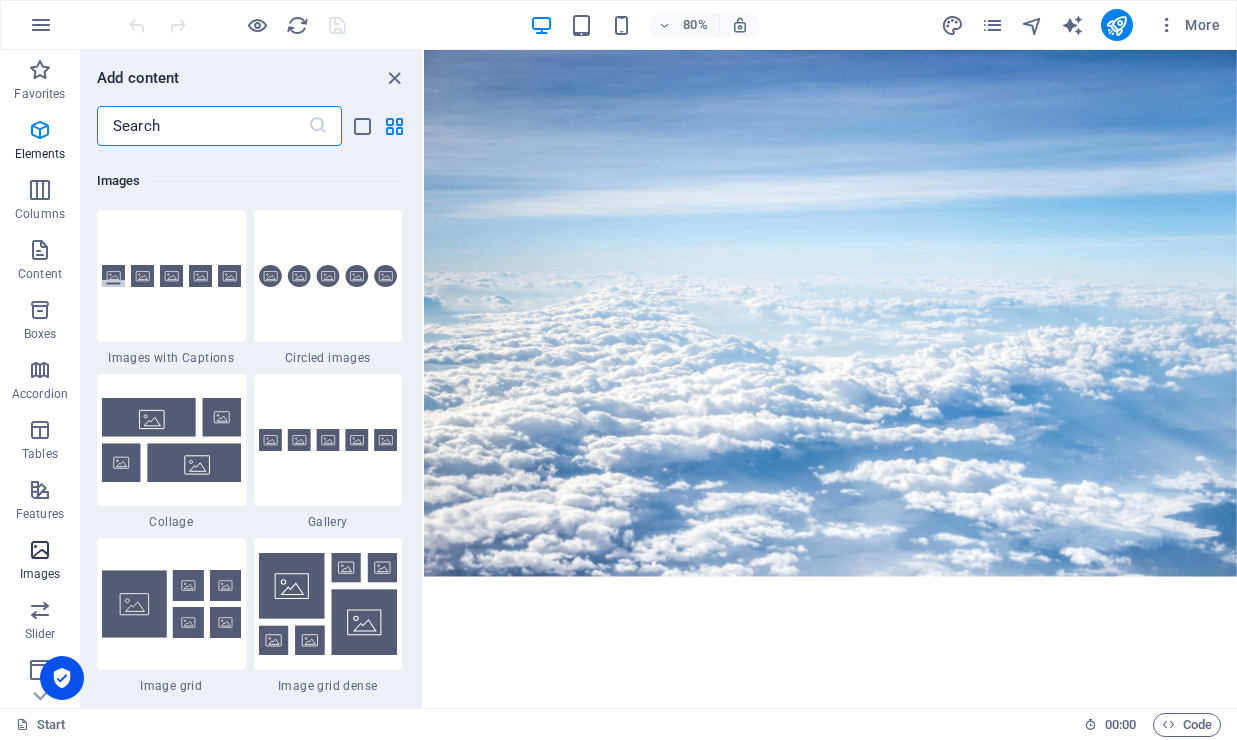 scroll, scrollTop: 10140, scrollLeft: 0, axis: vertical 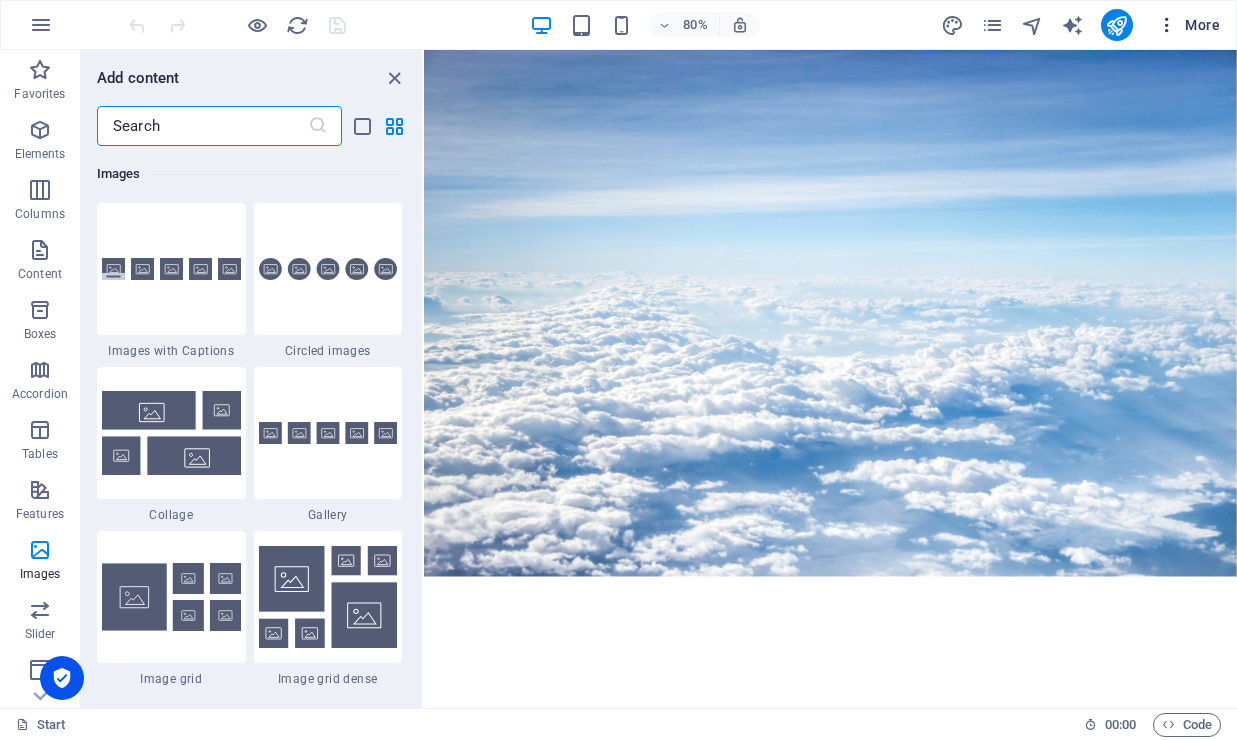 click on "More" at bounding box center (1188, 25) 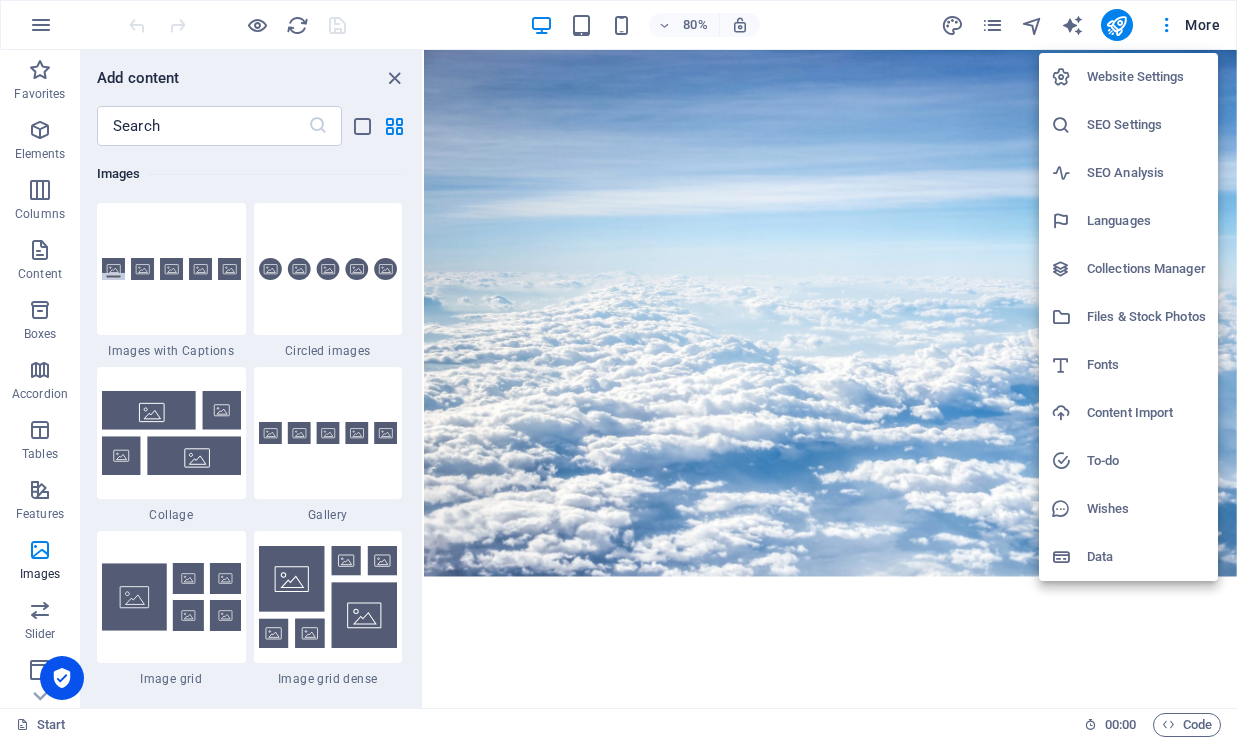 click at bounding box center [618, 370] 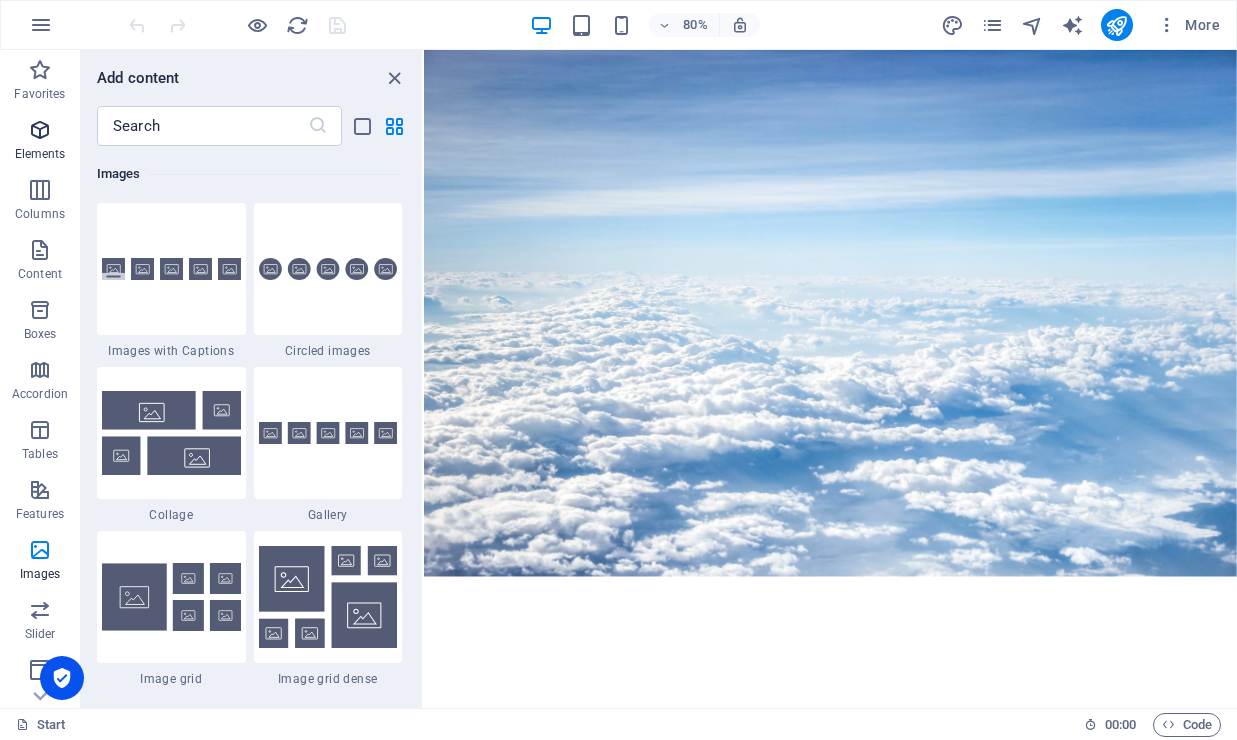 click at bounding box center (40, 130) 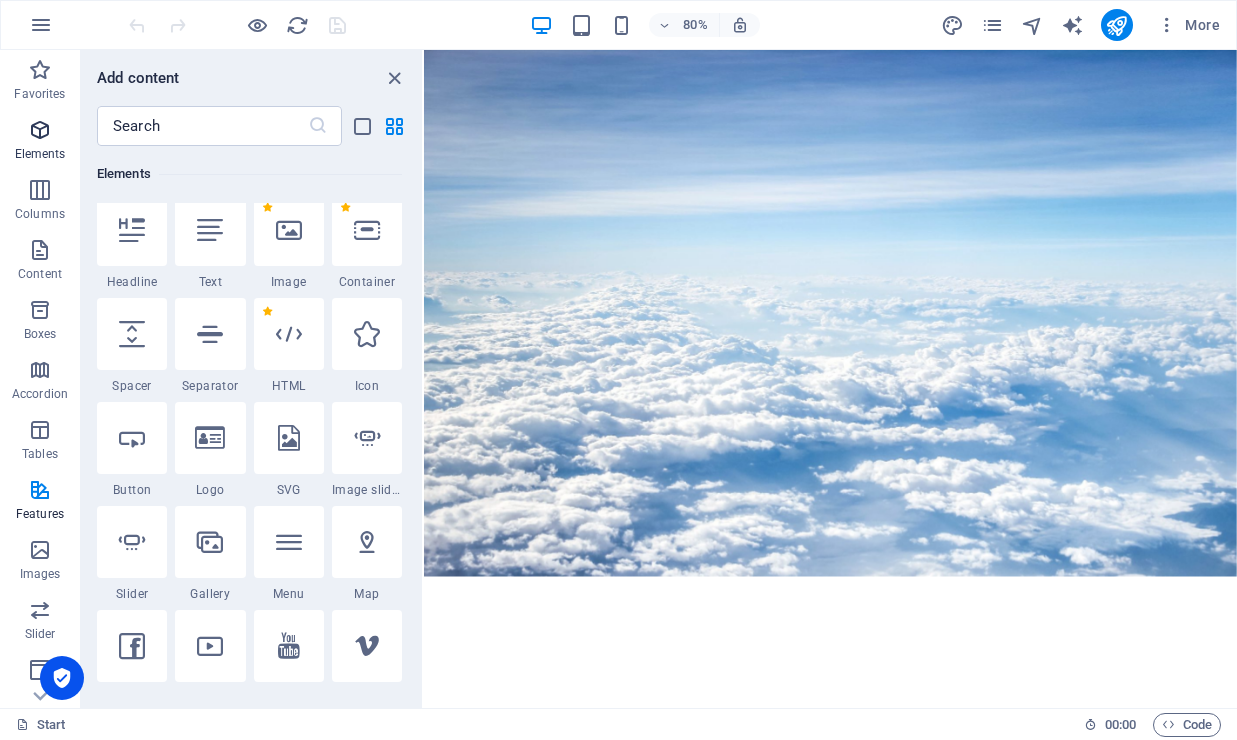 scroll, scrollTop: 377, scrollLeft: 0, axis: vertical 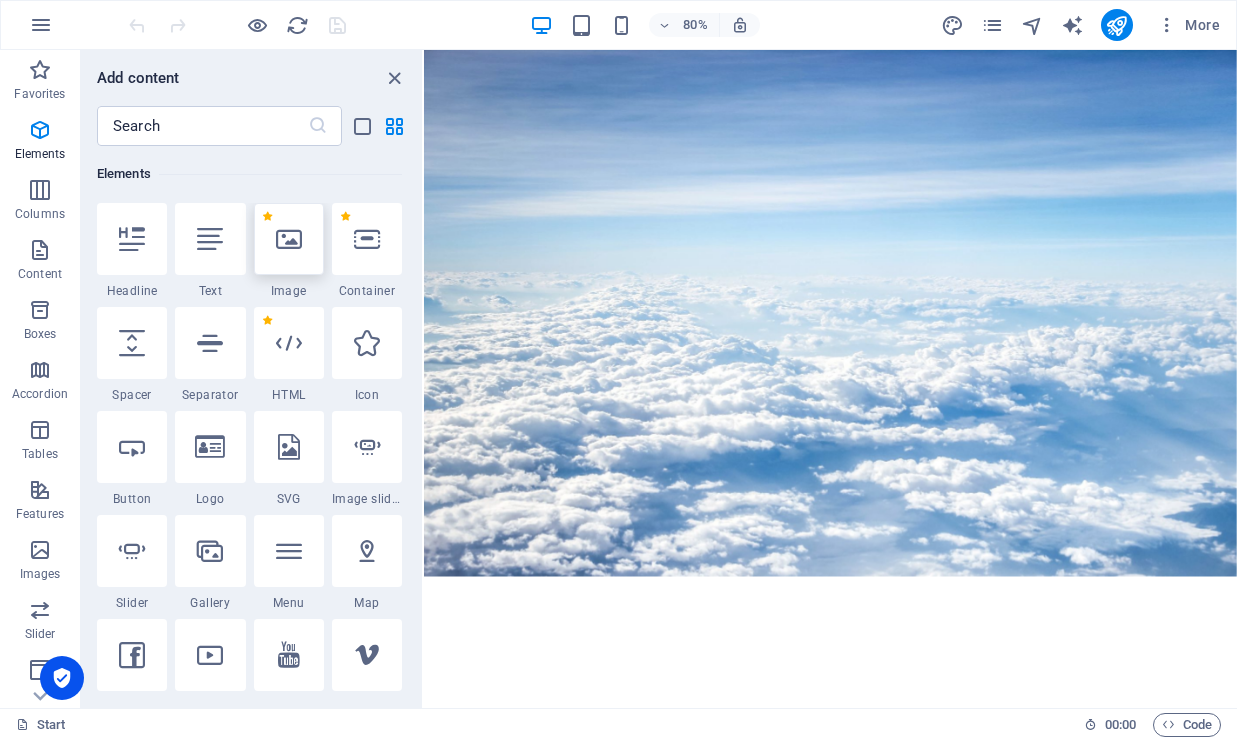 click at bounding box center [289, 239] 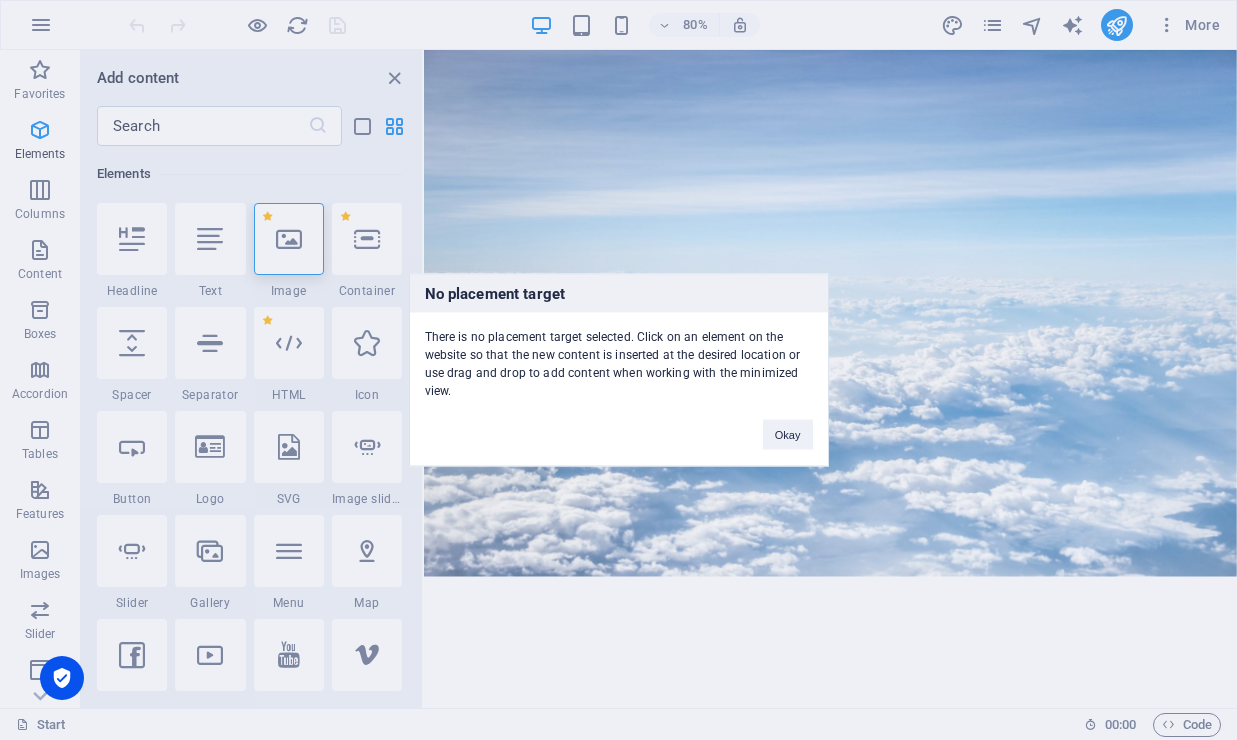 click on "No placement target There is no placement target selected. Click on an element on the website so that the new content is inserted at the desired location or use drag and drop to add content when working with the minimized view. Okay" at bounding box center [618, 370] 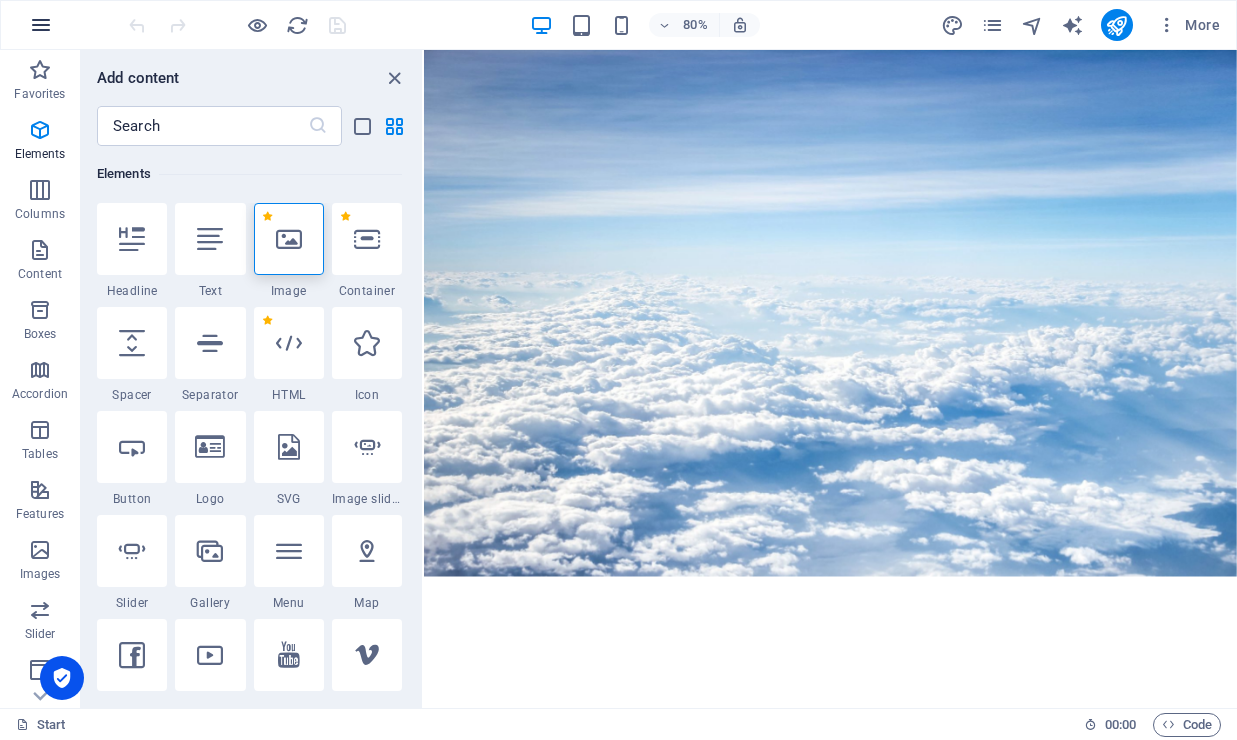 click at bounding box center (41, 25) 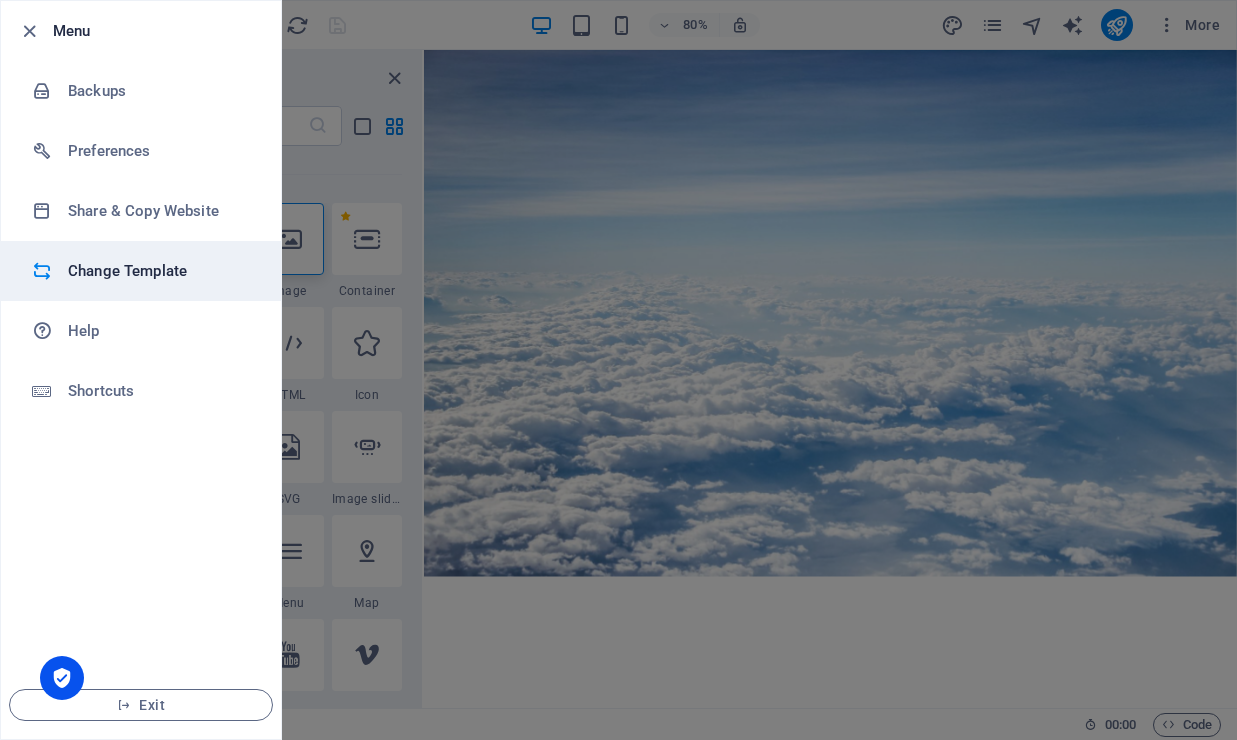 click on "Change Template" at bounding box center (160, 271) 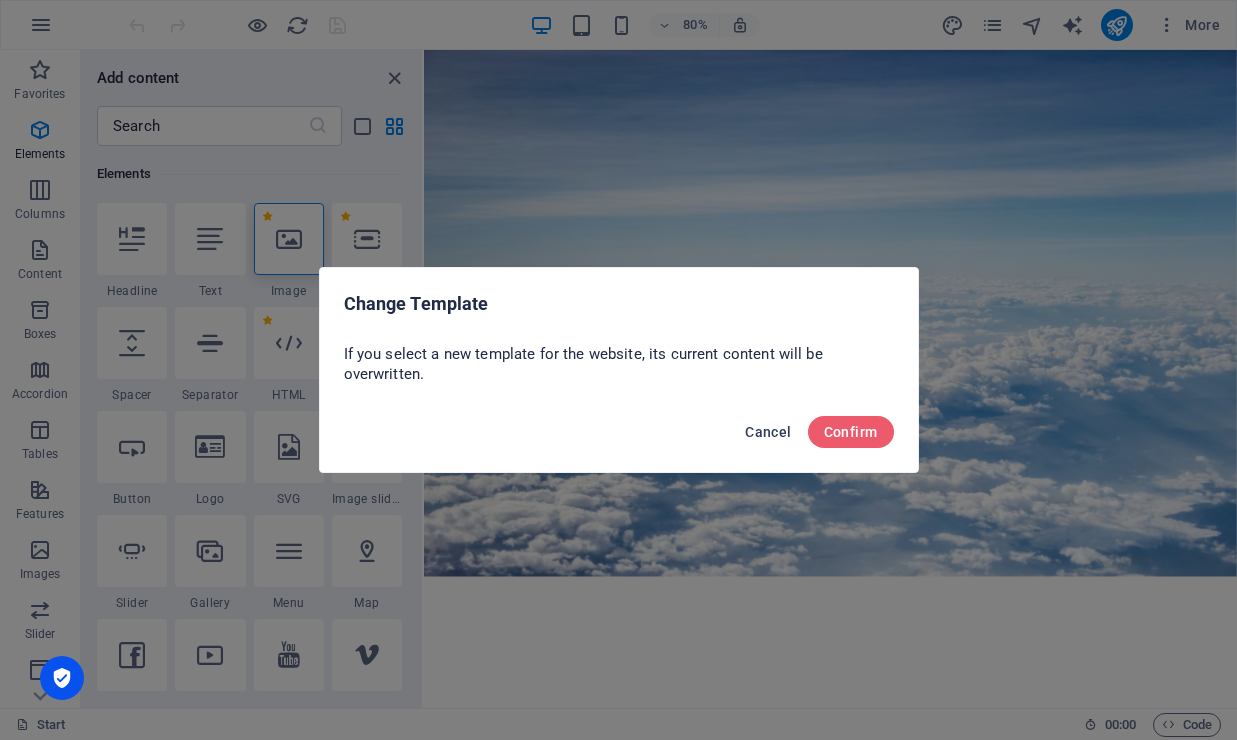 click on "Cancel" at bounding box center [768, 432] 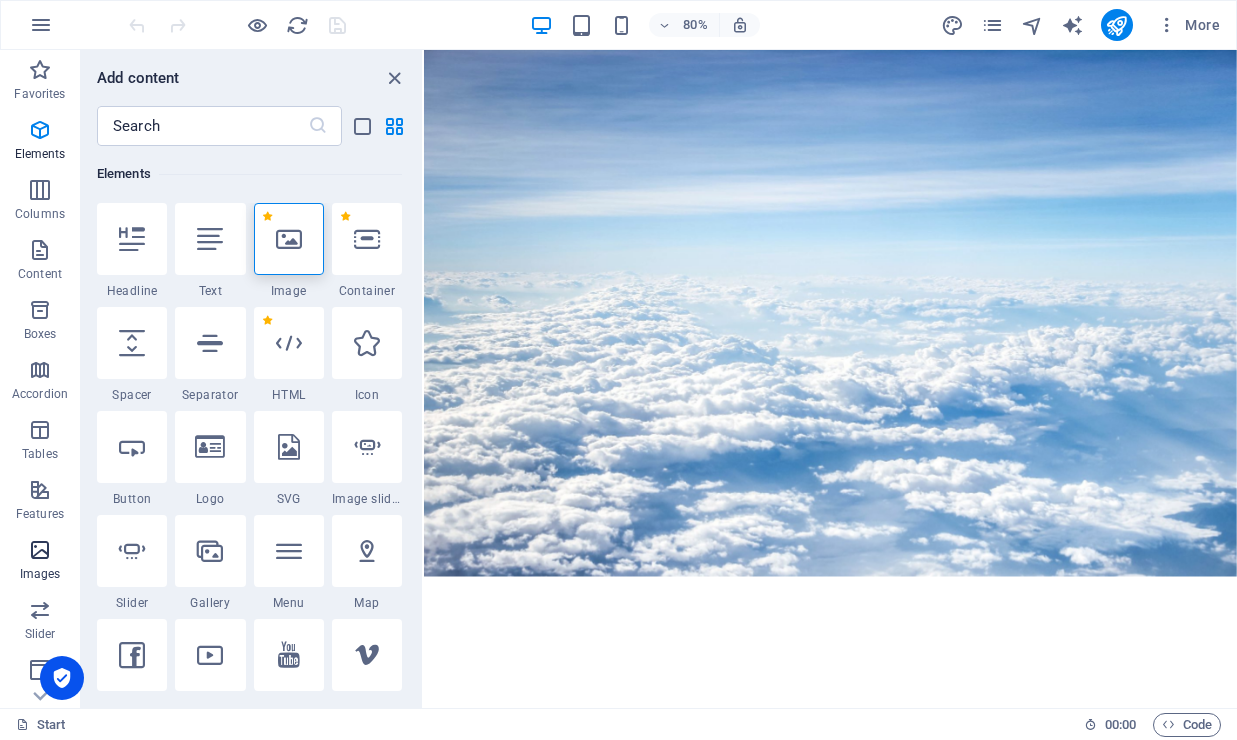 click at bounding box center [40, 550] 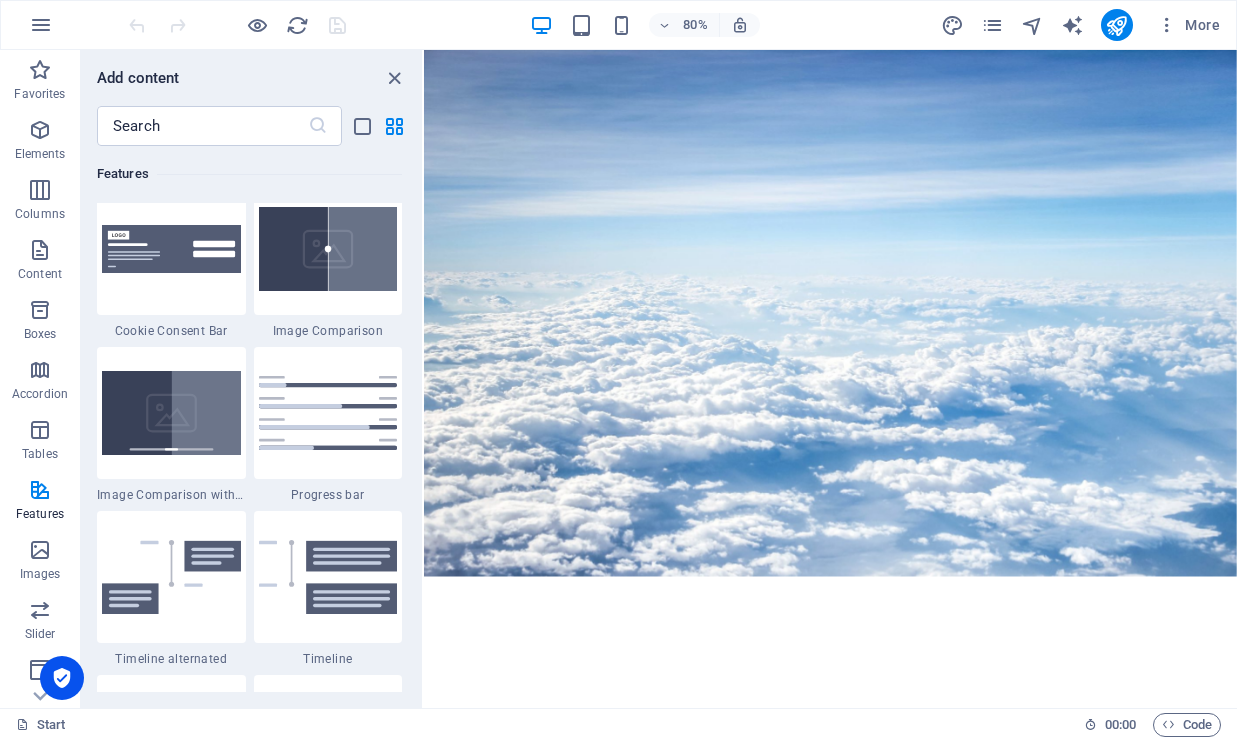 scroll, scrollTop: 7661, scrollLeft: 0, axis: vertical 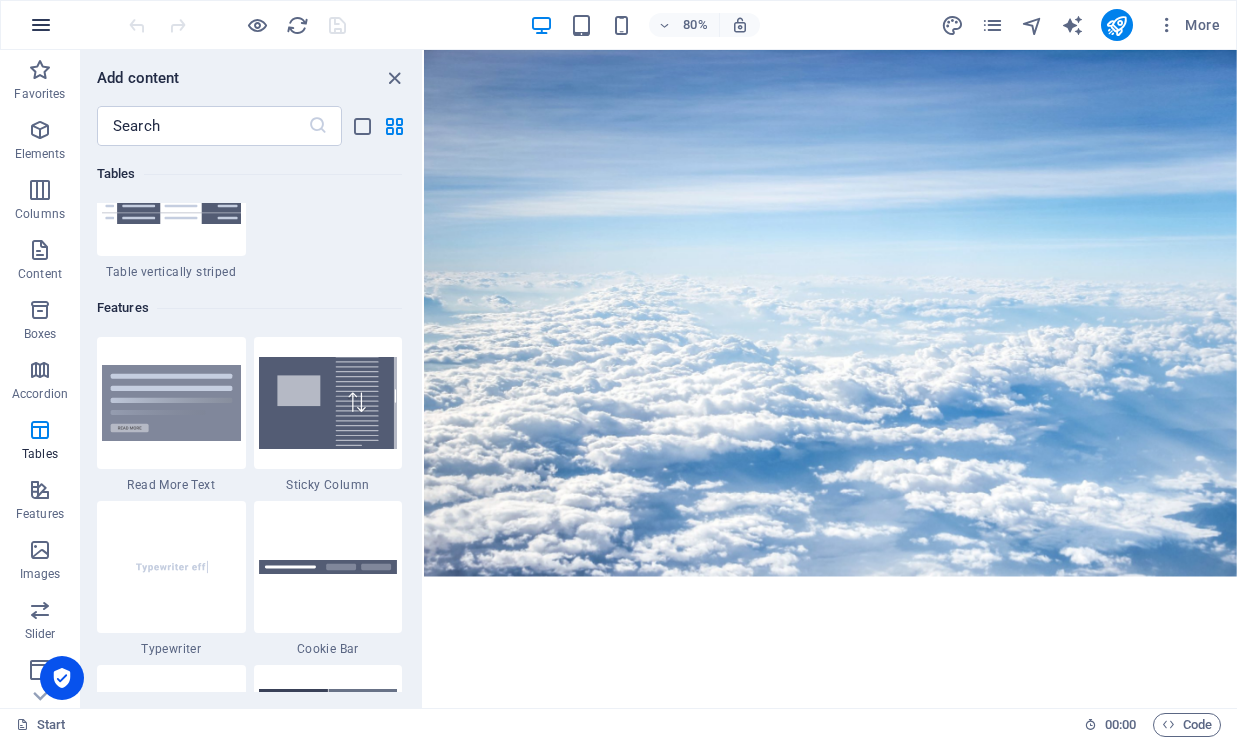 click at bounding box center [41, 25] 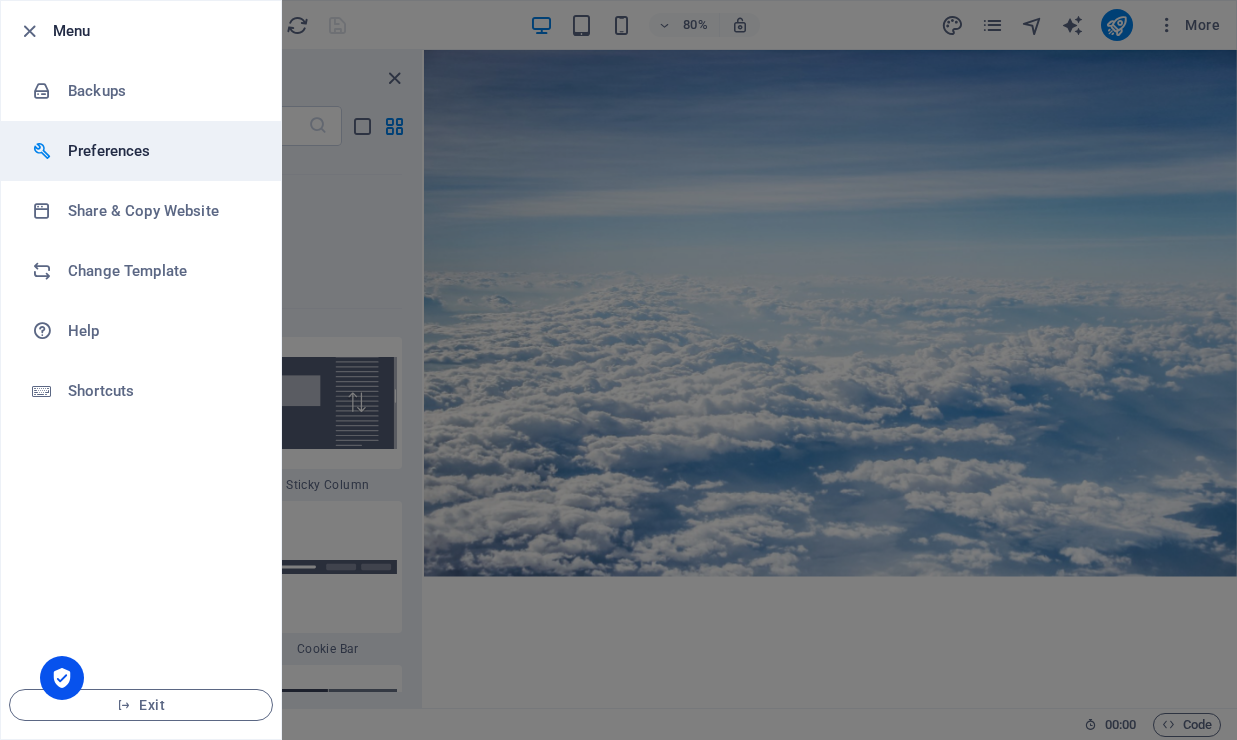 click on "Preferences" at bounding box center (160, 151) 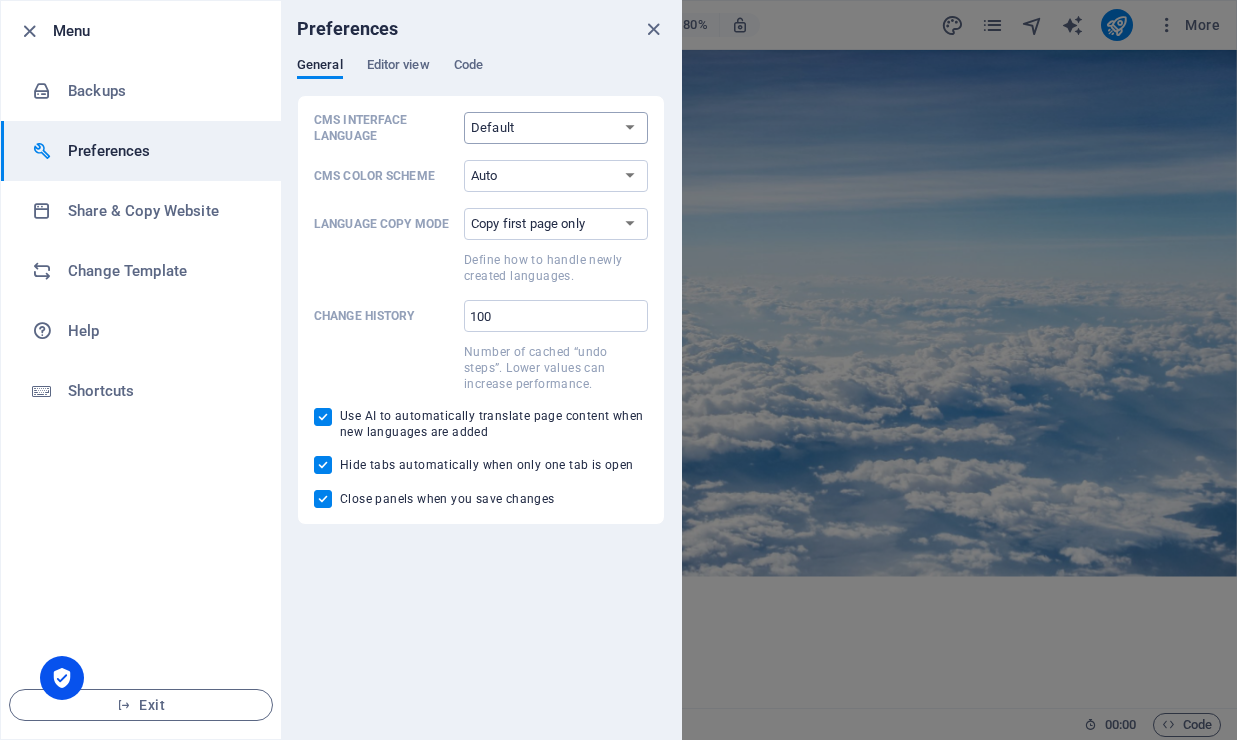 select on "en" 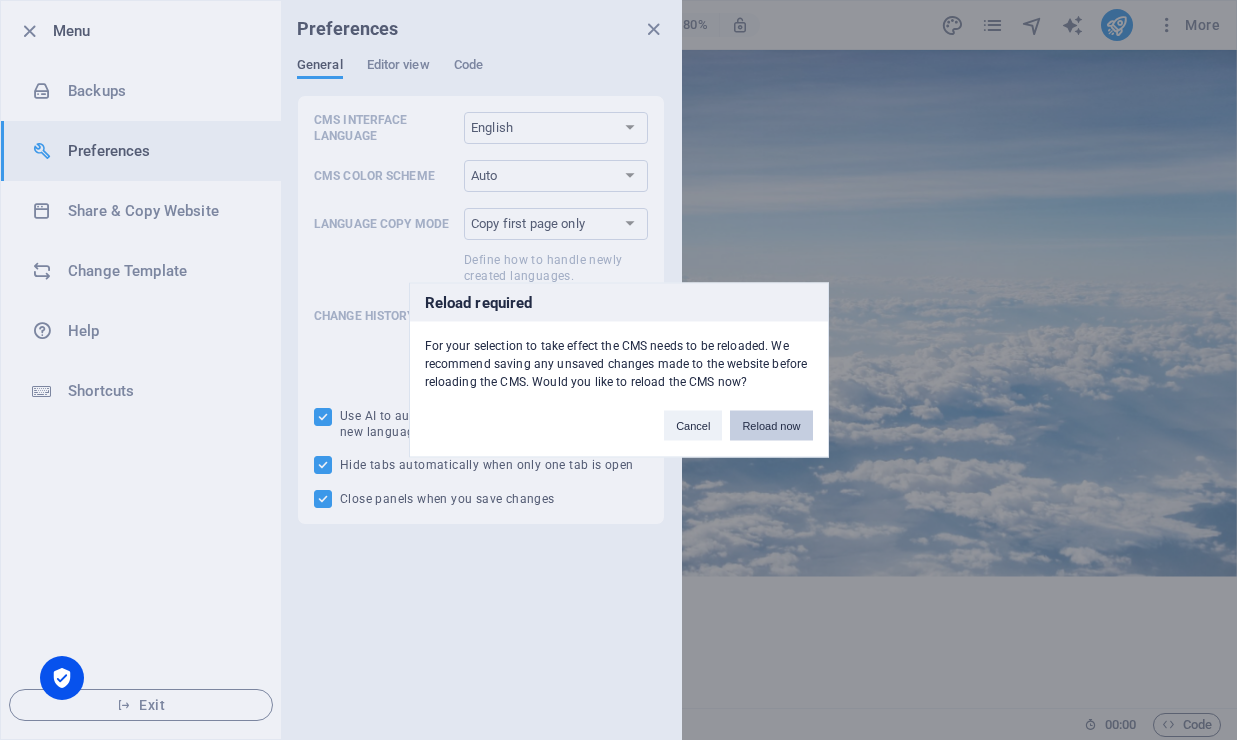click on "Reload now" at bounding box center [771, 426] 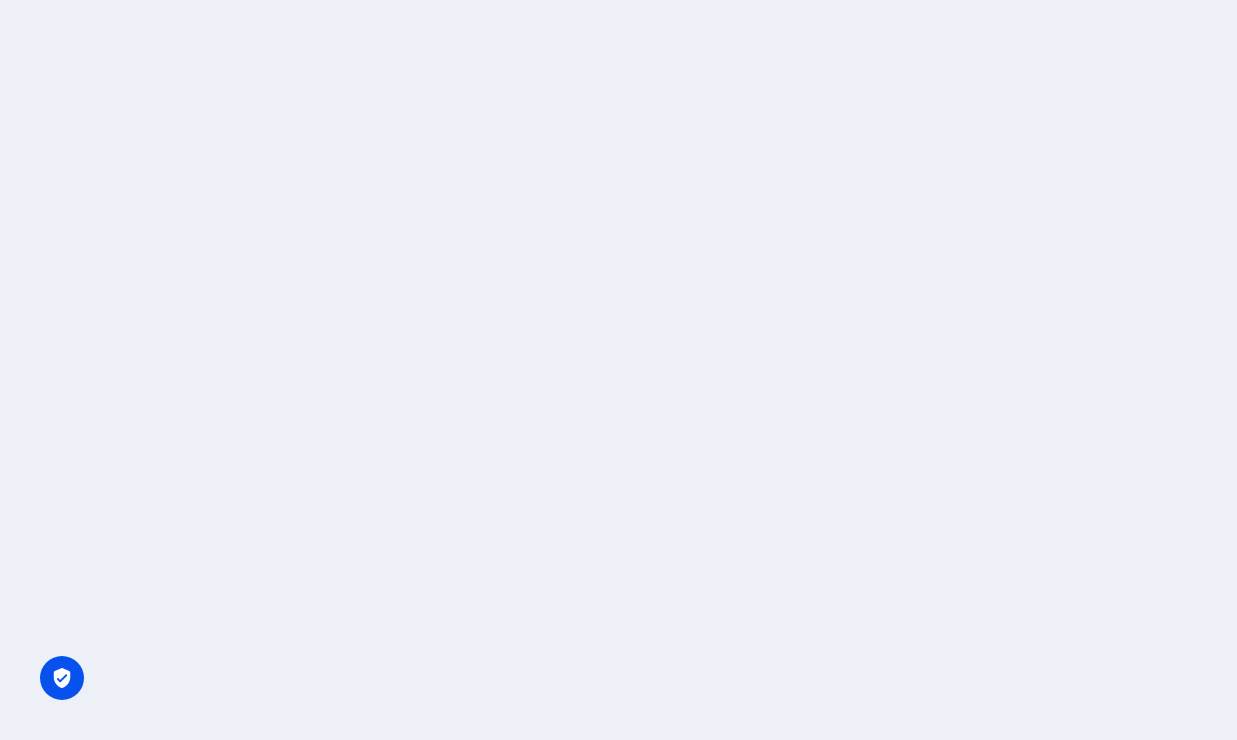 scroll, scrollTop: 0, scrollLeft: 0, axis: both 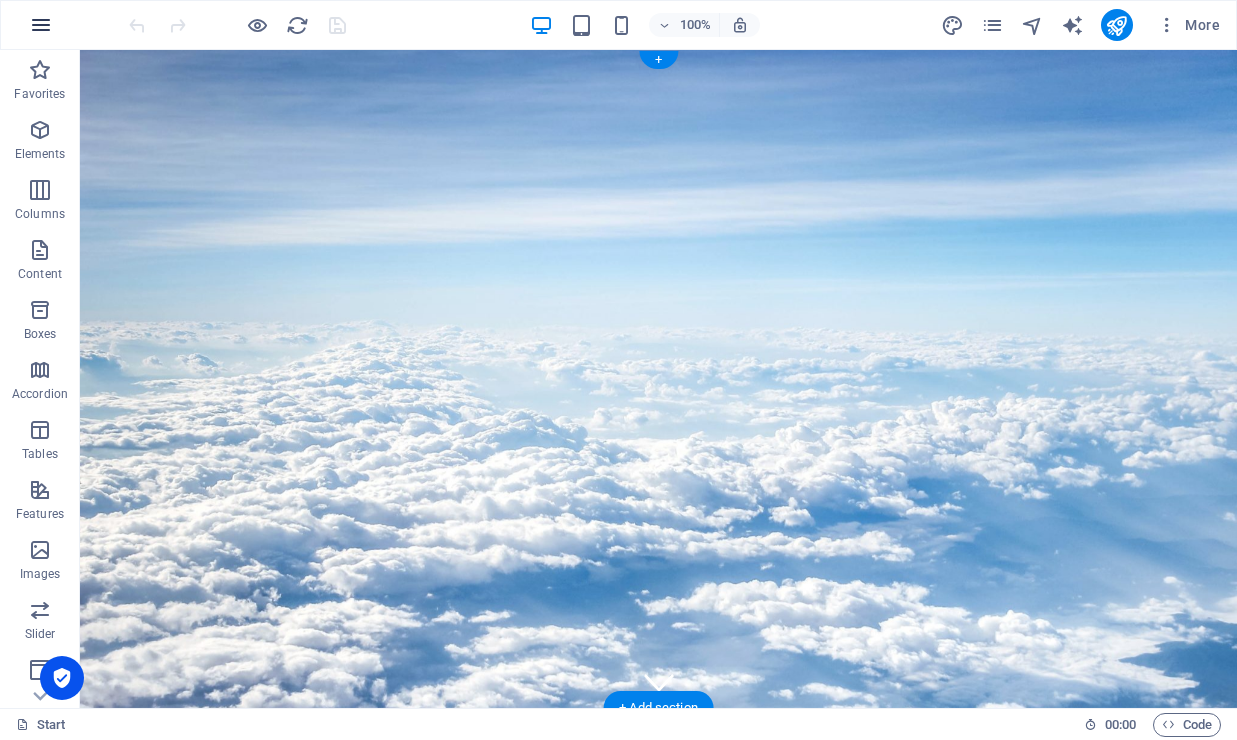click at bounding box center (41, 25) 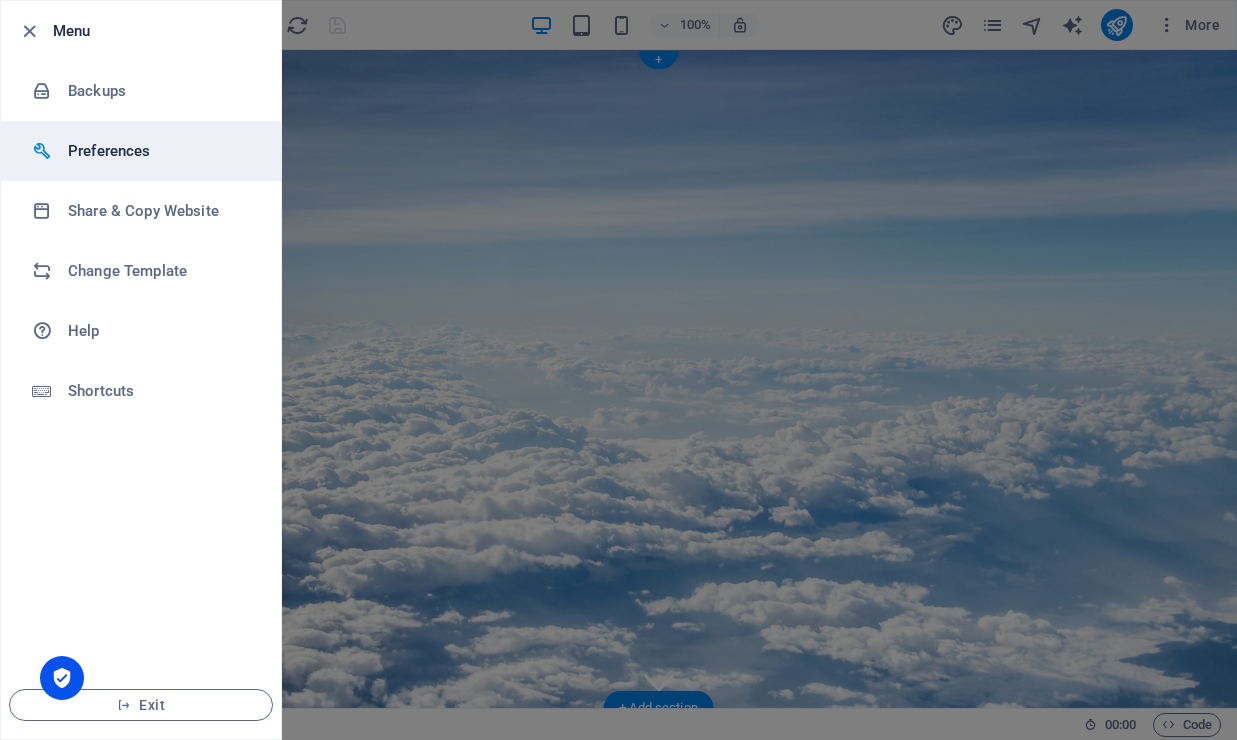 click on "Preferences" at bounding box center [141, 151] 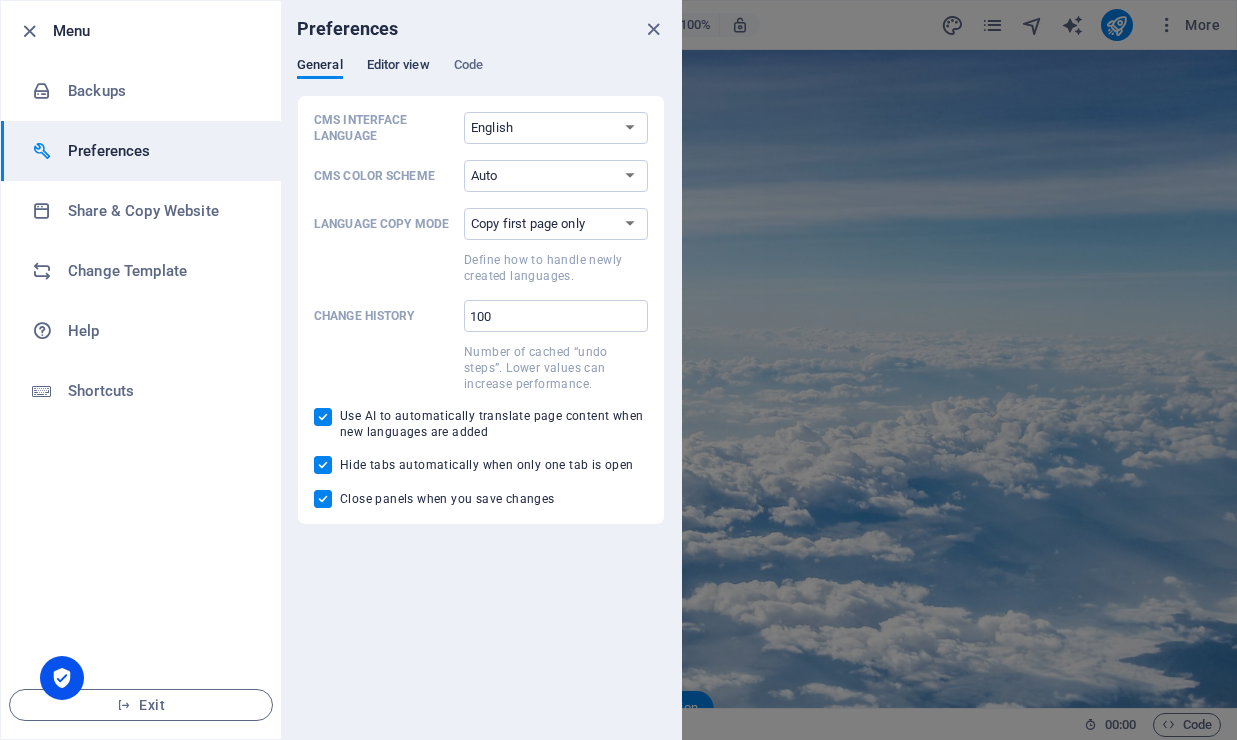 click on "Editor view" at bounding box center [398, 67] 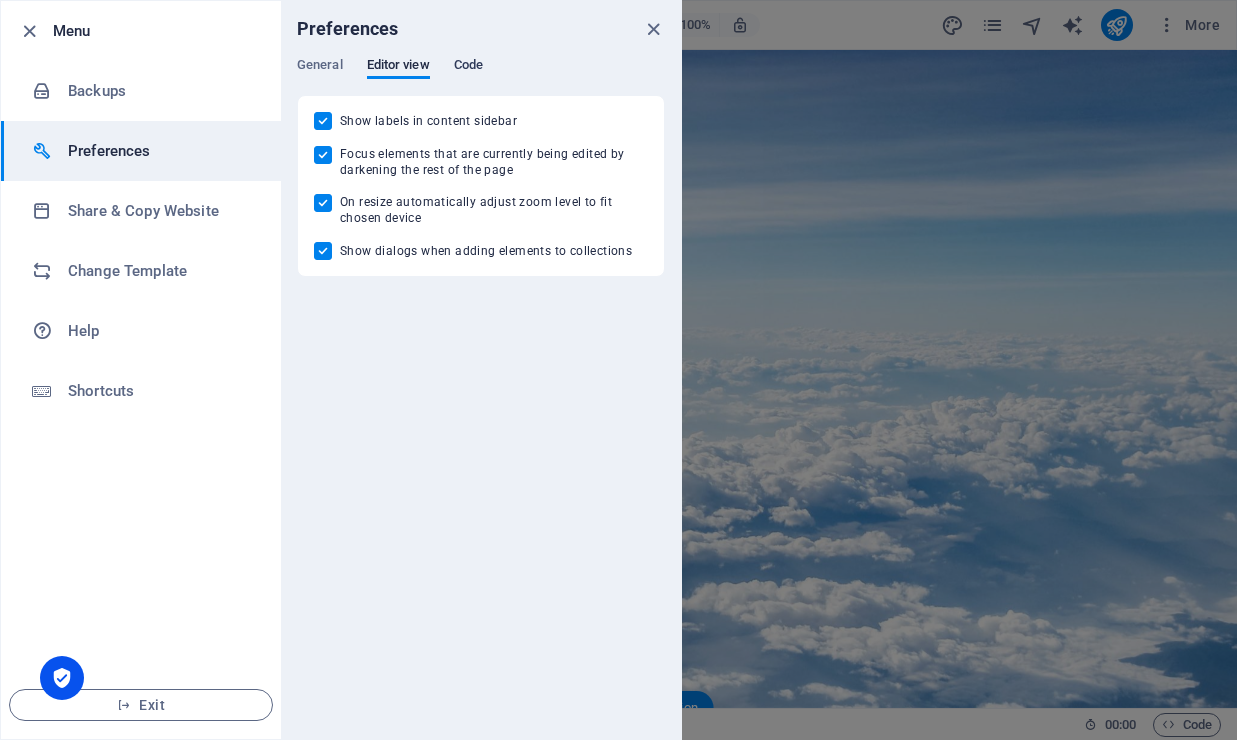 click on "Code" at bounding box center [468, 67] 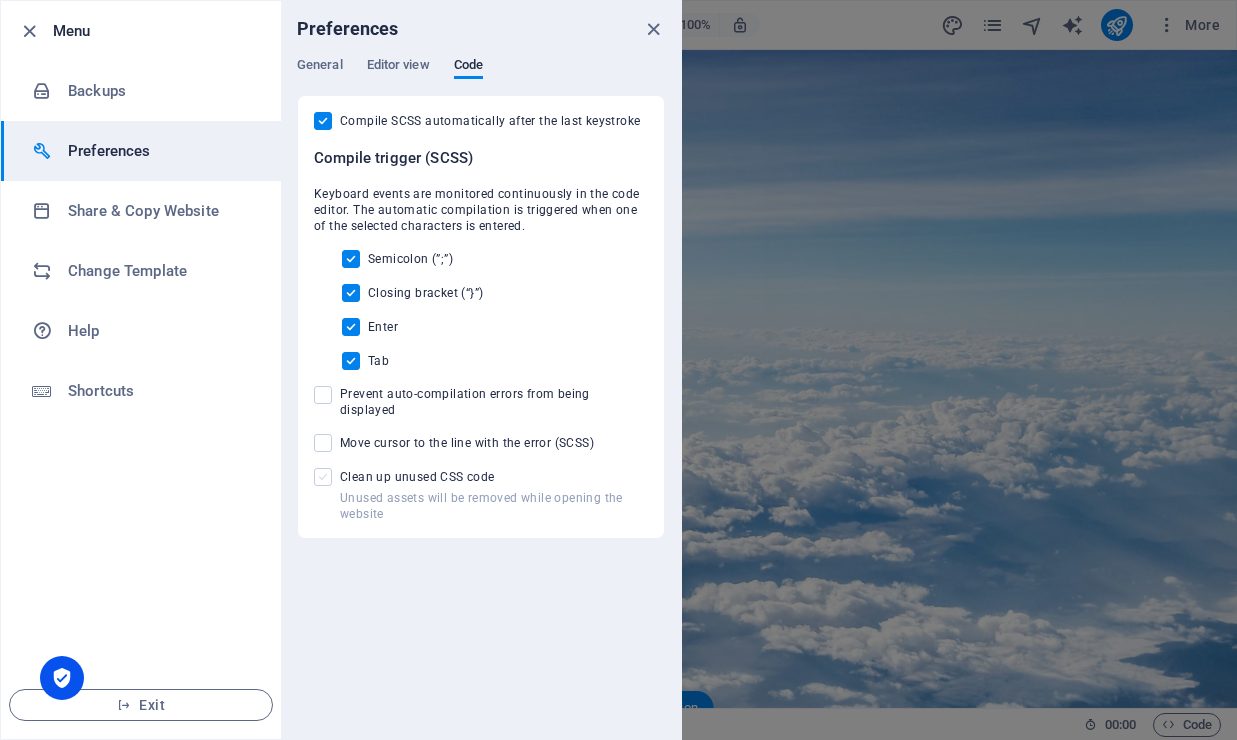 click at bounding box center (323, 477) 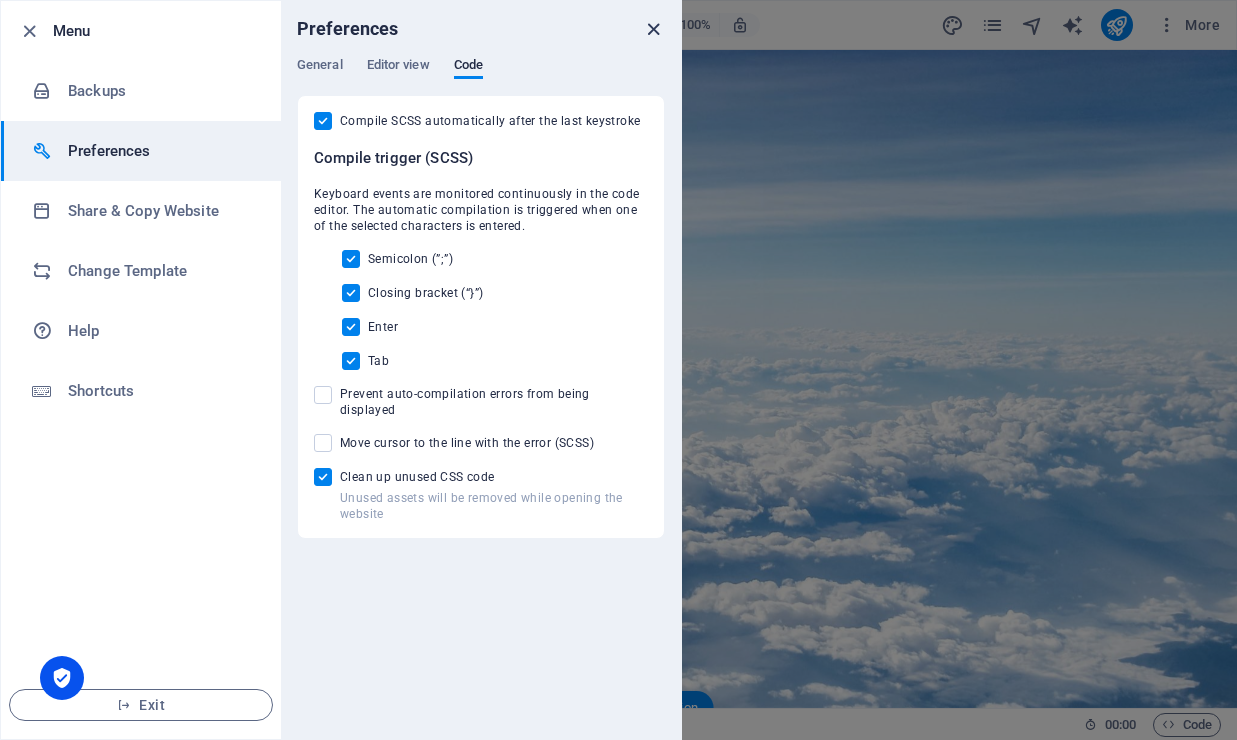 click at bounding box center [653, 29] 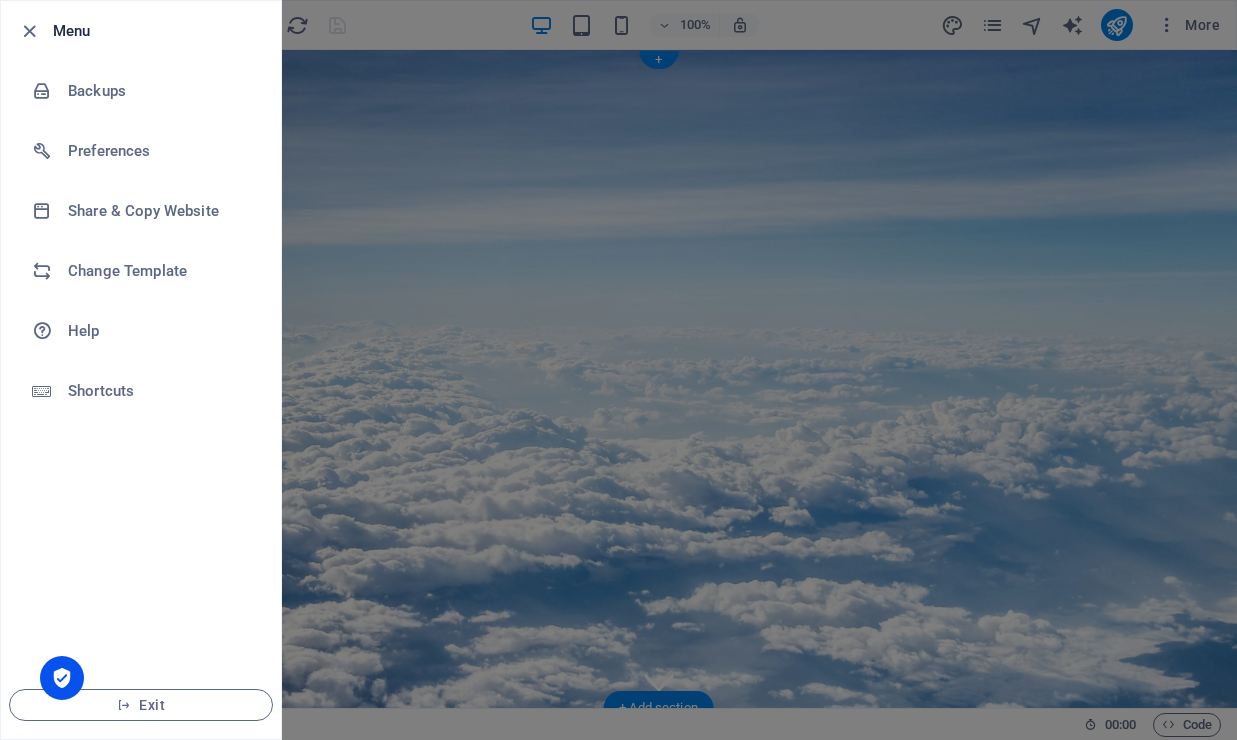click on "Menu" at bounding box center (159, 31) 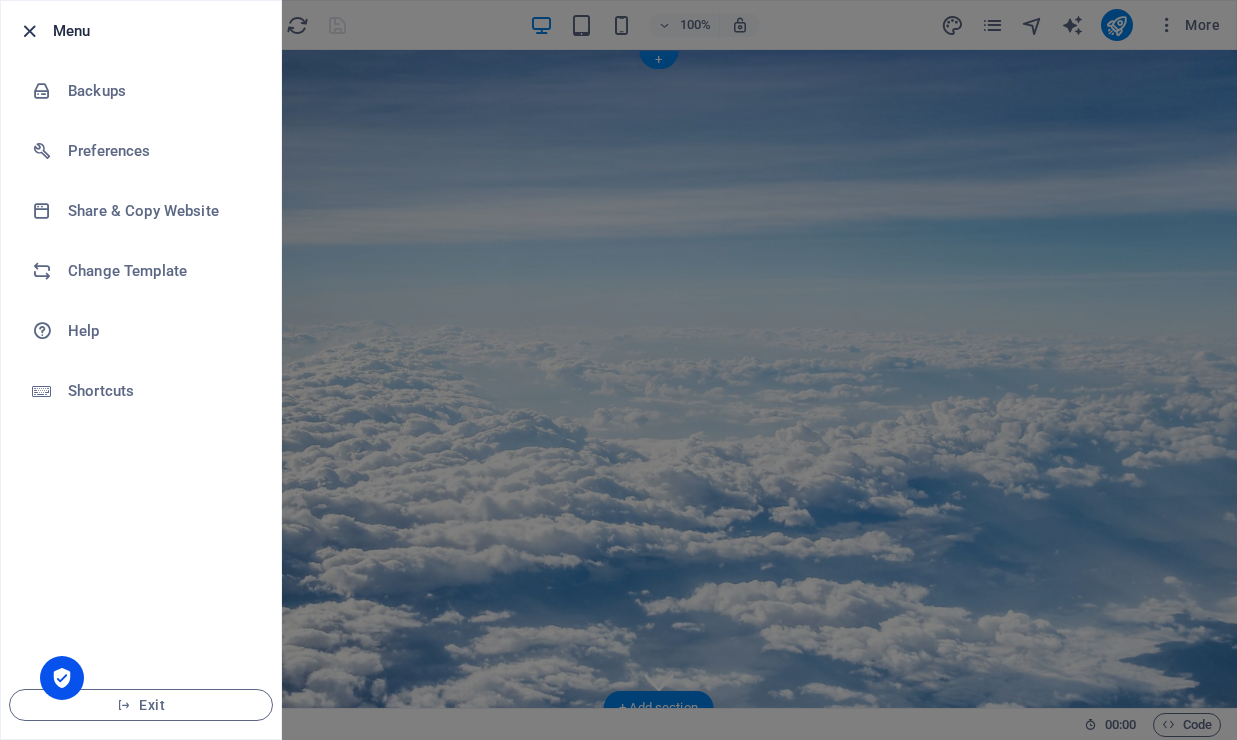 click at bounding box center (29, 31) 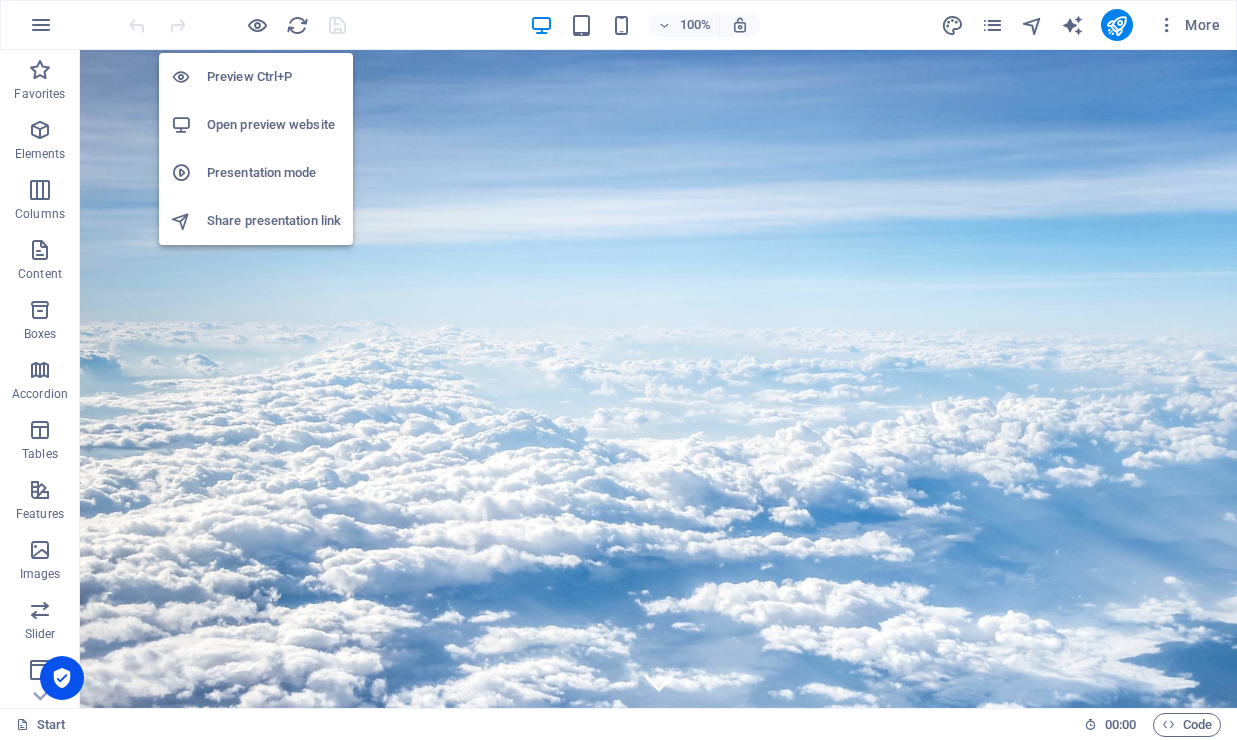 click on "Preview Ctrl+P" at bounding box center [274, 77] 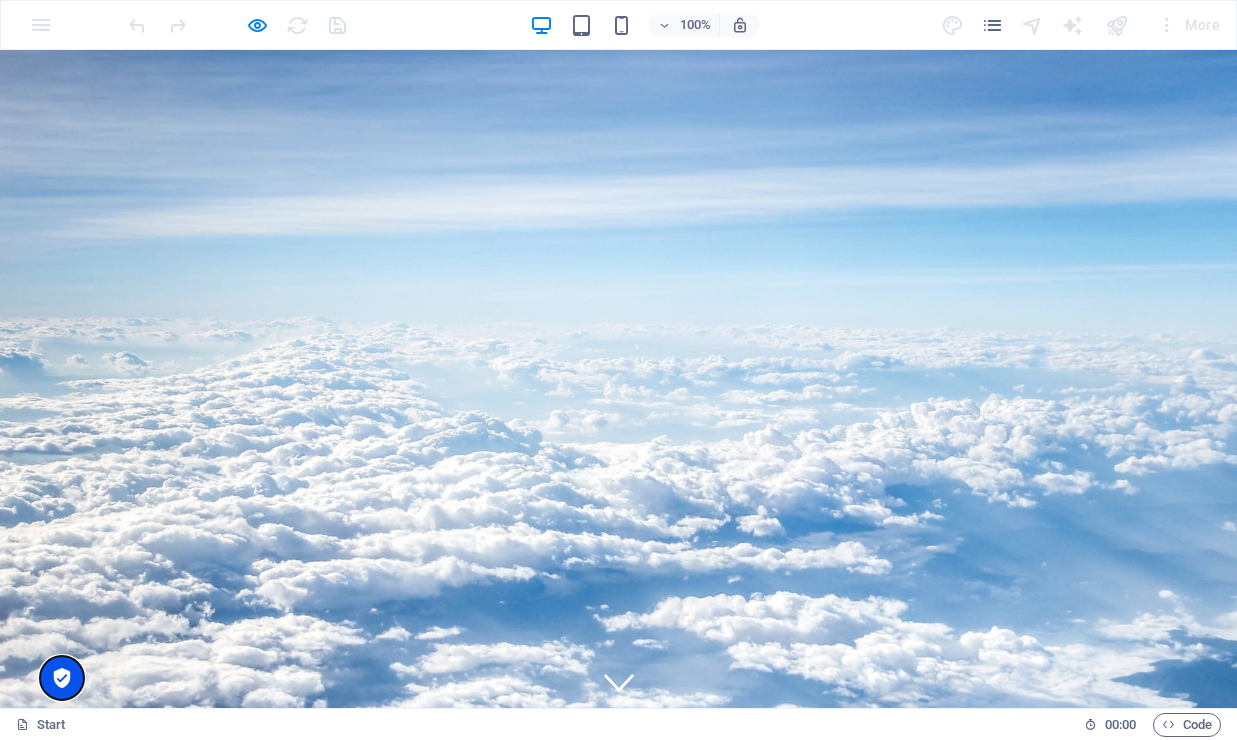 click at bounding box center [62, 678] 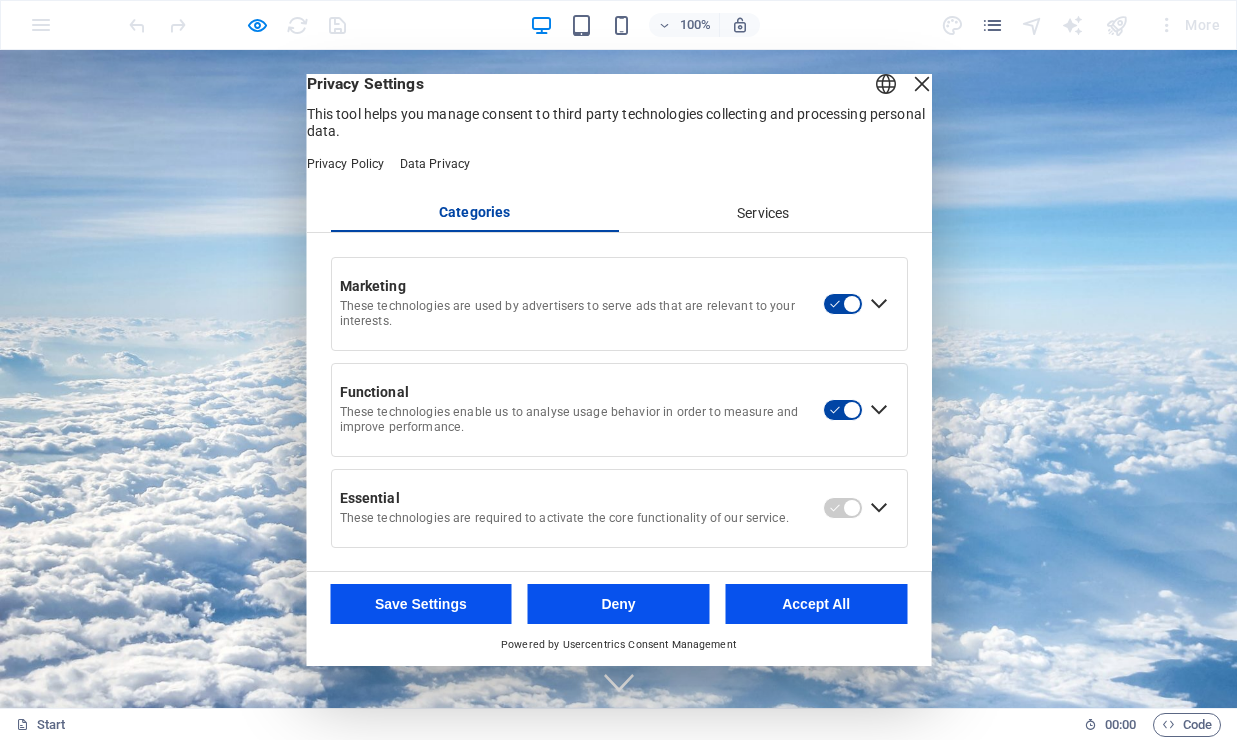 click on "English
Deutsch" at bounding box center (885, 86) 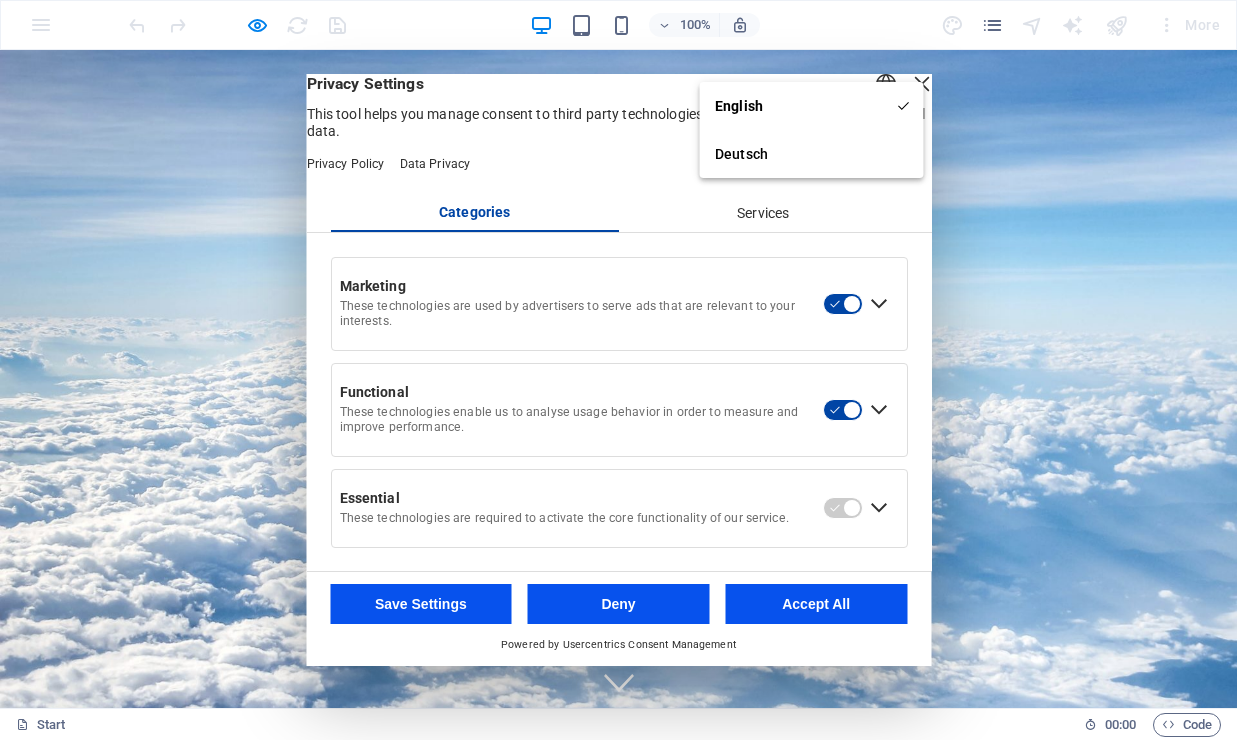 click at bounding box center [618, 1228] 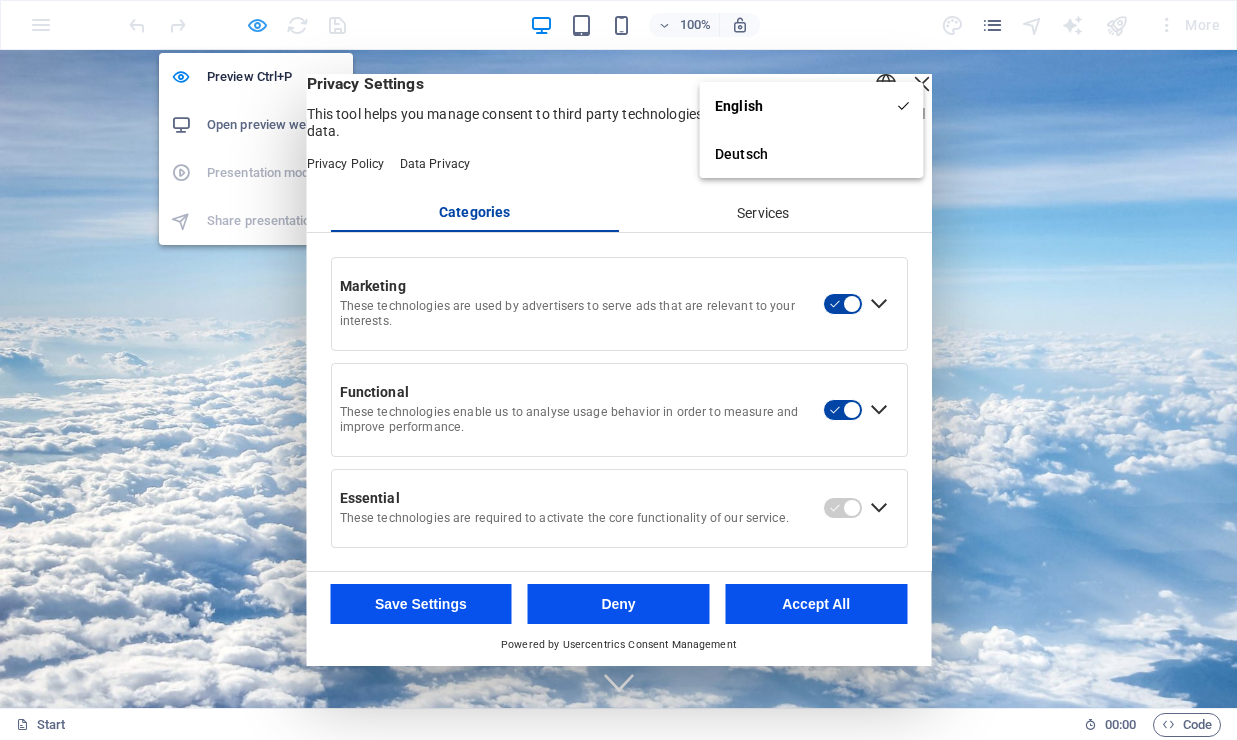 click at bounding box center [257, 25] 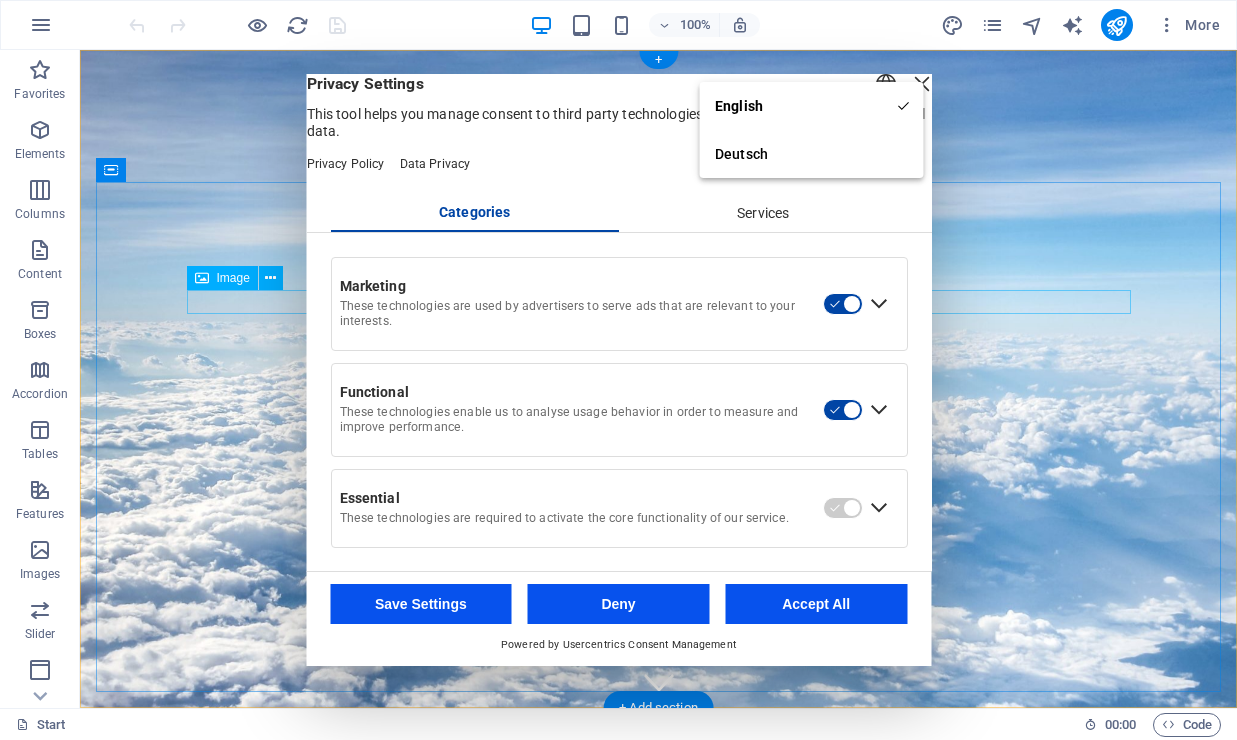 click at bounding box center (659, 4051) 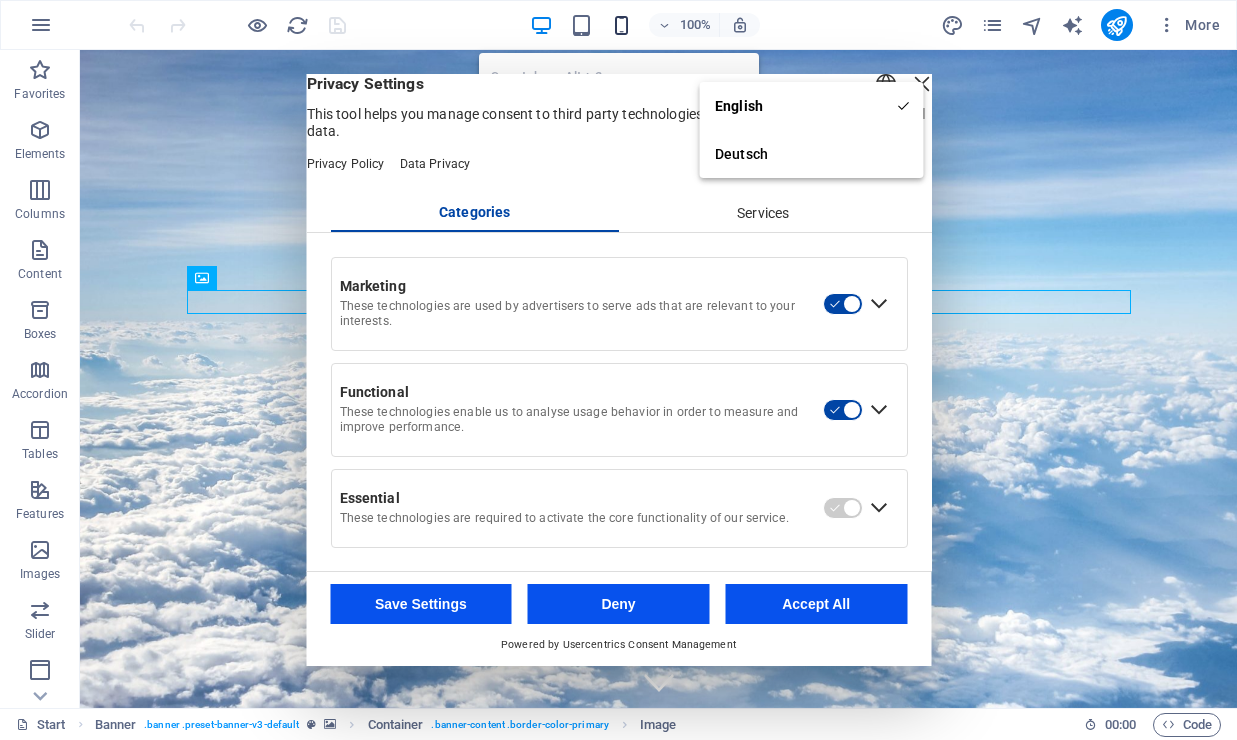 click at bounding box center (621, 25) 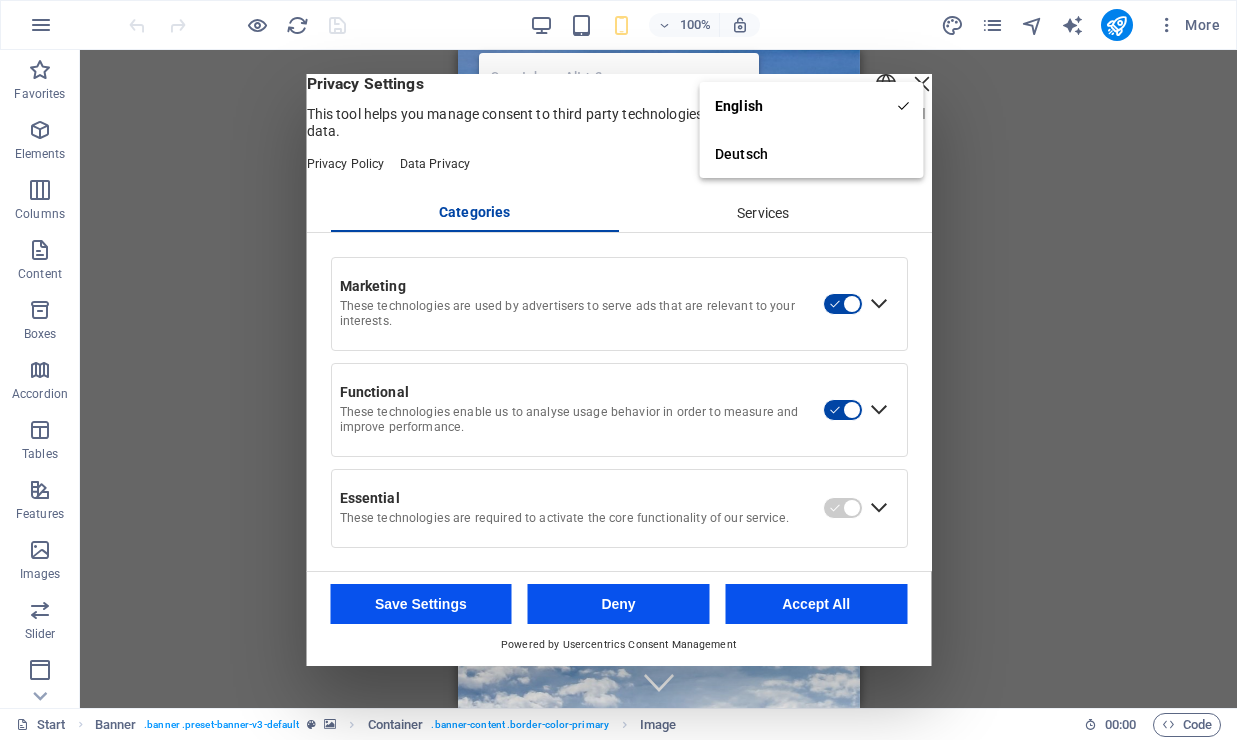 click at bounding box center (621, 25) 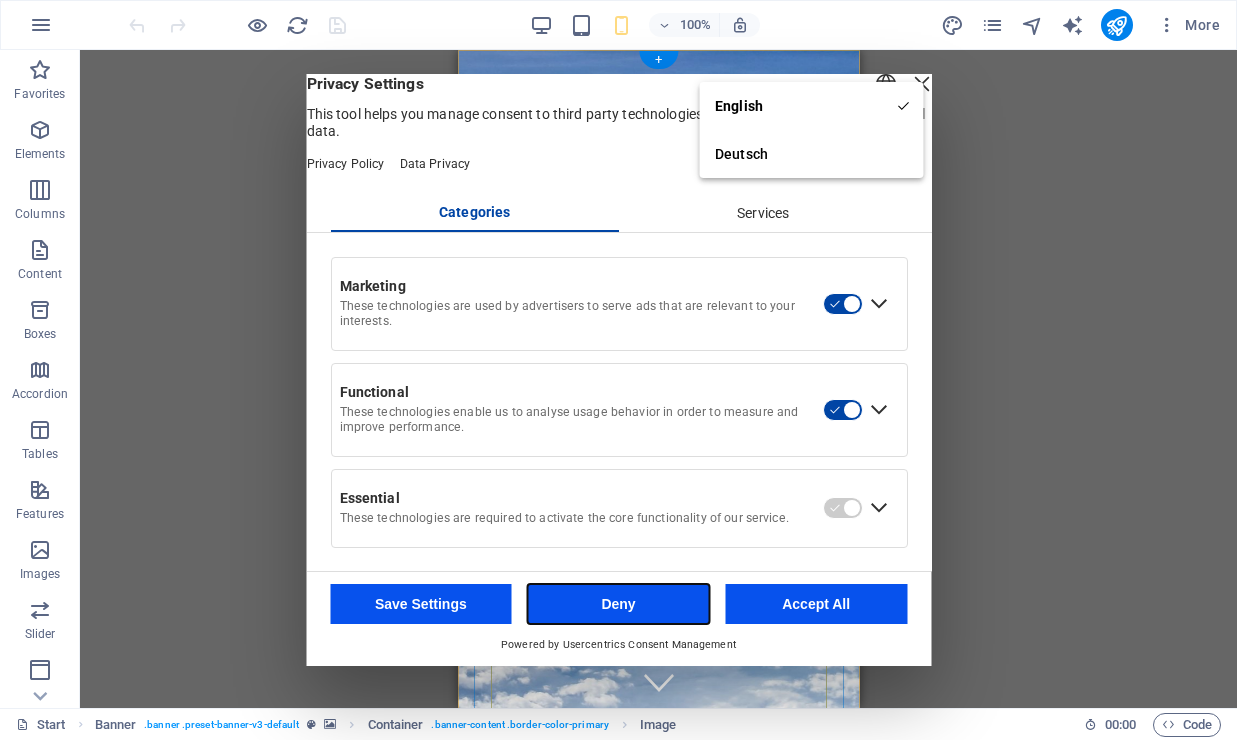 click on "Deny" at bounding box center [619, 604] 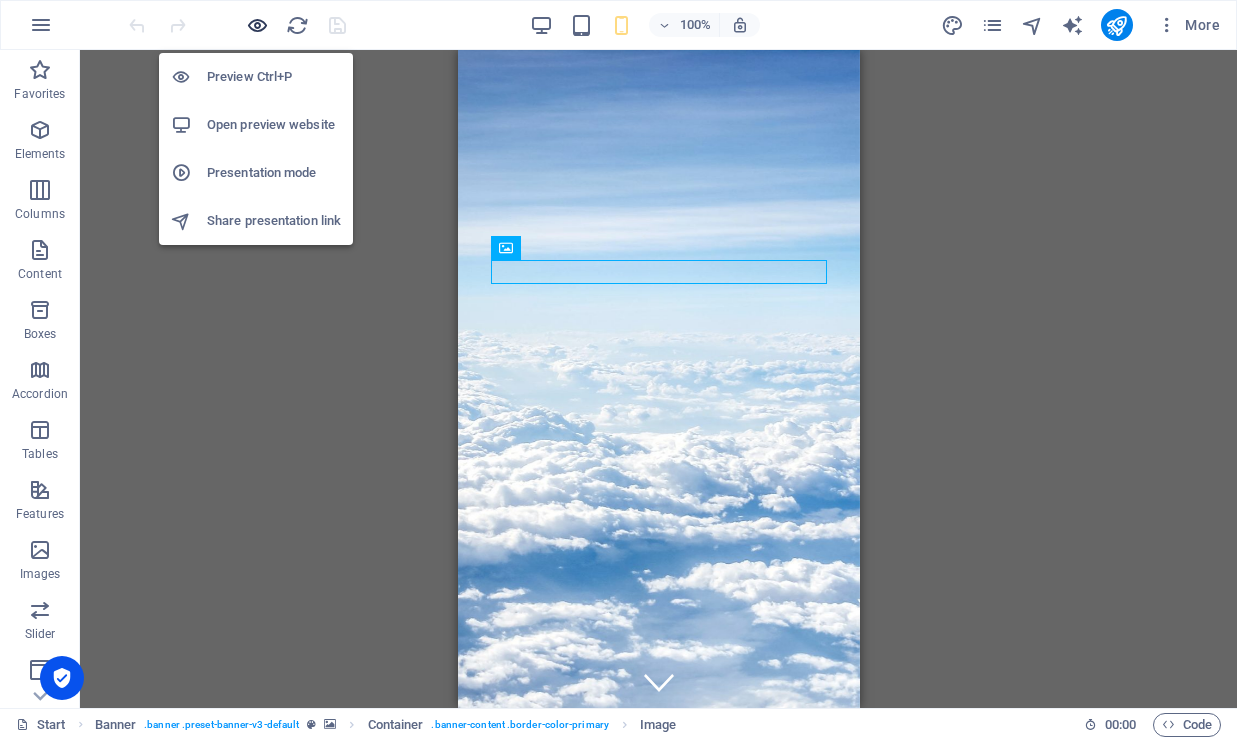 click at bounding box center [257, 25] 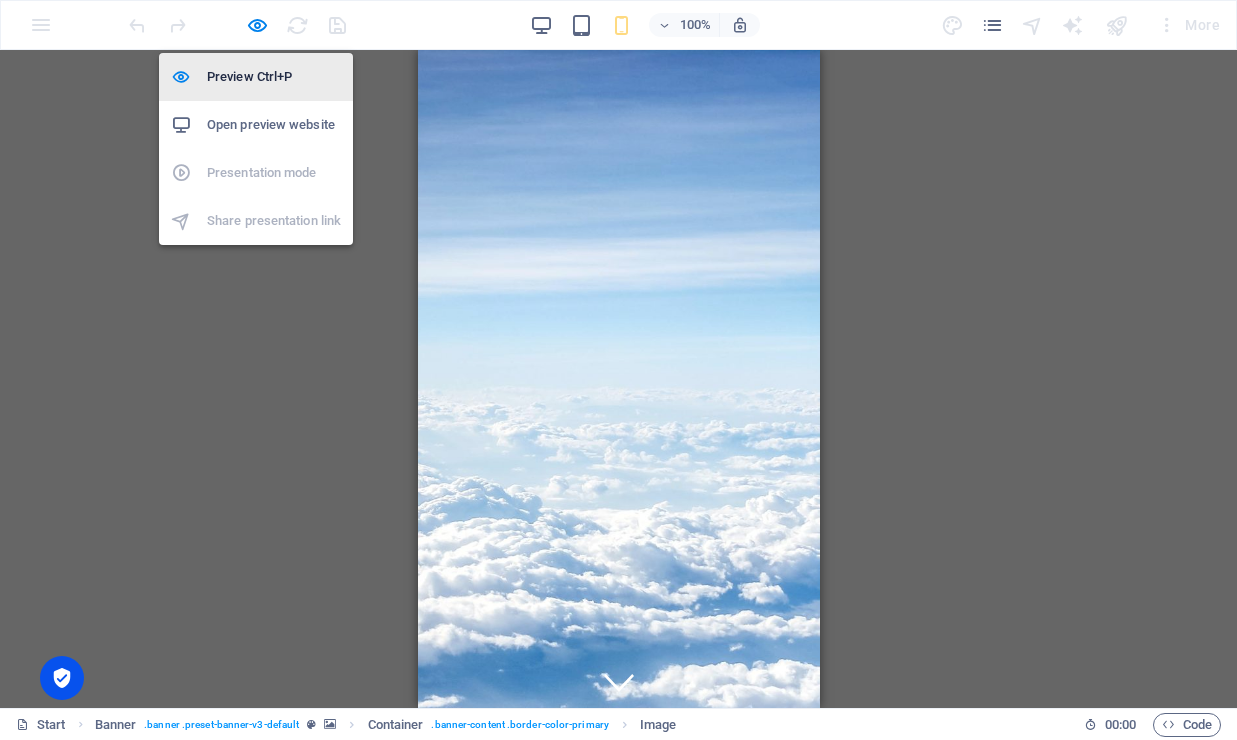 click on "Preview Ctrl+P" at bounding box center (274, 77) 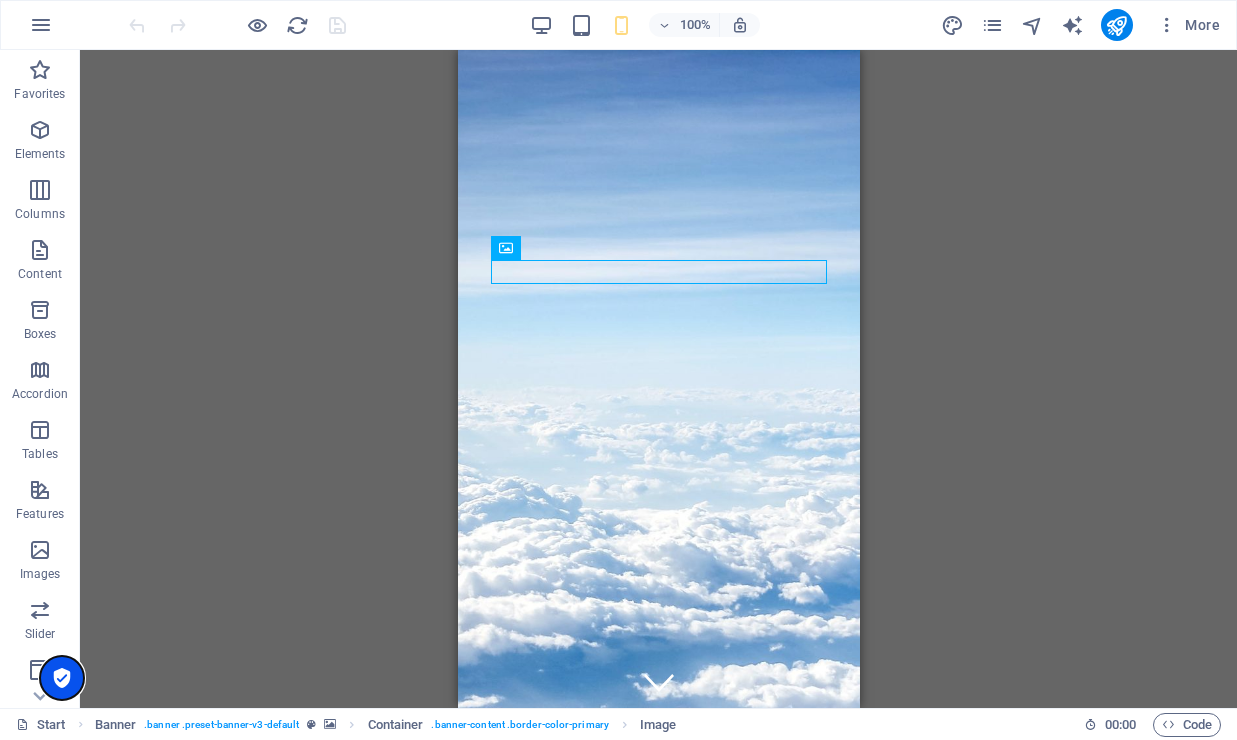click at bounding box center [62, 678] 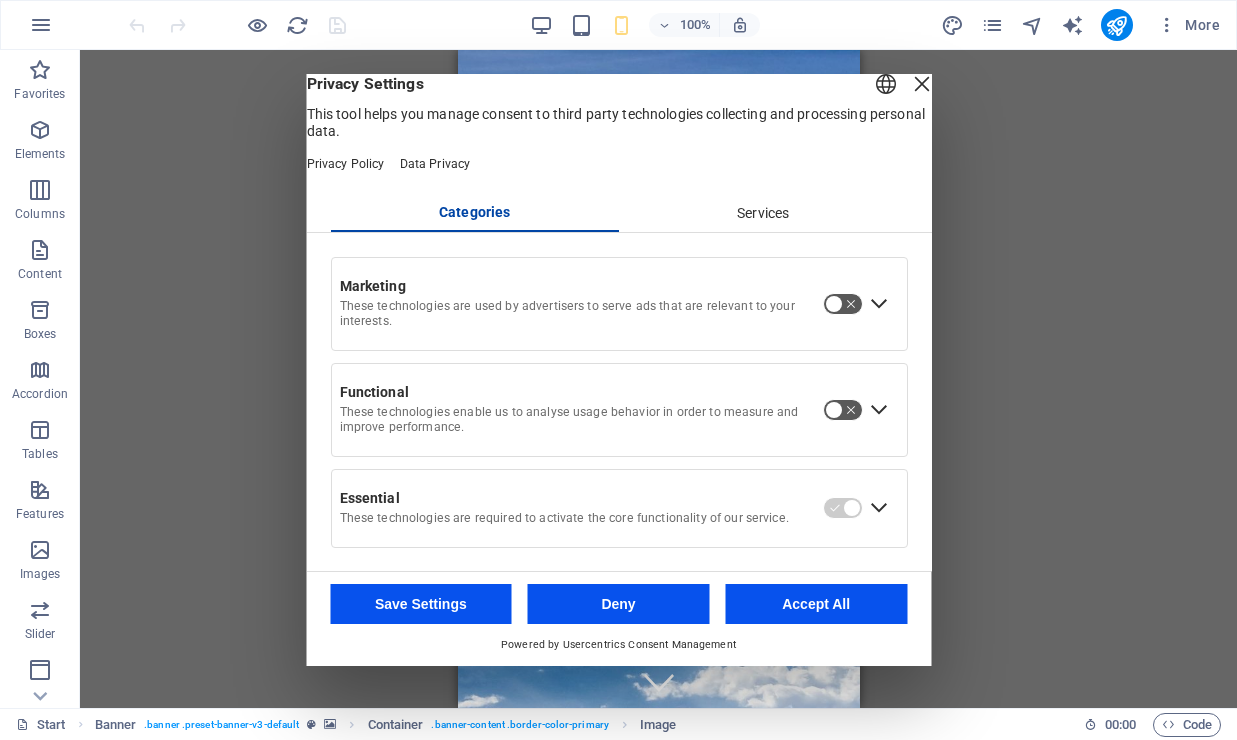 click at bounding box center [842, 410] 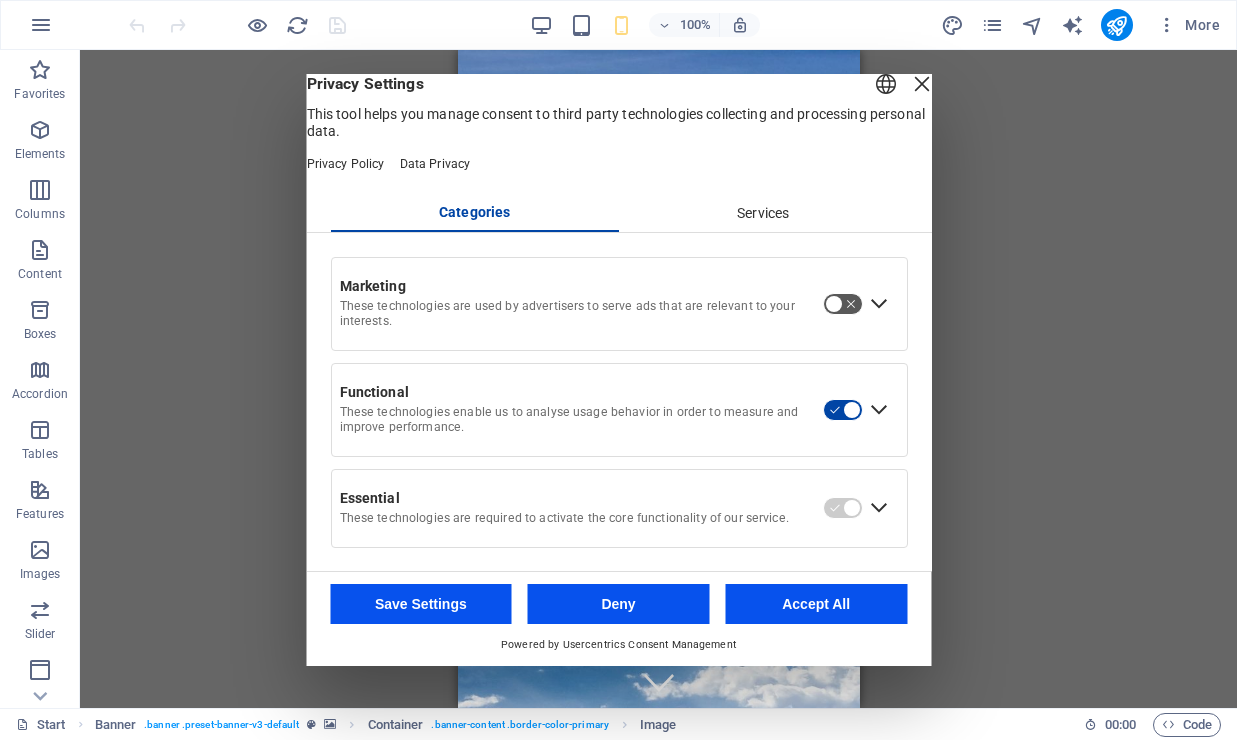 click on "Services" at bounding box center (763, 214) 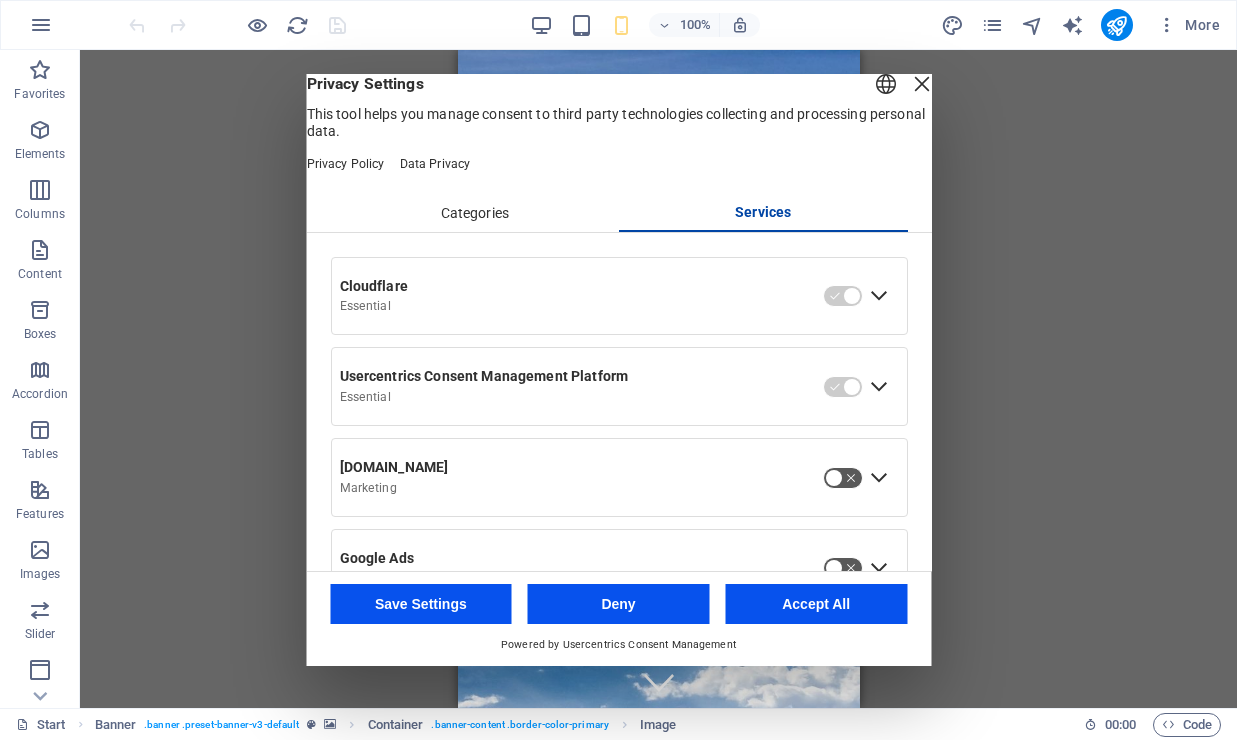 click at bounding box center (921, 84) 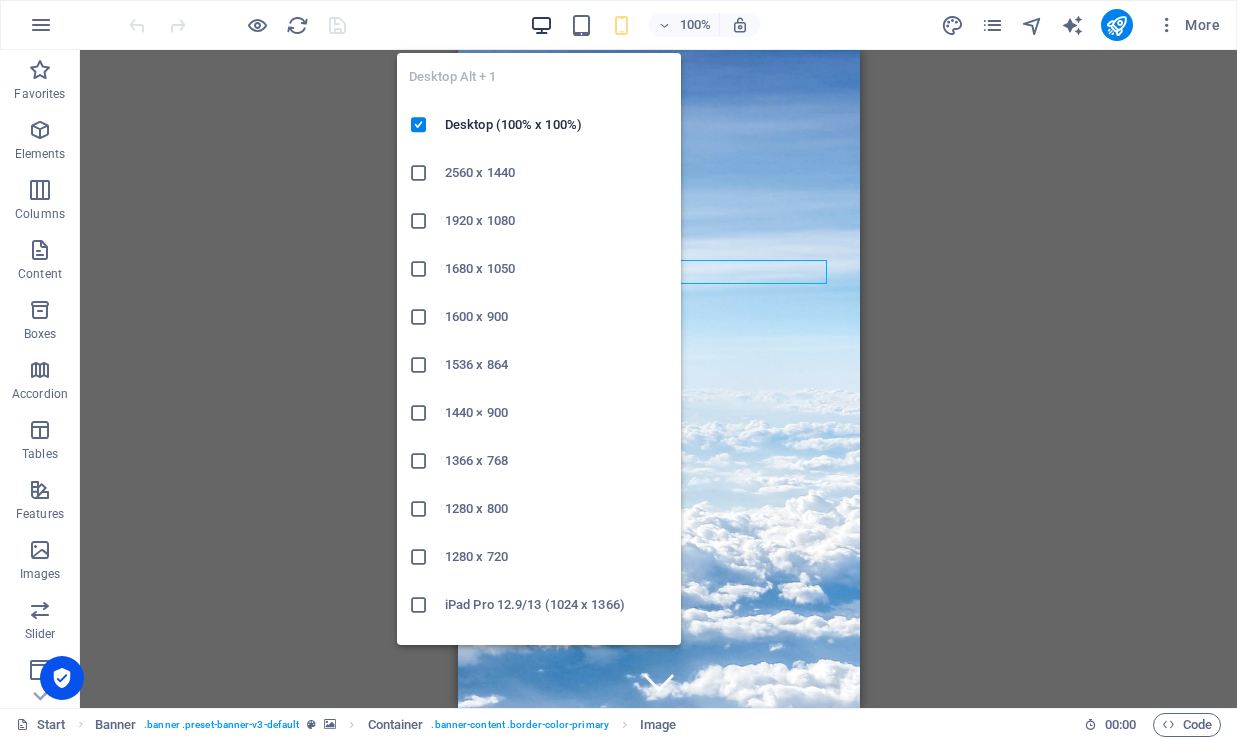 click at bounding box center (541, 25) 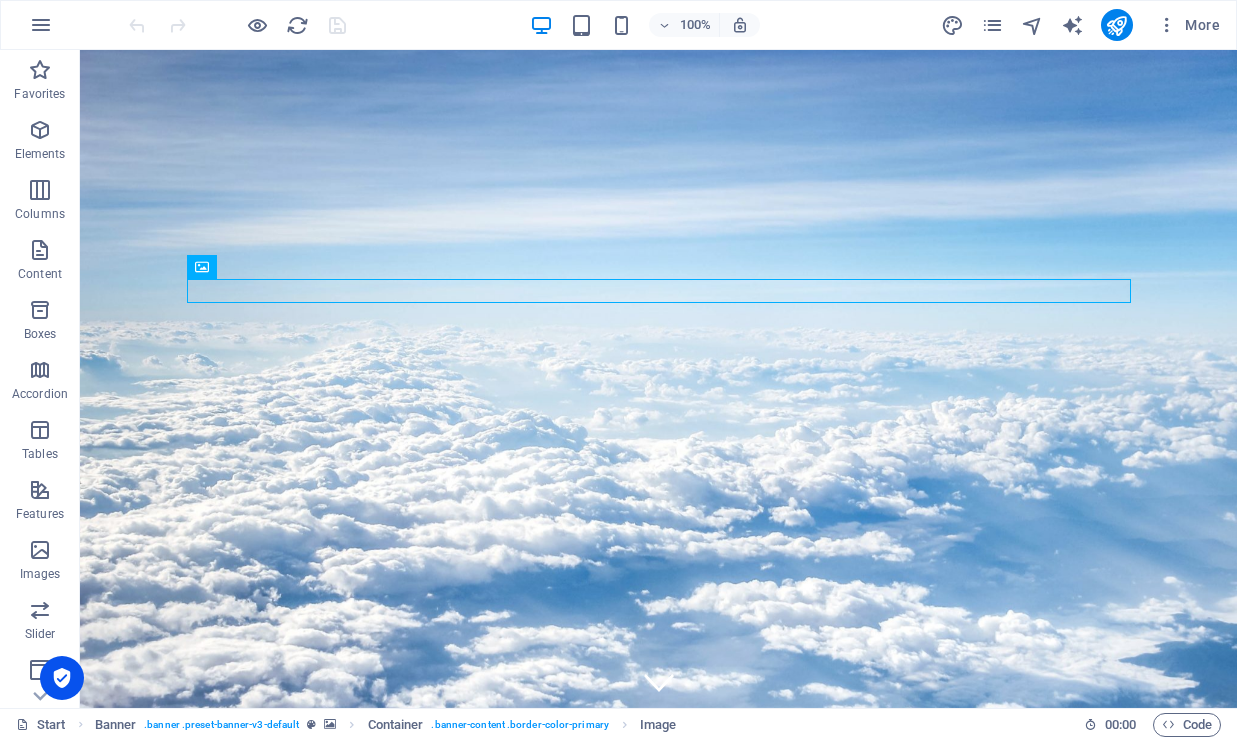 scroll, scrollTop: 0, scrollLeft: 0, axis: both 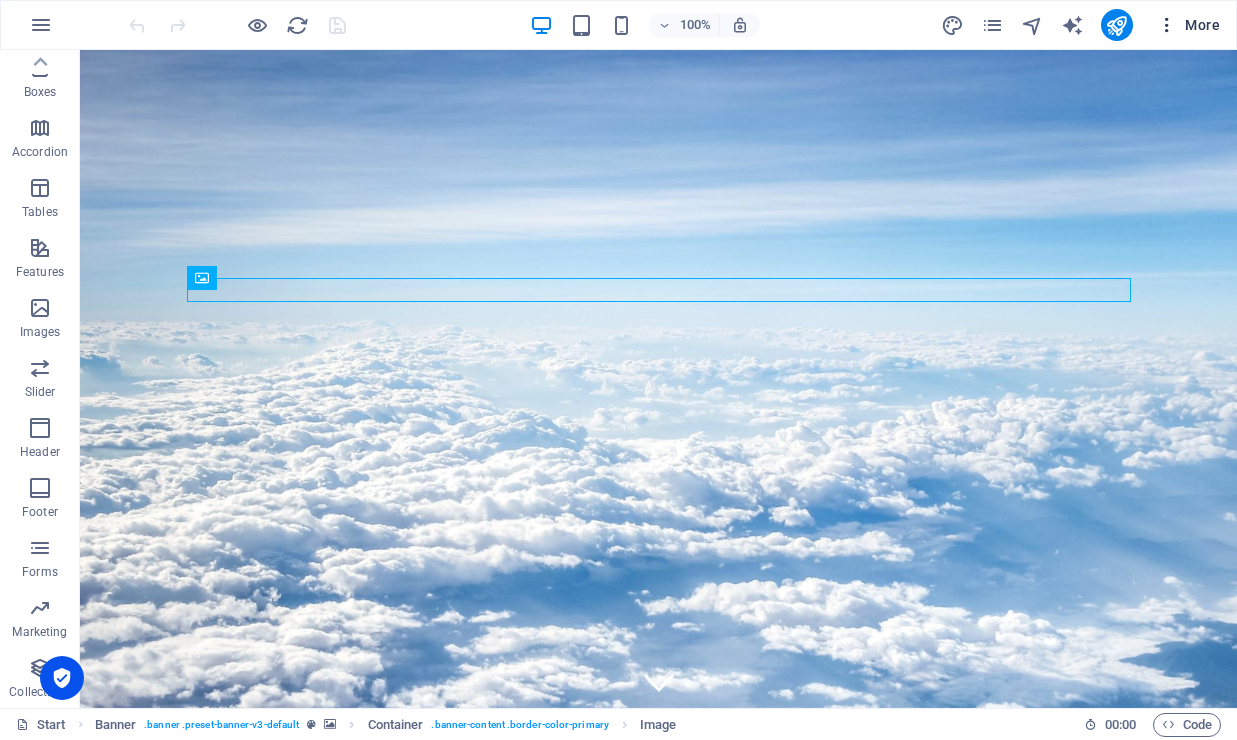 click on "More" at bounding box center (1188, 25) 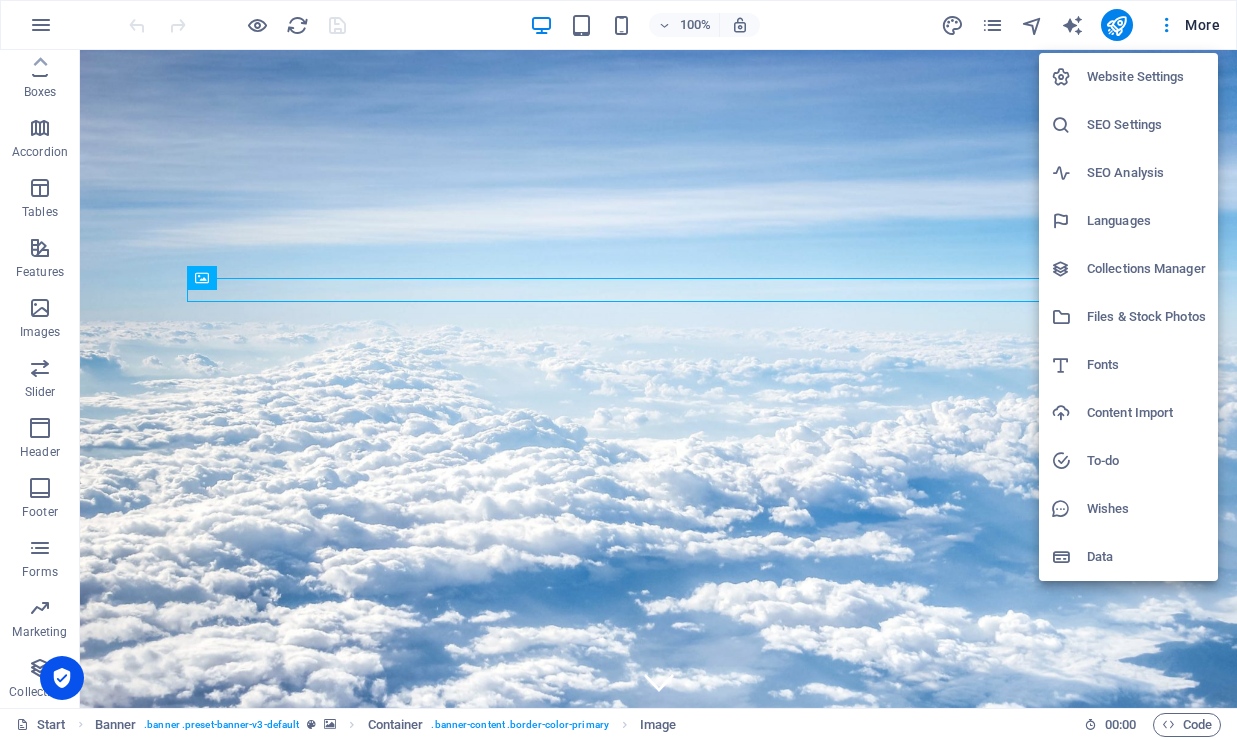 click on "Website Settings" at bounding box center [1146, 77] 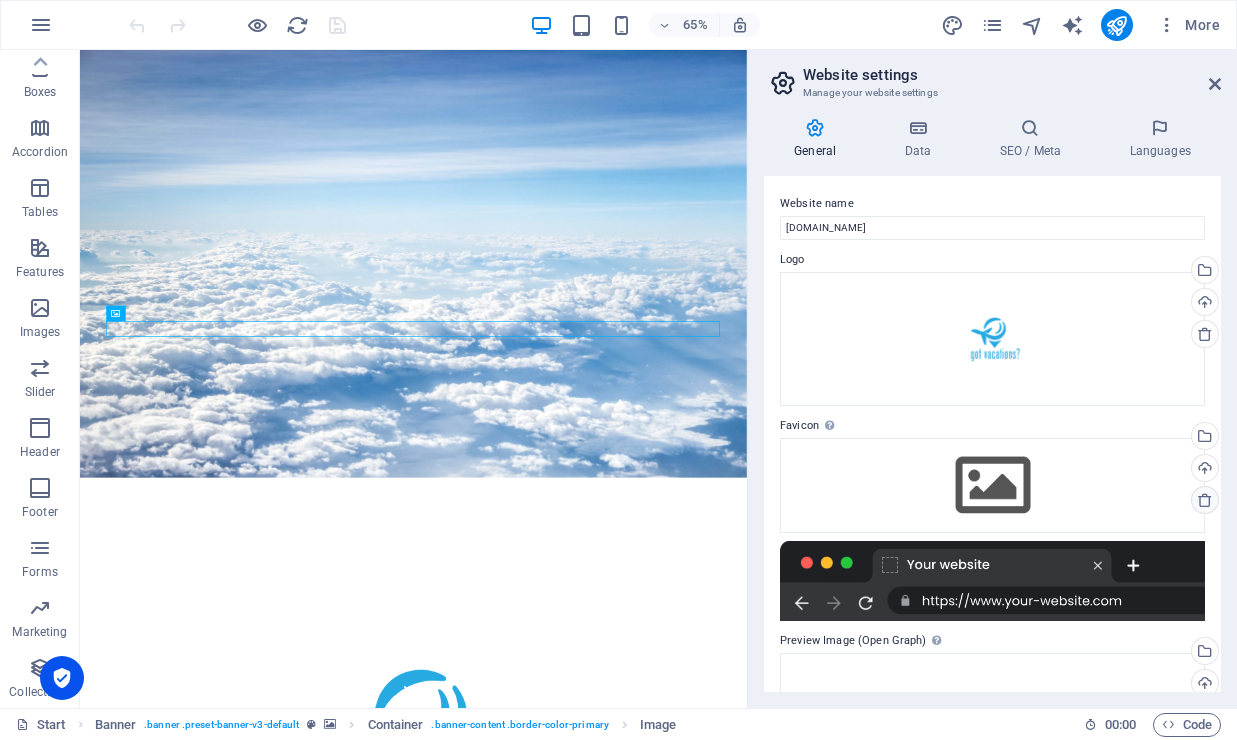 click at bounding box center [1205, 500] 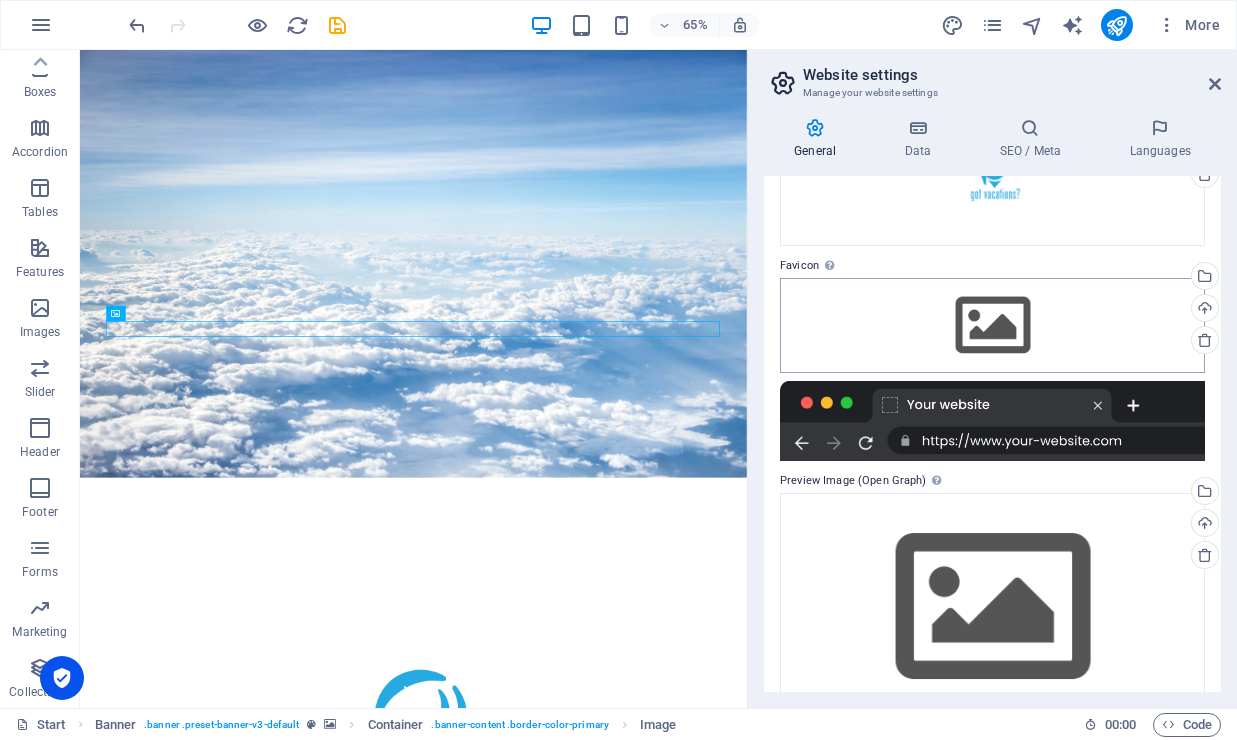 scroll, scrollTop: 169, scrollLeft: 0, axis: vertical 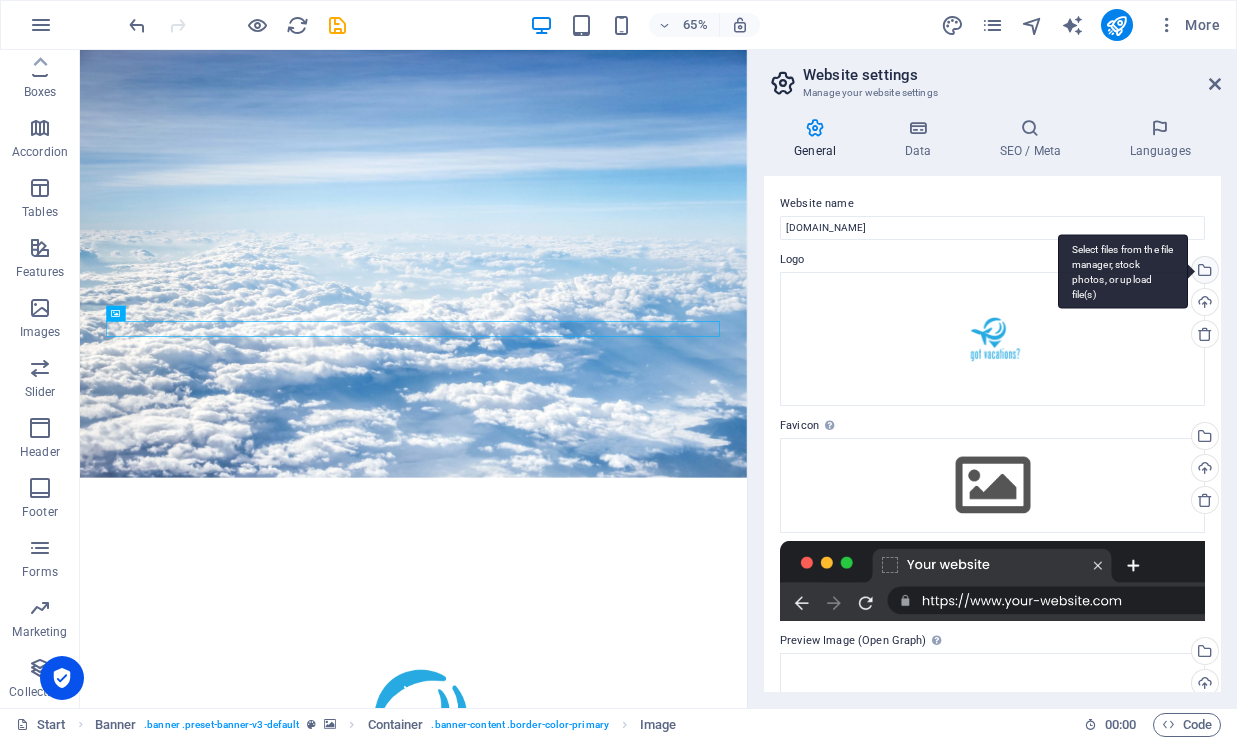 click on "Select files from the file manager, stock photos, or upload file(s)" at bounding box center [1203, 272] 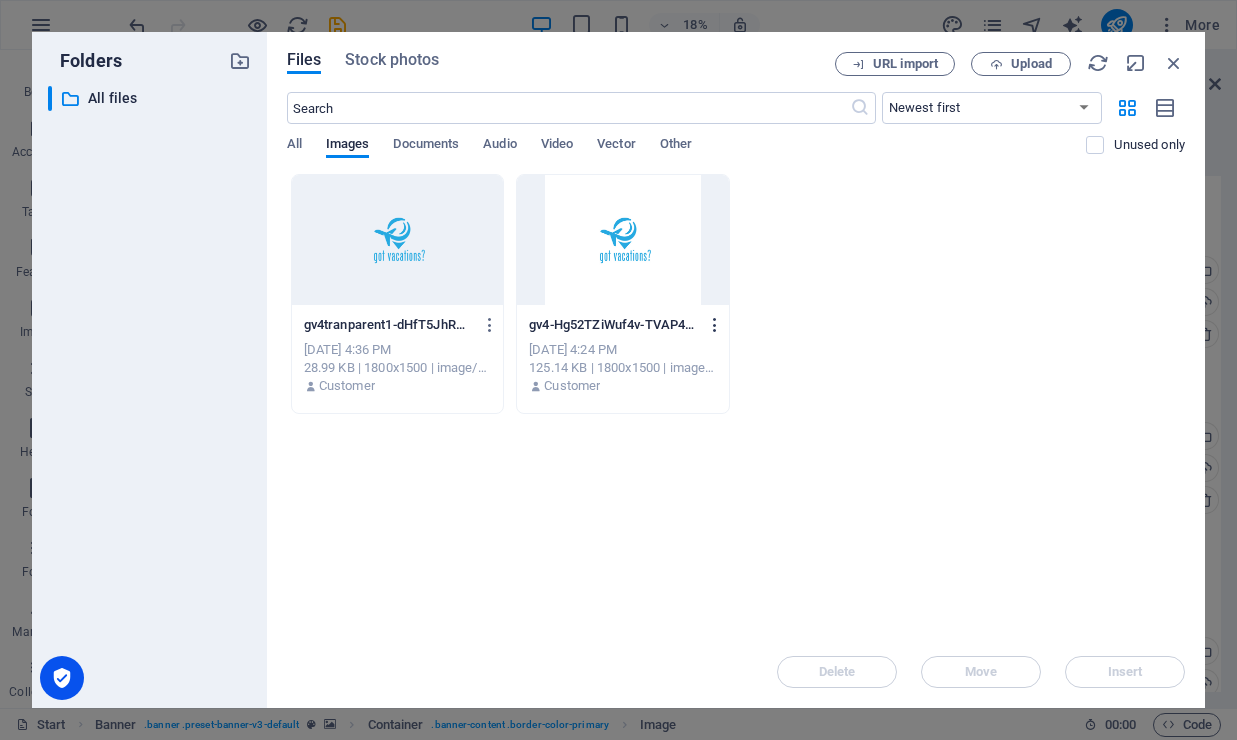 click at bounding box center [715, 325] 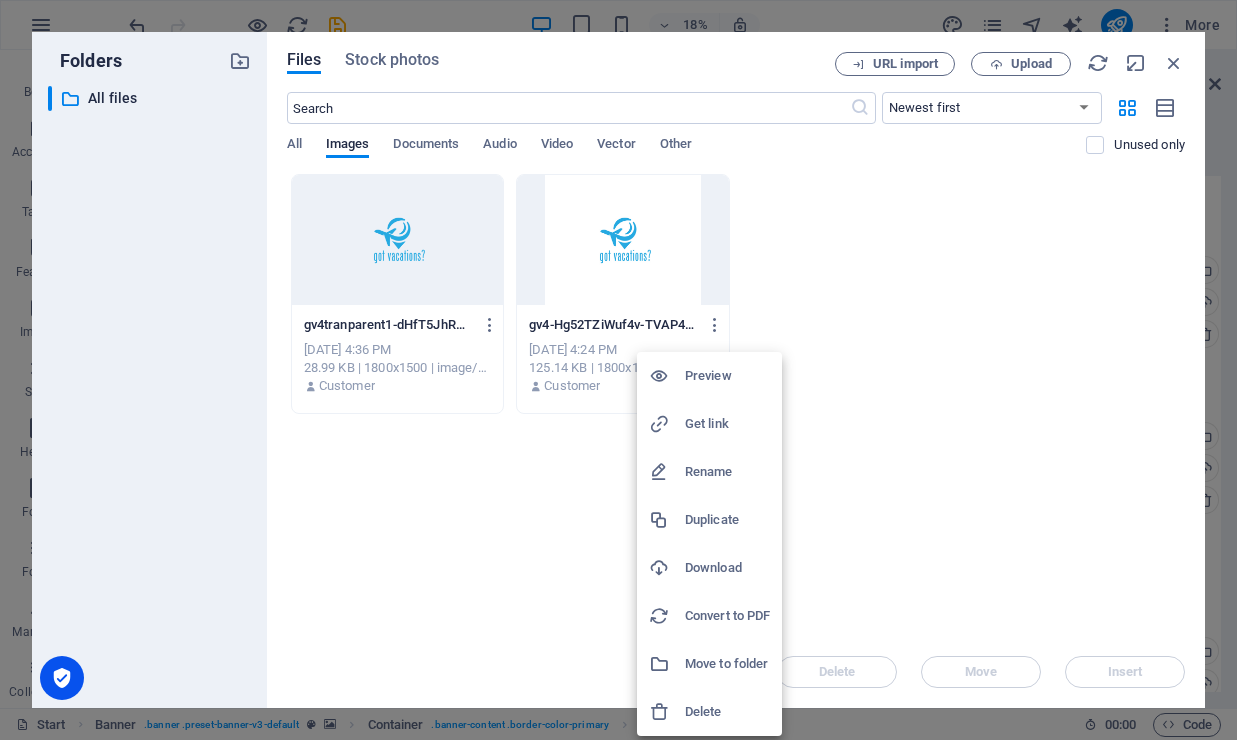click on "Delete" at bounding box center (727, 712) 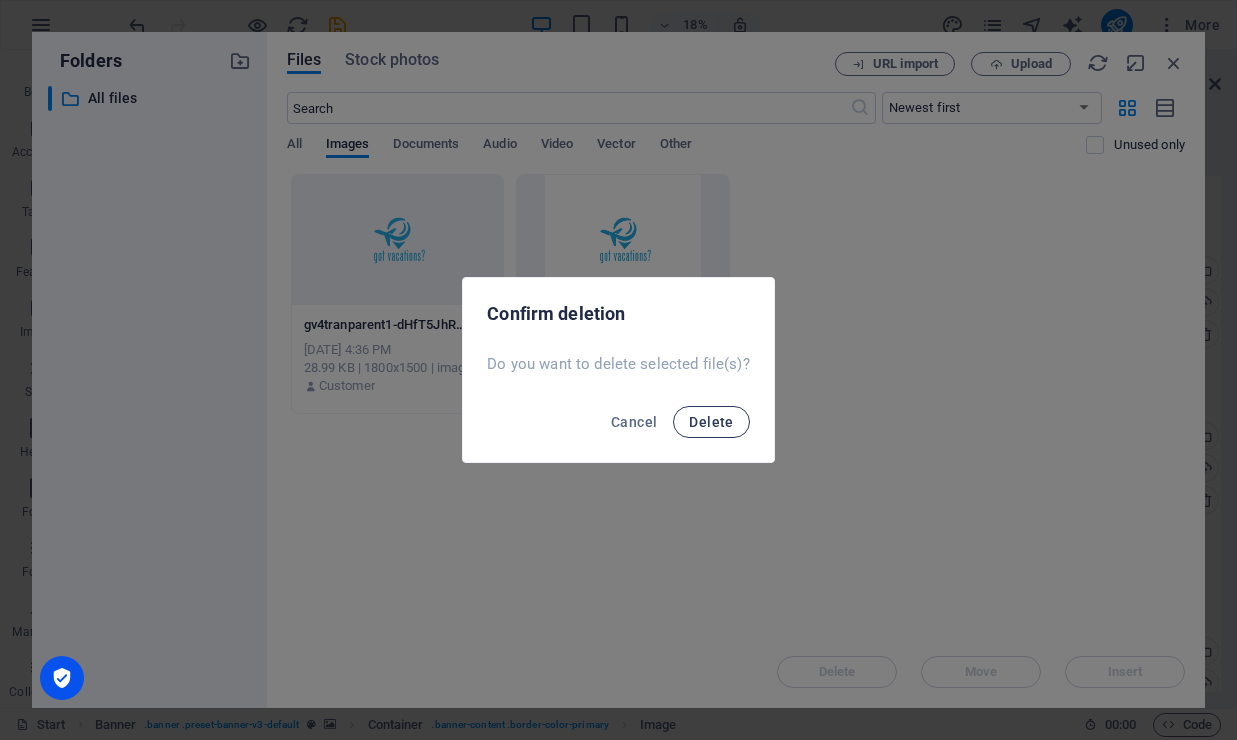 click on "Delete" at bounding box center [711, 422] 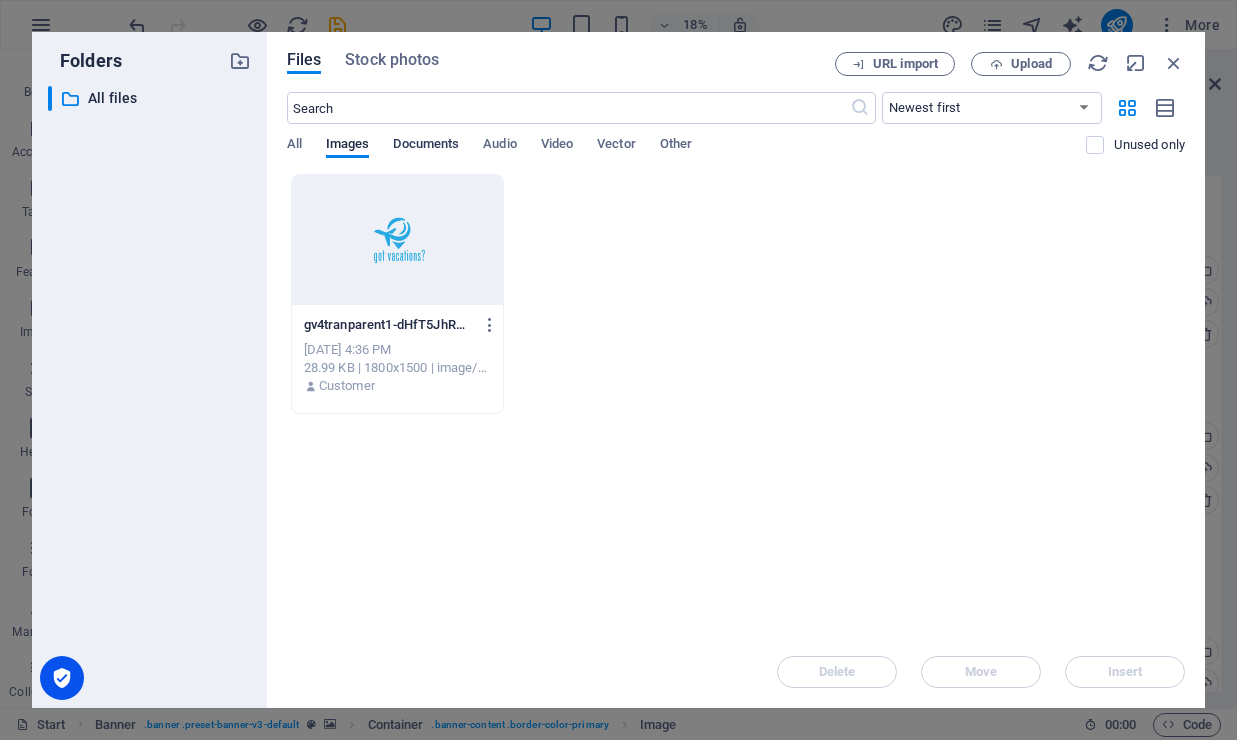 click on "Documents" at bounding box center [426, 146] 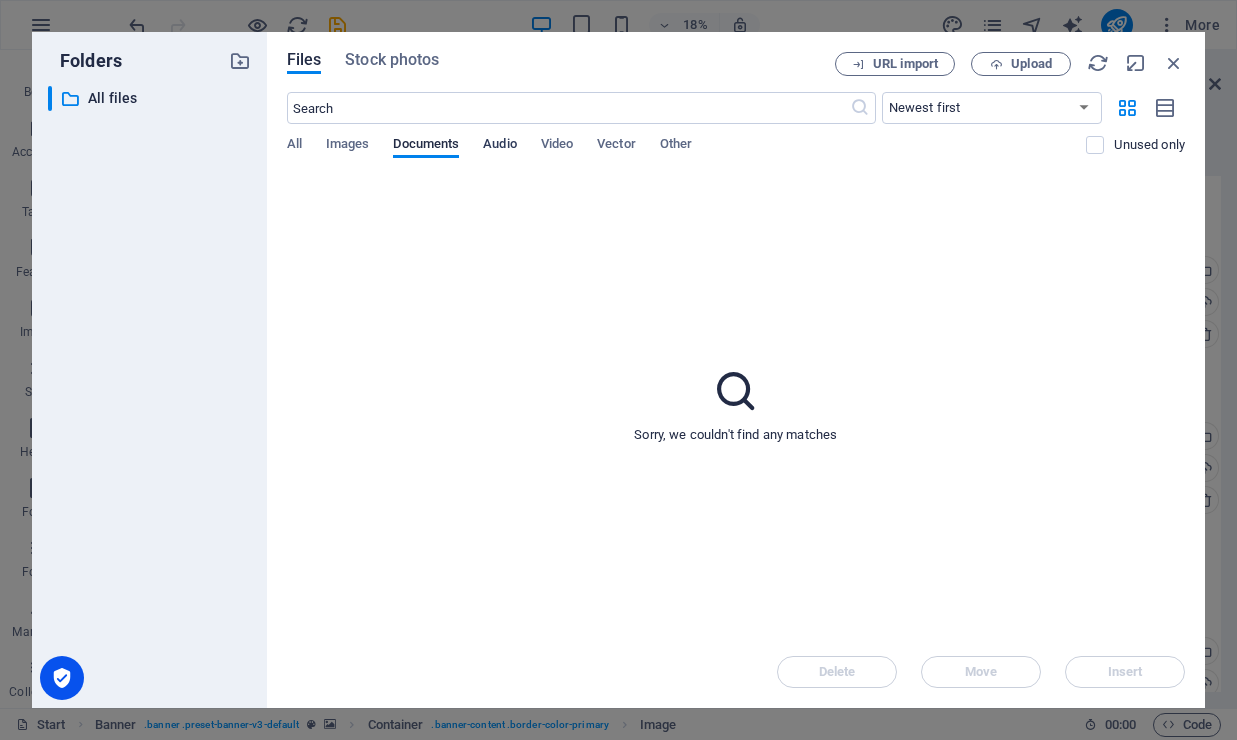 click on "Audio" at bounding box center [499, 146] 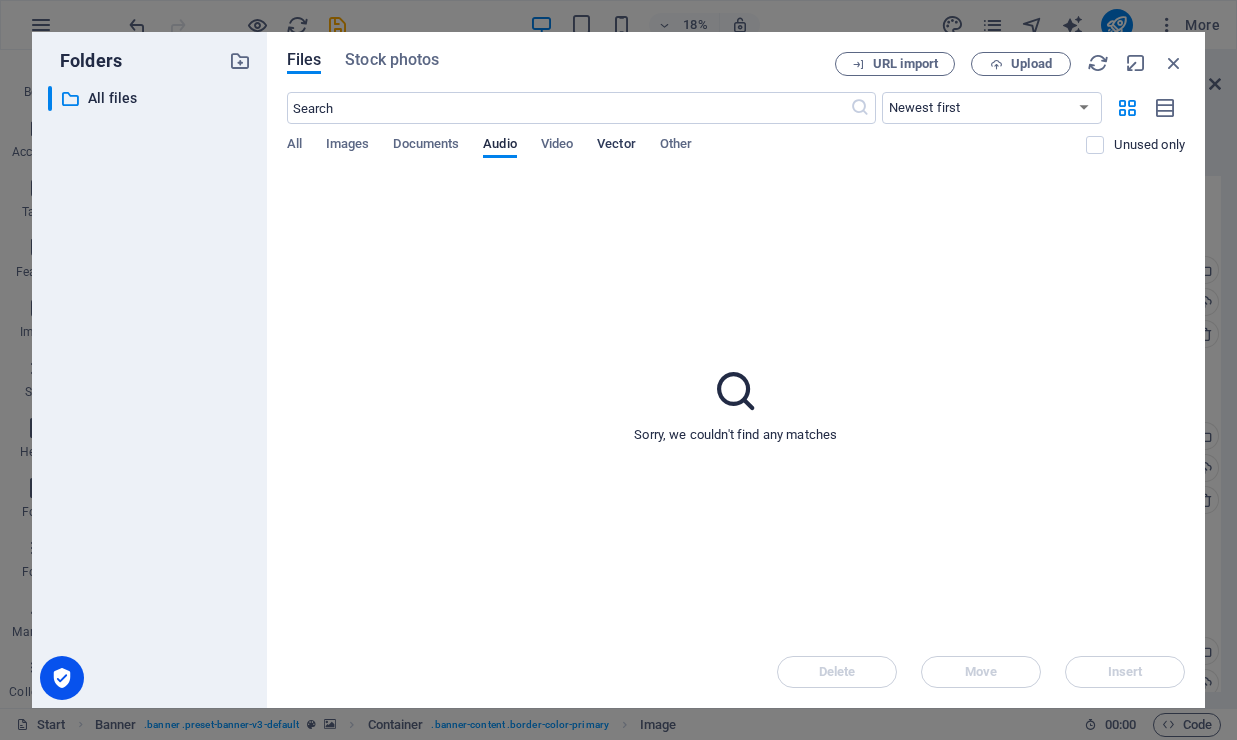 click on "Vector" at bounding box center [616, 146] 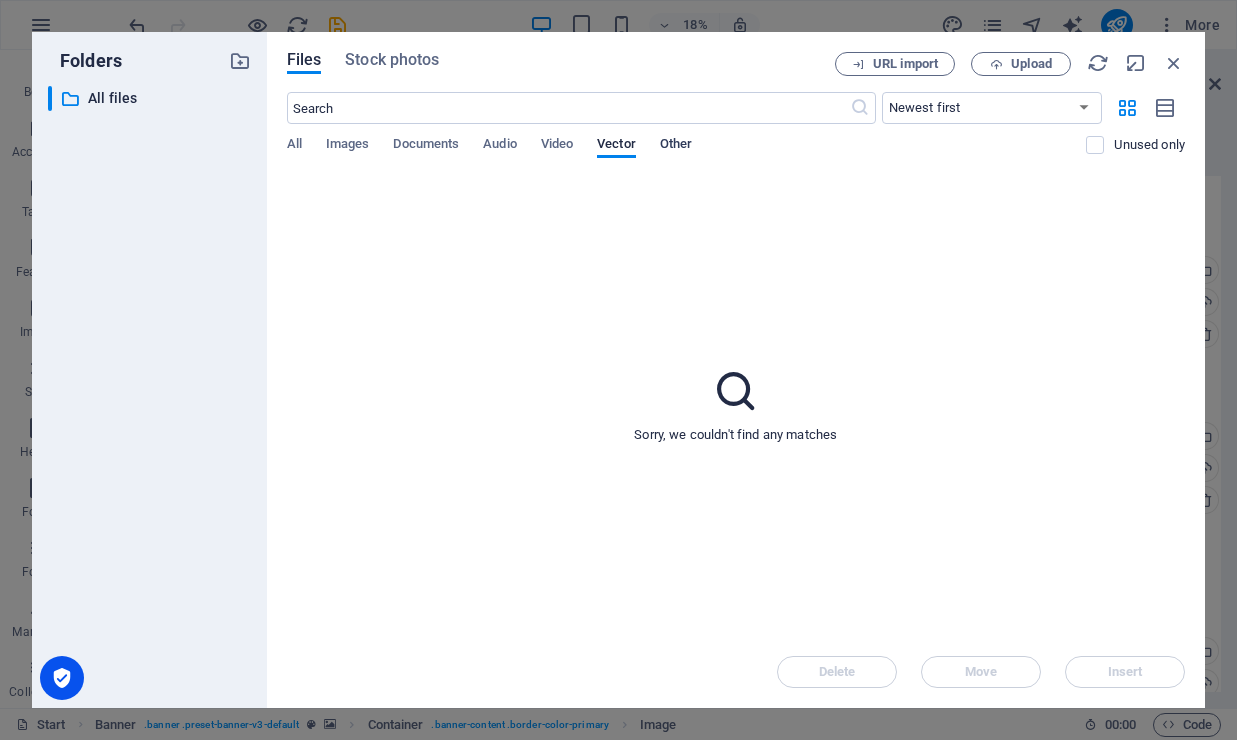 click on "Other" at bounding box center [676, 146] 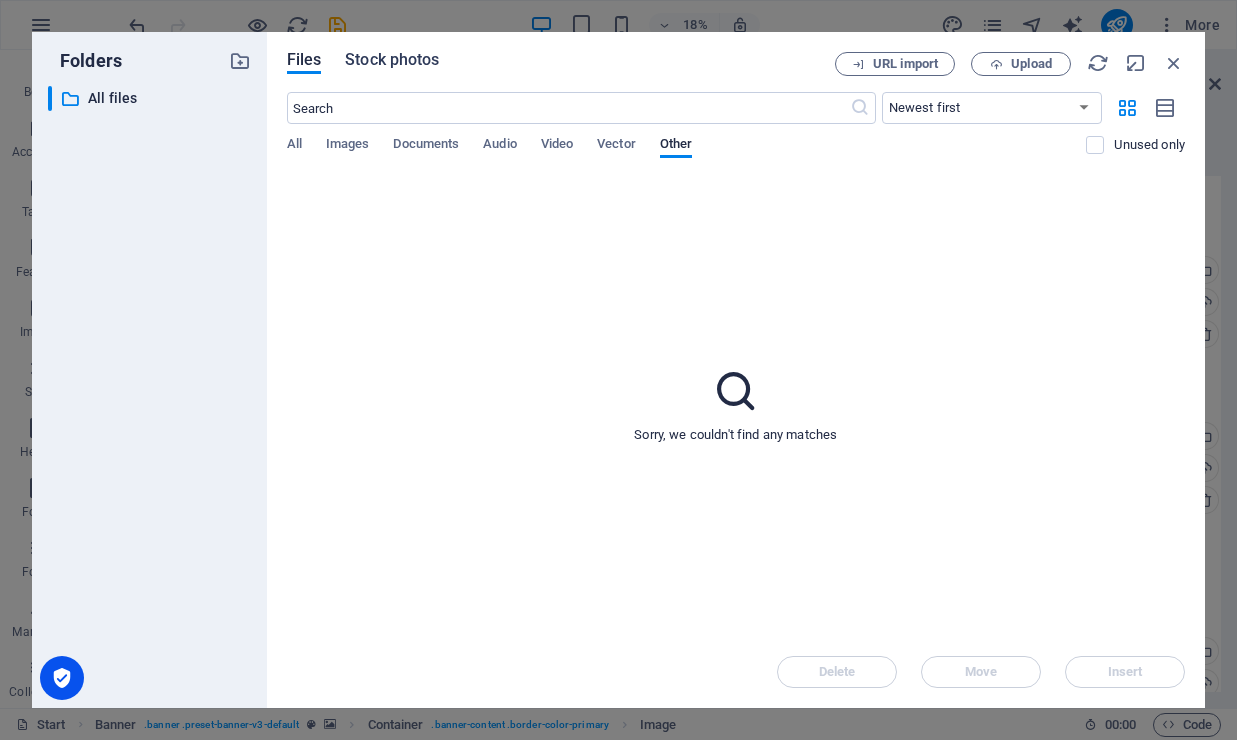 click on "Stock photos" at bounding box center [392, 60] 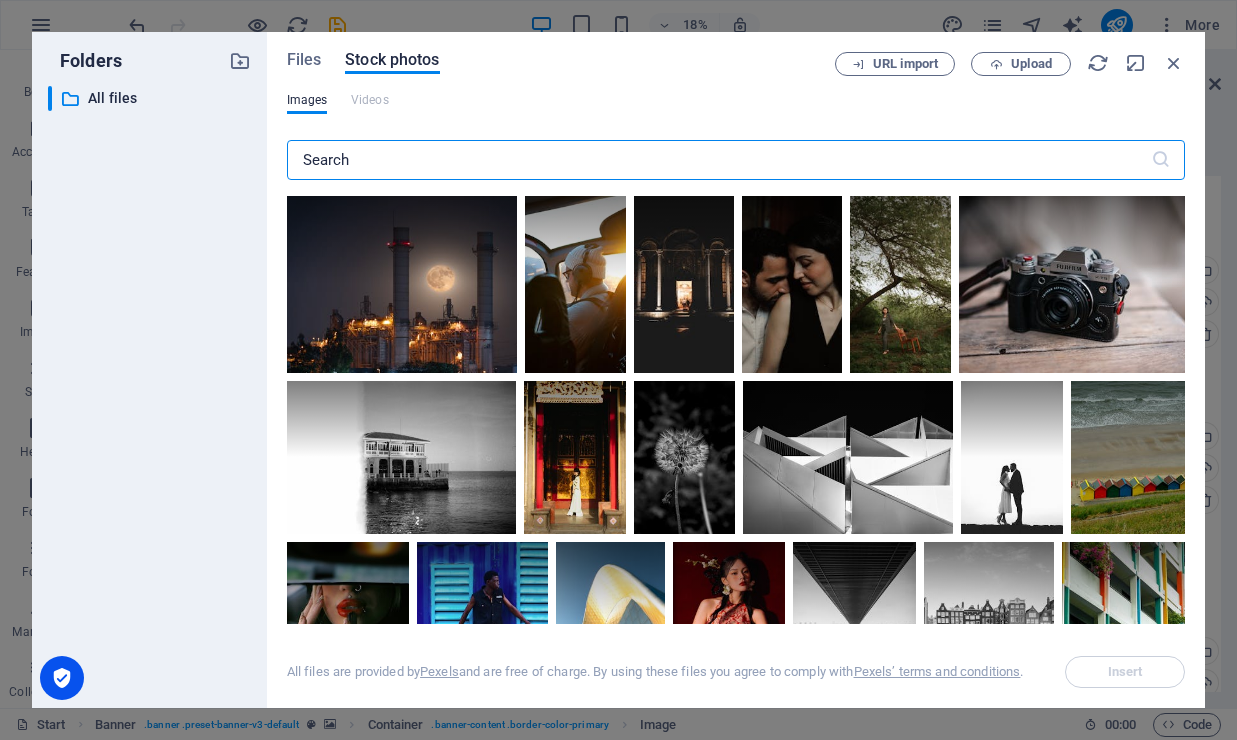 click at bounding box center (719, 160) 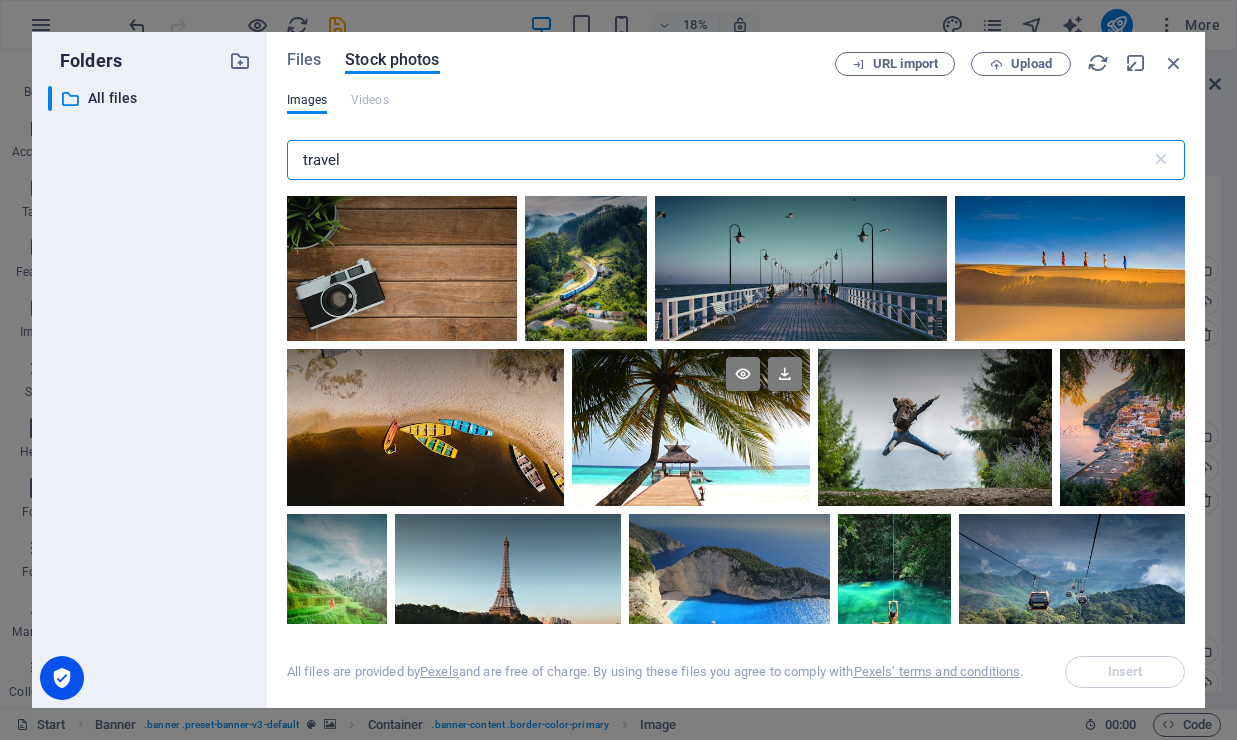 scroll, scrollTop: 6420, scrollLeft: 0, axis: vertical 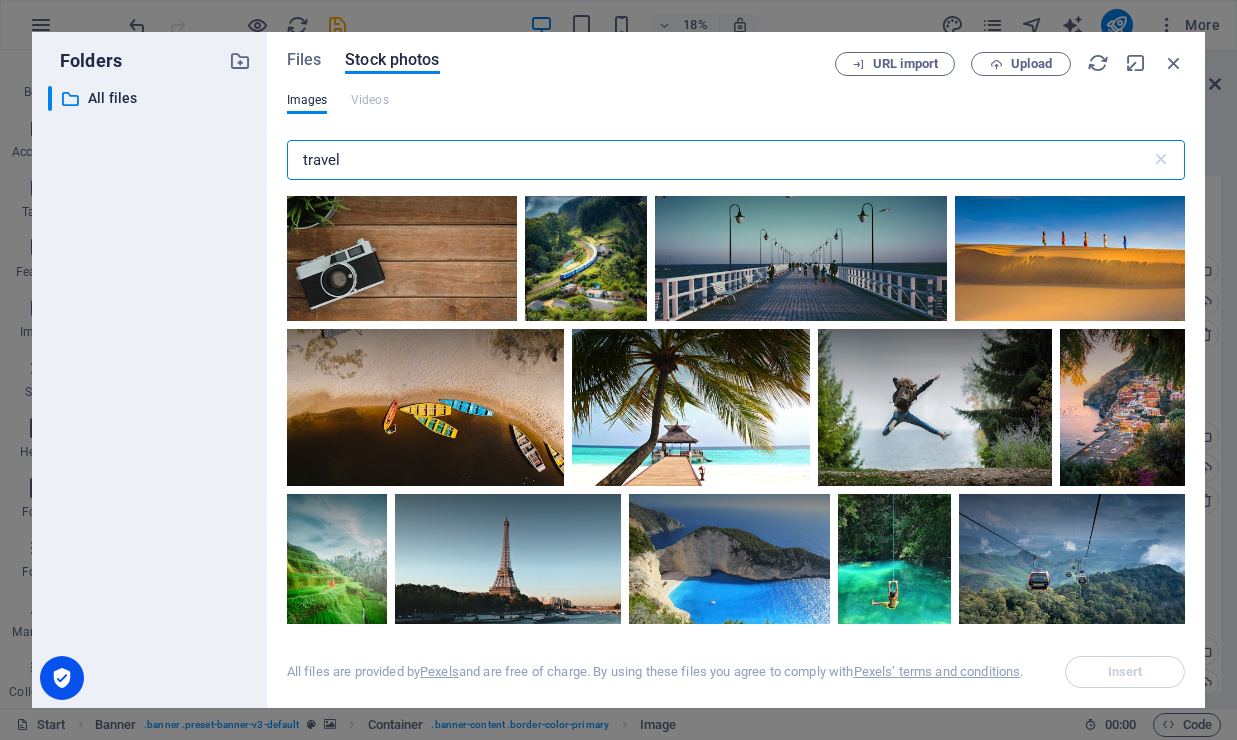 click on "travel" at bounding box center [719, 160] 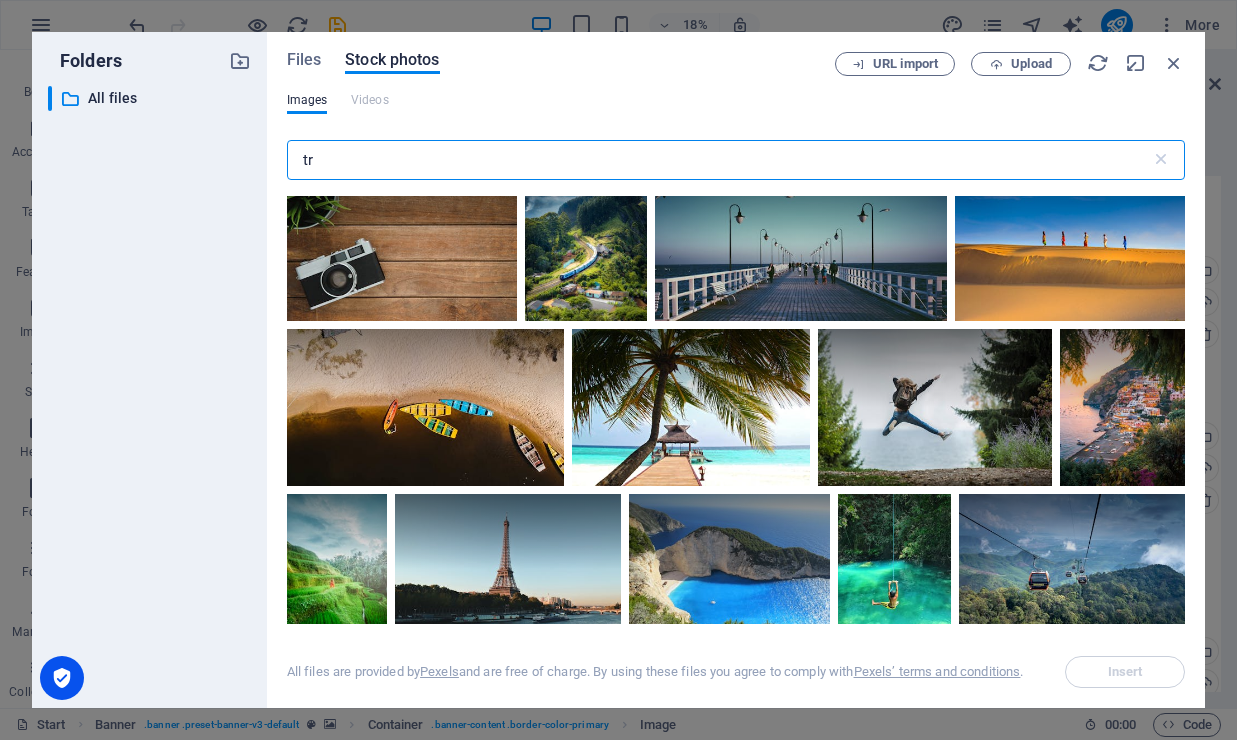 type on "t" 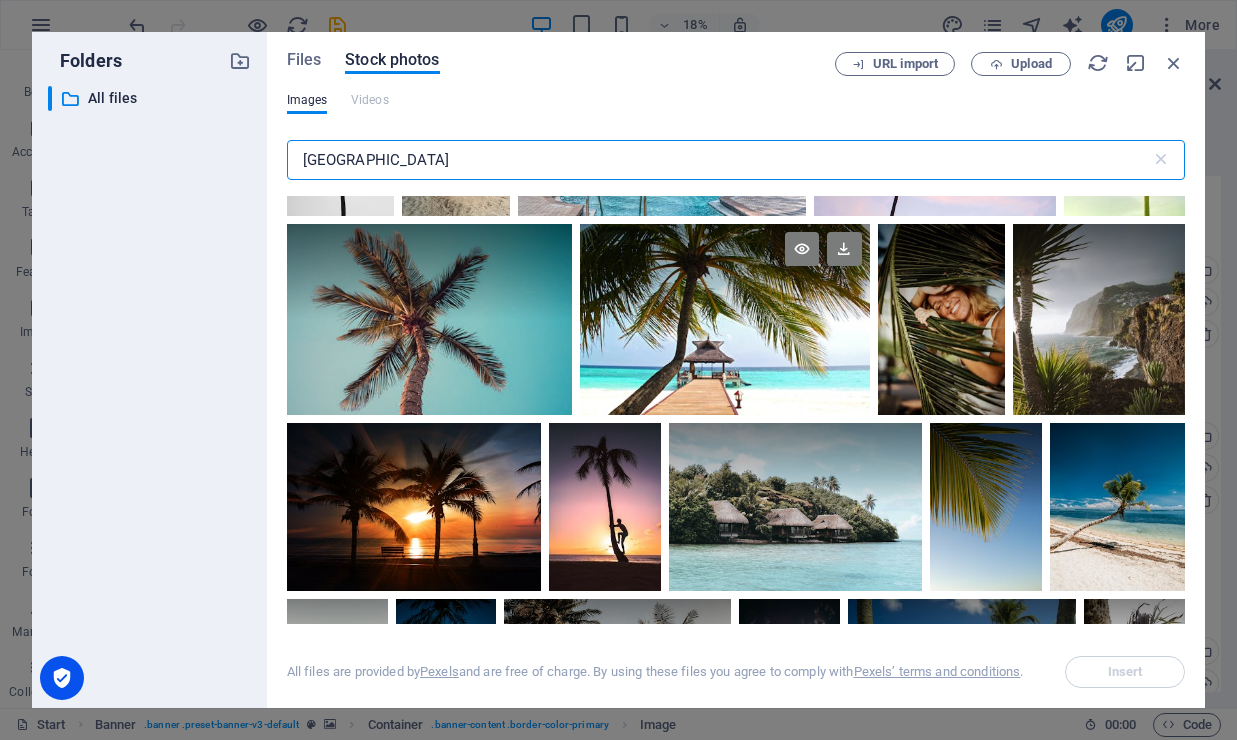 scroll, scrollTop: 527, scrollLeft: 0, axis: vertical 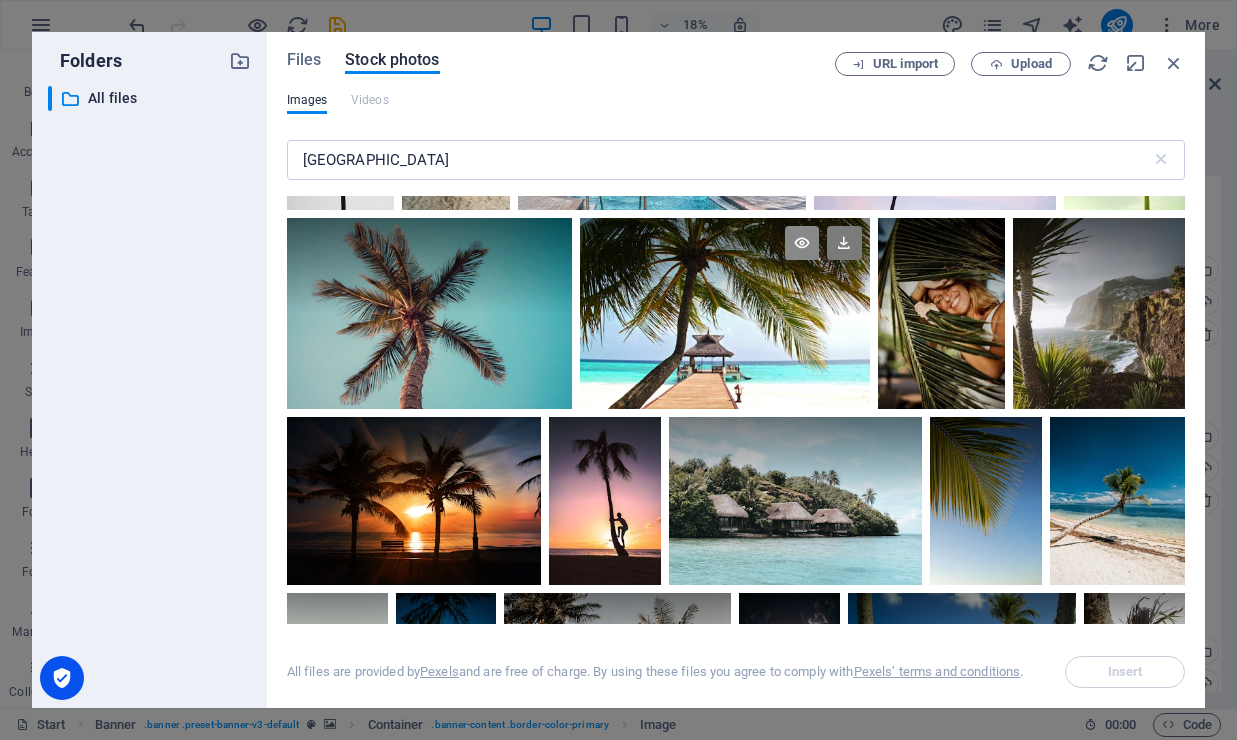 click at bounding box center [802, 243] 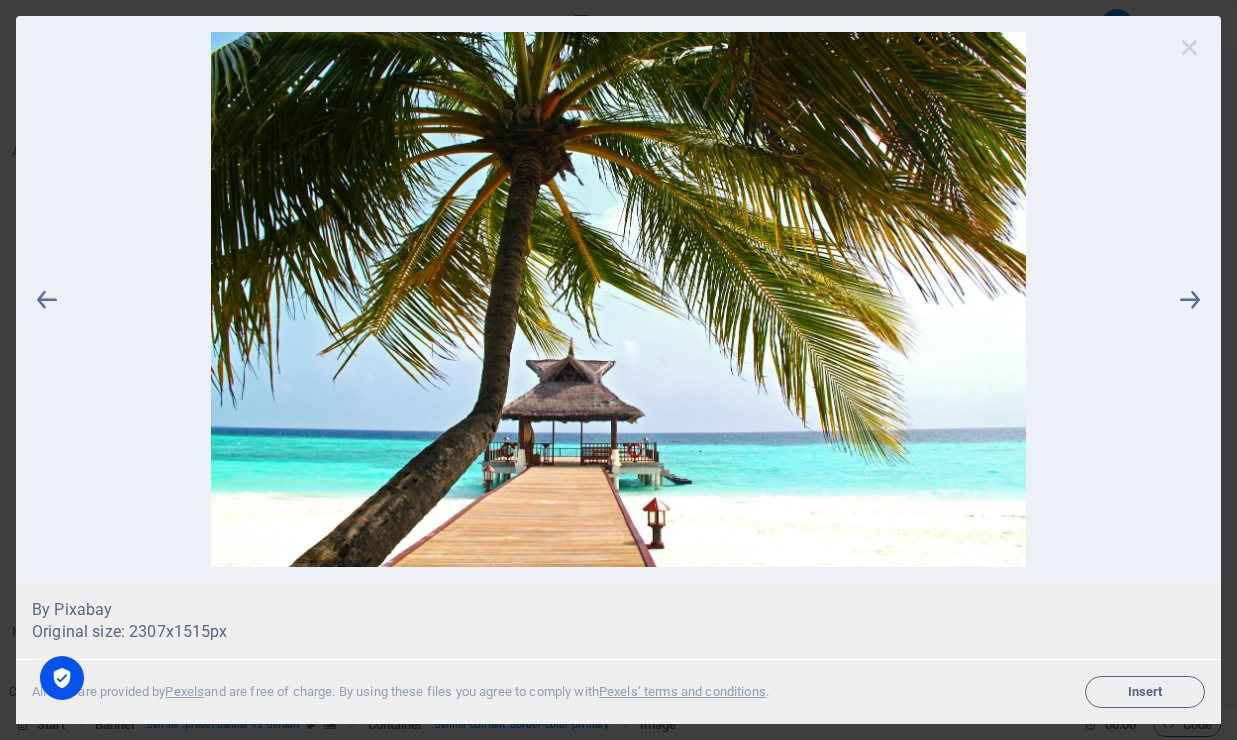click at bounding box center (1190, 47) 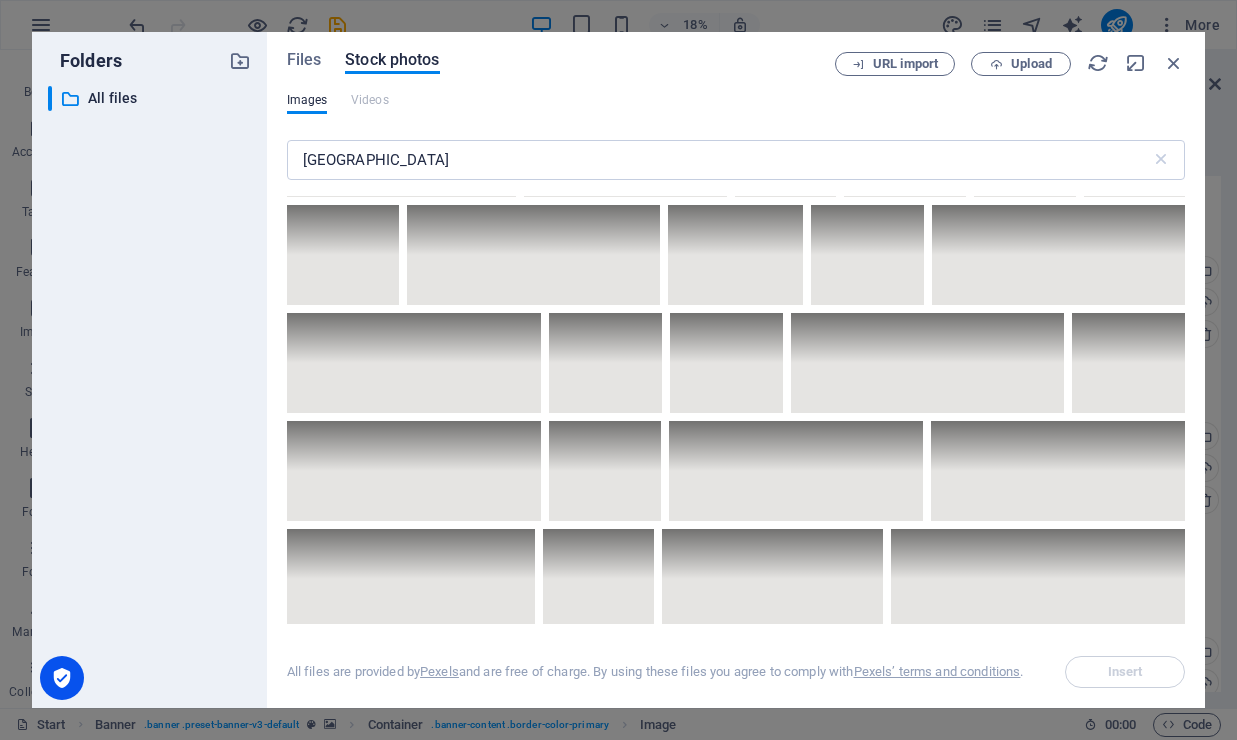 scroll, scrollTop: 5597, scrollLeft: 0, axis: vertical 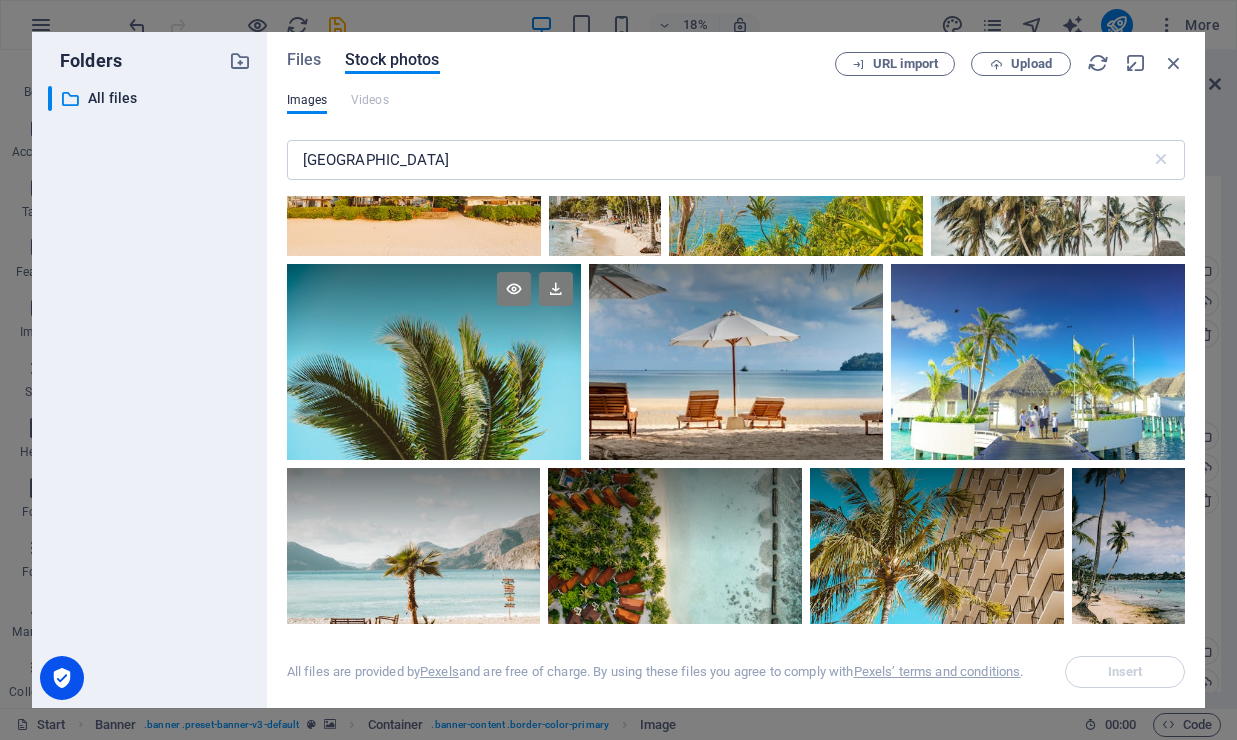 click at bounding box center [434, 362] 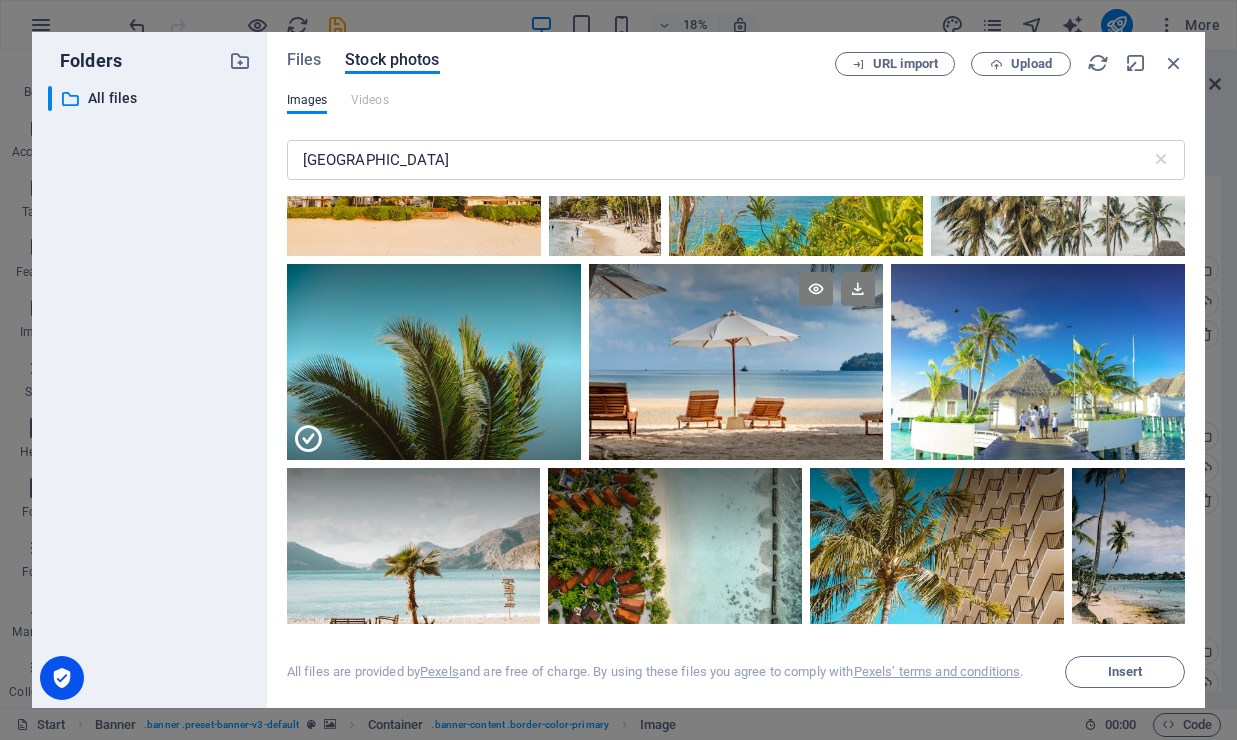 click at bounding box center (736, 362) 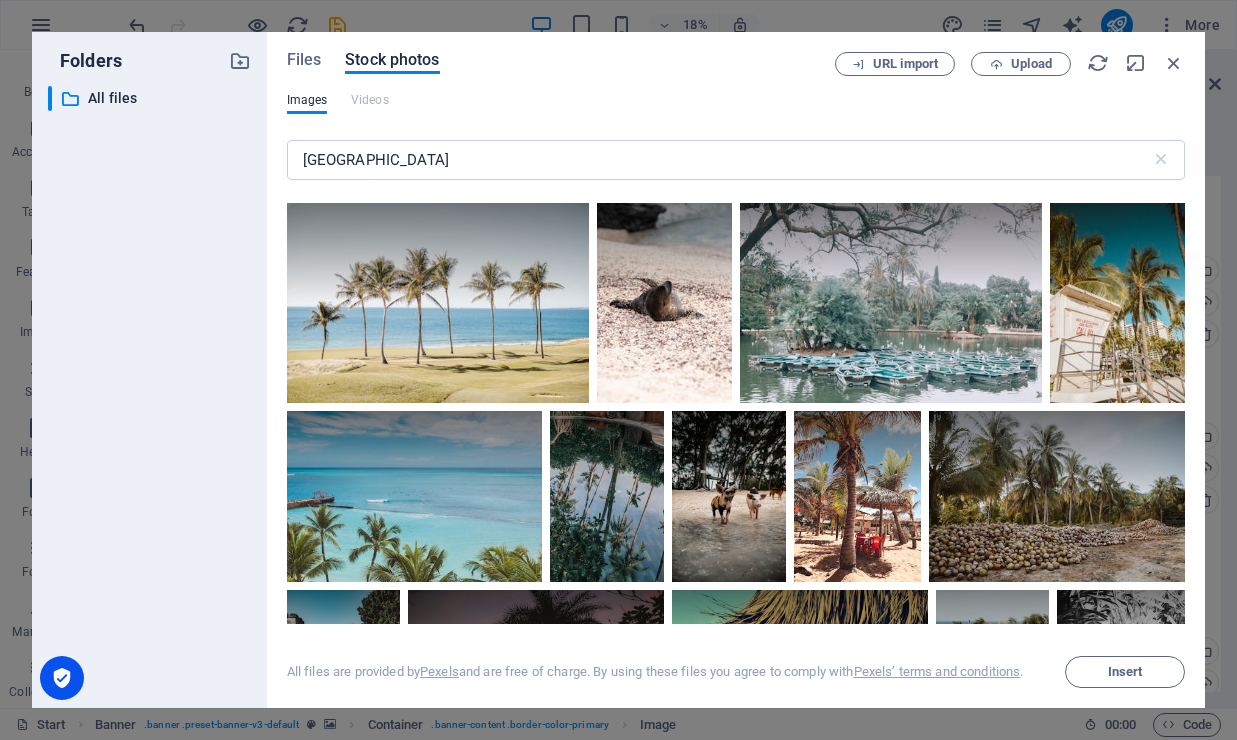 scroll, scrollTop: 5461, scrollLeft: 0, axis: vertical 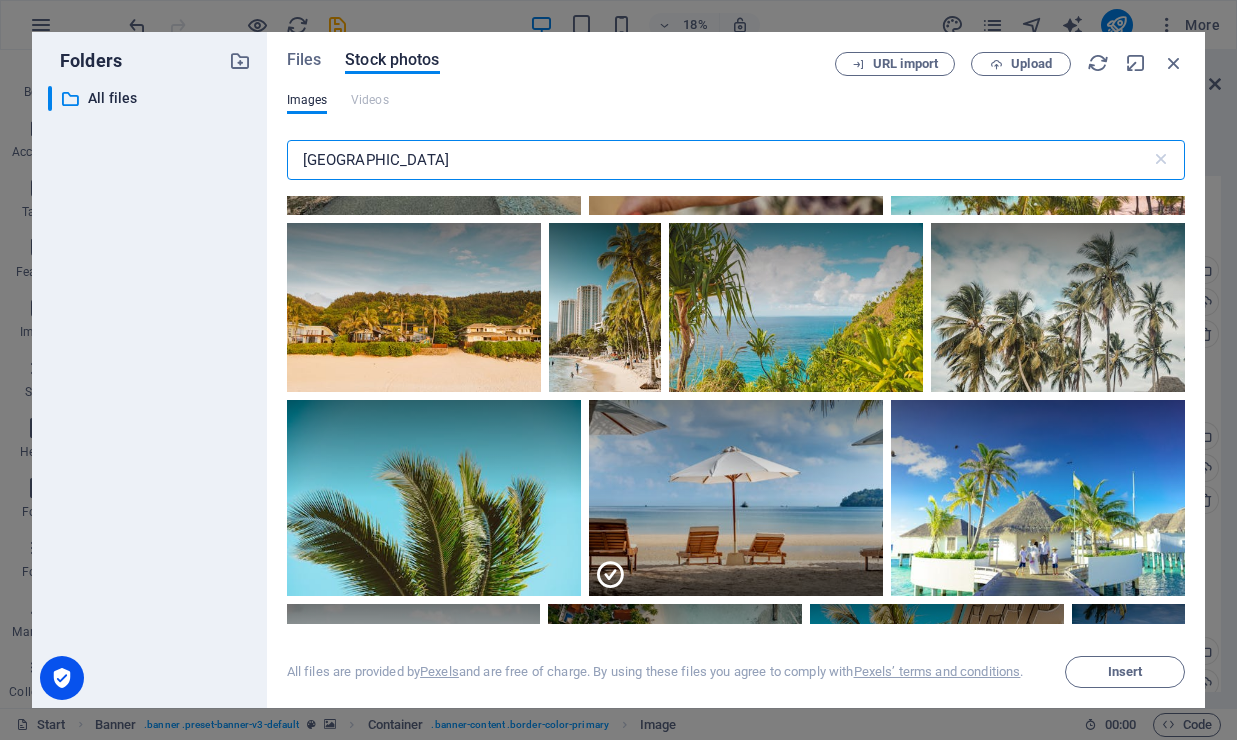 click on "[GEOGRAPHIC_DATA]" at bounding box center [719, 160] 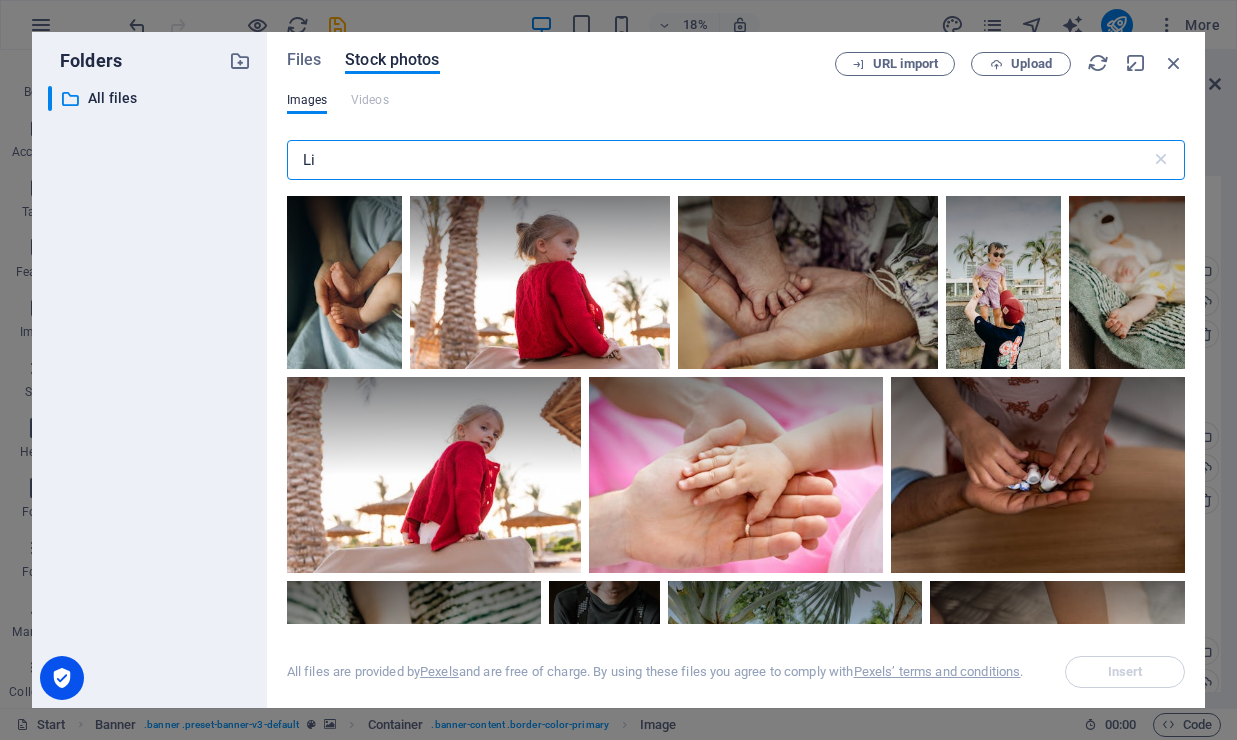 type on "L" 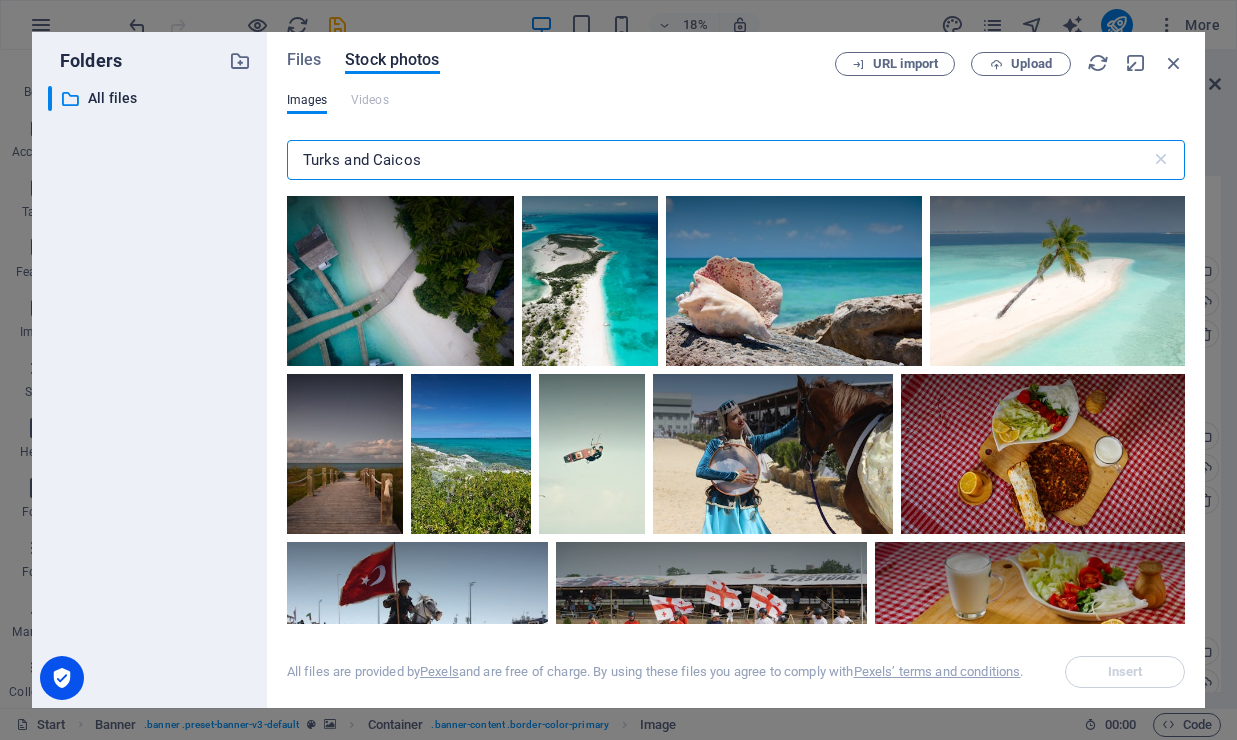 scroll, scrollTop: 0, scrollLeft: 0, axis: both 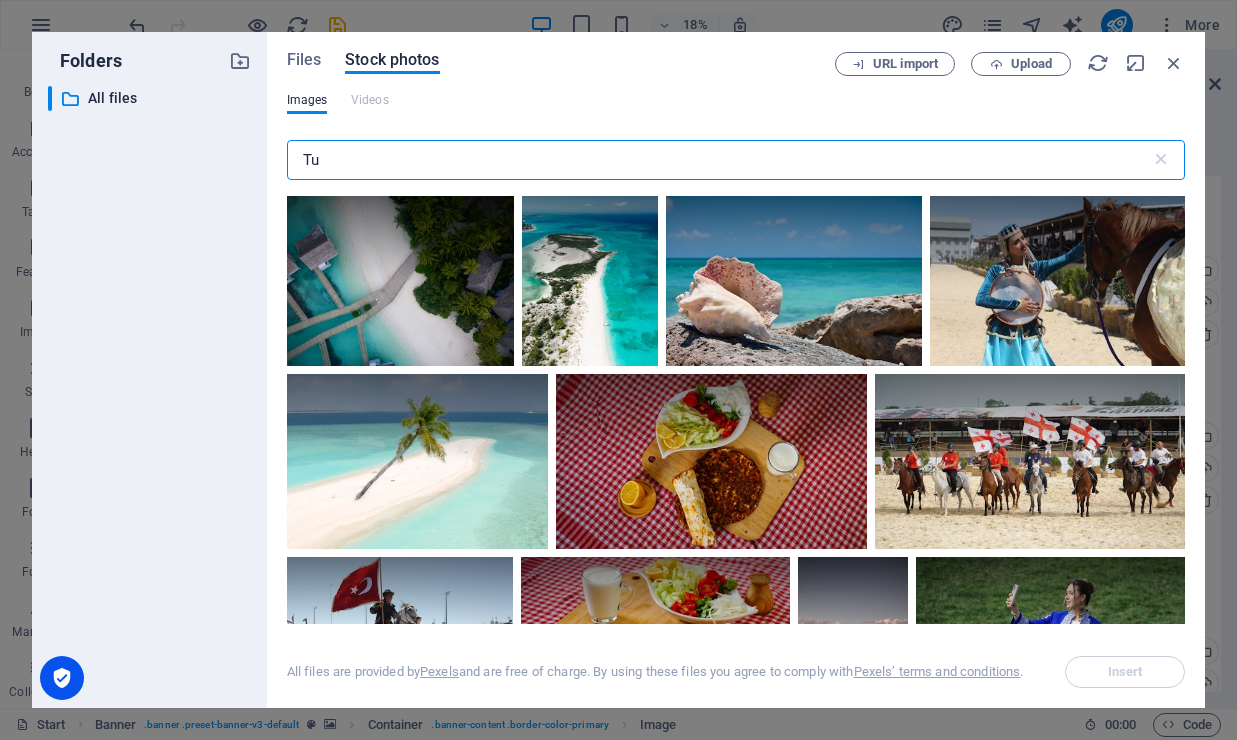 type on "T" 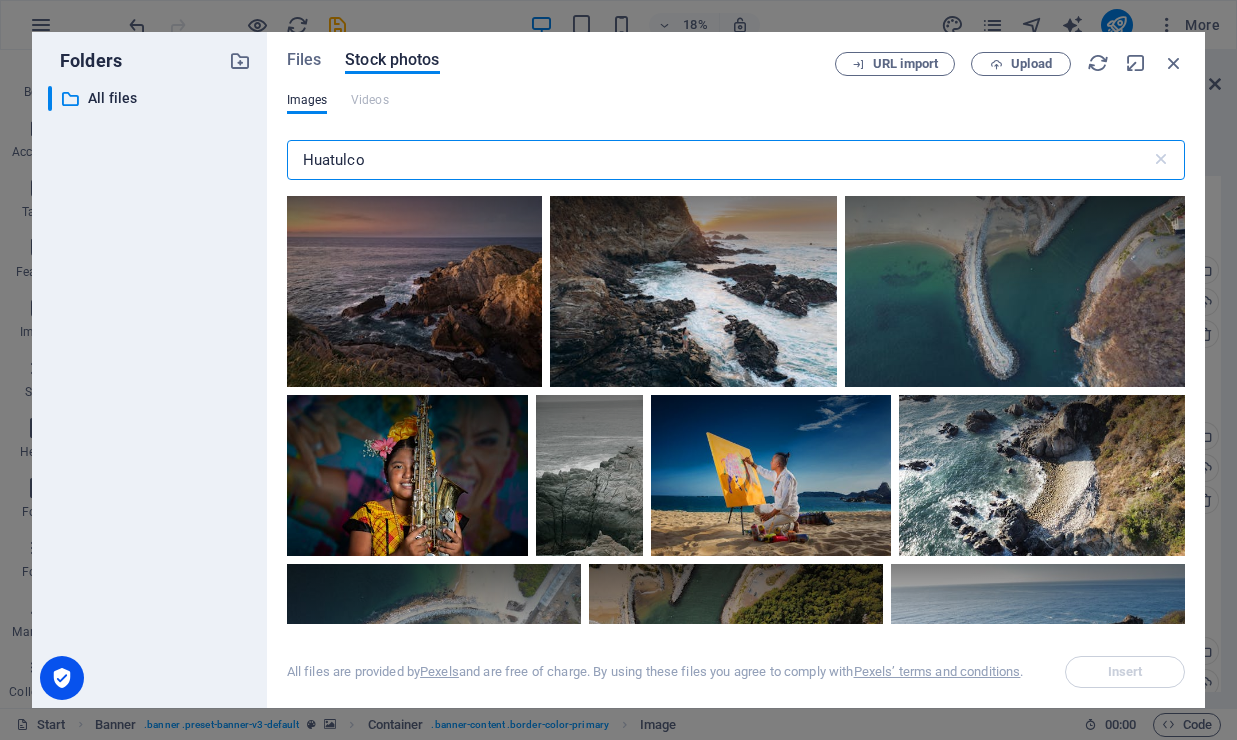 click on "Huatulco" at bounding box center (719, 160) 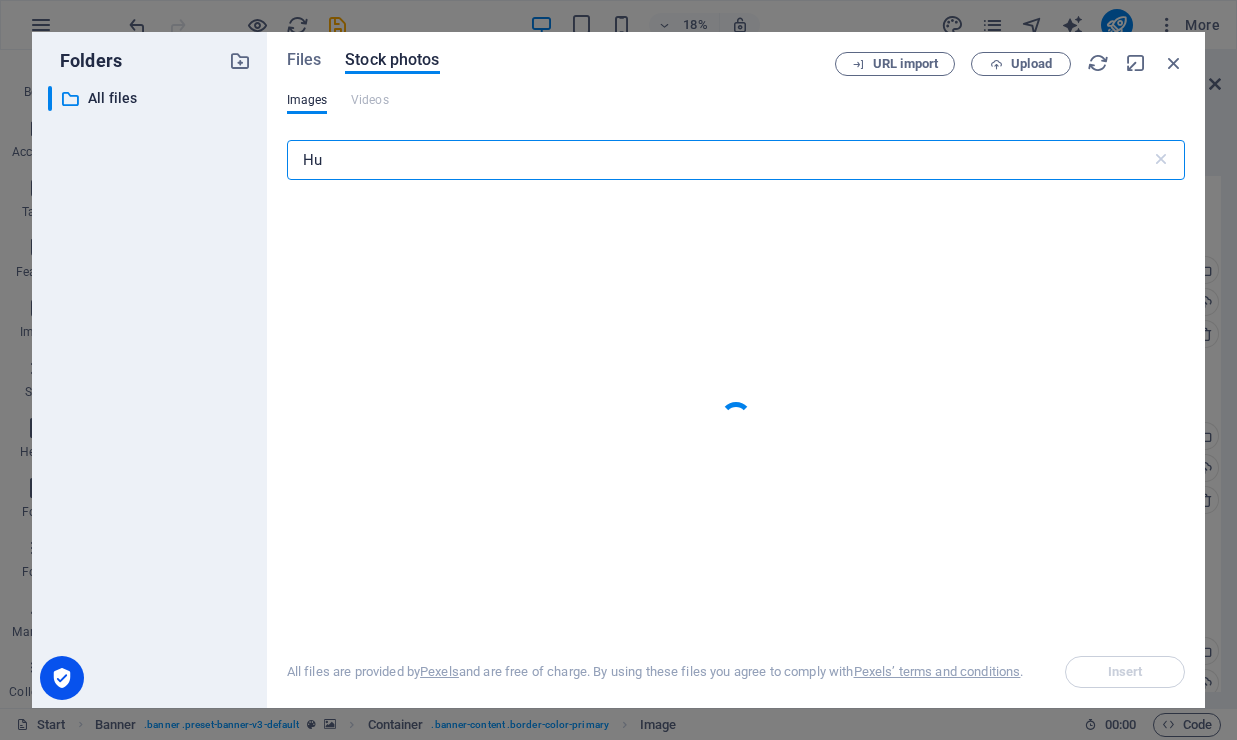 type on "H" 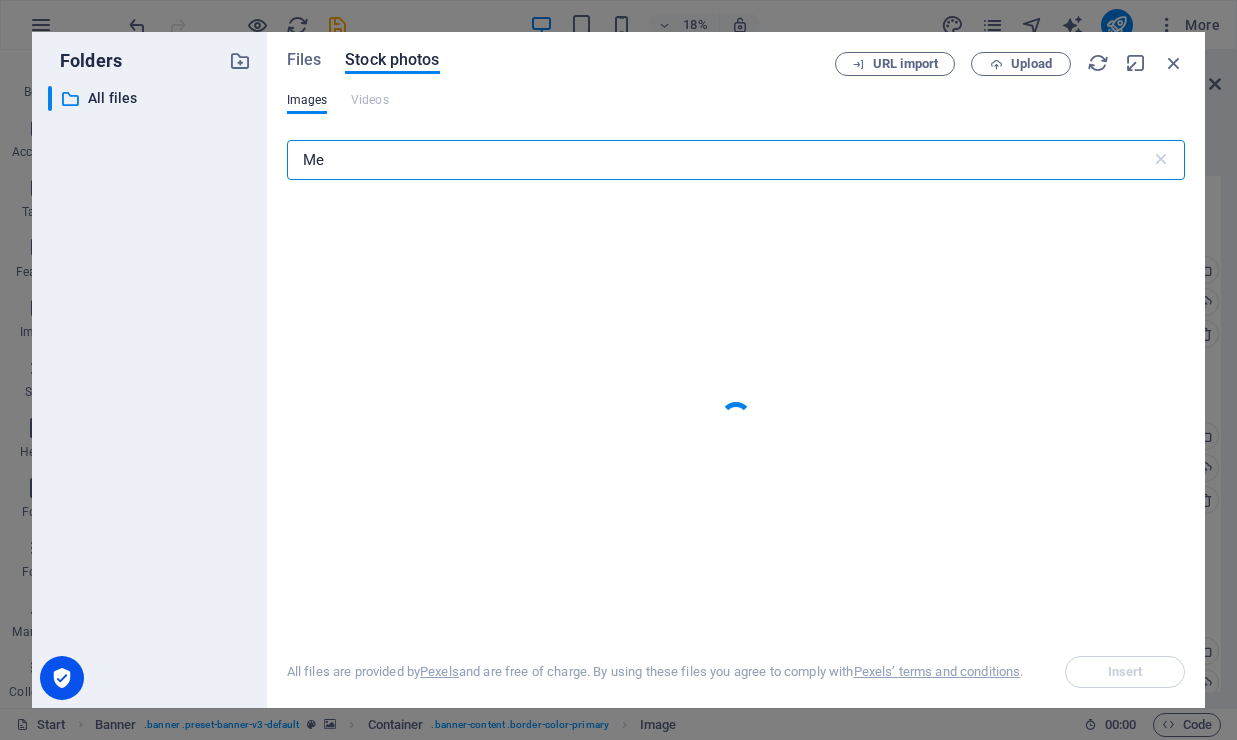 type on "M" 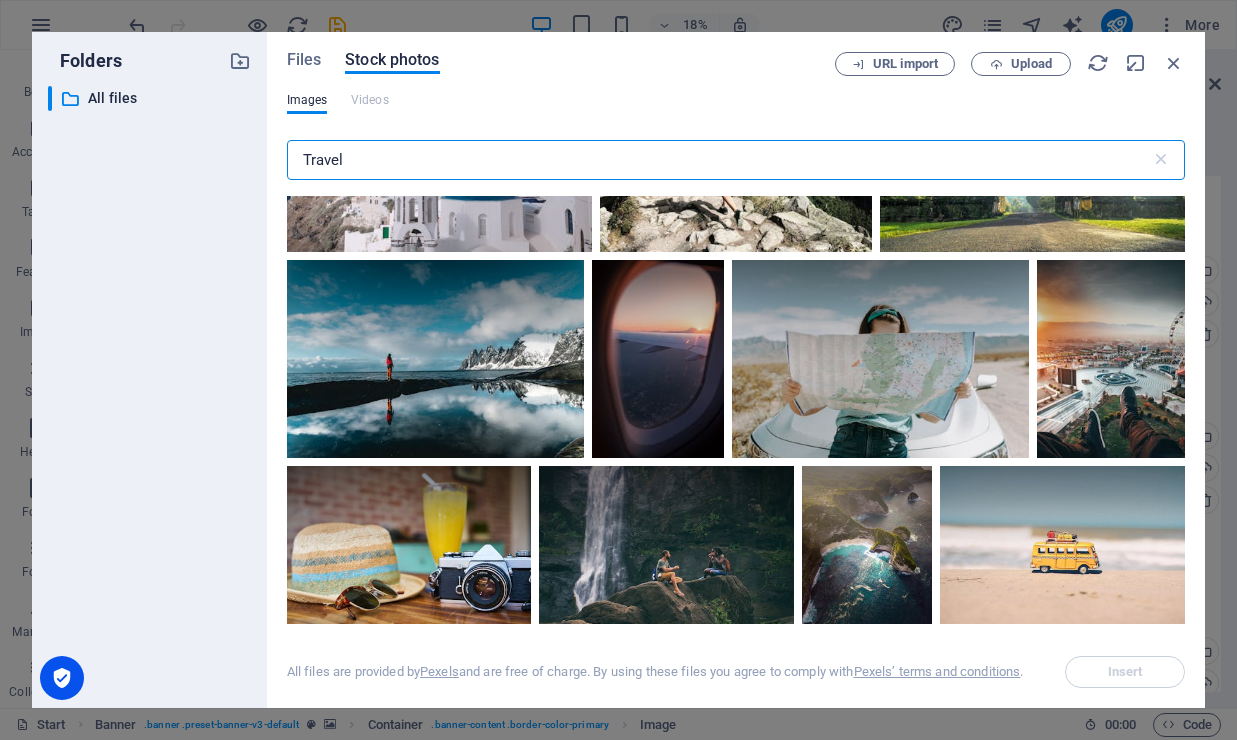 scroll, scrollTop: 1068, scrollLeft: 0, axis: vertical 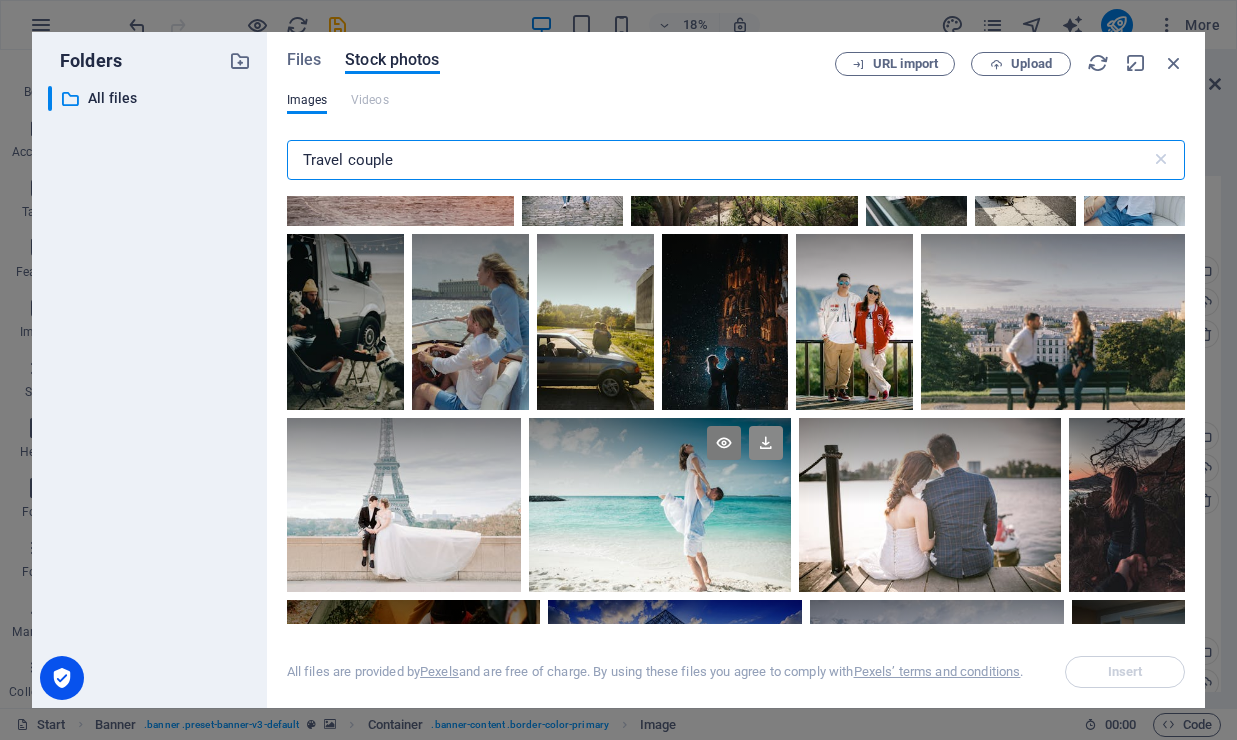 type on "Travel couple" 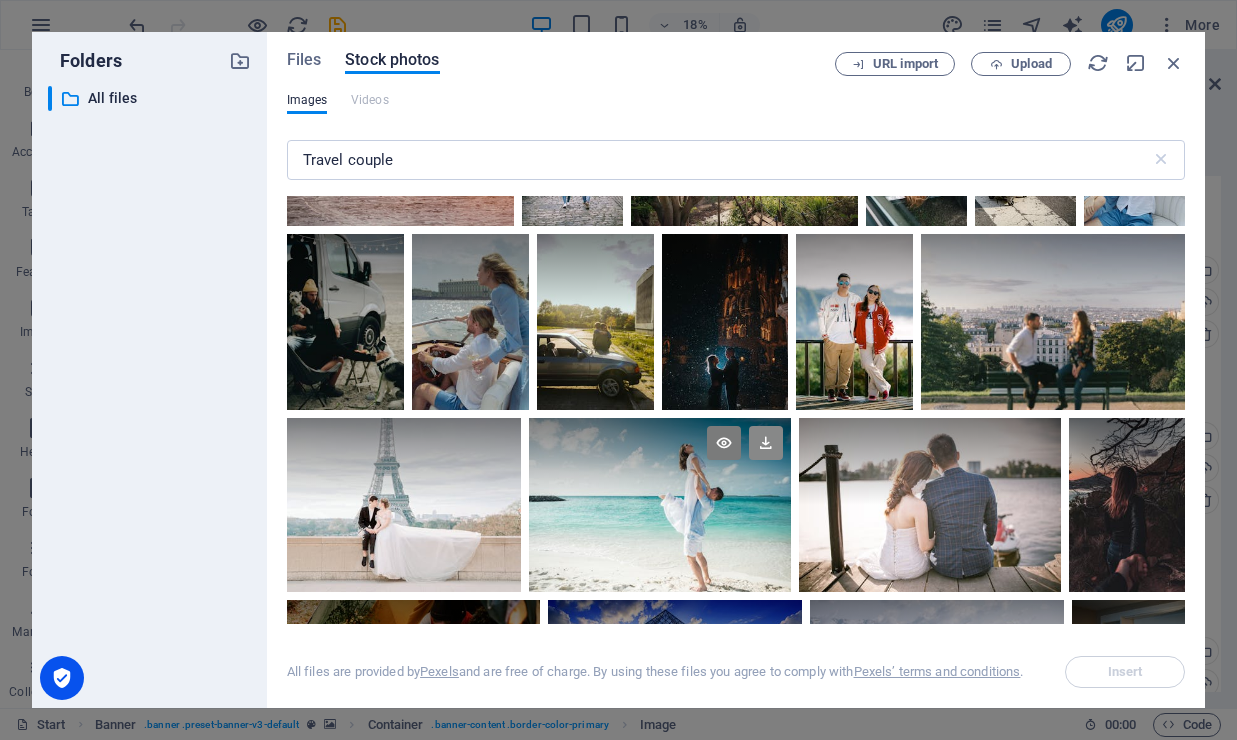 click at bounding box center [766, 443] 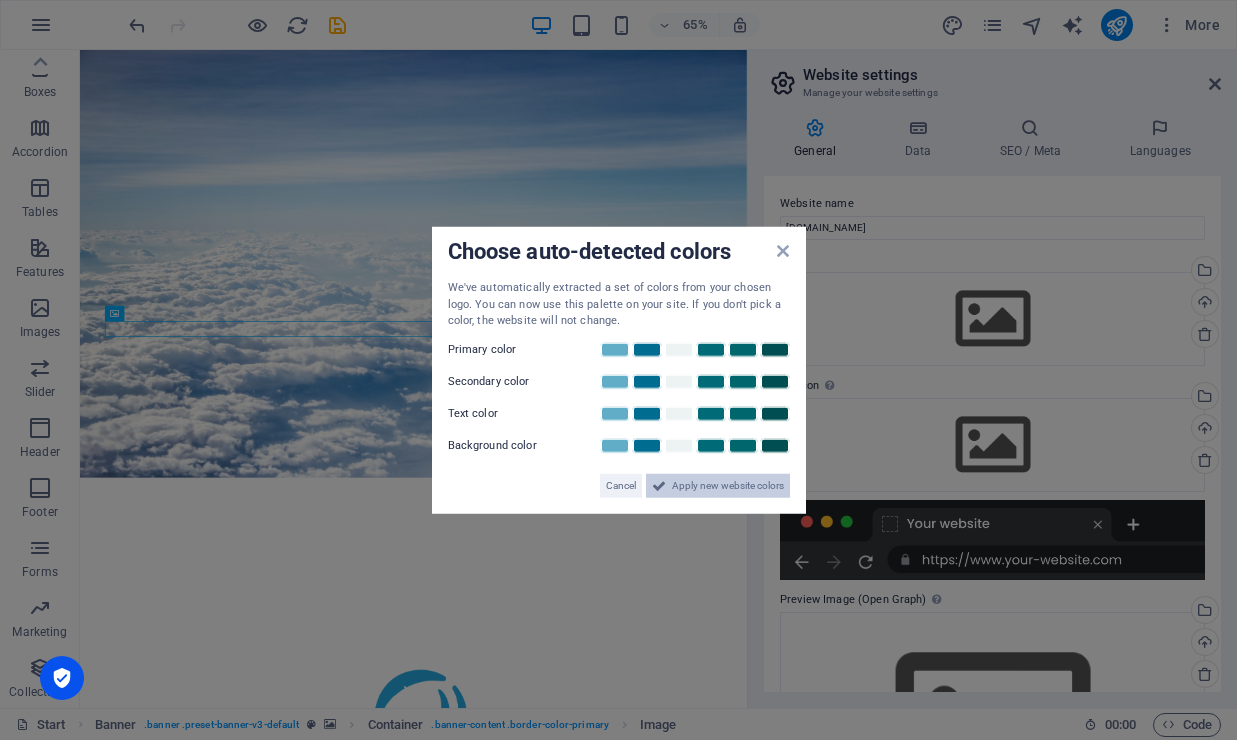 click on "Apply new website colors" at bounding box center [728, 485] 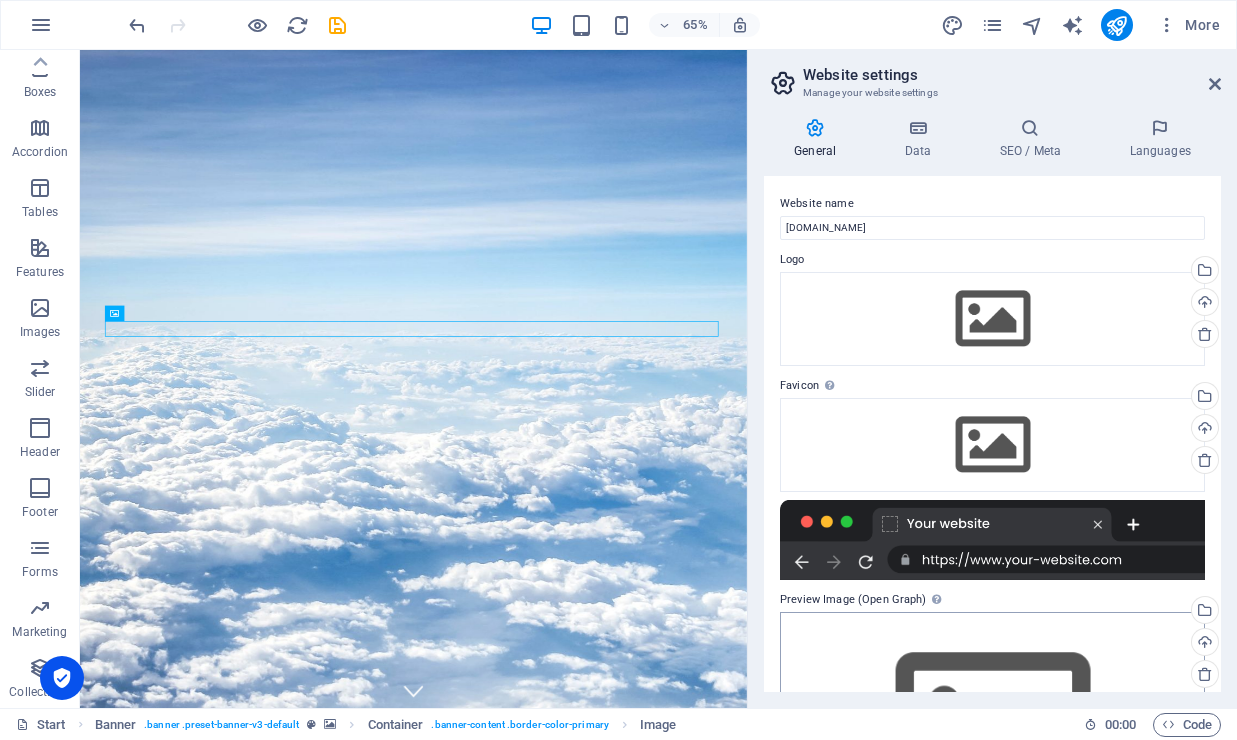 scroll, scrollTop: 0, scrollLeft: 0, axis: both 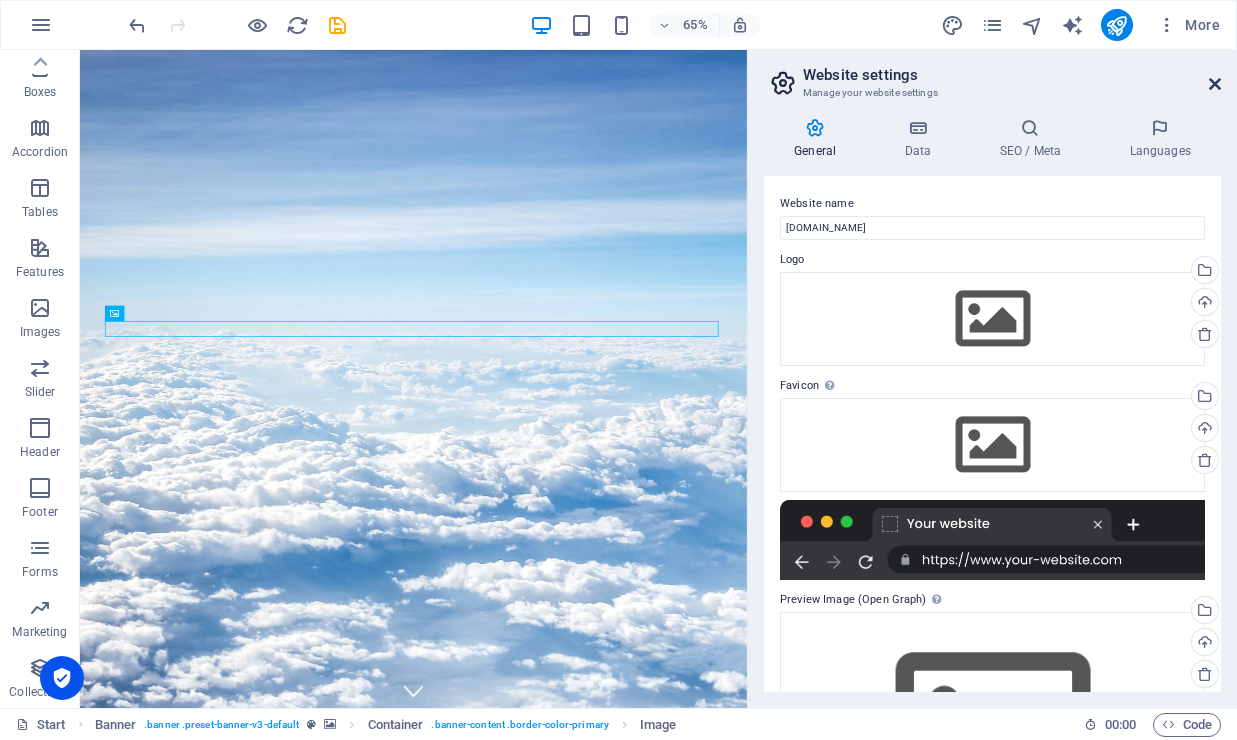 click at bounding box center (1215, 84) 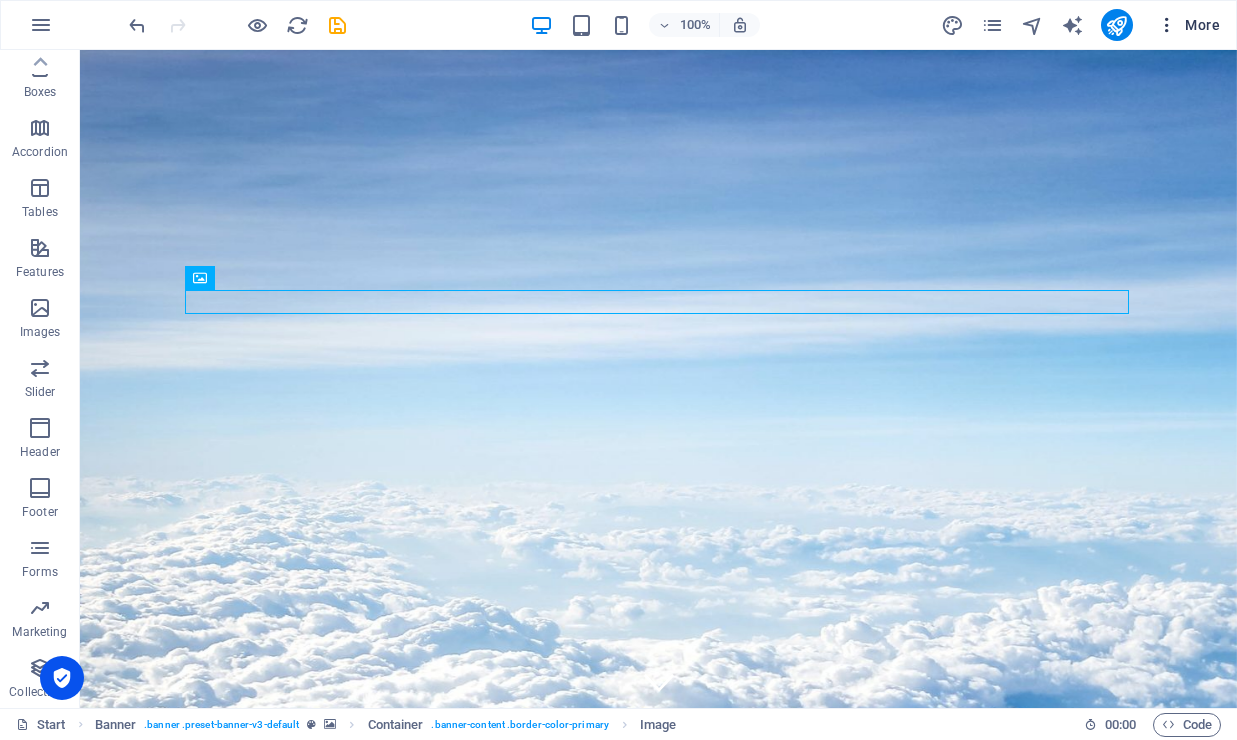 click on "More" at bounding box center [1188, 25] 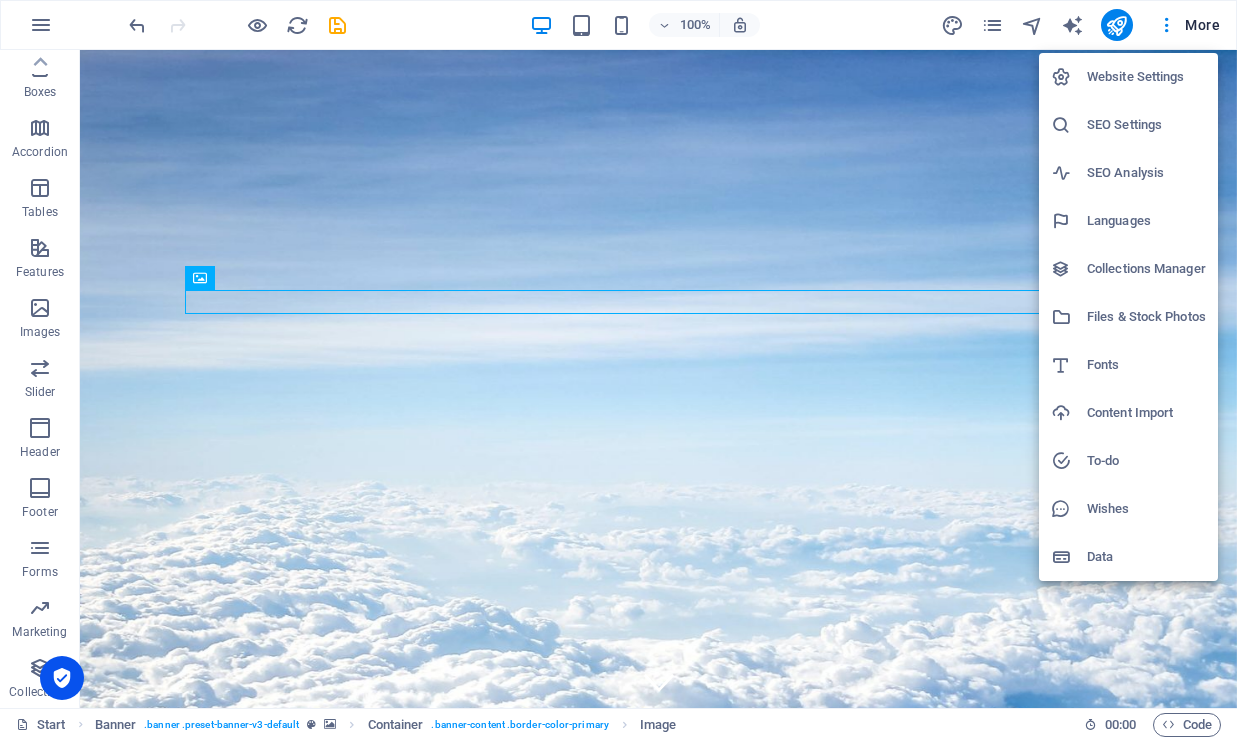 click on "Files & Stock Photos" at bounding box center (1146, 317) 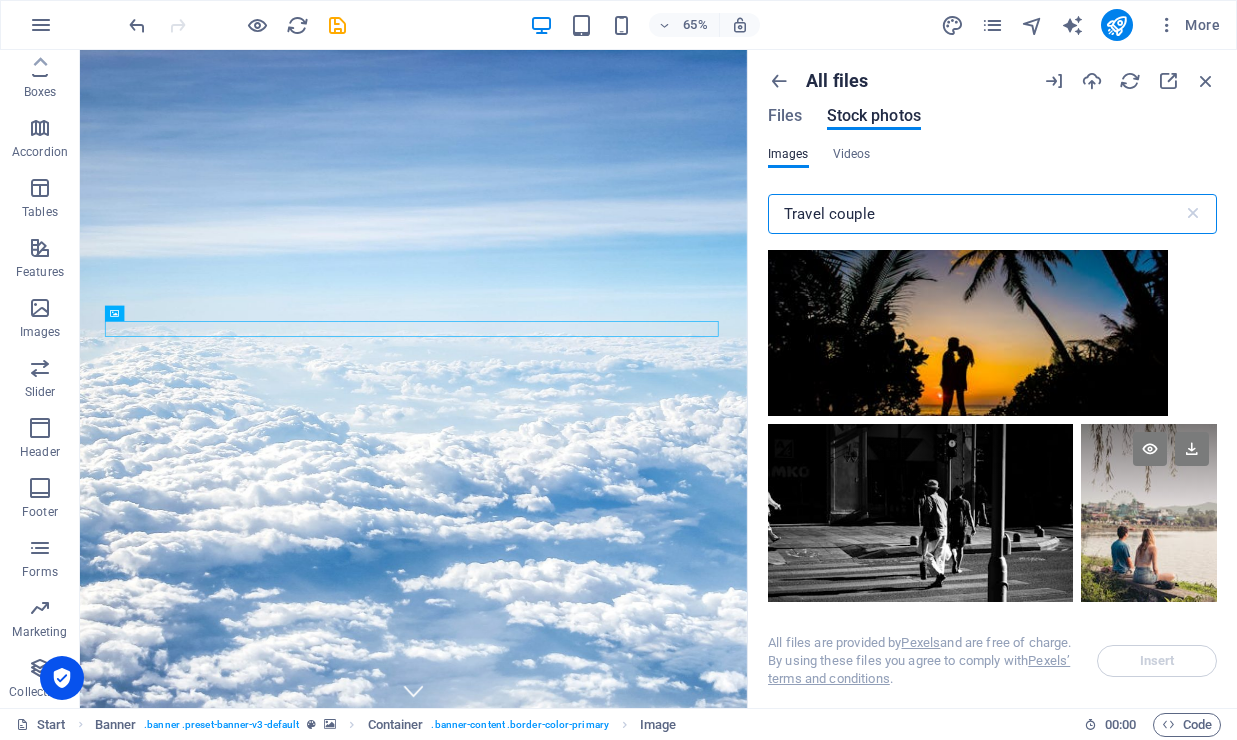 scroll, scrollTop: 2115, scrollLeft: 0, axis: vertical 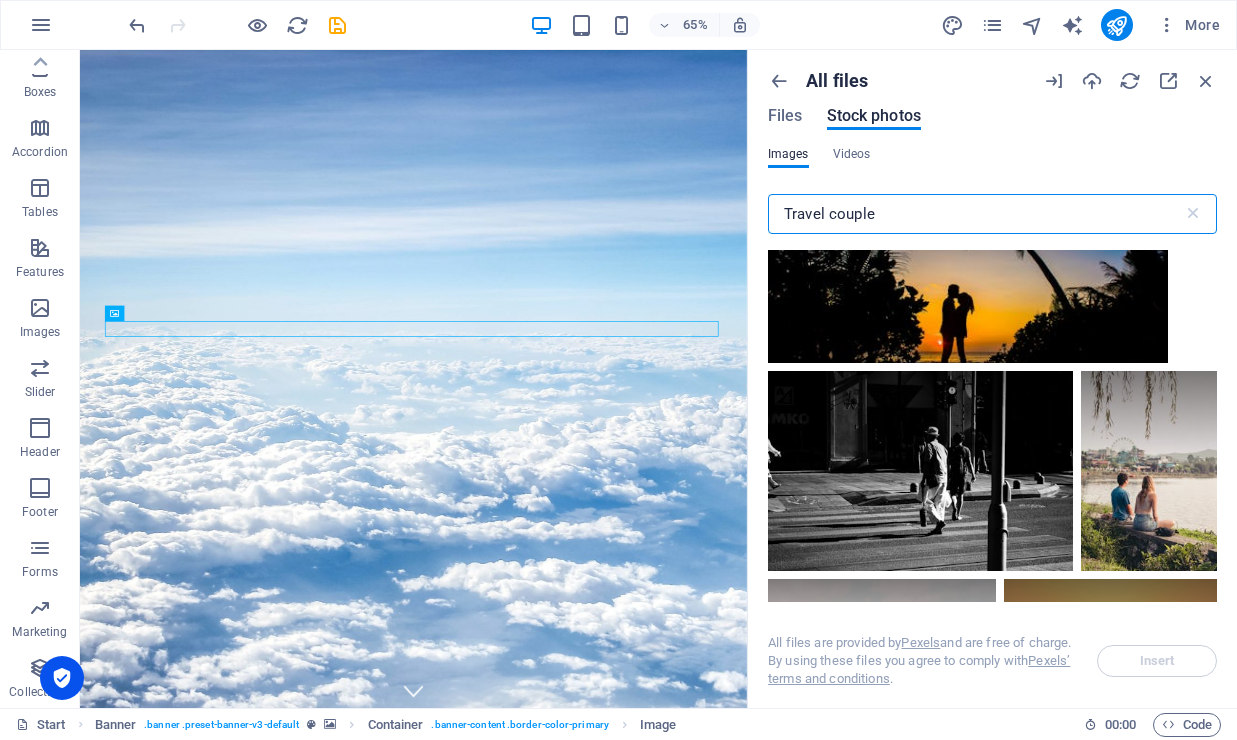 click on "Travel couple" at bounding box center [975, 214] 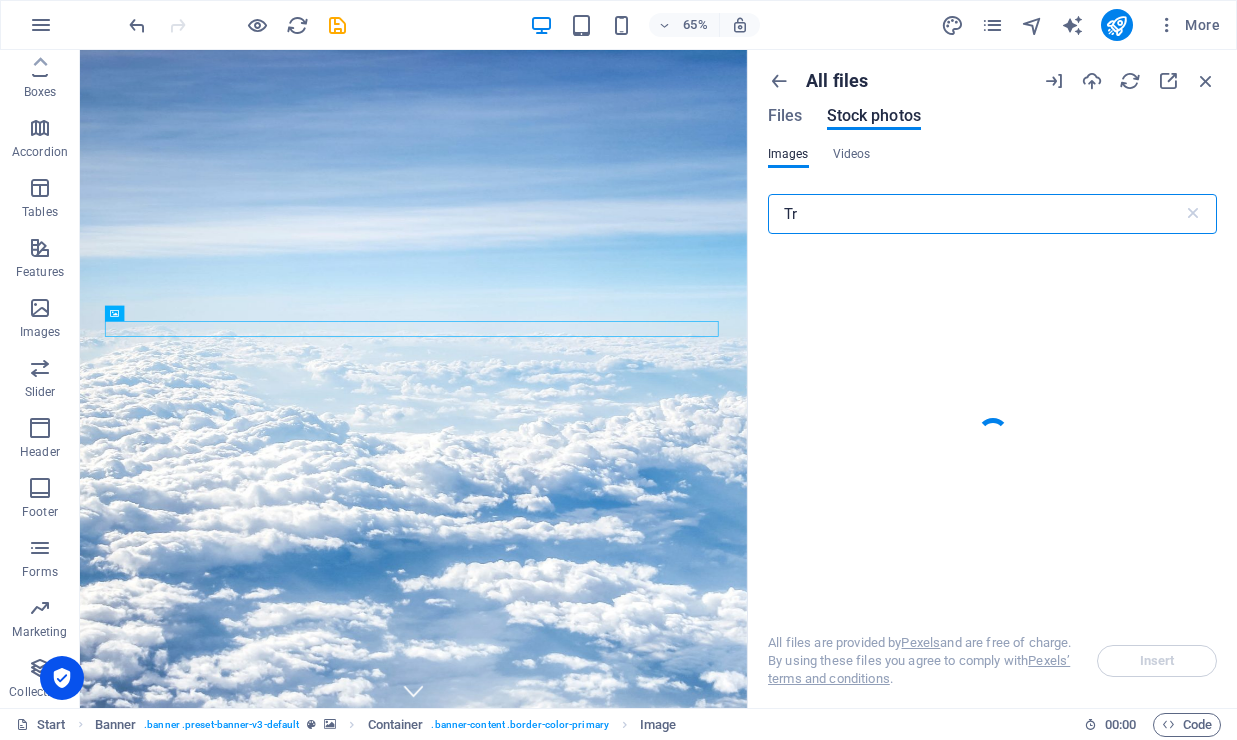 type on "T" 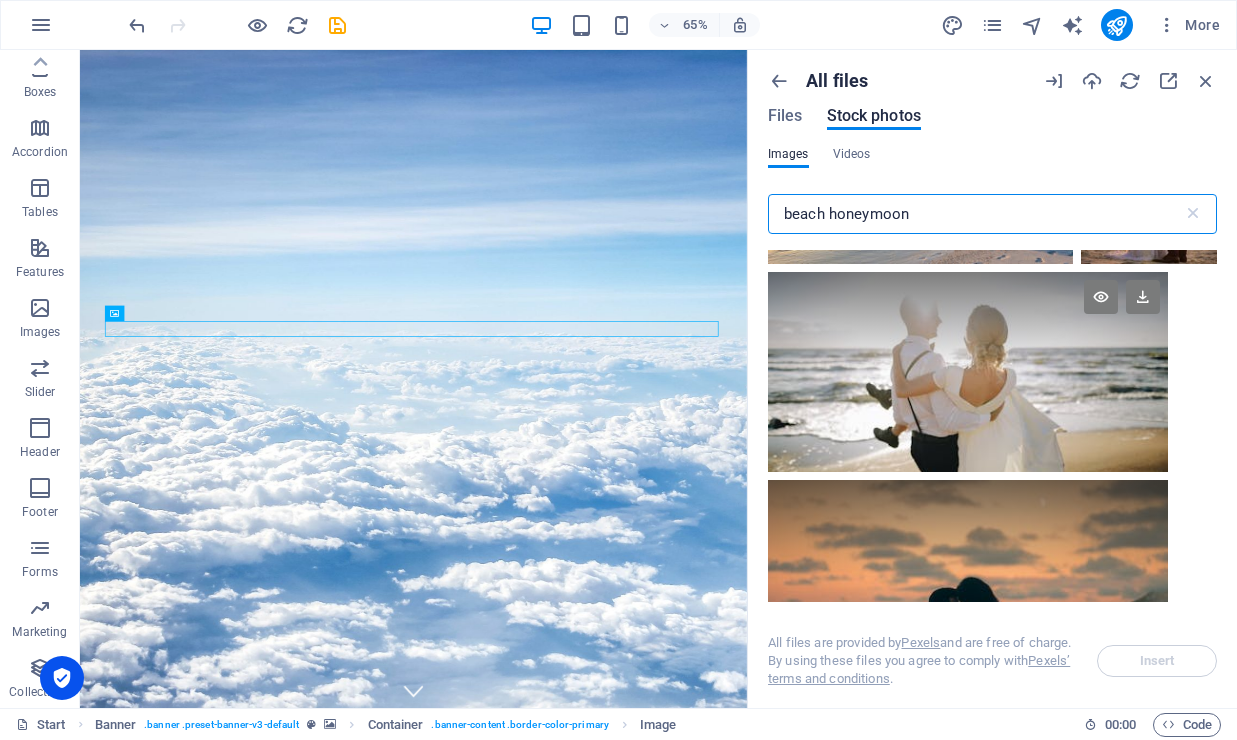 scroll, scrollTop: 2148, scrollLeft: 0, axis: vertical 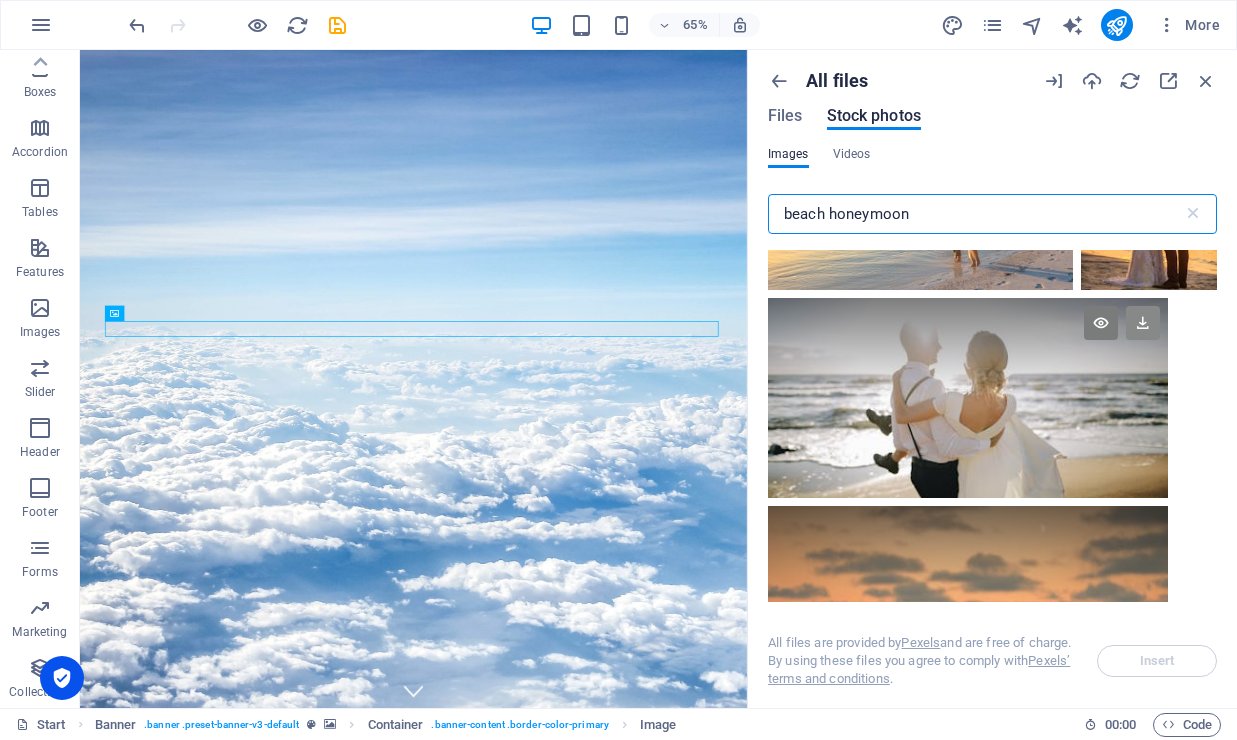 click at bounding box center [1143, 323] 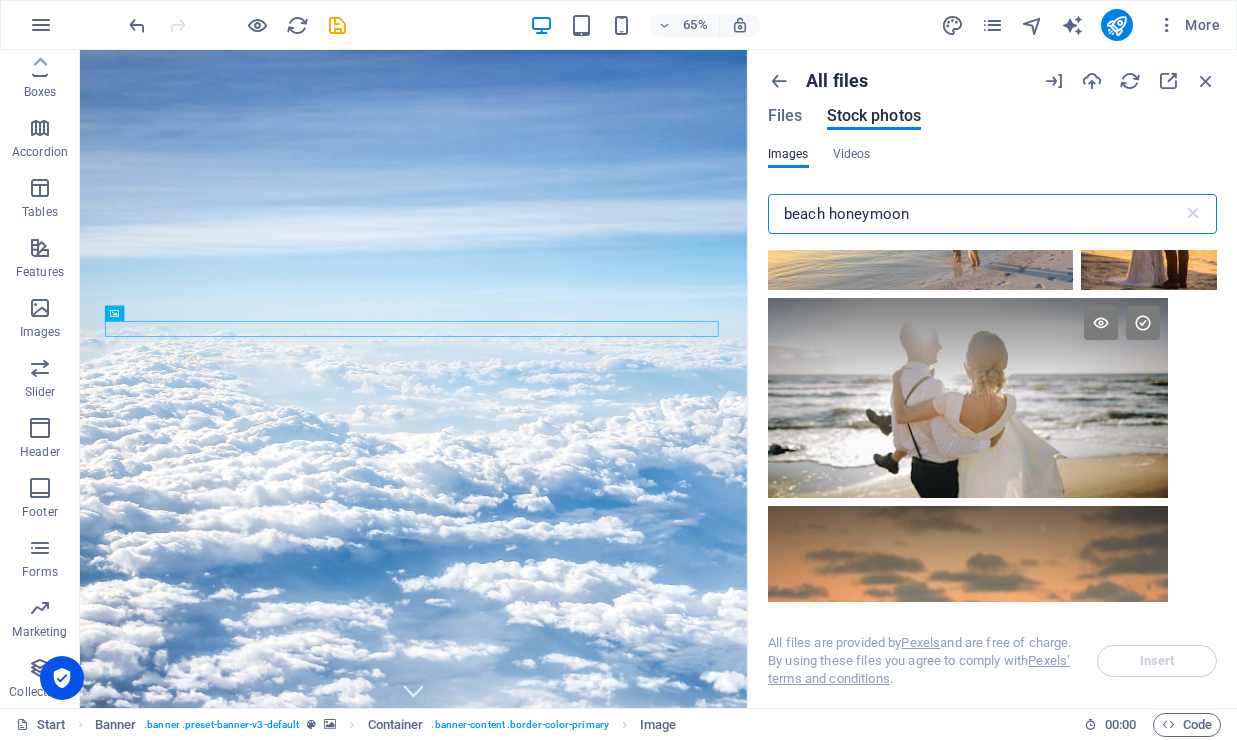 click on "beach honeymoon" at bounding box center [975, 214] 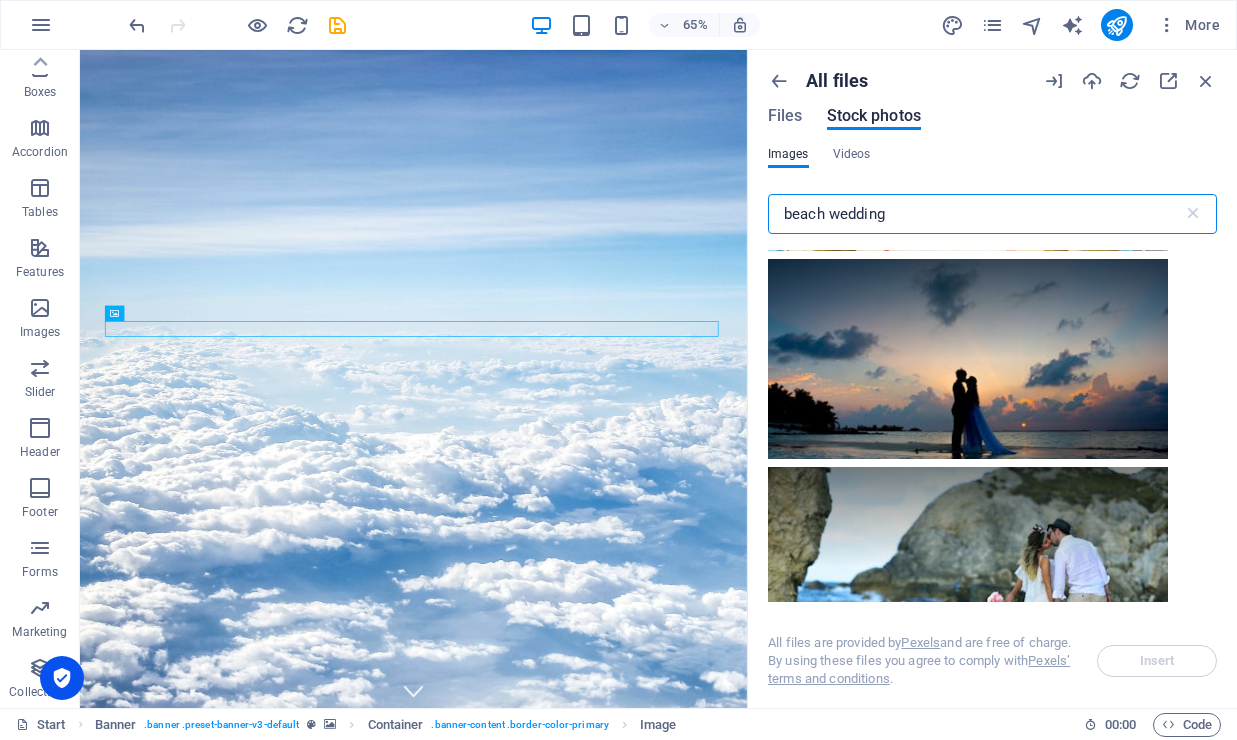 scroll, scrollTop: 5381, scrollLeft: 0, axis: vertical 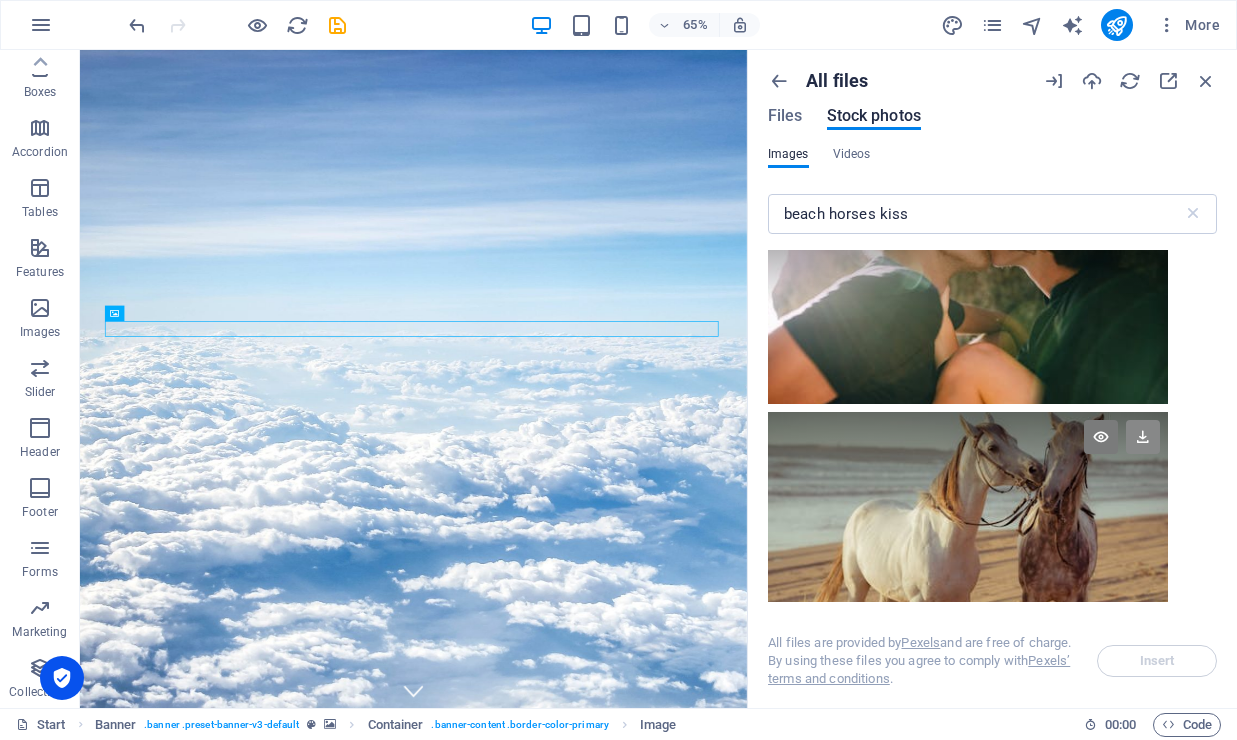 click at bounding box center (1143, 437) 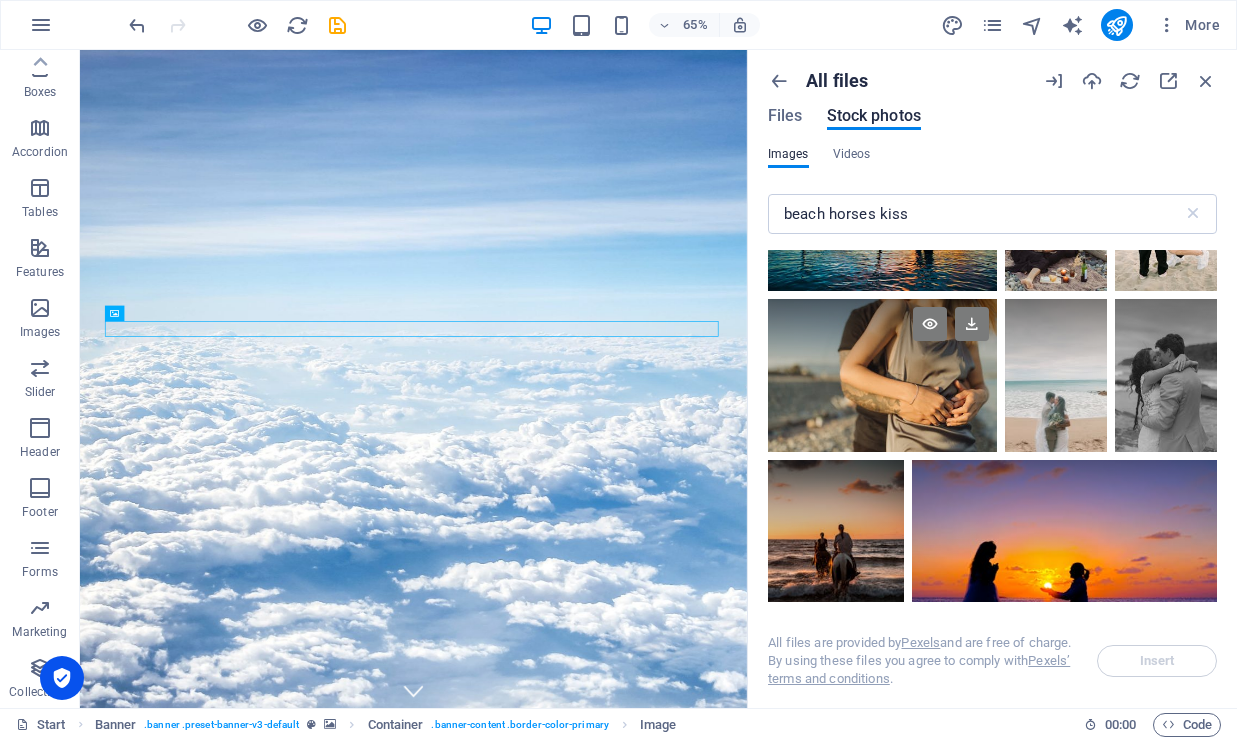 scroll, scrollTop: 3592, scrollLeft: 0, axis: vertical 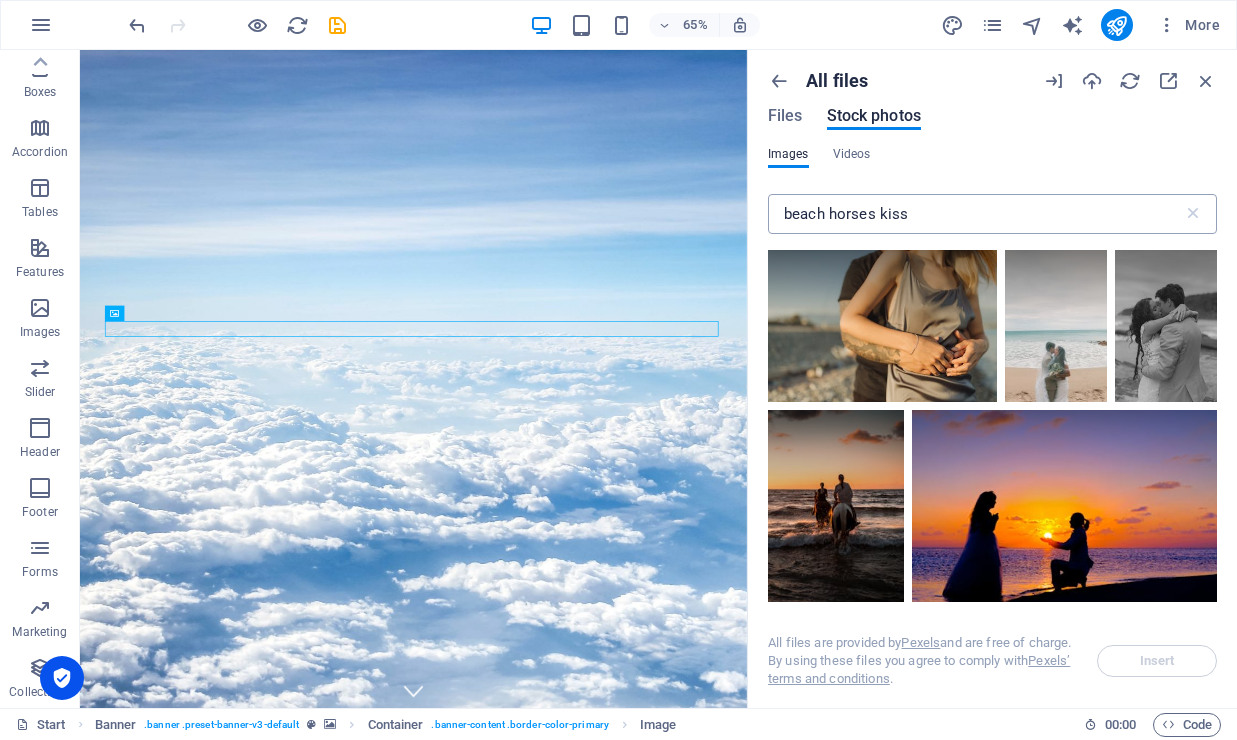 click on "beach horses kiss" at bounding box center (975, 214) 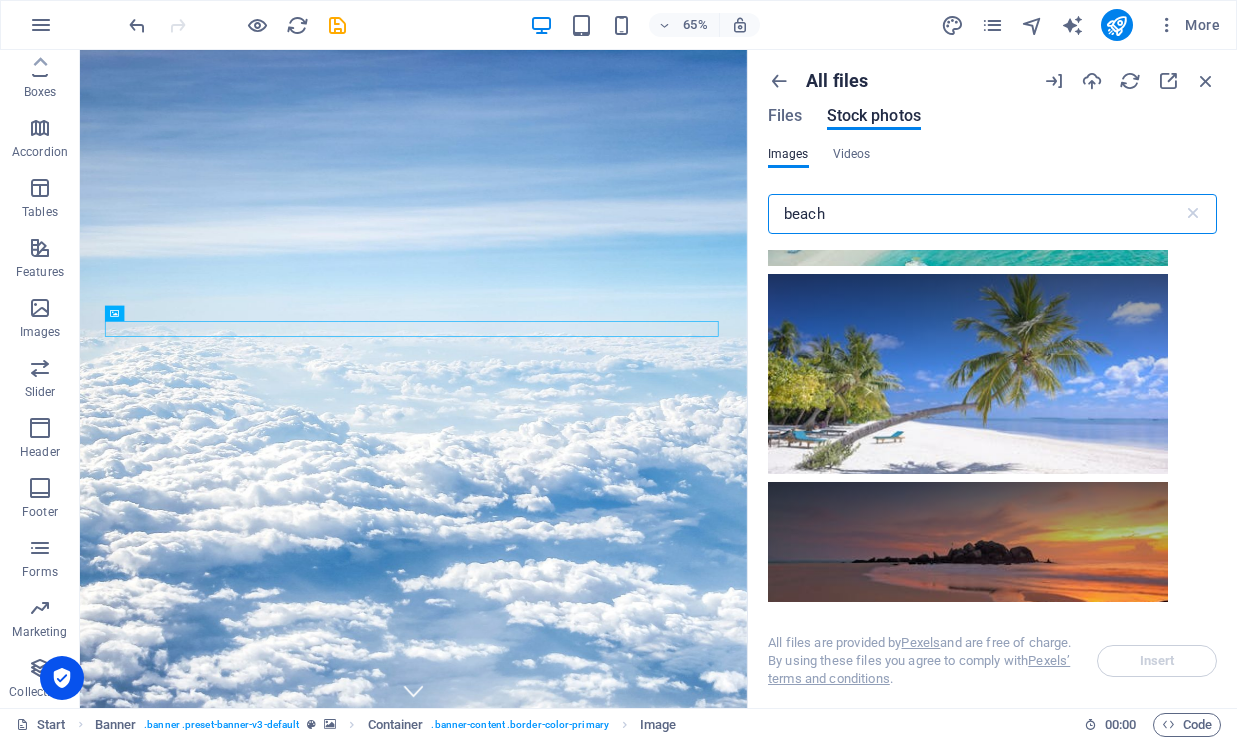 scroll, scrollTop: 6296, scrollLeft: 0, axis: vertical 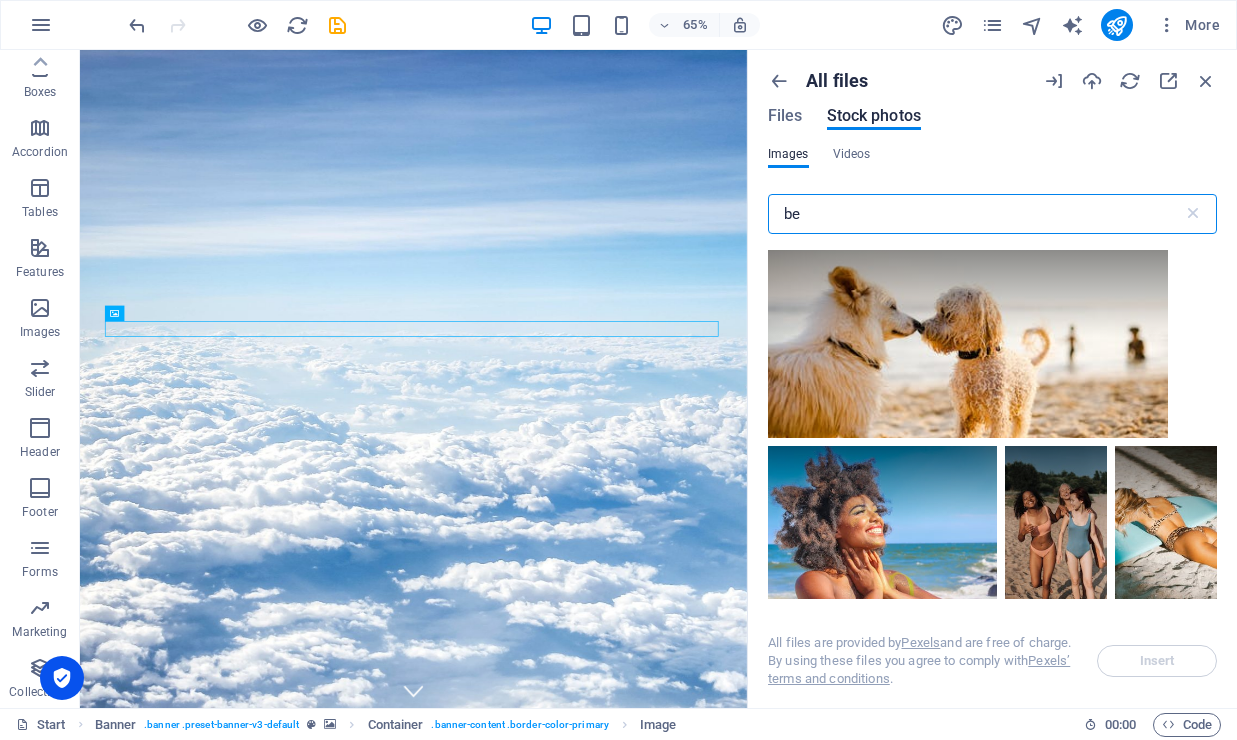 type on "b" 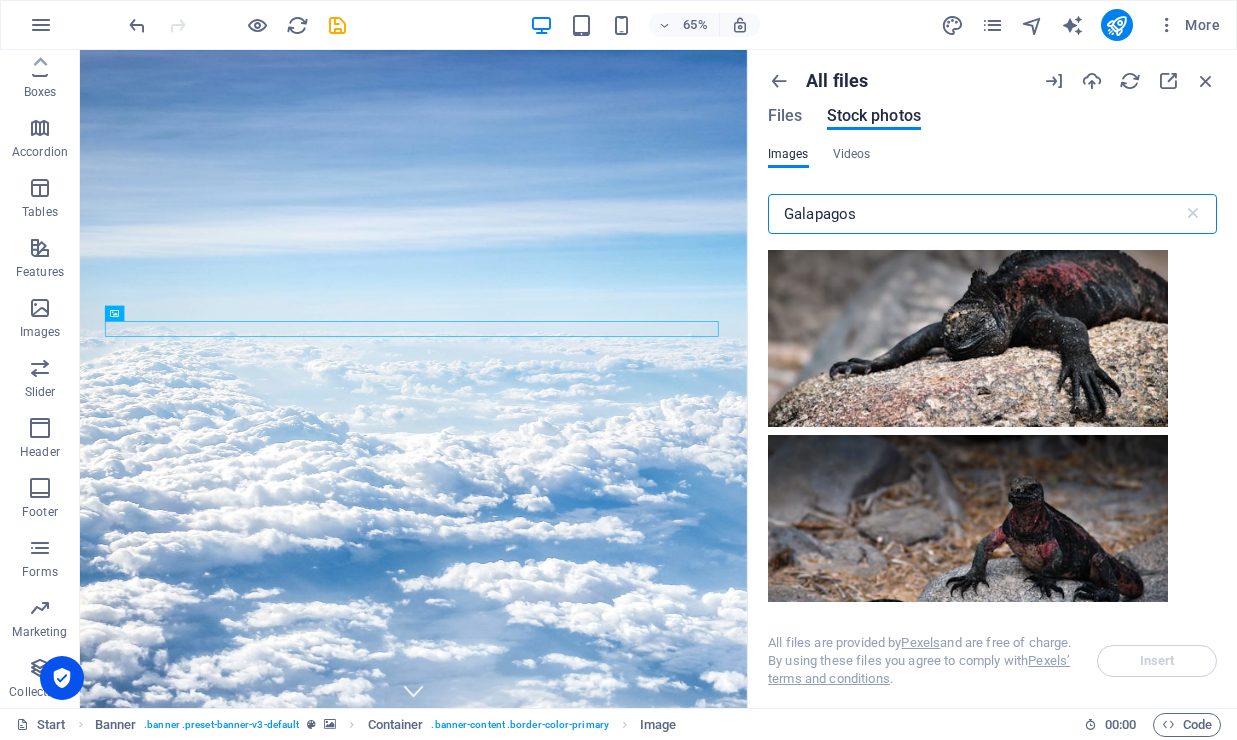 scroll, scrollTop: 3298, scrollLeft: 0, axis: vertical 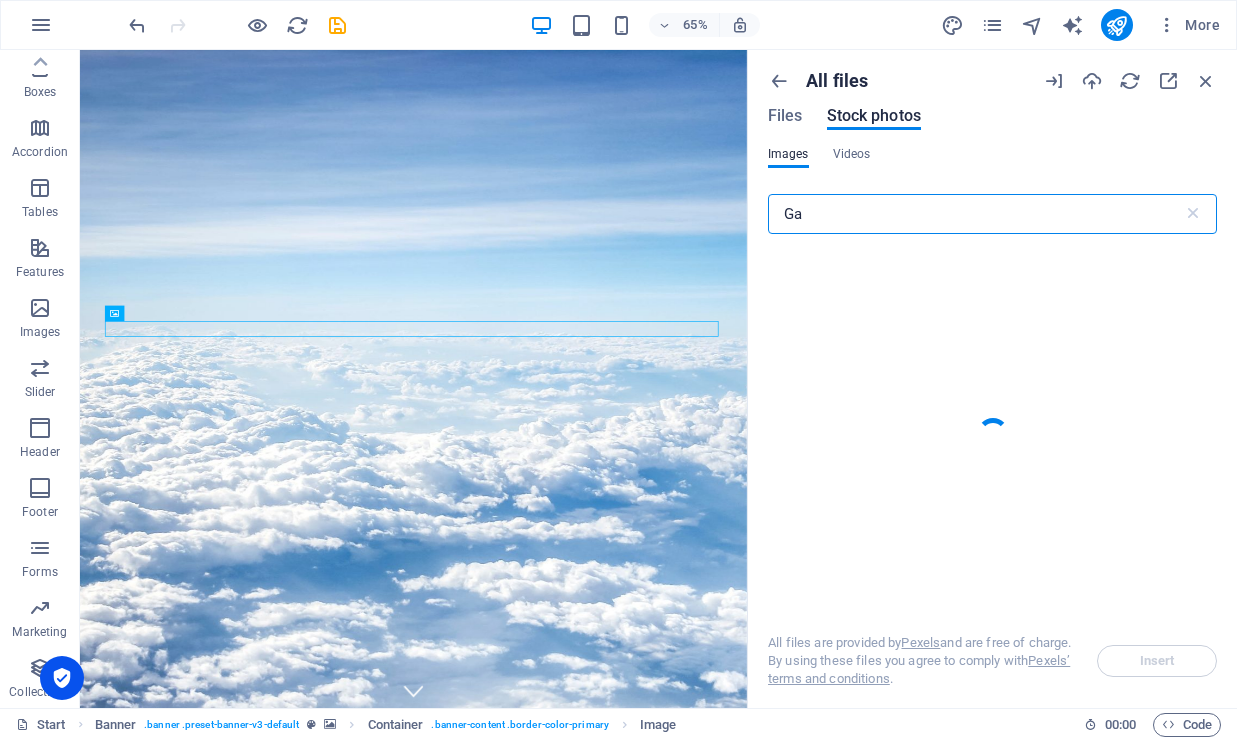 type on "G" 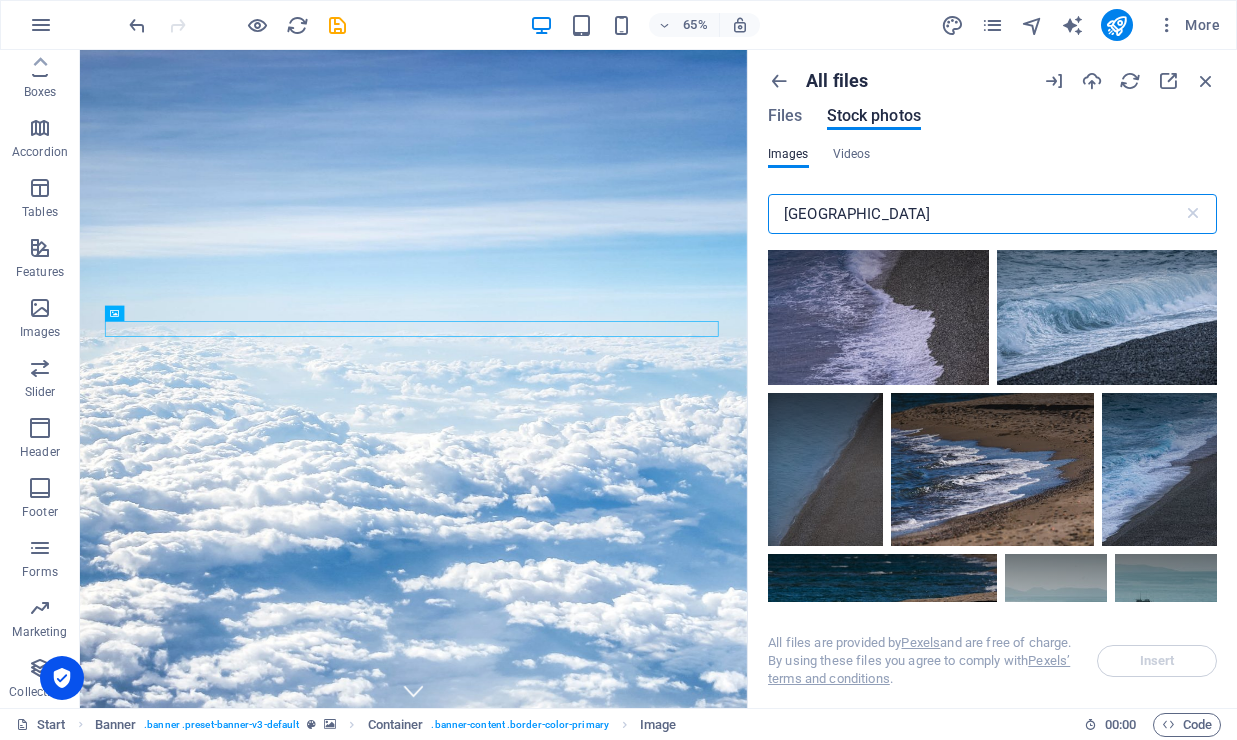 scroll, scrollTop: 893, scrollLeft: 0, axis: vertical 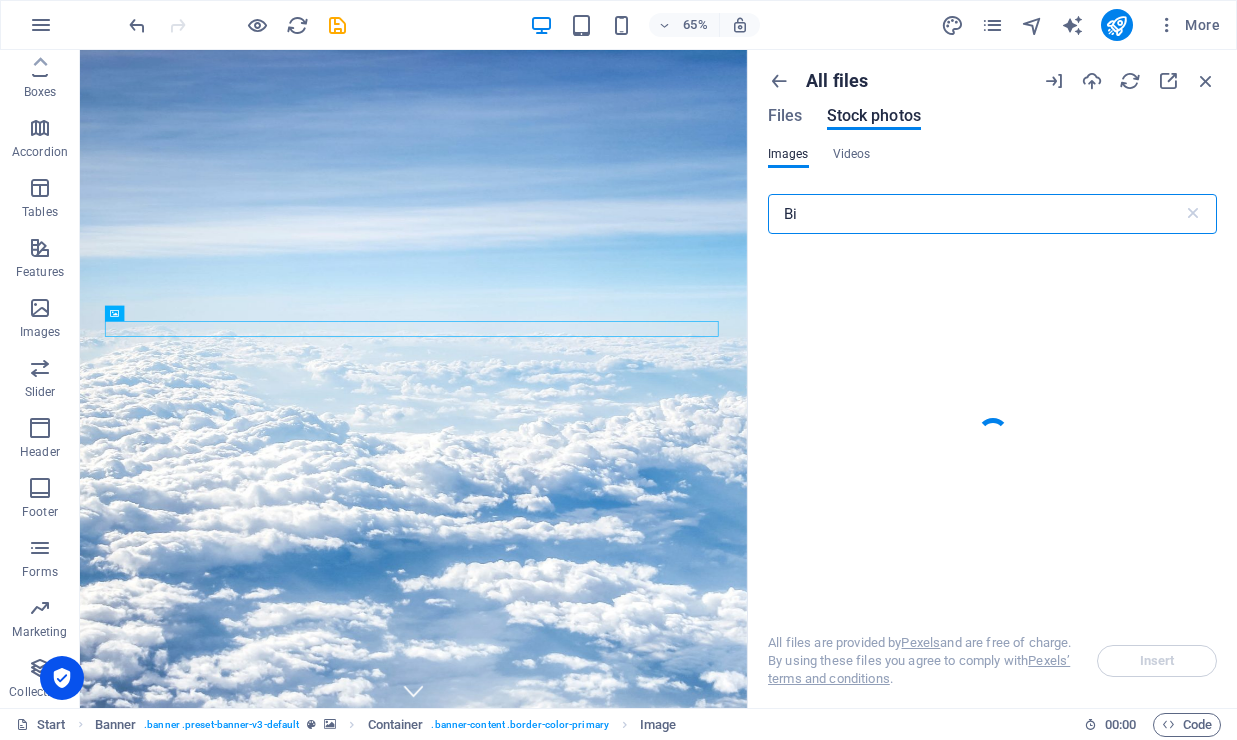 type on "B" 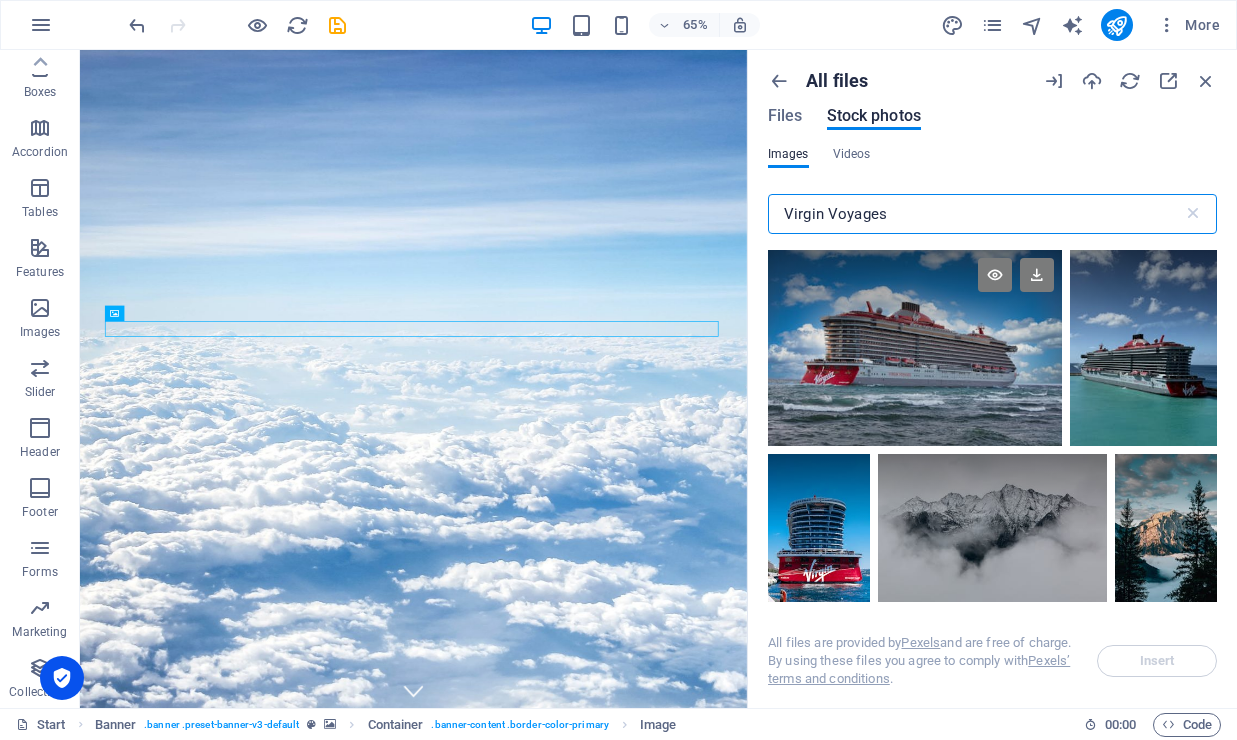 scroll, scrollTop: 0, scrollLeft: 0, axis: both 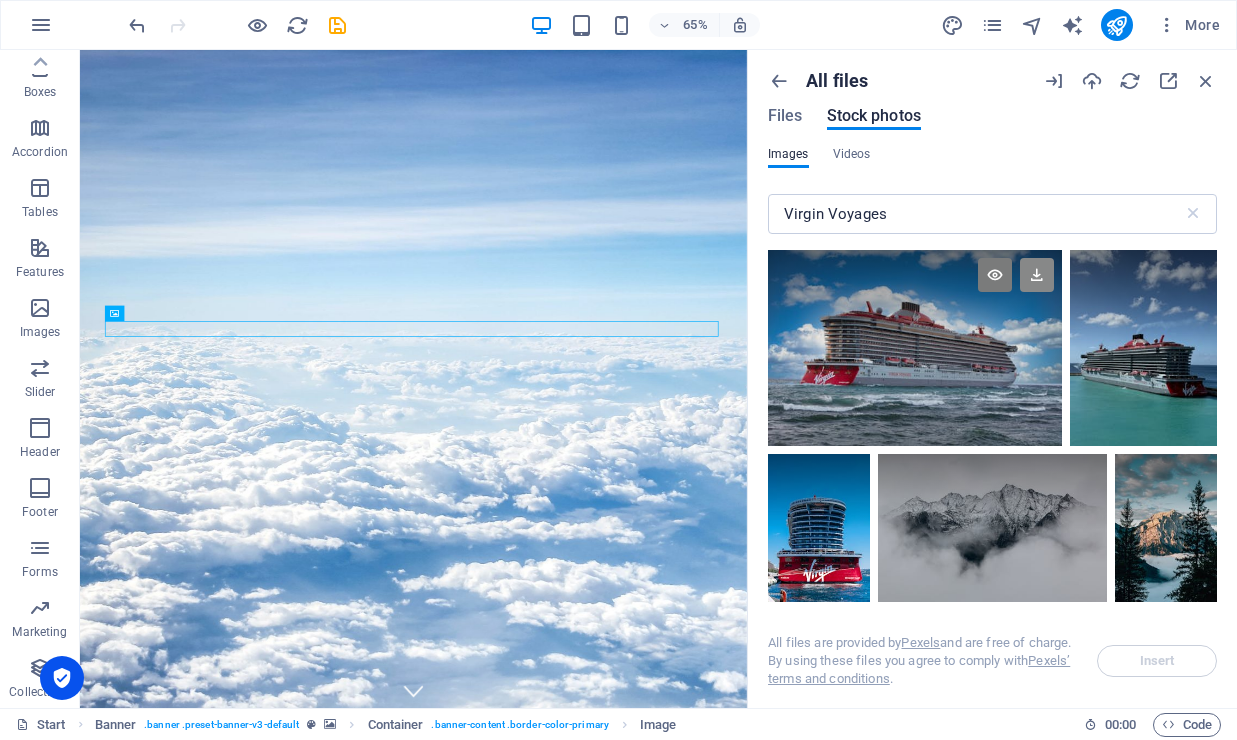 click at bounding box center (1037, 275) 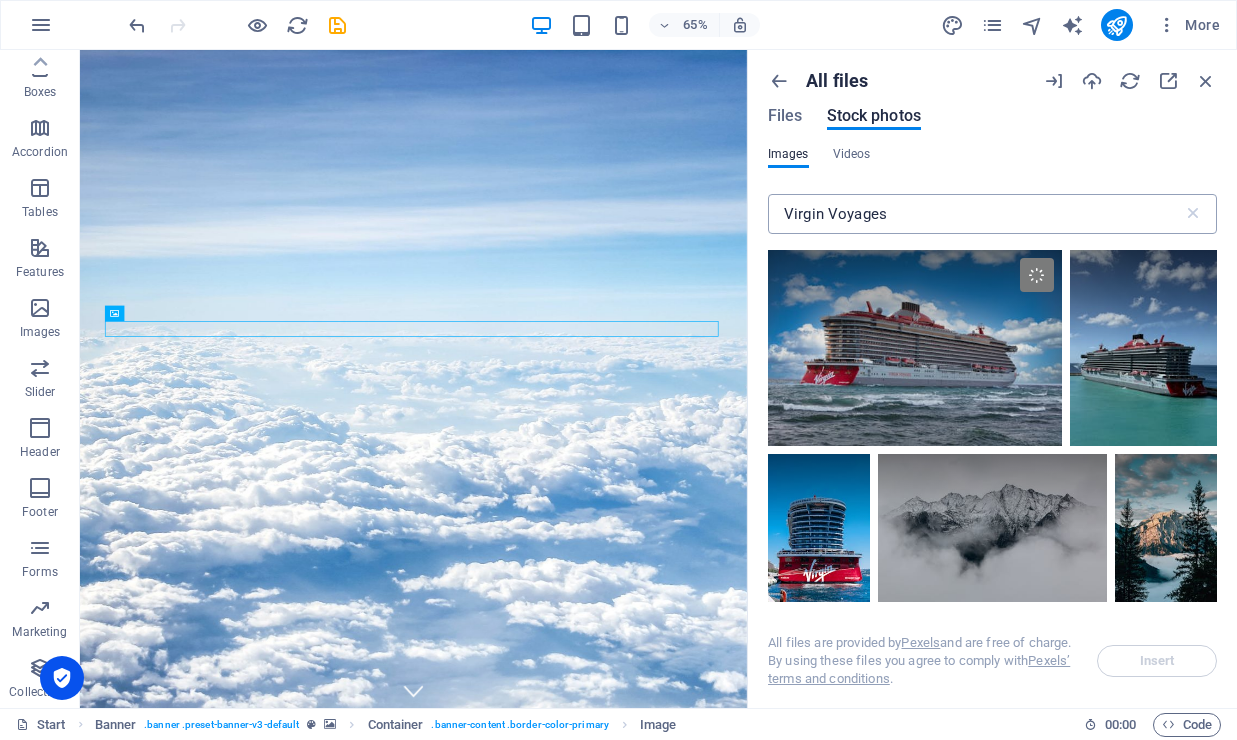 click on "Virgin Voyages" at bounding box center (975, 214) 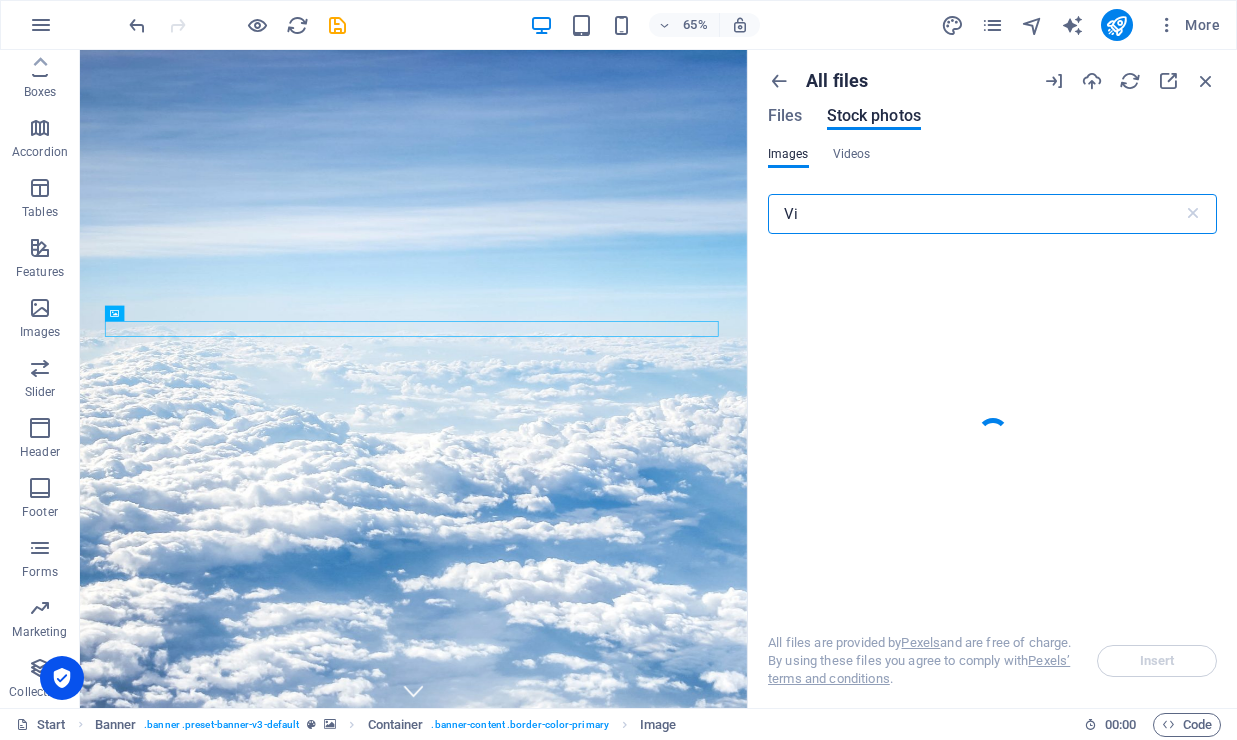 type on "V" 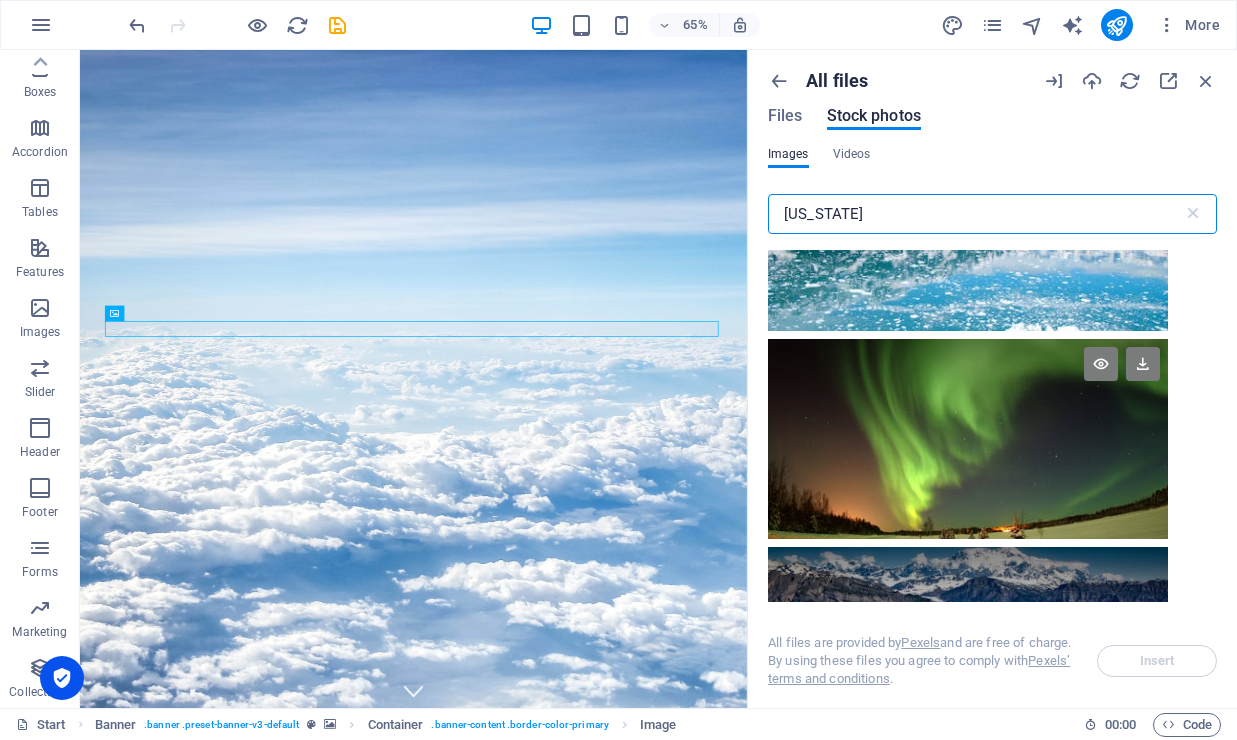 scroll, scrollTop: 108, scrollLeft: 0, axis: vertical 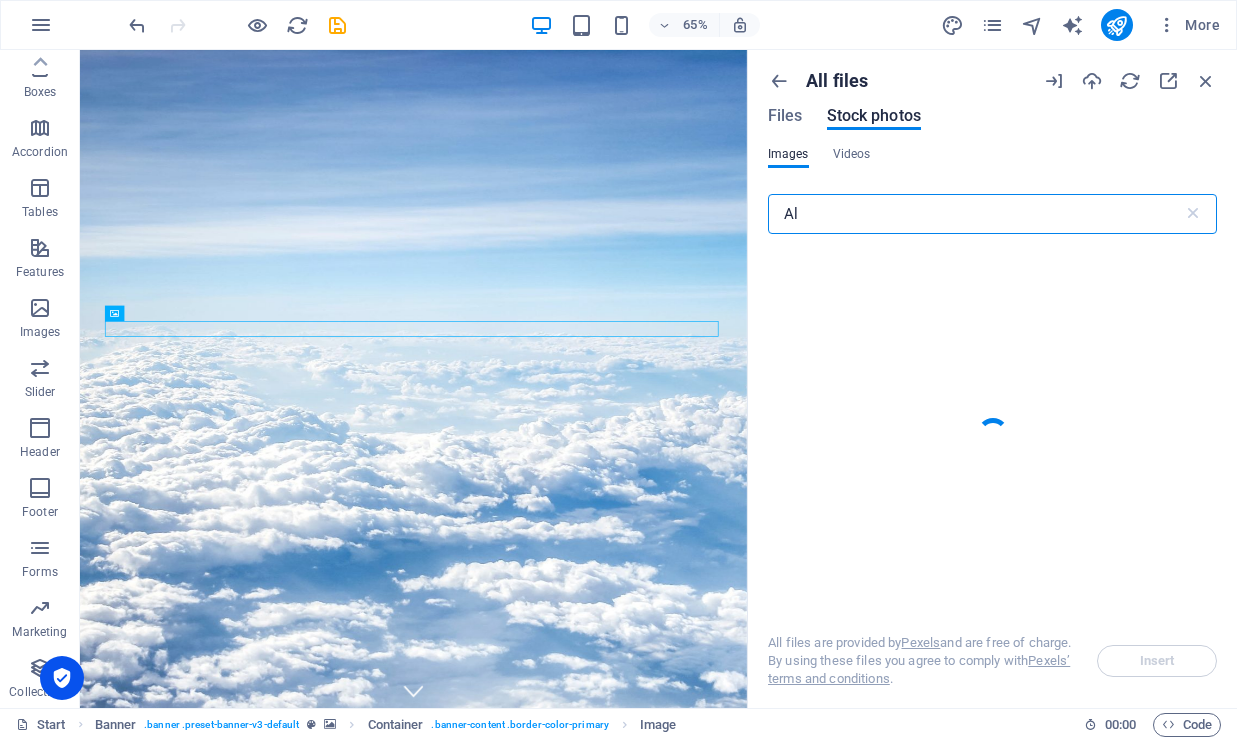 type on "A" 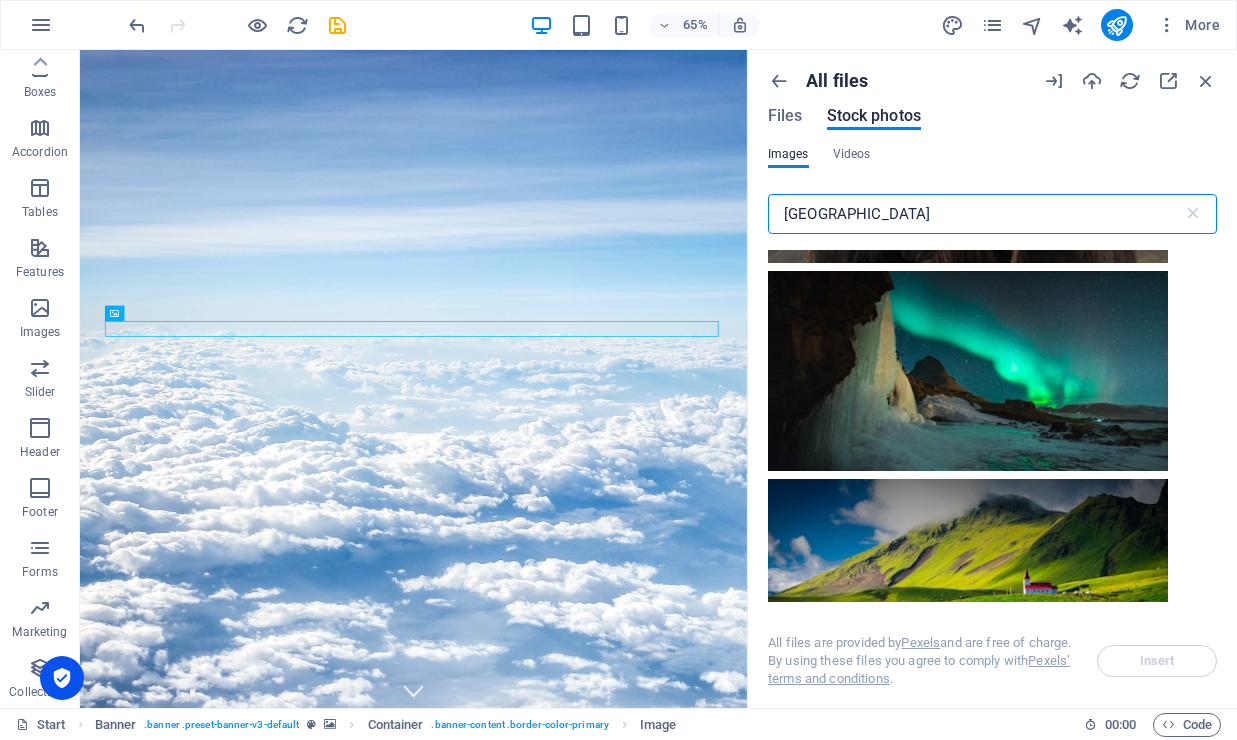 scroll, scrollTop: 816, scrollLeft: 0, axis: vertical 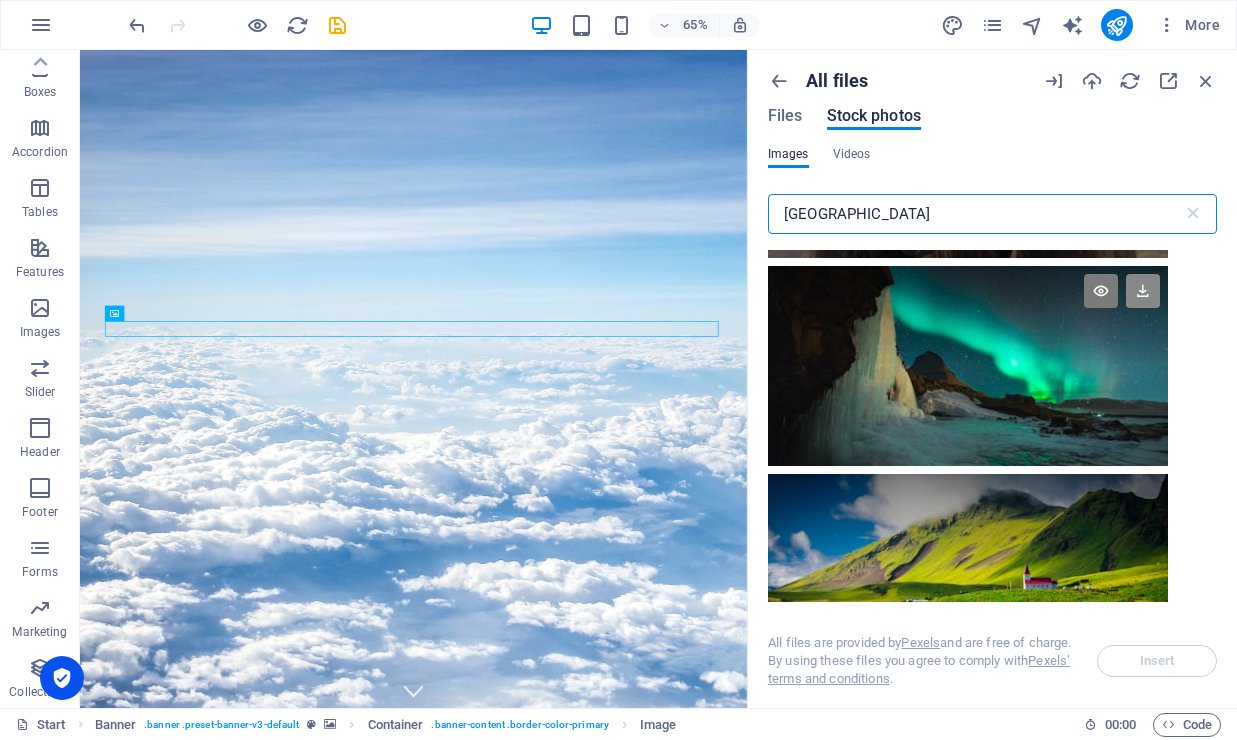 click at bounding box center [1143, 291] 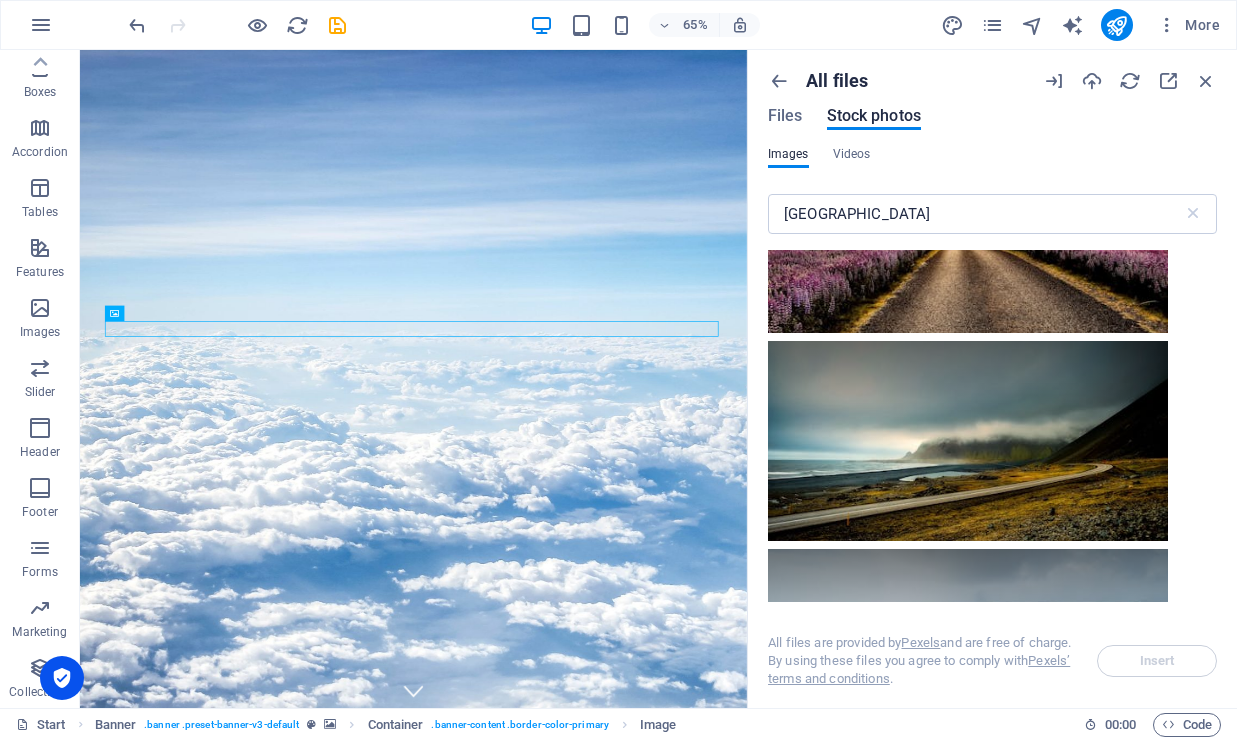 scroll, scrollTop: 2437, scrollLeft: 0, axis: vertical 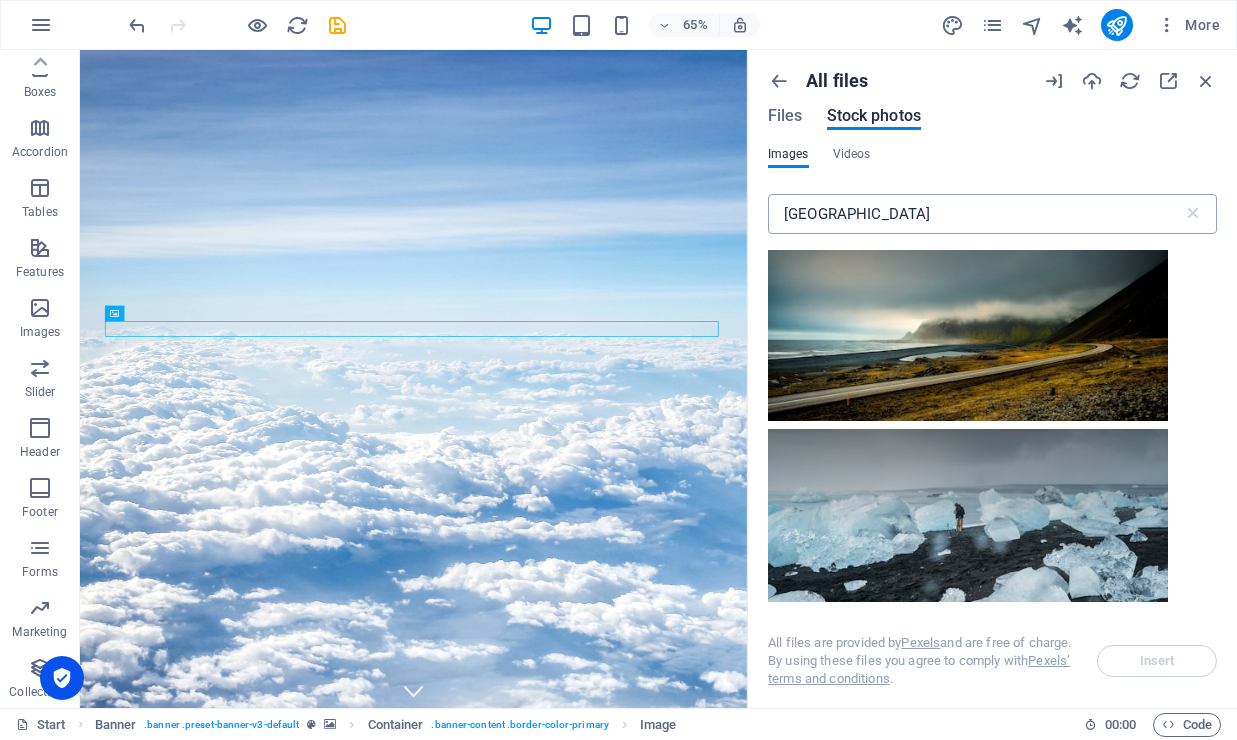 click on "[GEOGRAPHIC_DATA]" at bounding box center [975, 214] 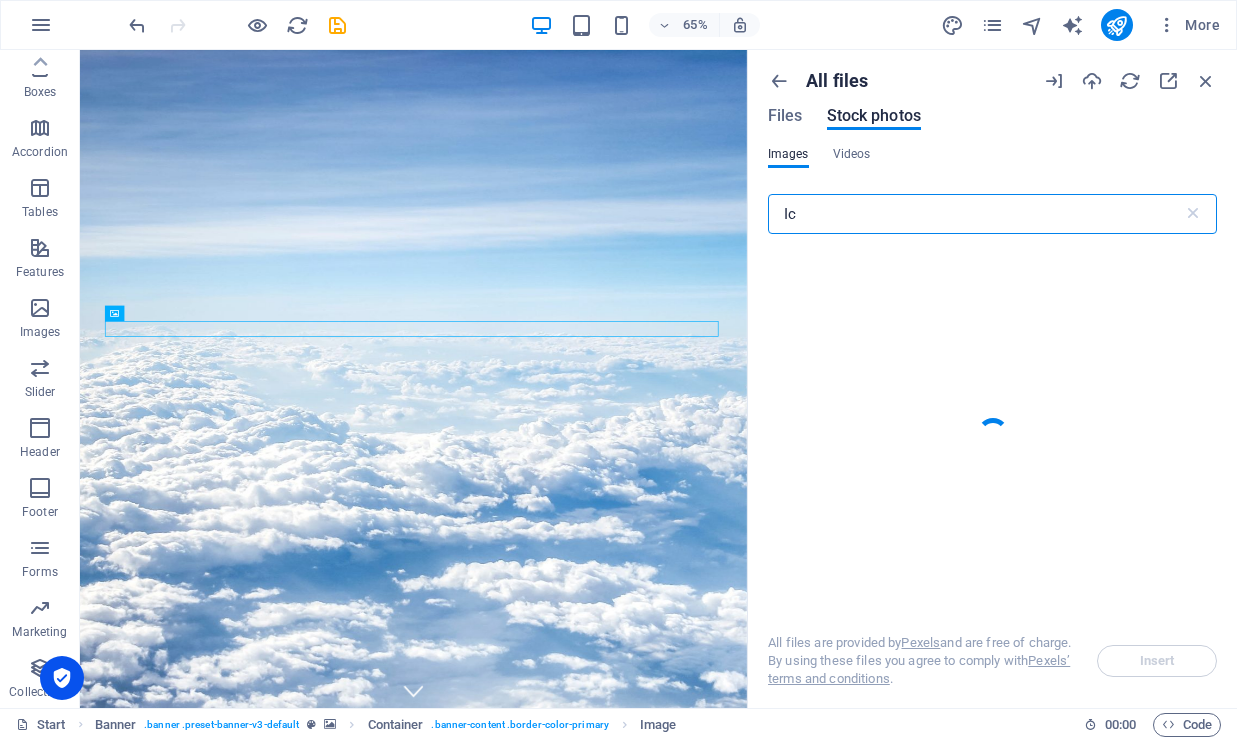 type on "I" 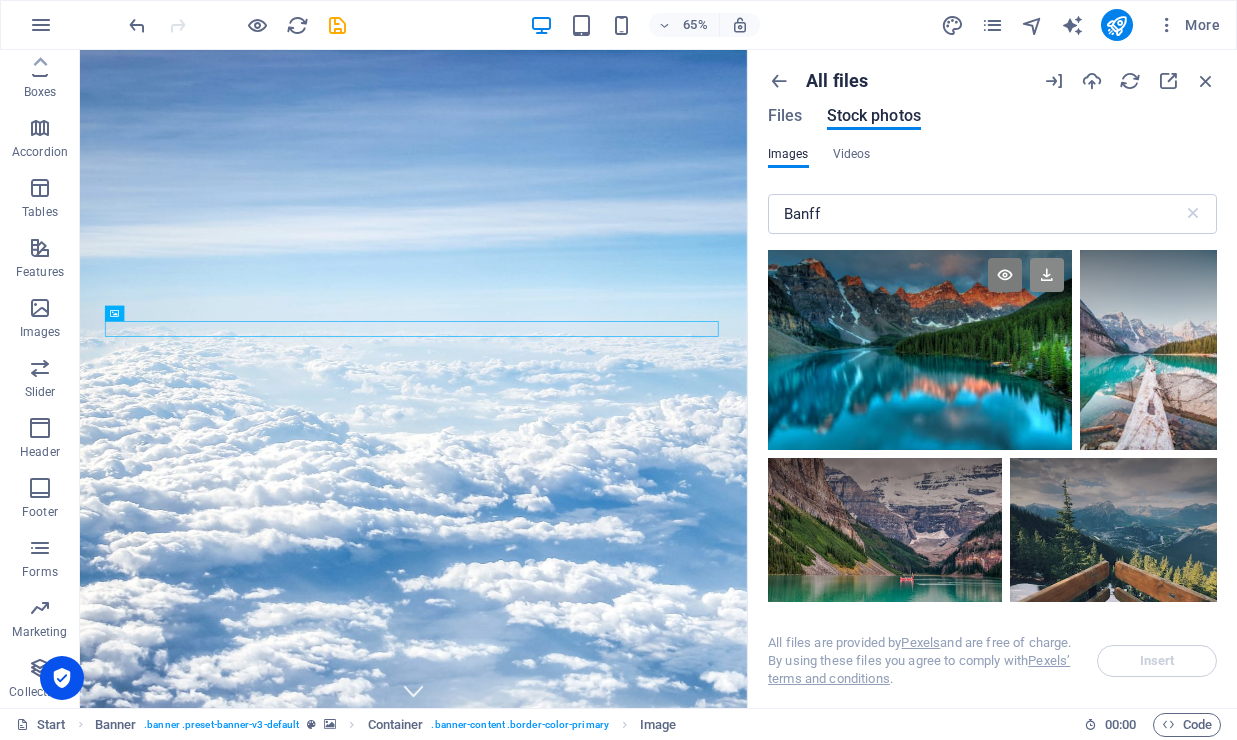 click at bounding box center [1047, 275] 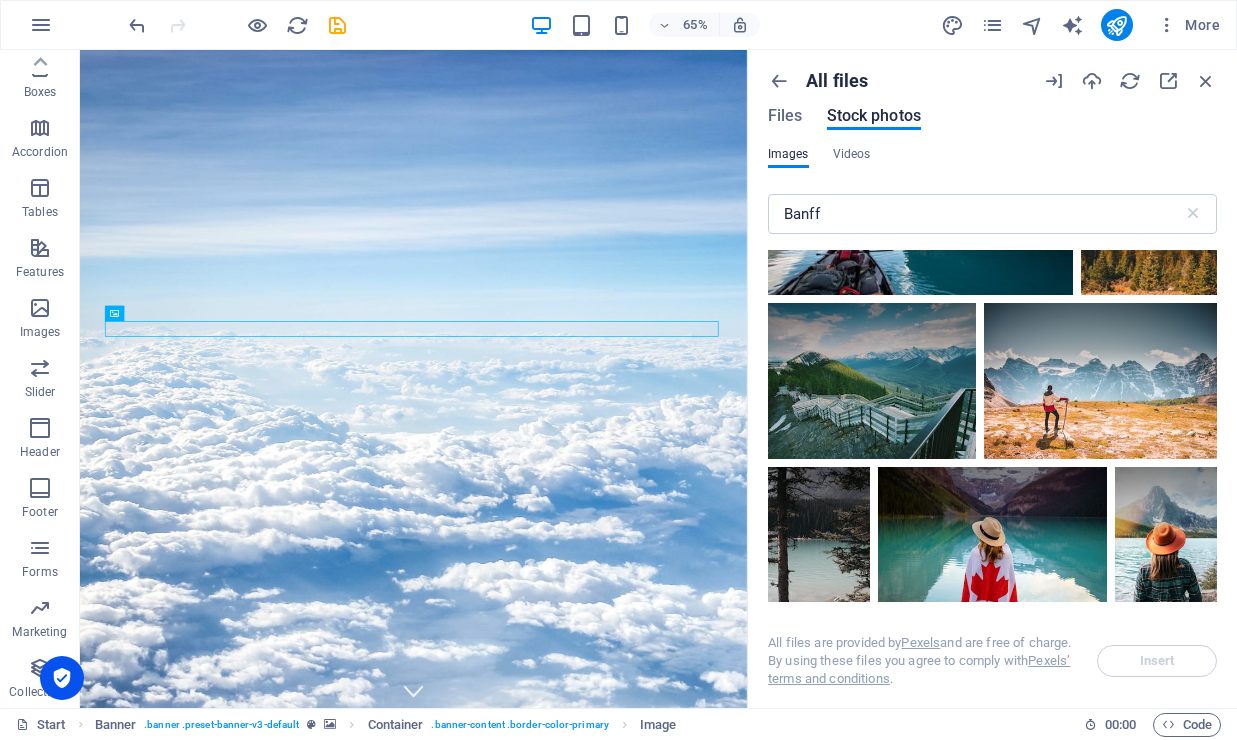 scroll, scrollTop: 1685, scrollLeft: 0, axis: vertical 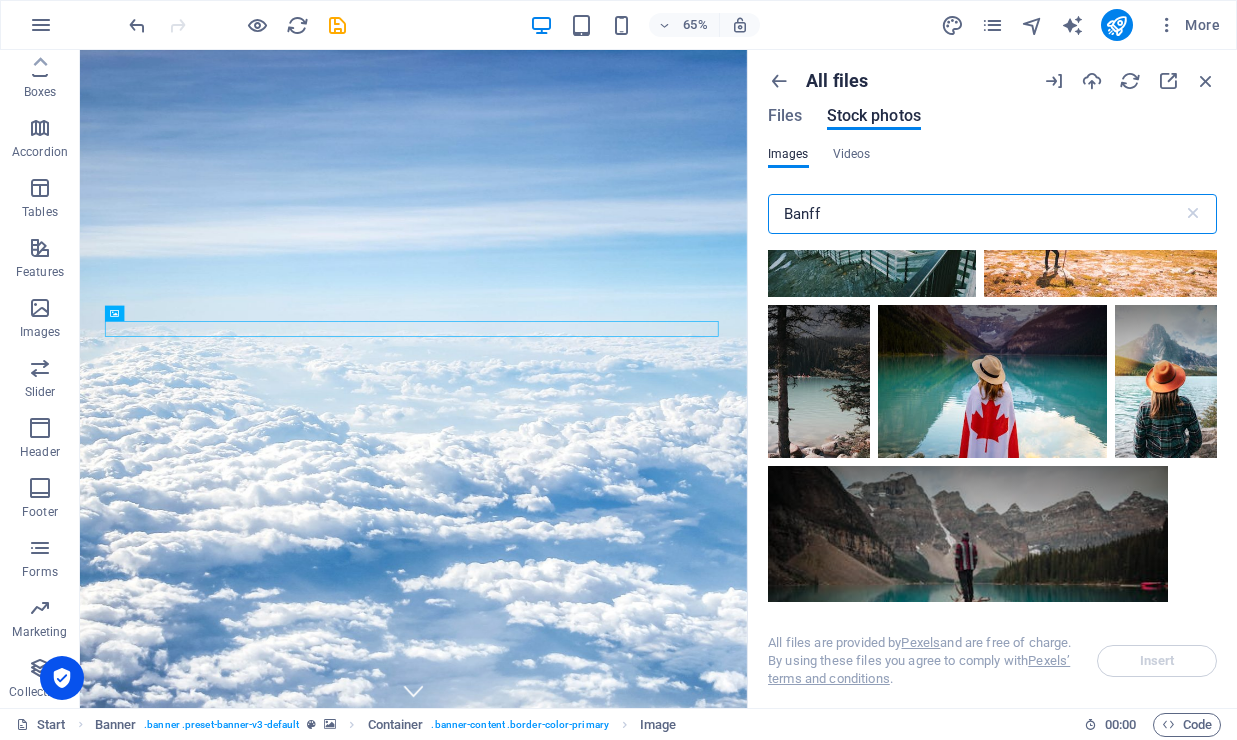 click on "Banff" at bounding box center [975, 214] 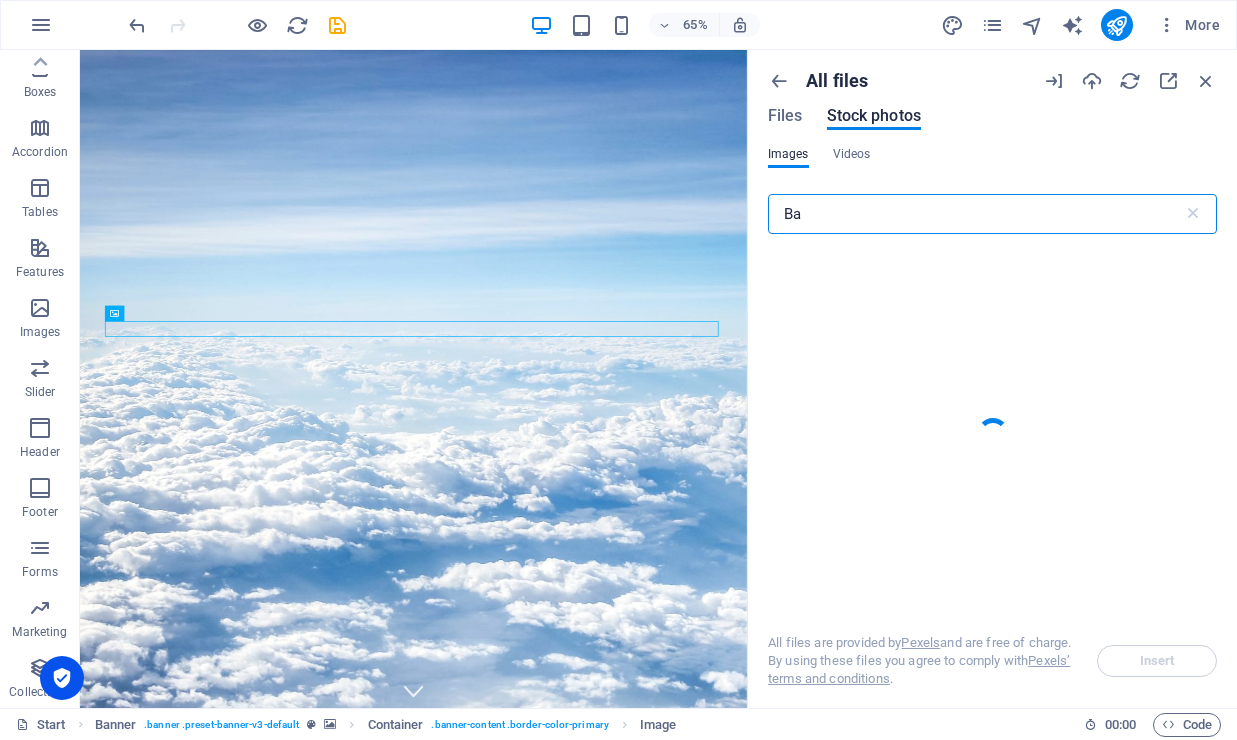 type on "B" 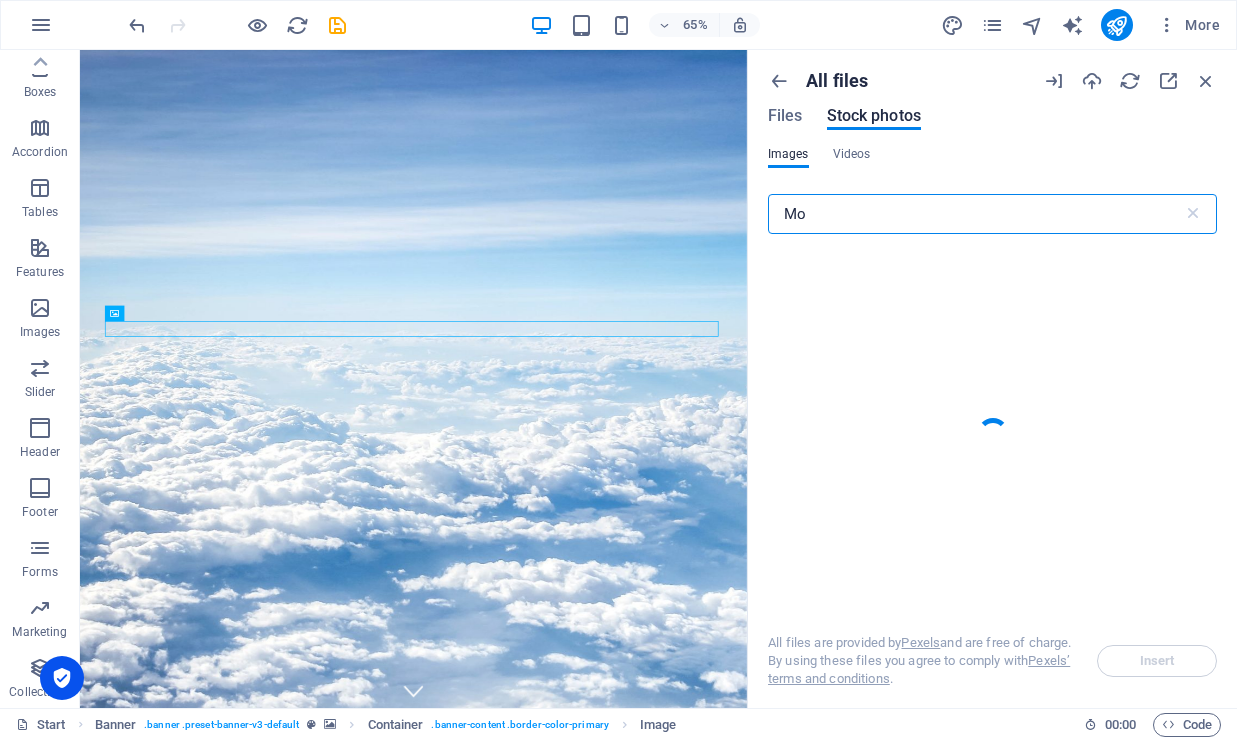 type on "M" 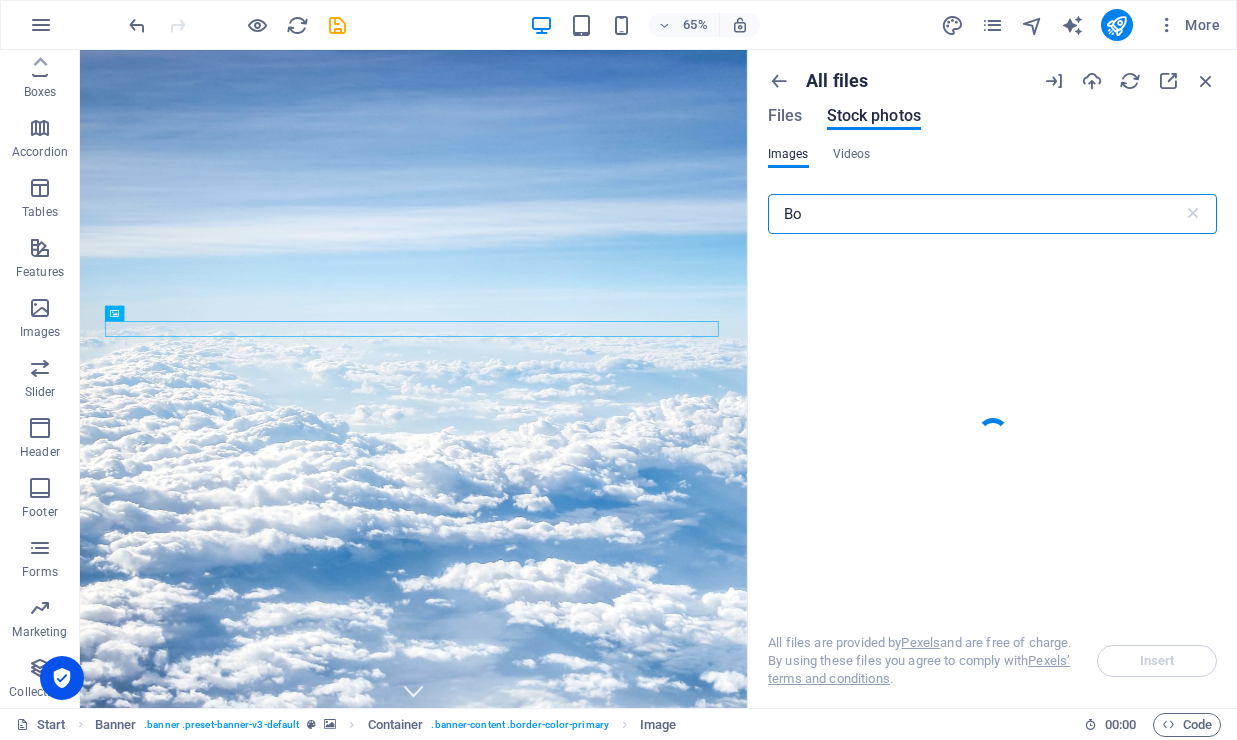 type on "B" 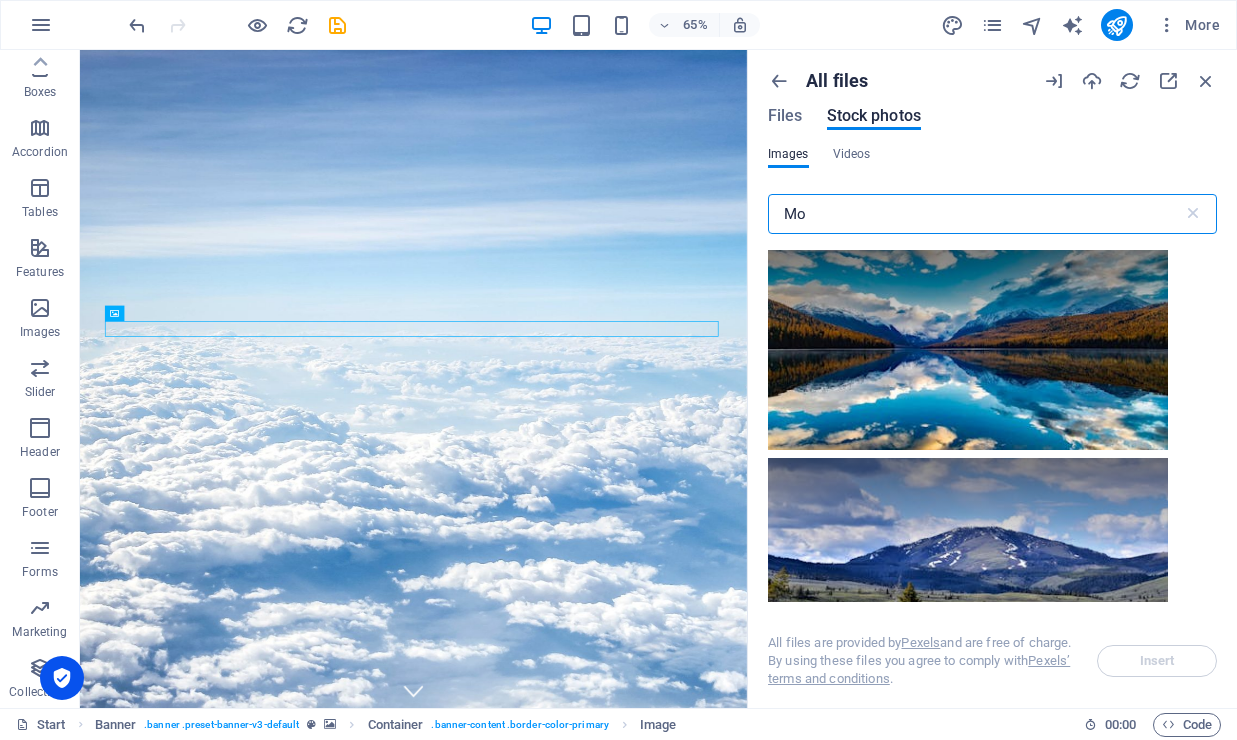 type on "M" 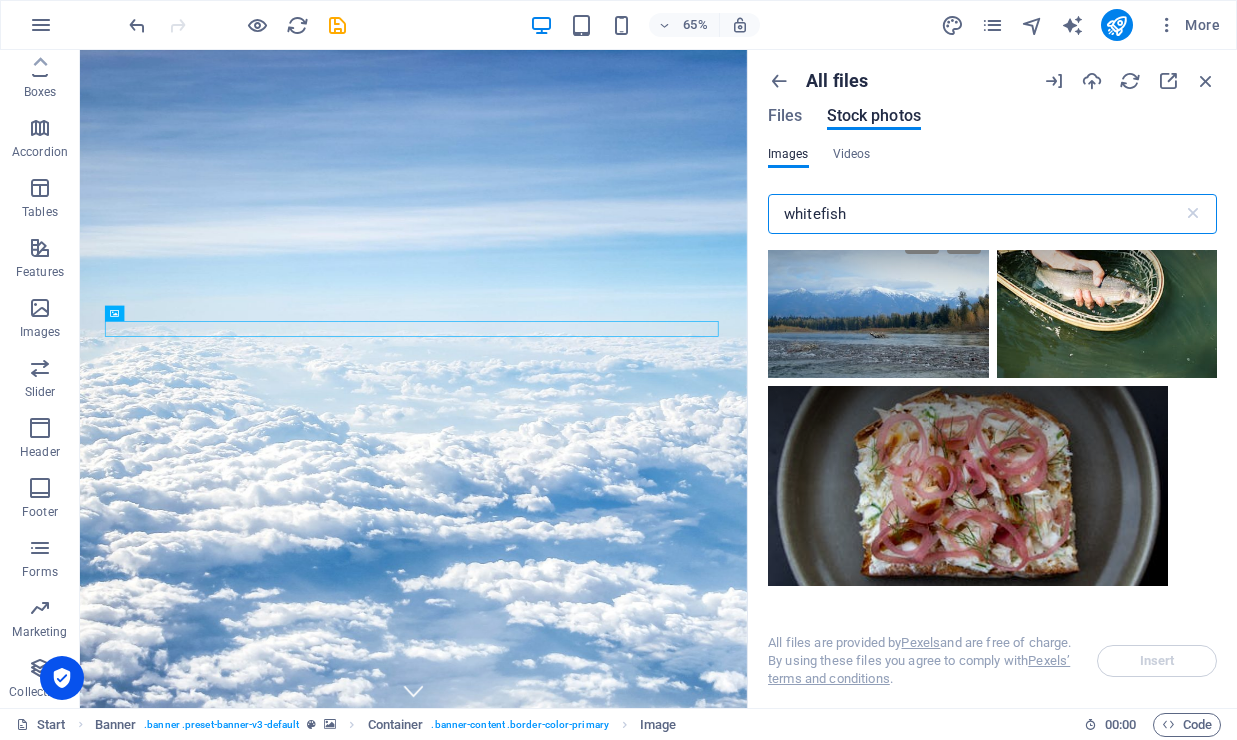 scroll, scrollTop: 244, scrollLeft: 0, axis: vertical 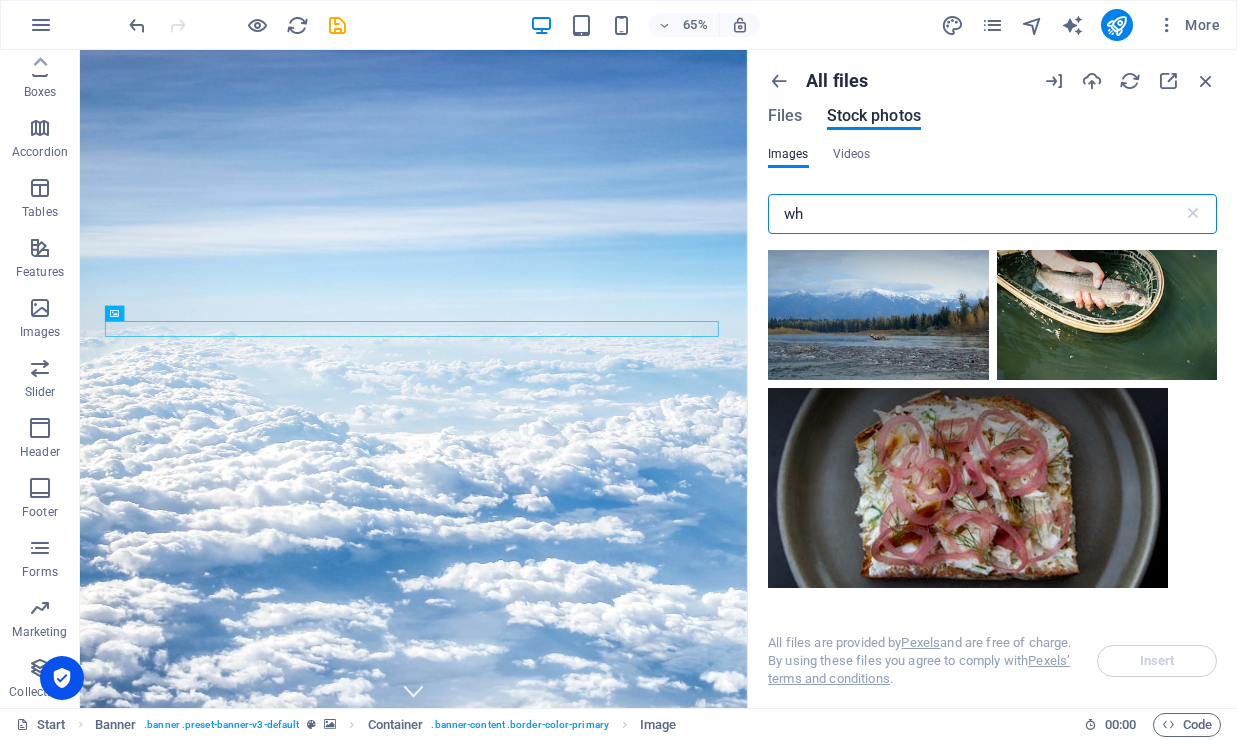 type on "w" 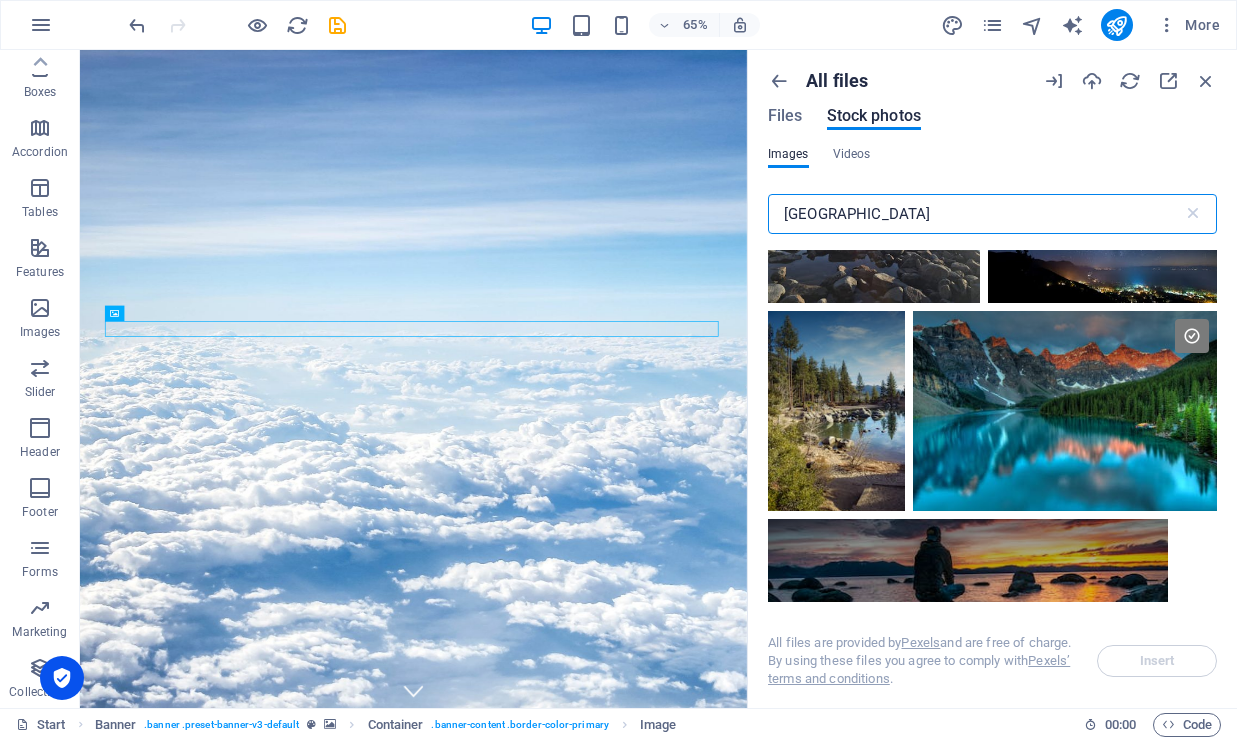 scroll, scrollTop: 0, scrollLeft: 0, axis: both 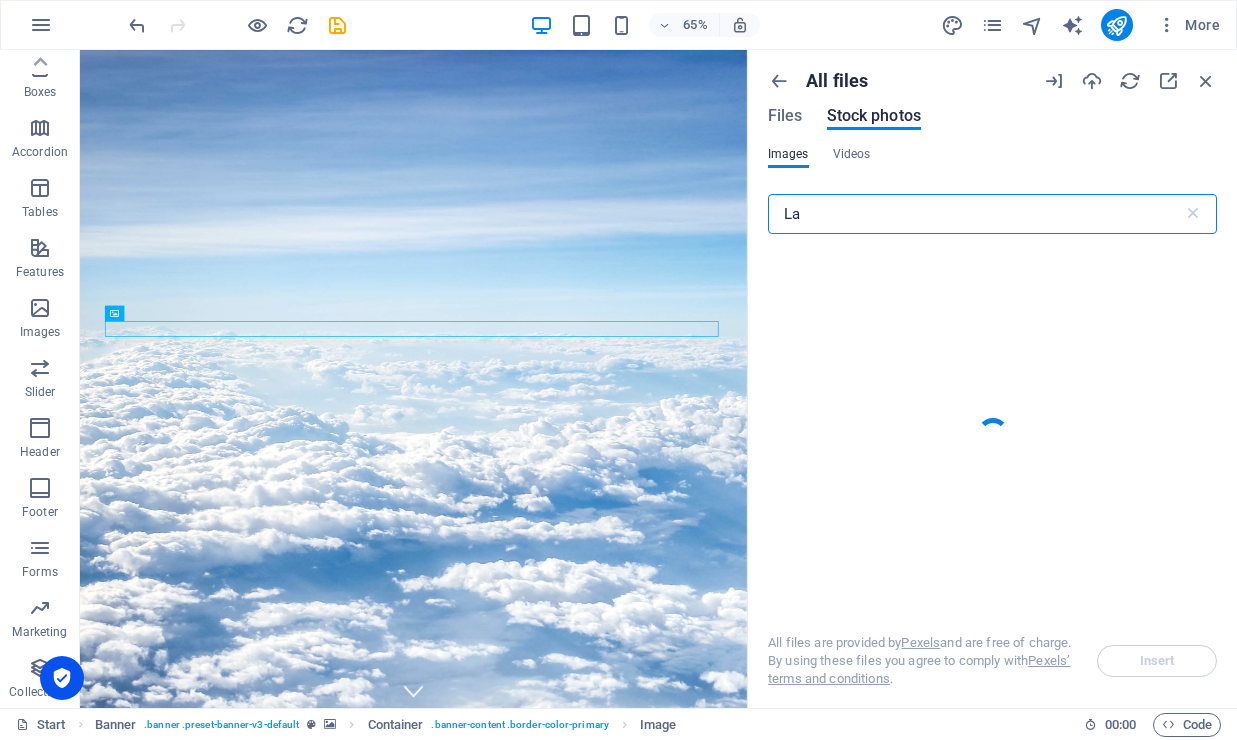 type on "L" 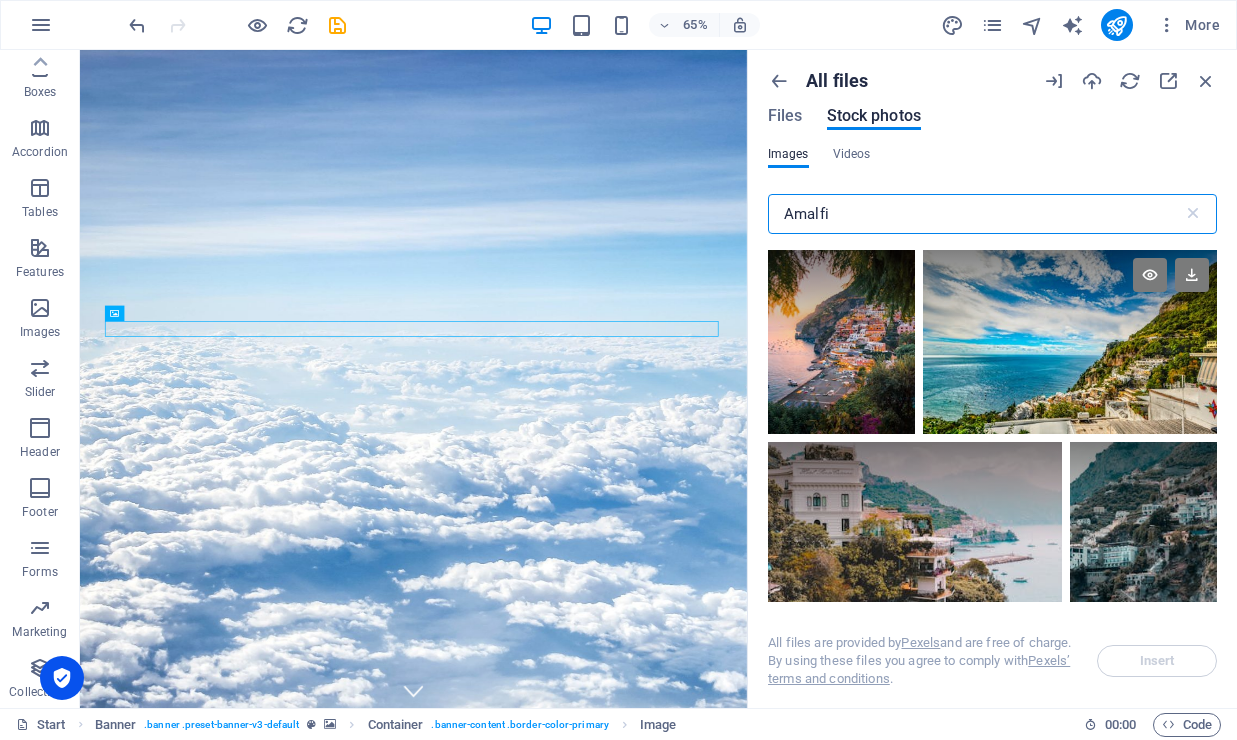 scroll, scrollTop: 128, scrollLeft: 0, axis: vertical 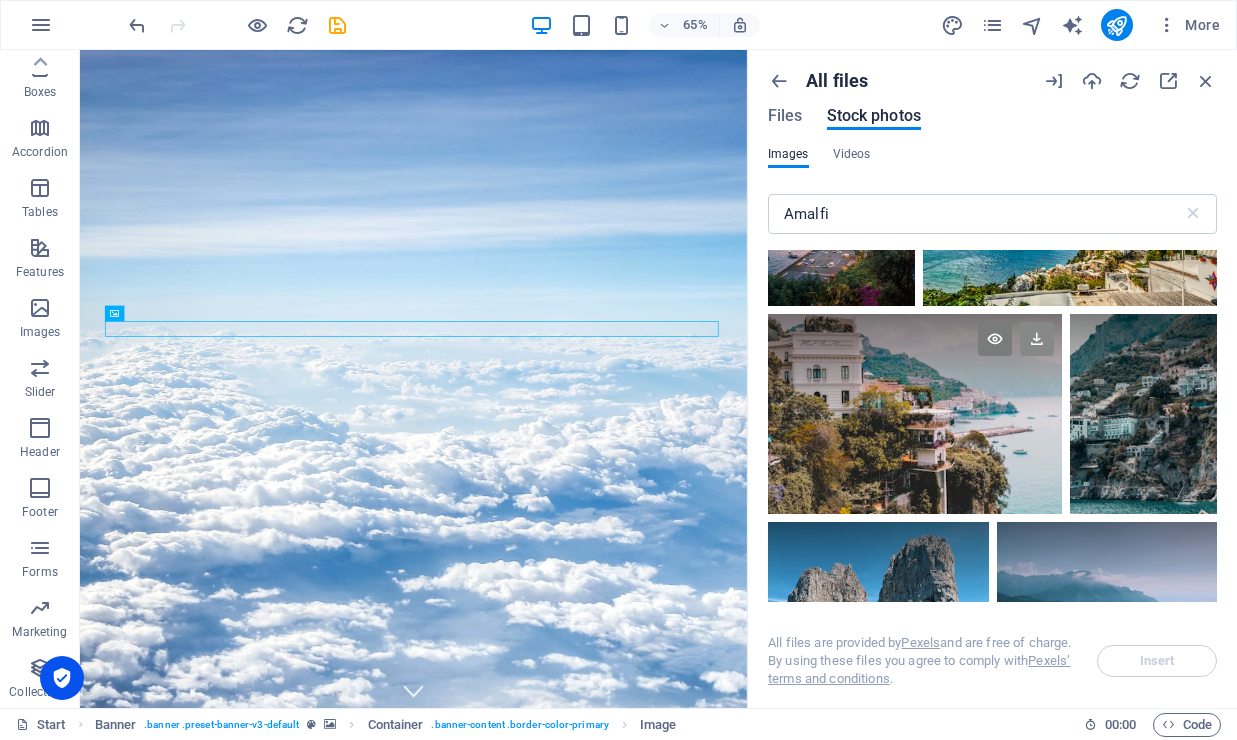 click at bounding box center [1037, 339] 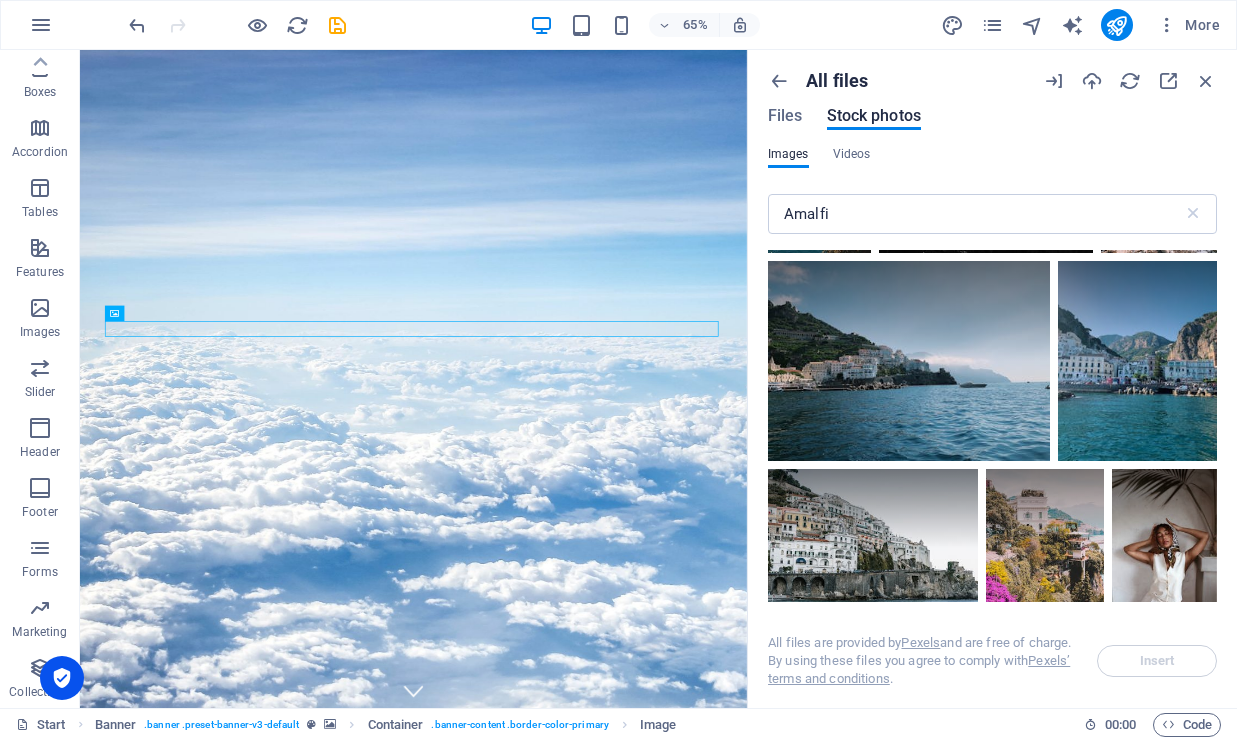 scroll, scrollTop: 2320, scrollLeft: 0, axis: vertical 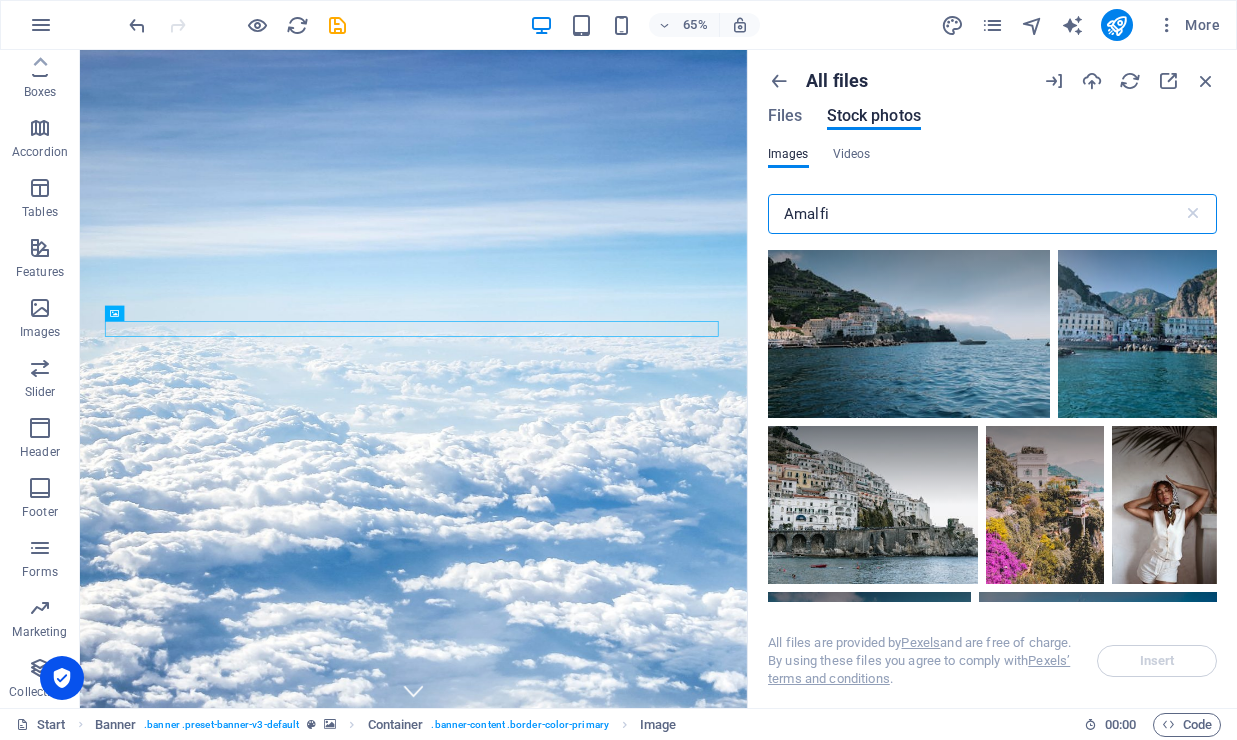 click on "Amalfi" at bounding box center (975, 214) 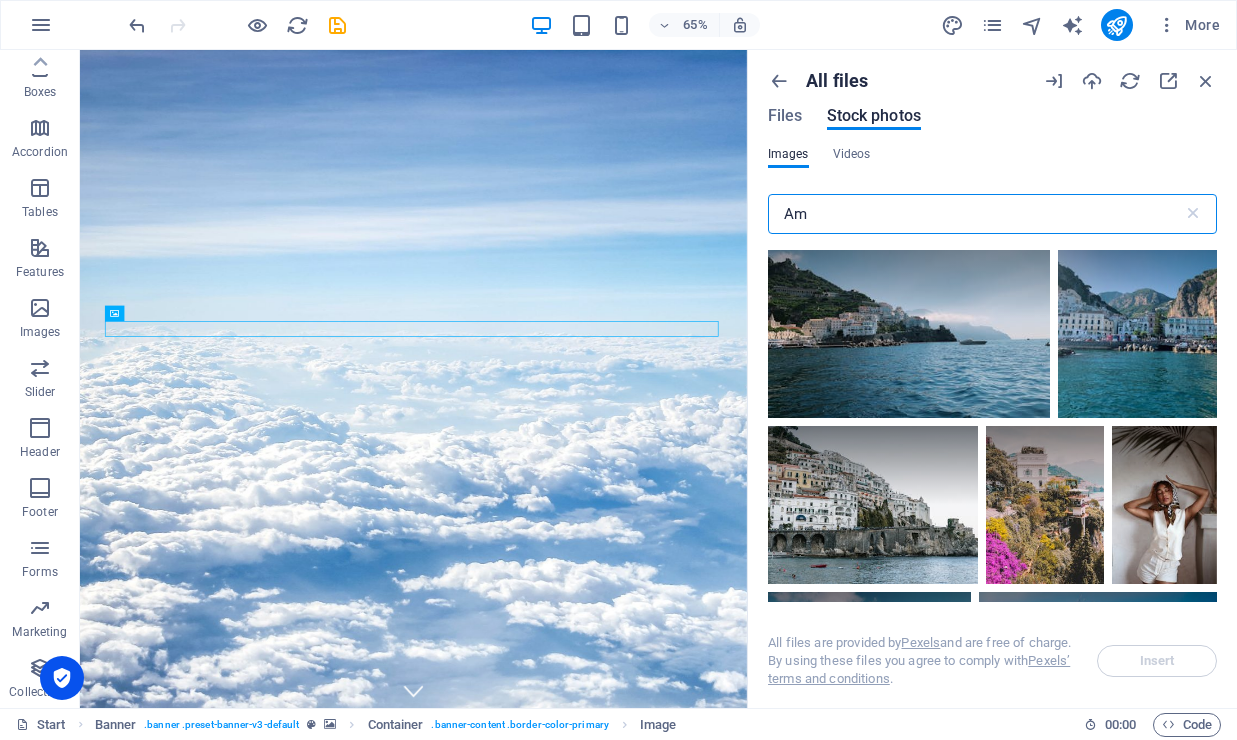 type on "A" 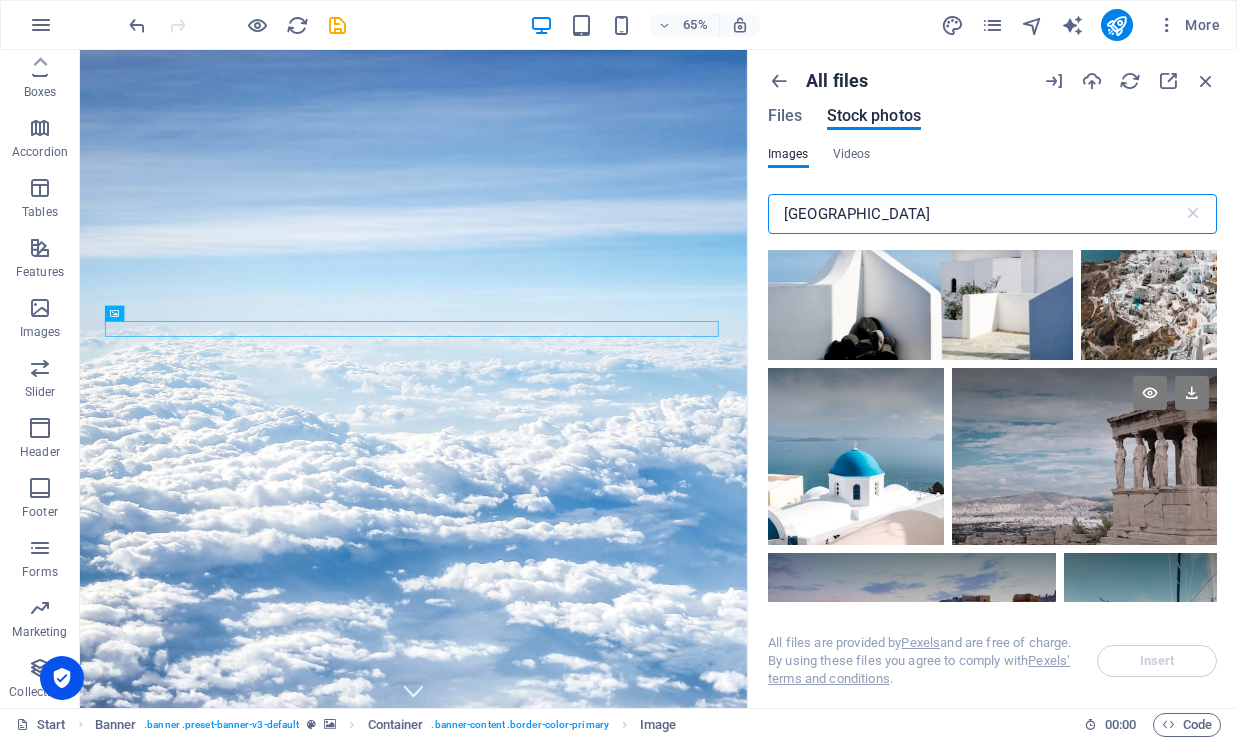 scroll, scrollTop: 2334, scrollLeft: 0, axis: vertical 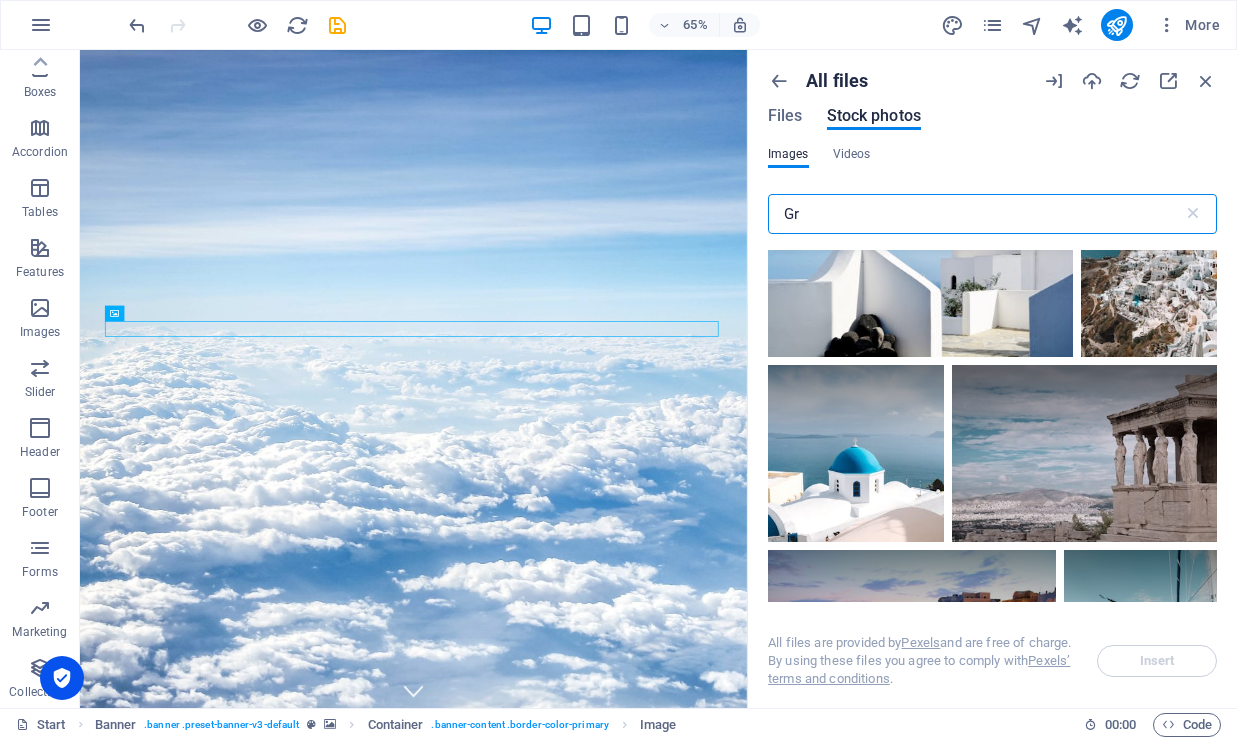 type on "G" 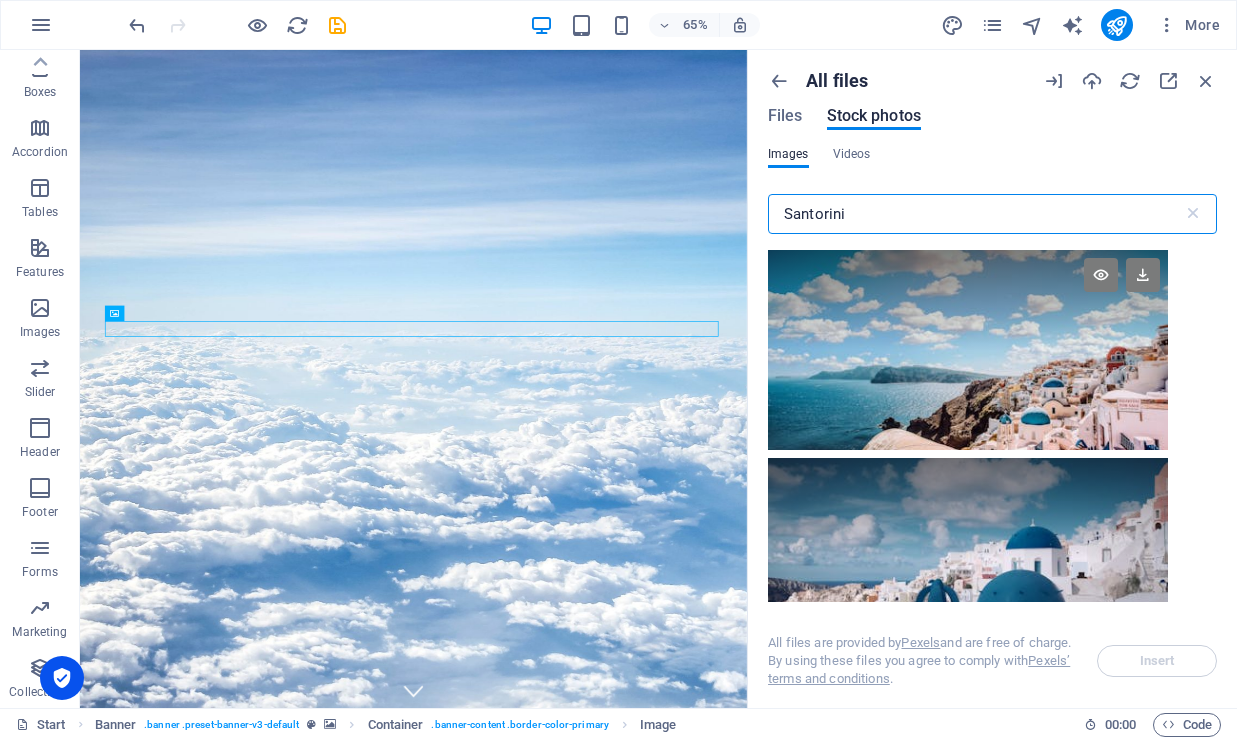 scroll, scrollTop: 0, scrollLeft: 0, axis: both 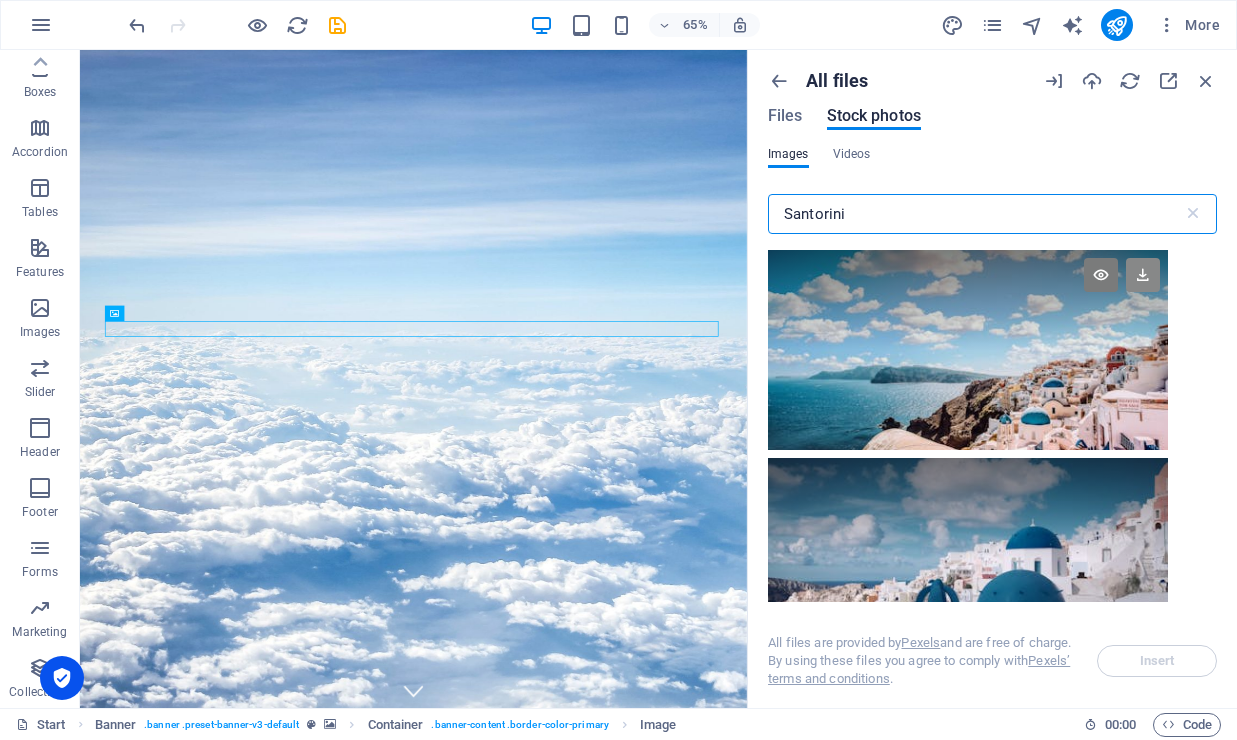 type on "Santorini" 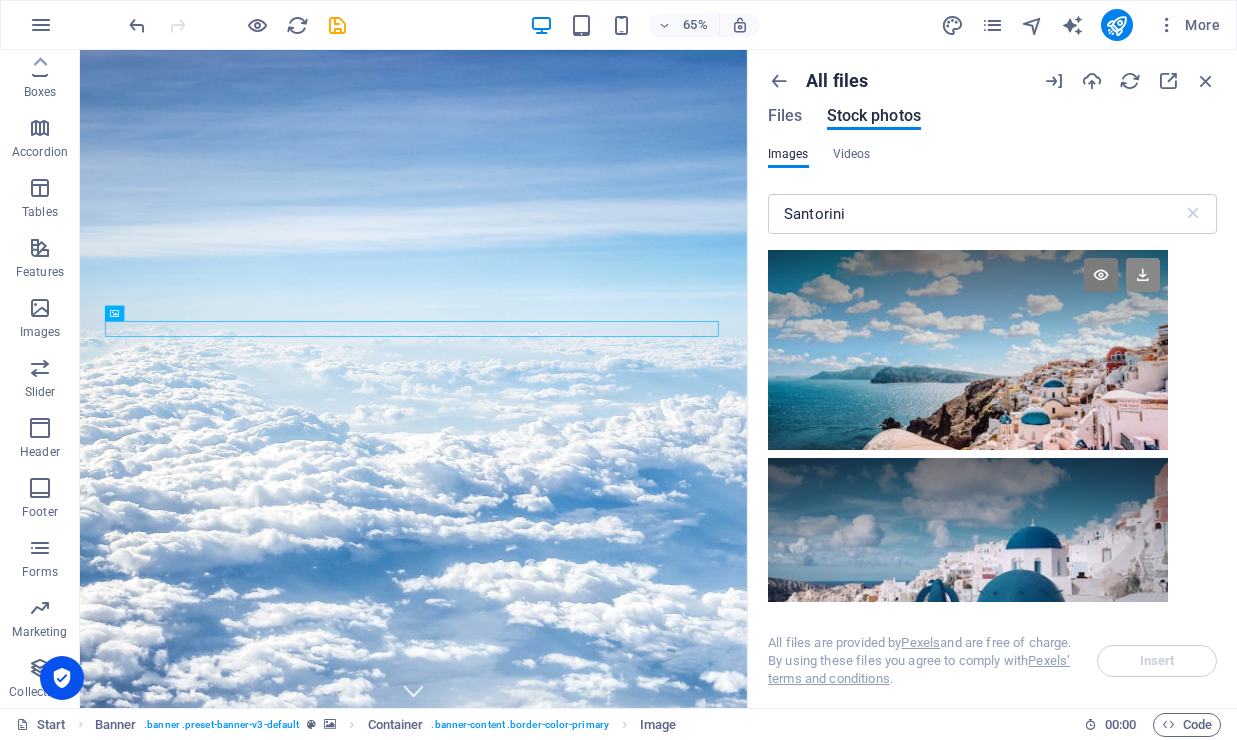 click at bounding box center [1143, 275] 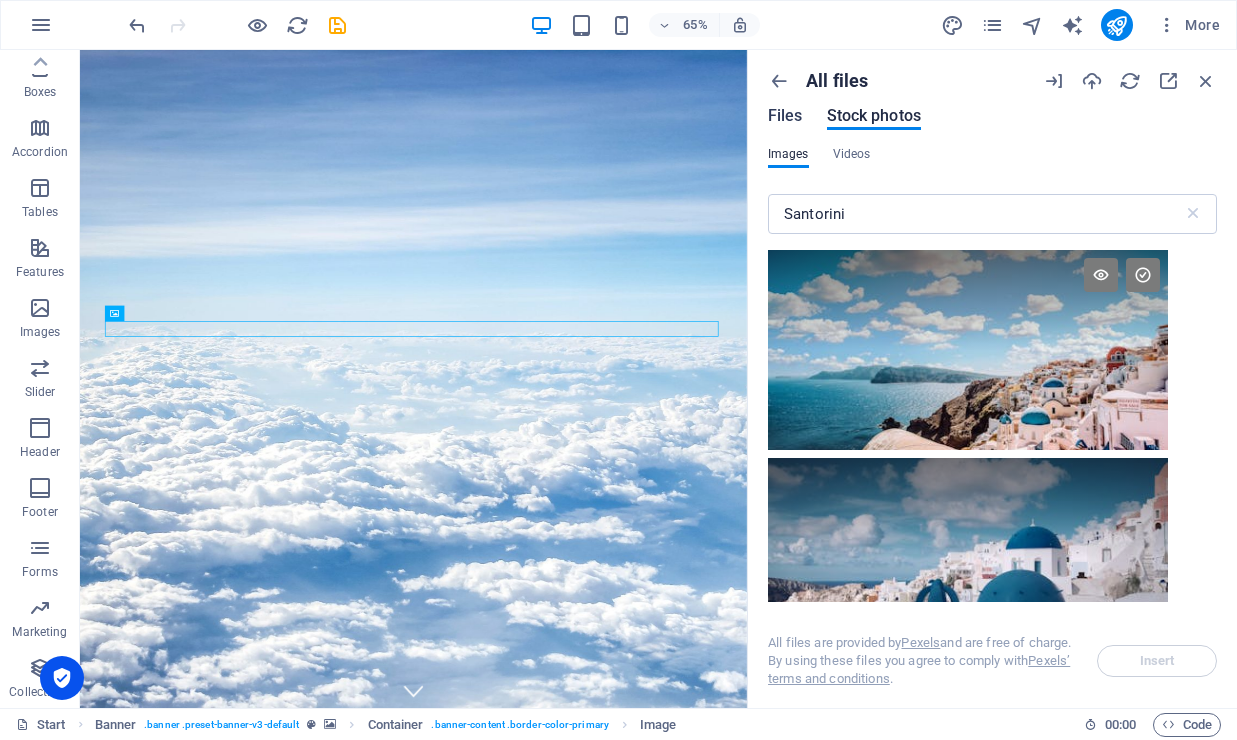 click on "Files" at bounding box center [785, 116] 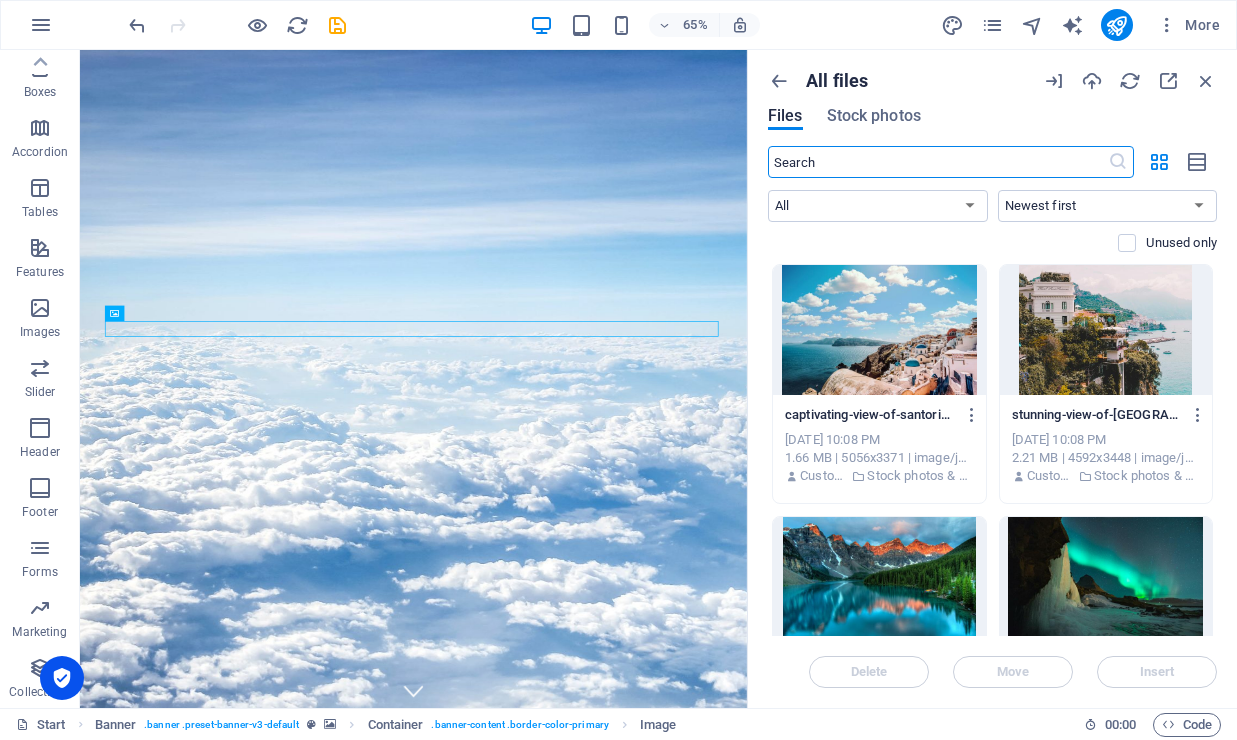 scroll, scrollTop: 0, scrollLeft: 0, axis: both 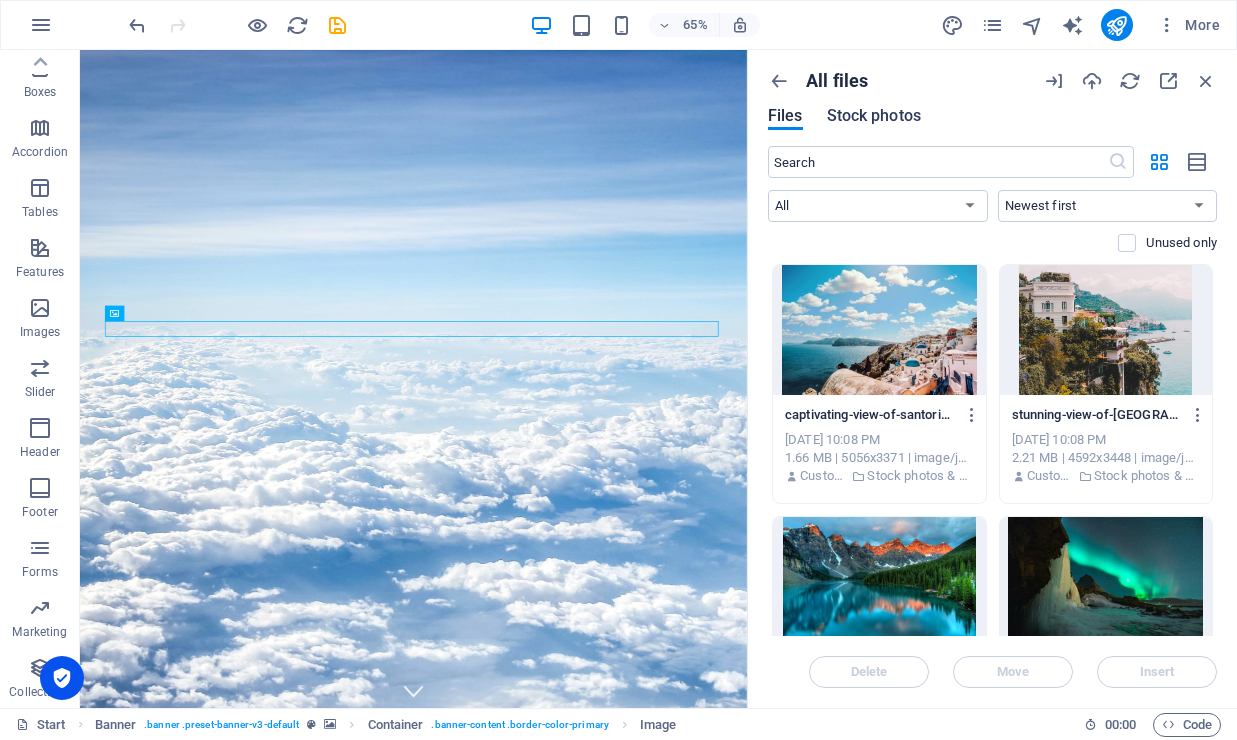 click on "Stock photos" at bounding box center (874, 116) 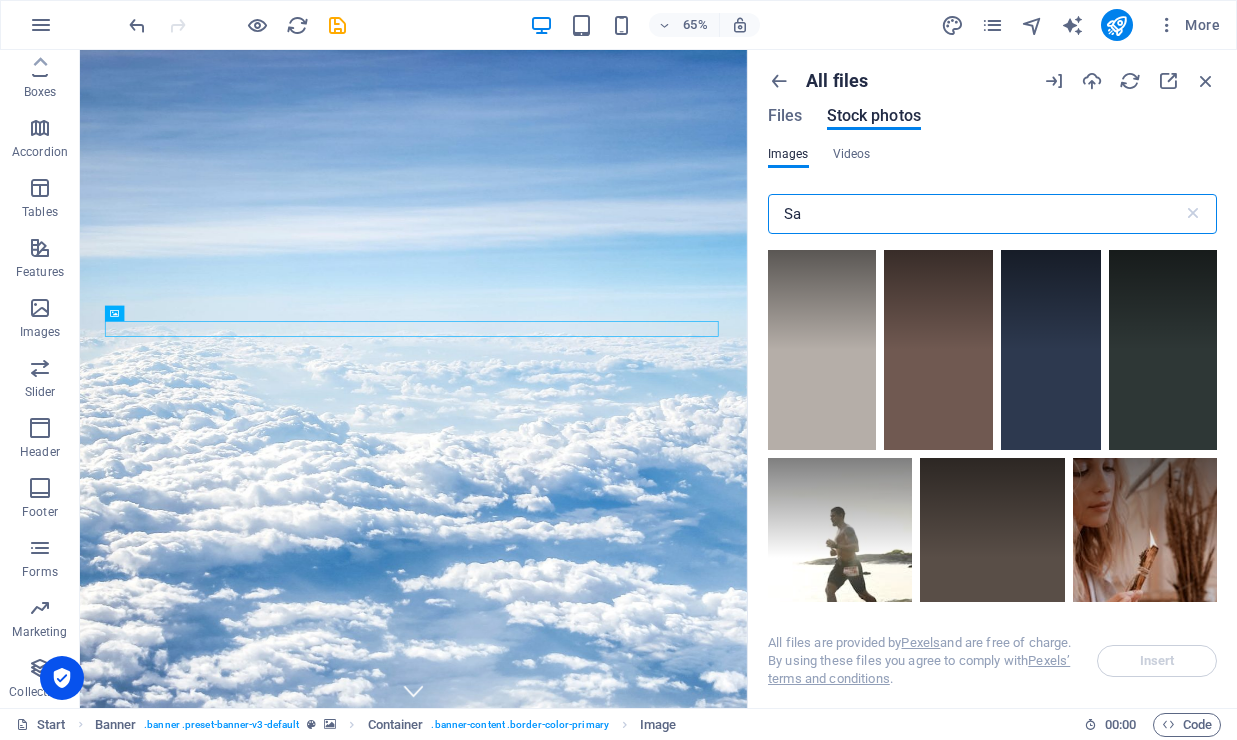 type on "S" 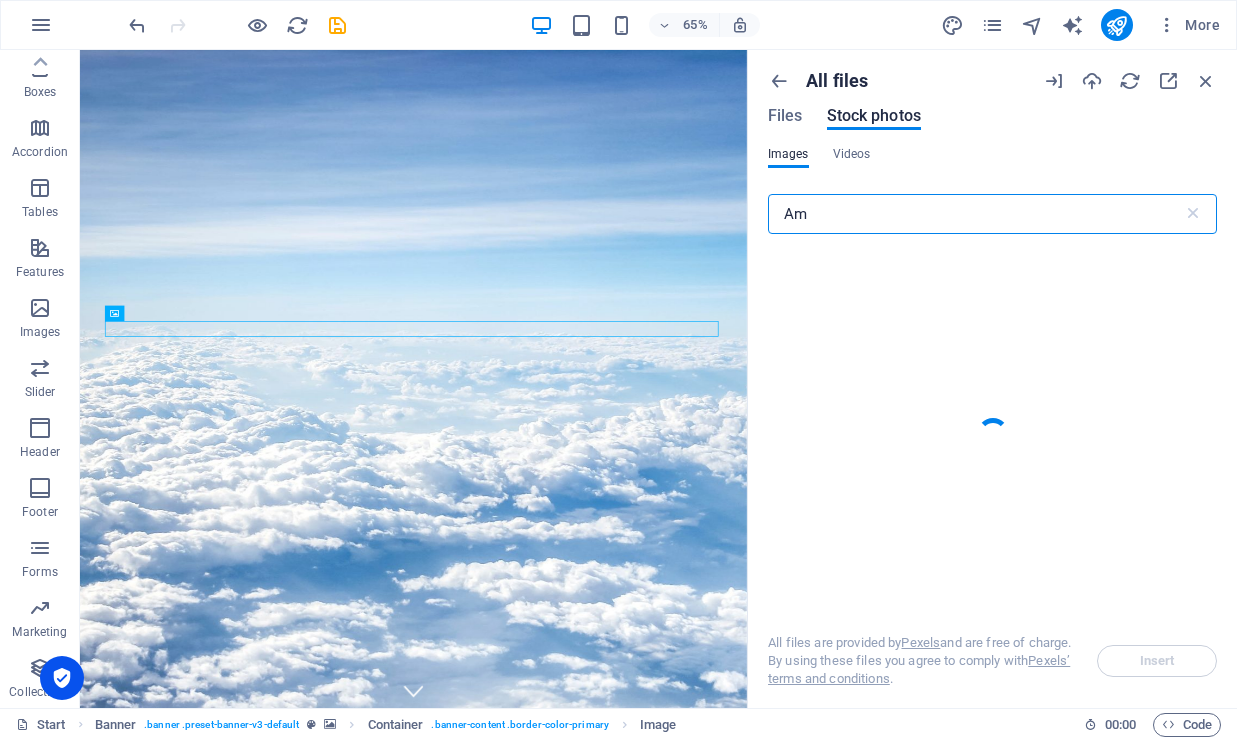 type on "A" 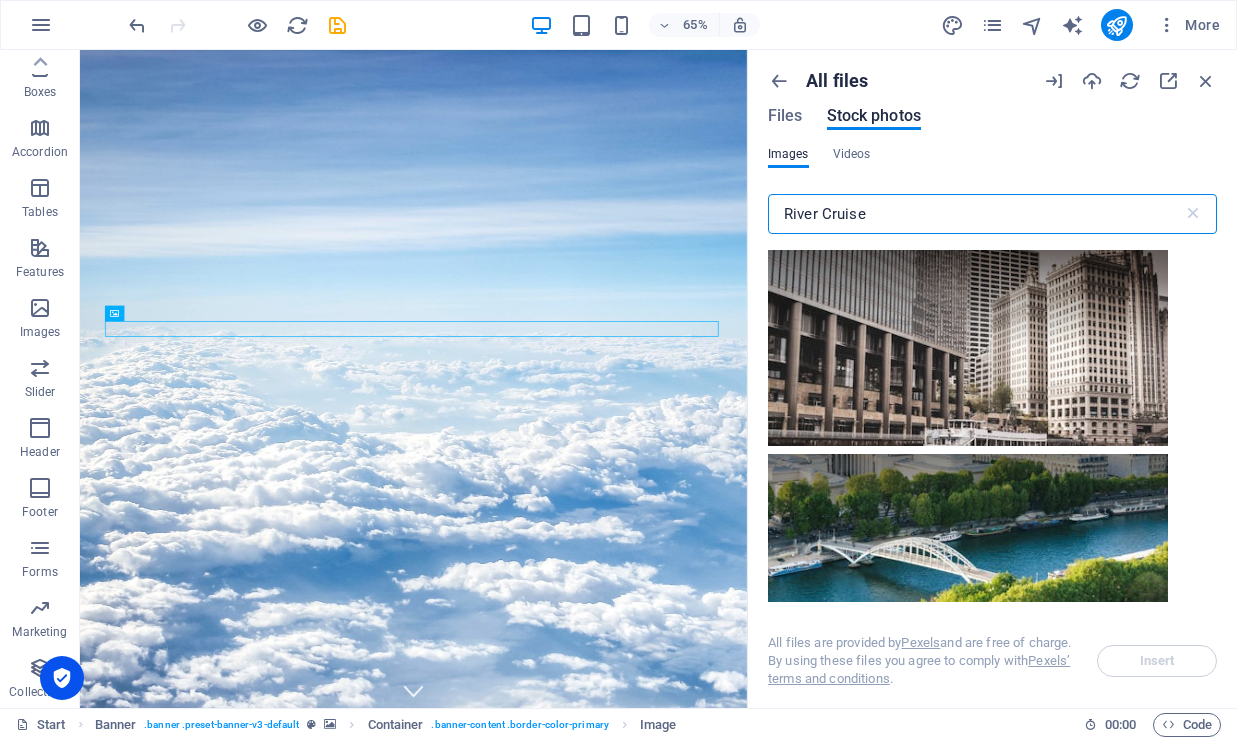 scroll, scrollTop: 3288, scrollLeft: 0, axis: vertical 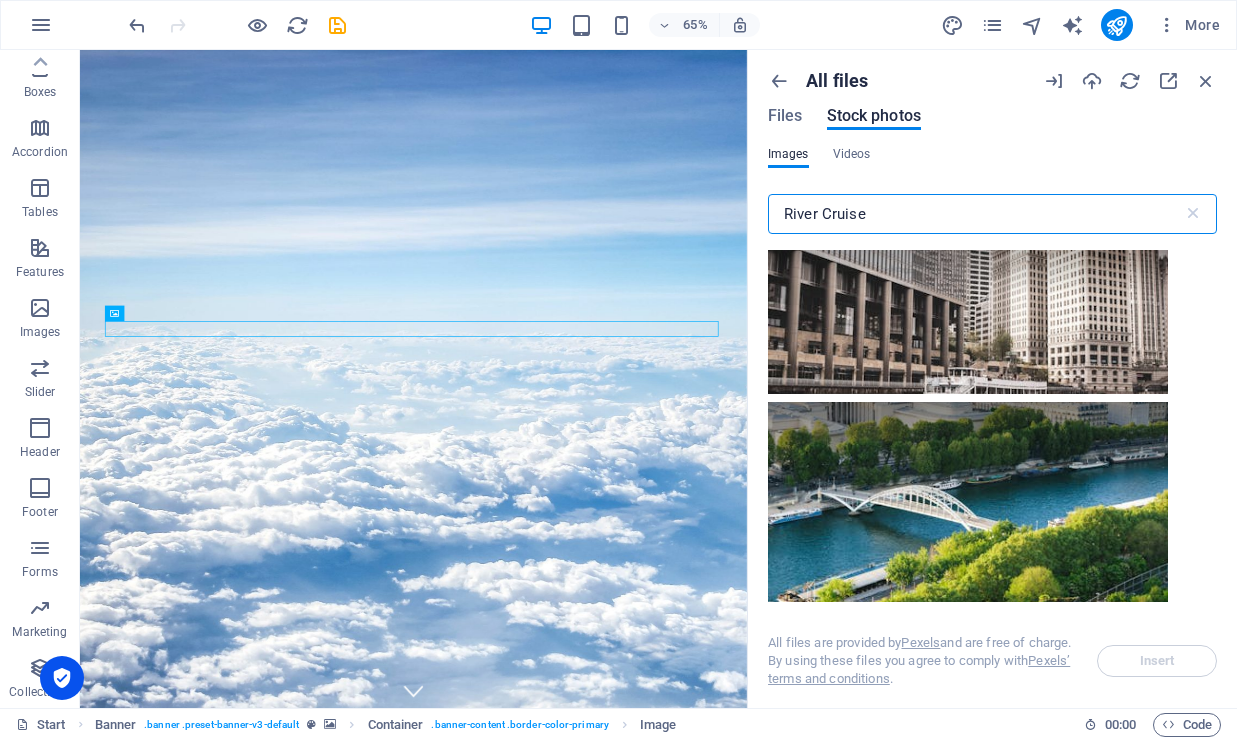 click on "River Cruise" at bounding box center [975, 214] 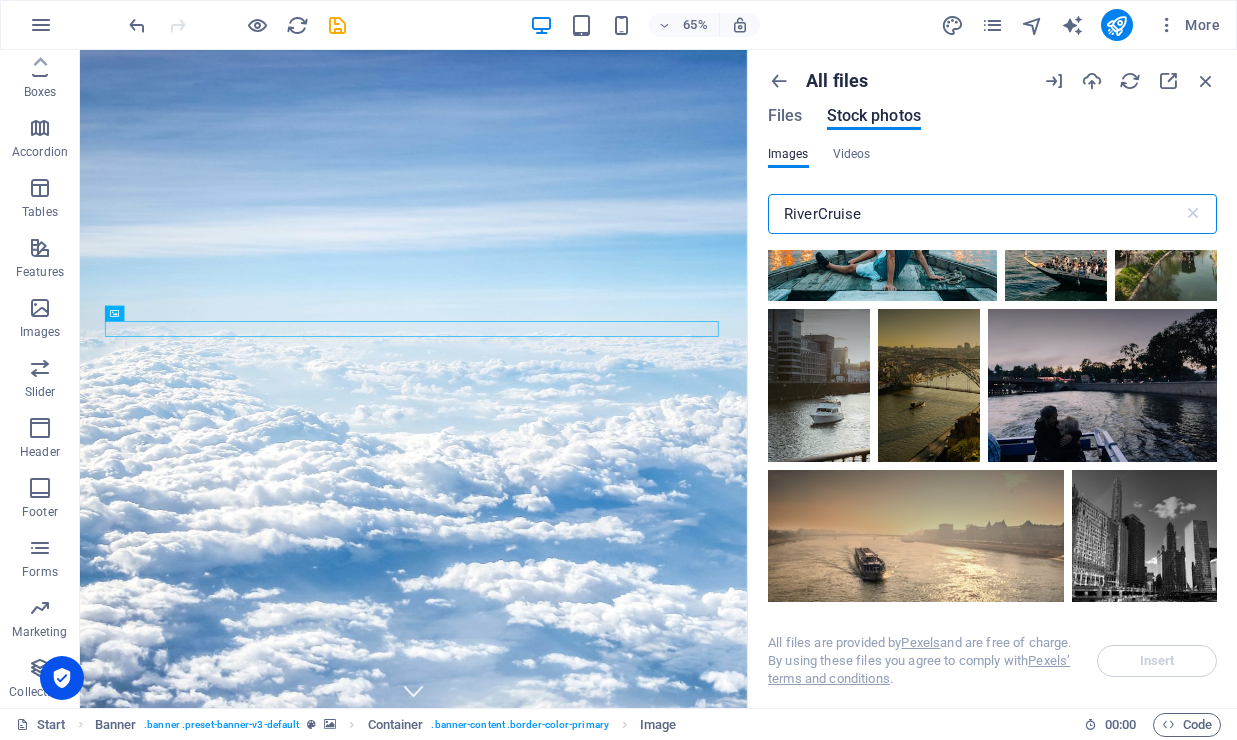 scroll, scrollTop: 2669, scrollLeft: 0, axis: vertical 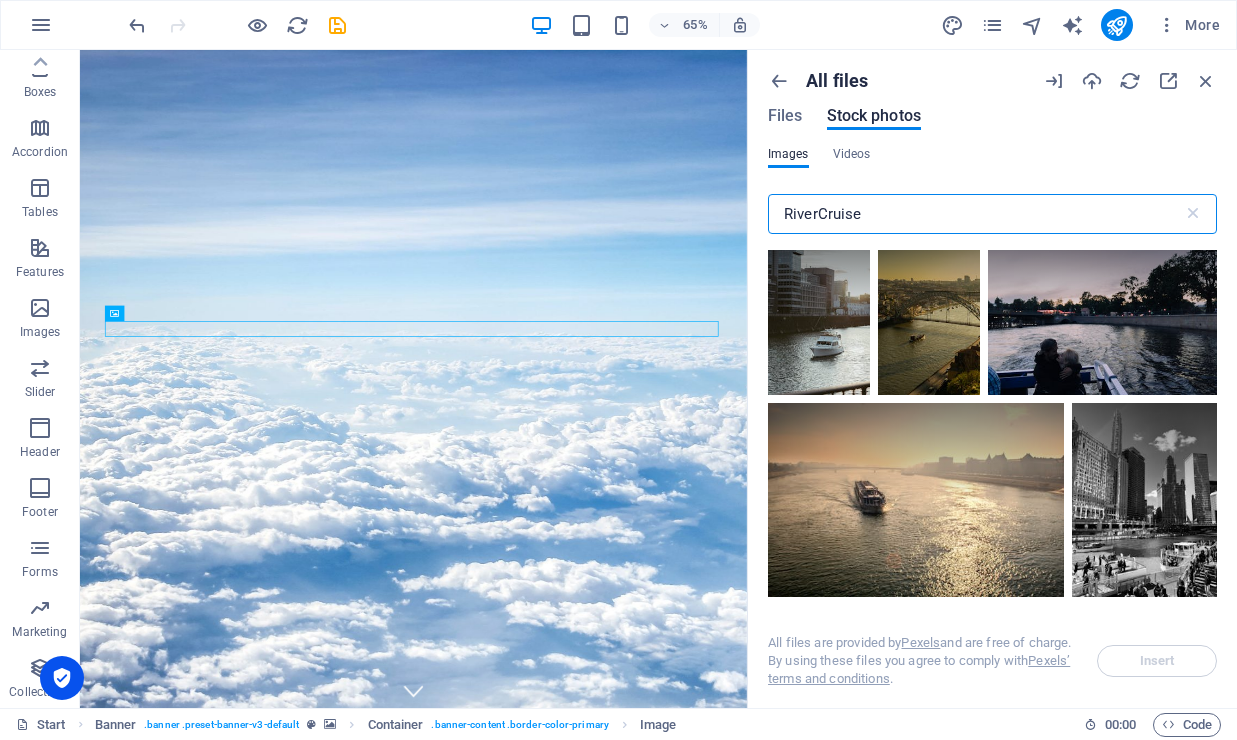 click on "RiverCruise" at bounding box center [975, 214] 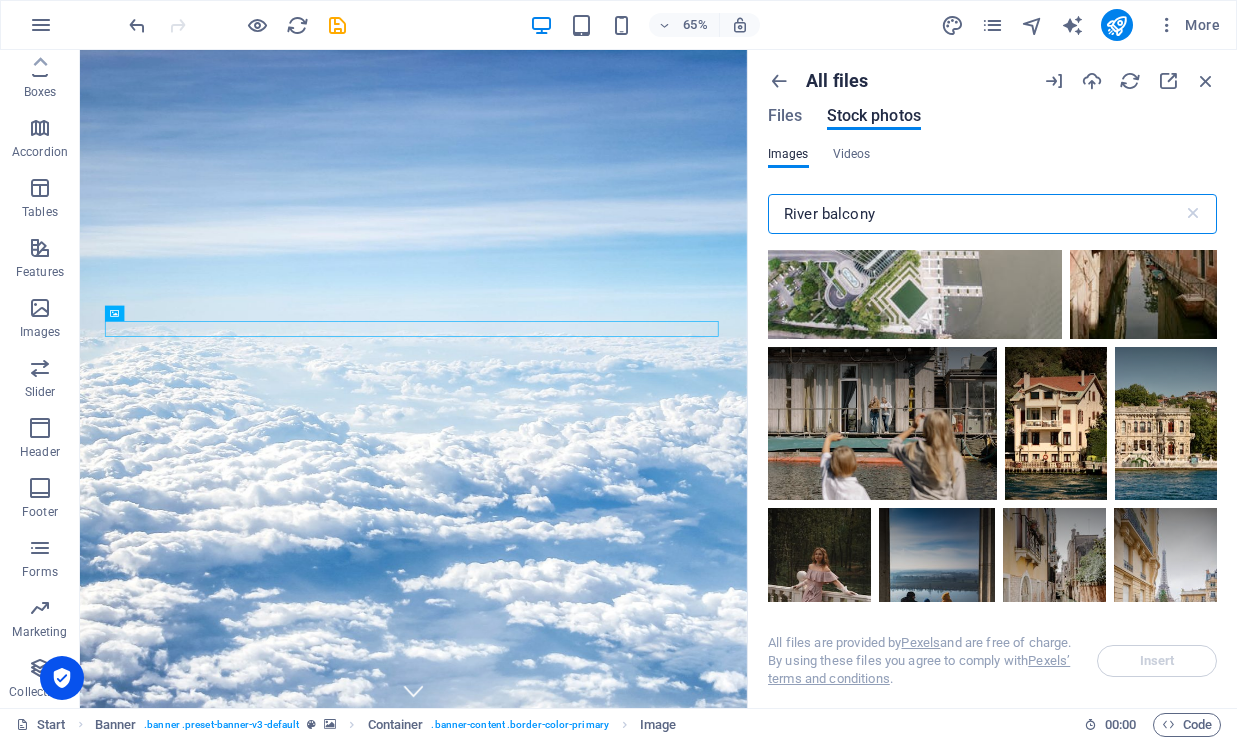 scroll, scrollTop: 2909, scrollLeft: 0, axis: vertical 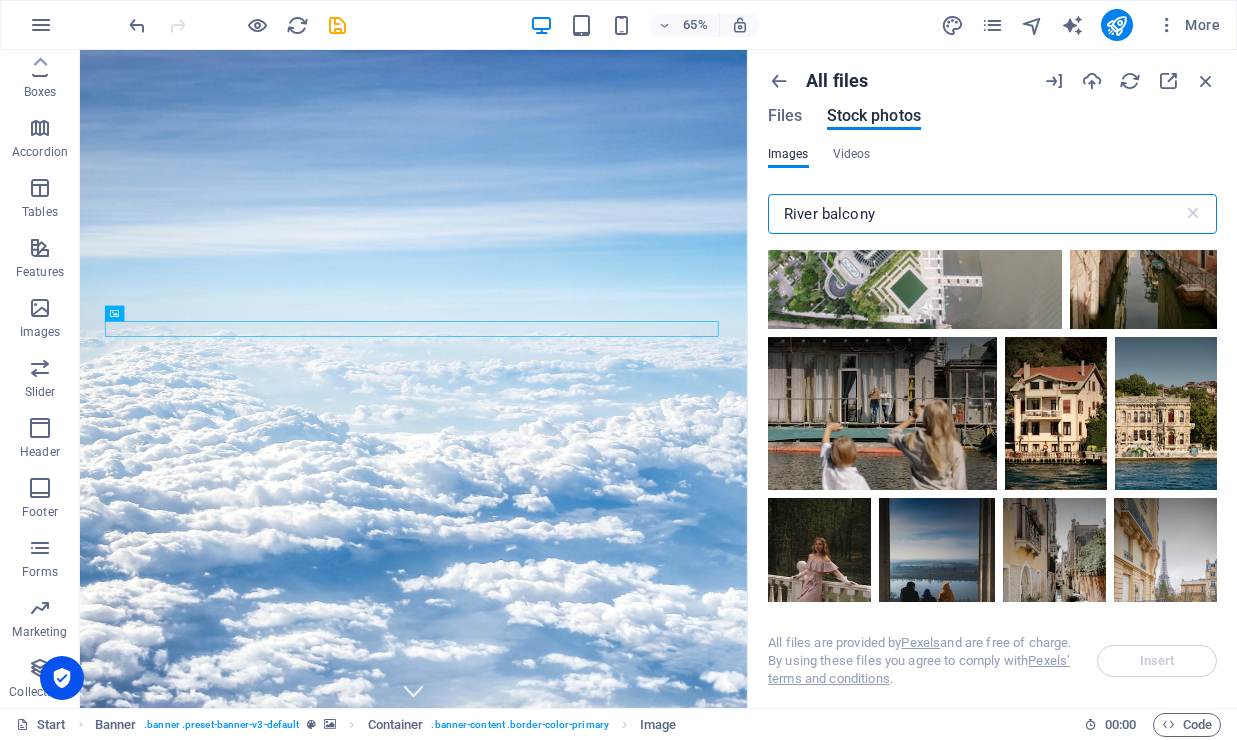 click on "River balcony" at bounding box center (975, 214) 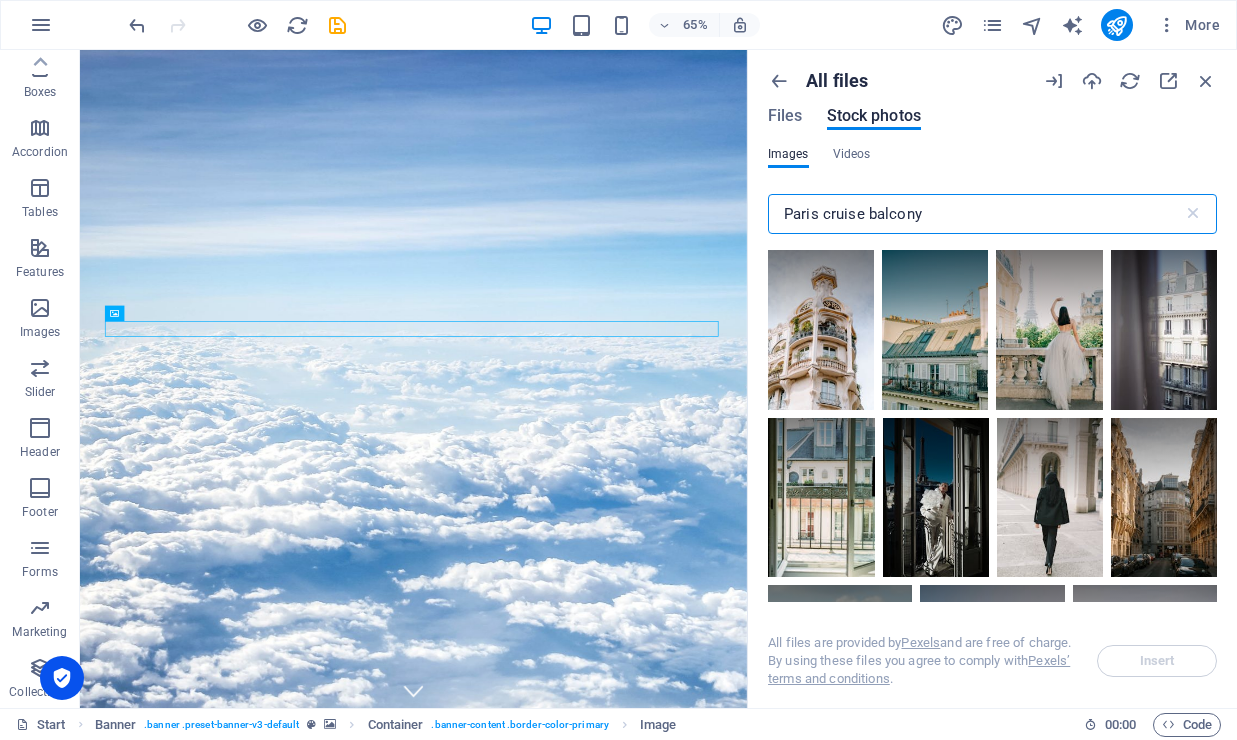 scroll, scrollTop: 0, scrollLeft: 0, axis: both 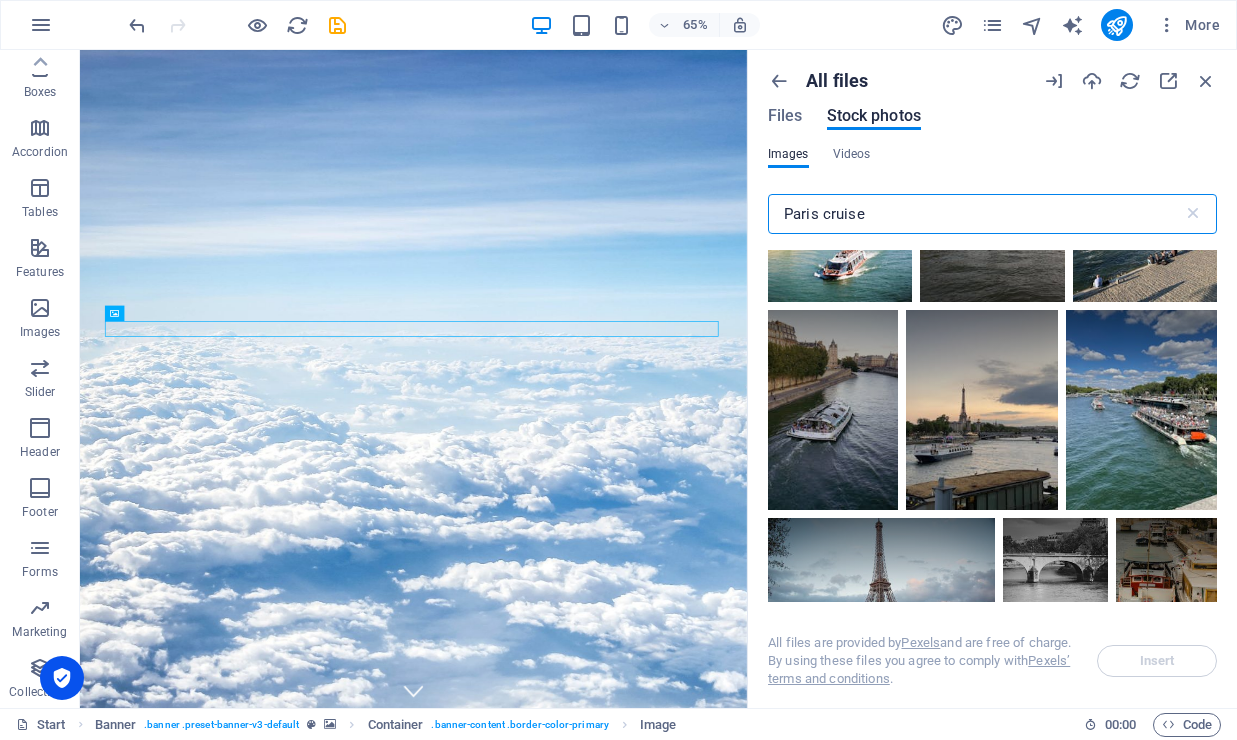 click on "Paris cruise" at bounding box center [975, 214] 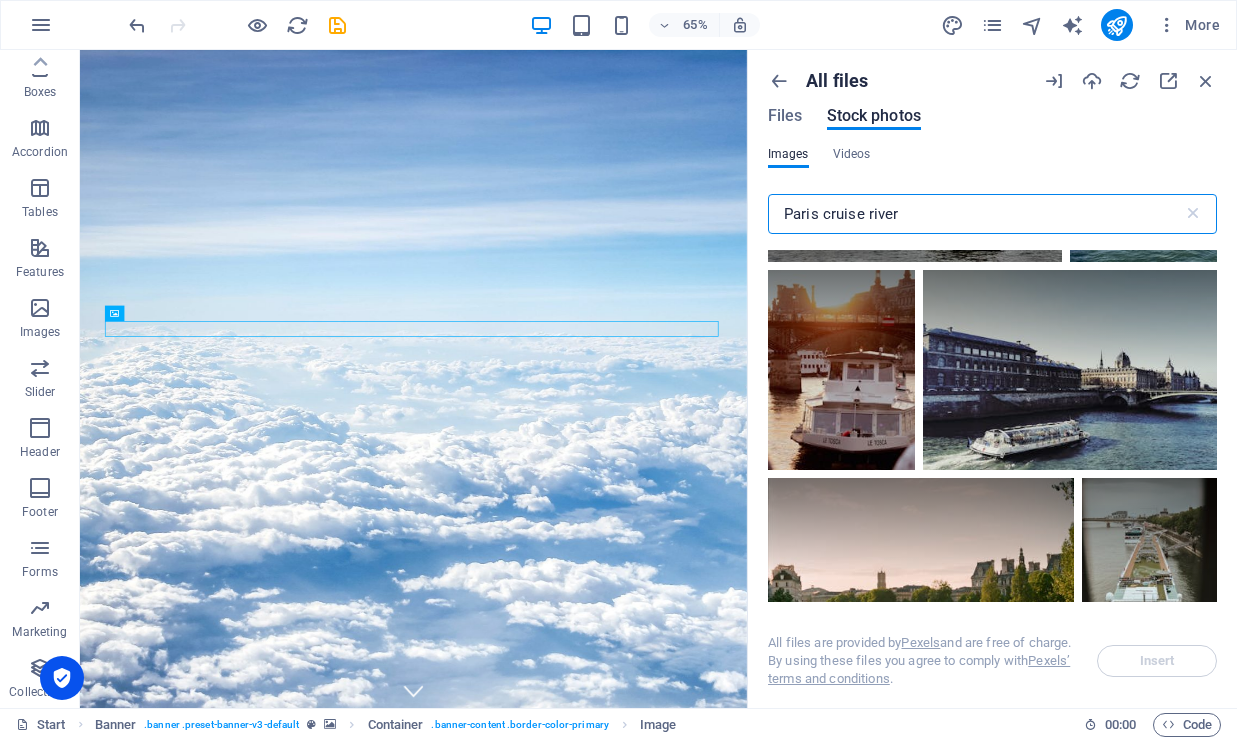 scroll, scrollTop: 1966, scrollLeft: 0, axis: vertical 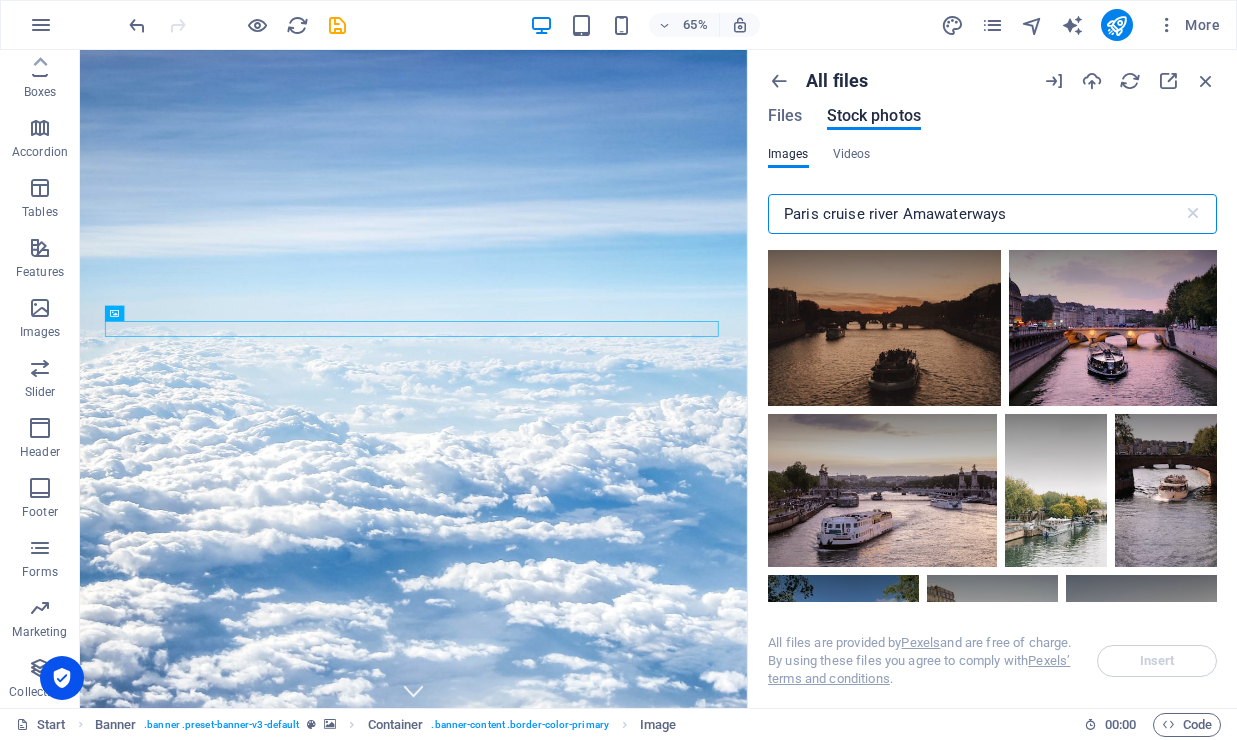 click on "Paris cruise river Amawaterways" at bounding box center [975, 214] 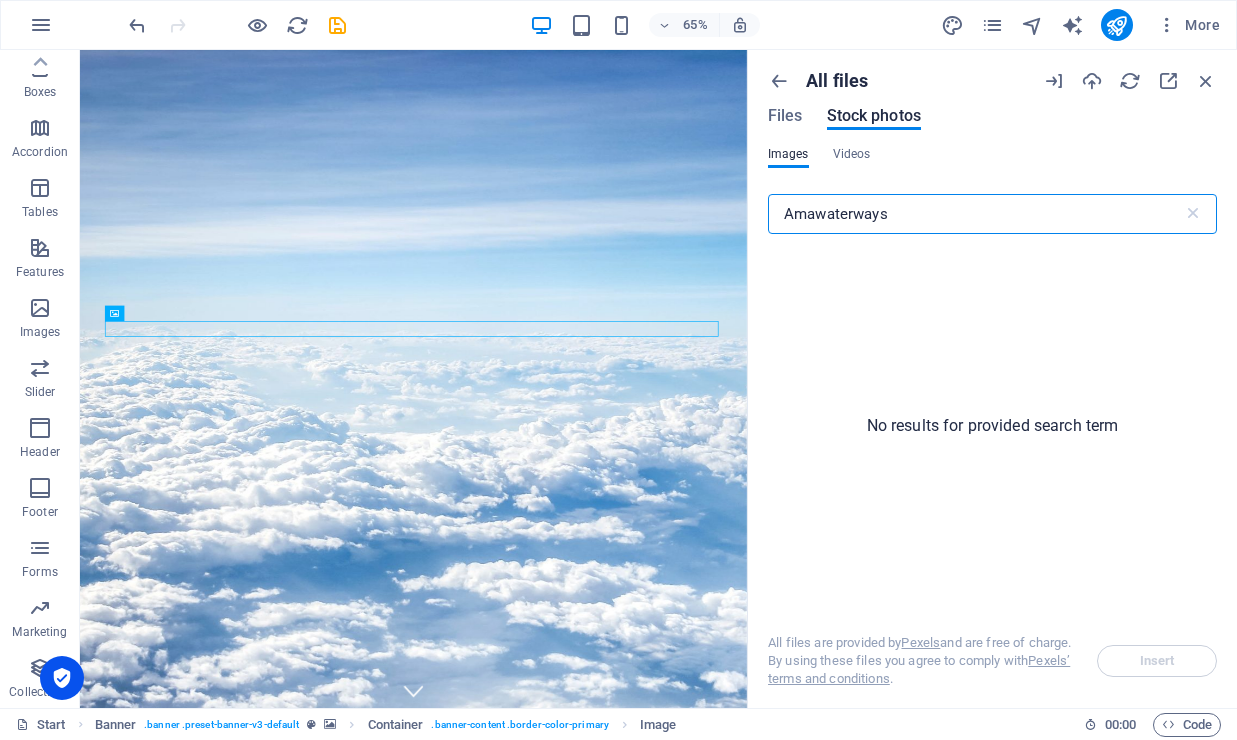 click on "Amawaterways" at bounding box center (975, 214) 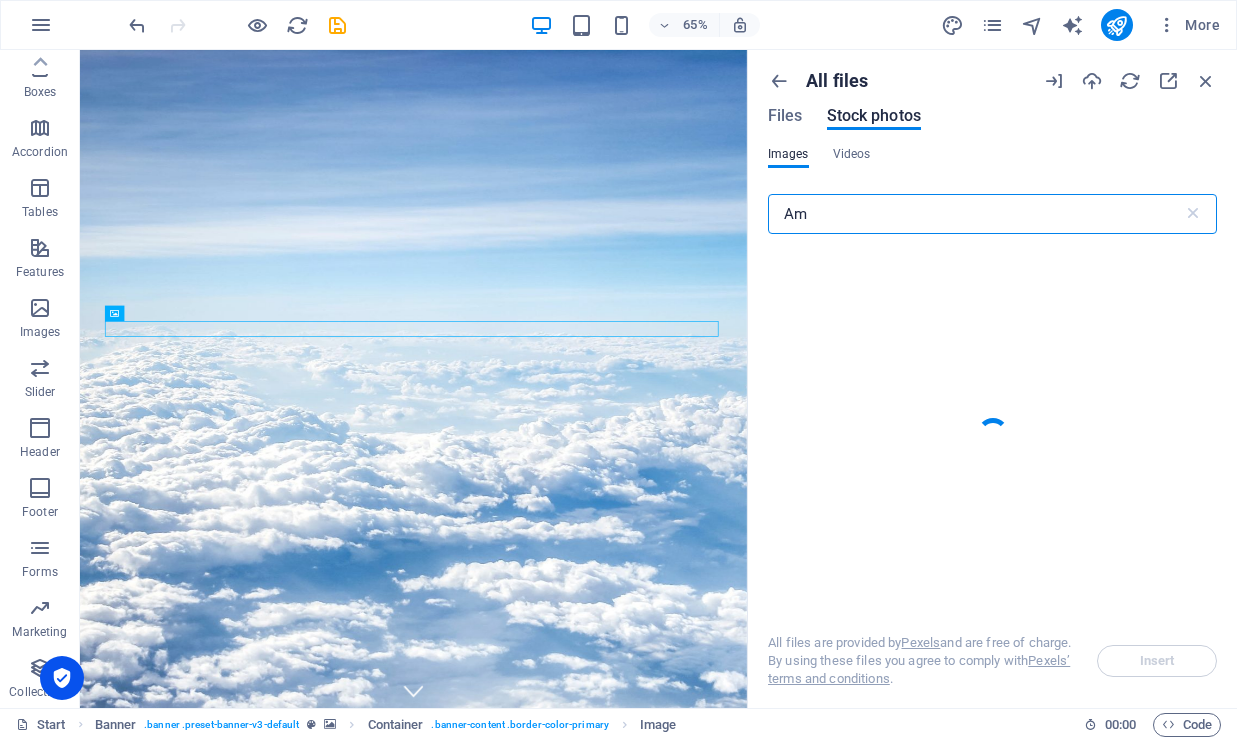 type on "A" 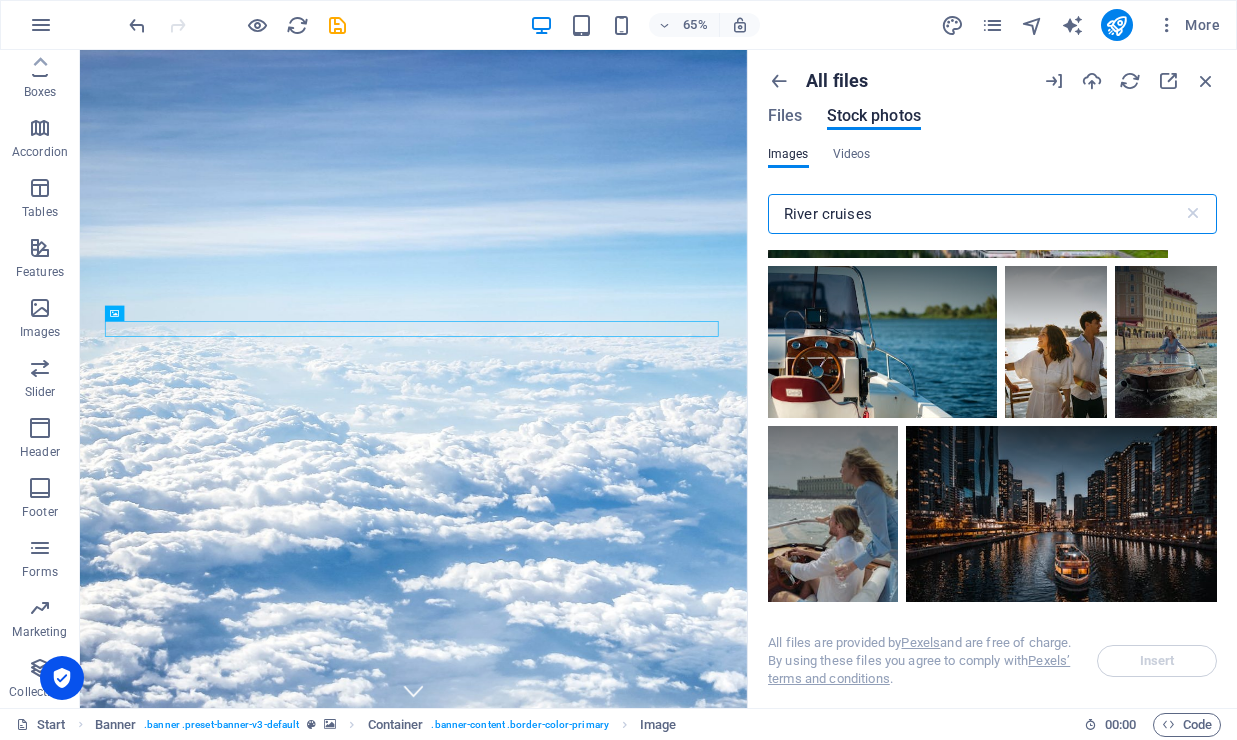 scroll, scrollTop: 2605, scrollLeft: 0, axis: vertical 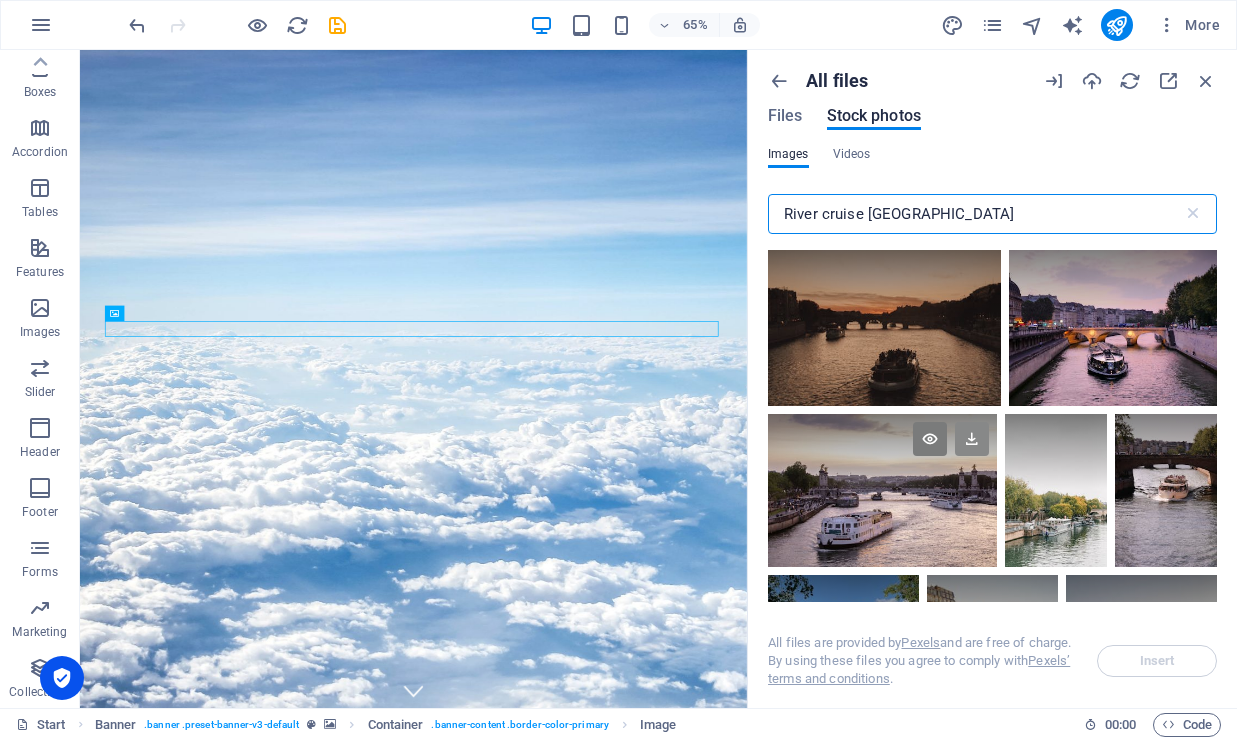 drag, startPoint x: 957, startPoint y: 490, endPoint x: 972, endPoint y: 439, distance: 53.160137 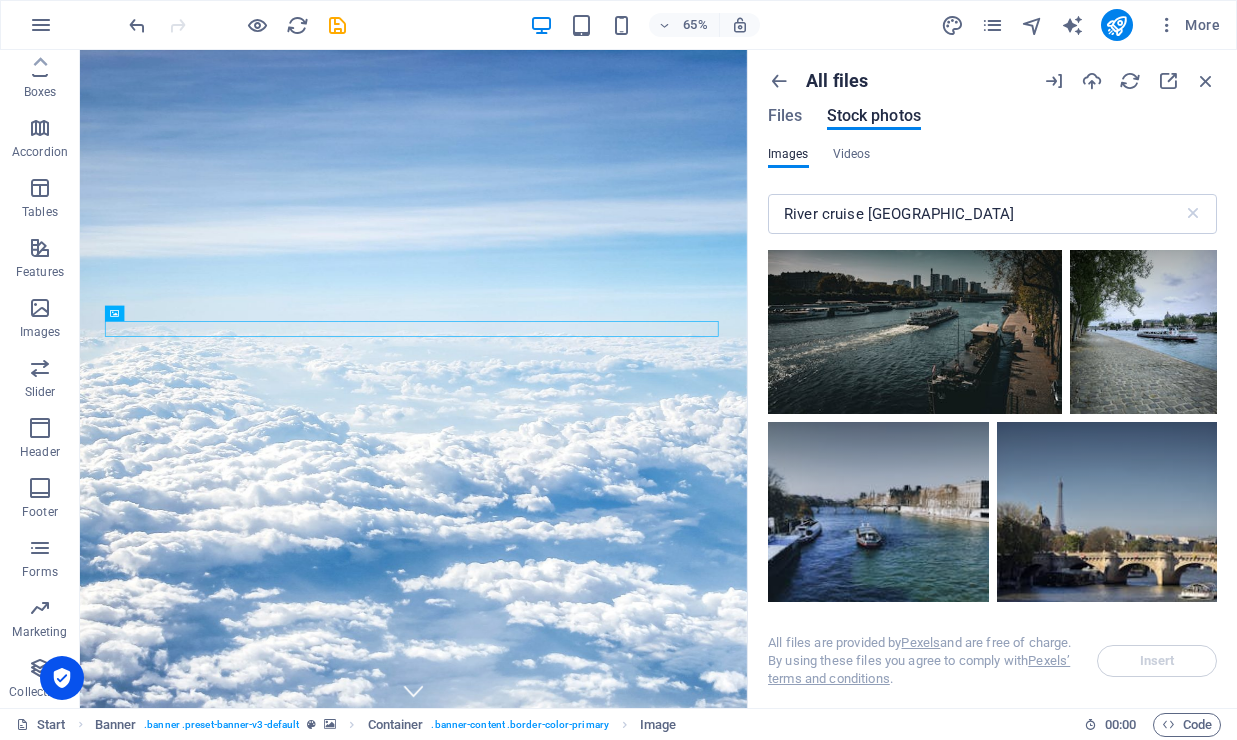 scroll, scrollTop: 1189, scrollLeft: 0, axis: vertical 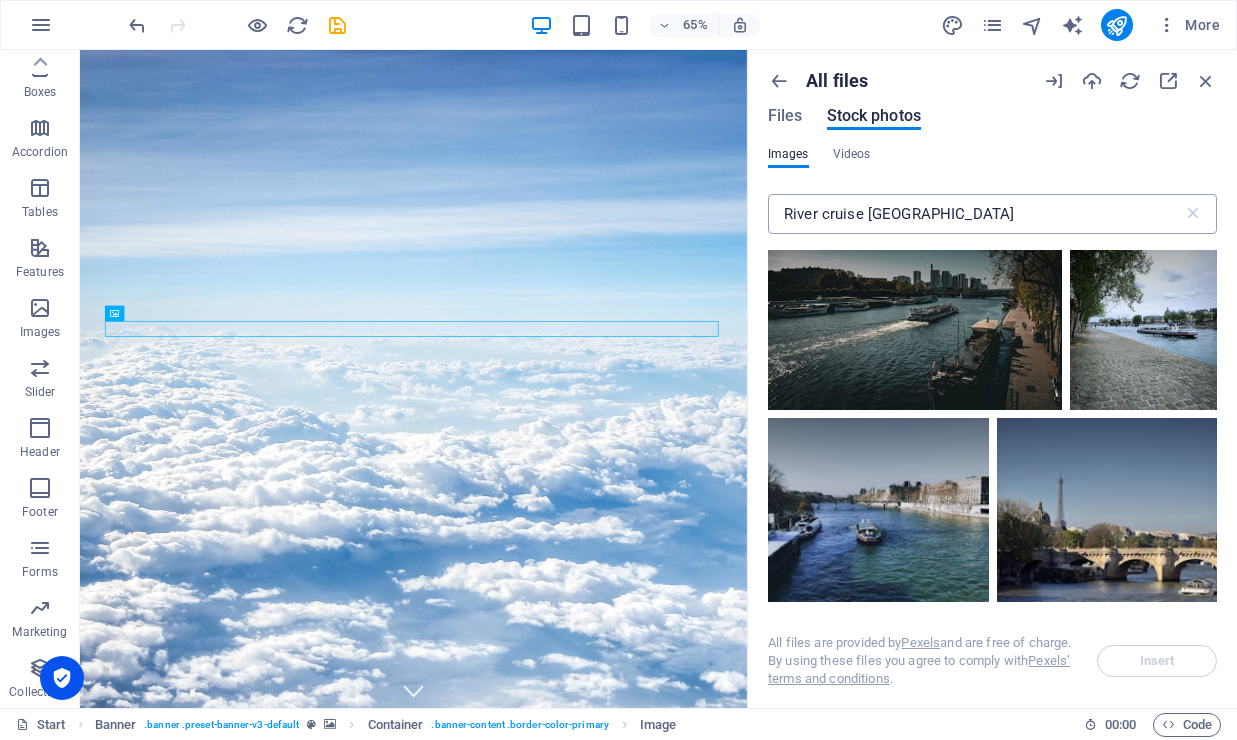 click on "River cruise [GEOGRAPHIC_DATA]" at bounding box center (975, 214) 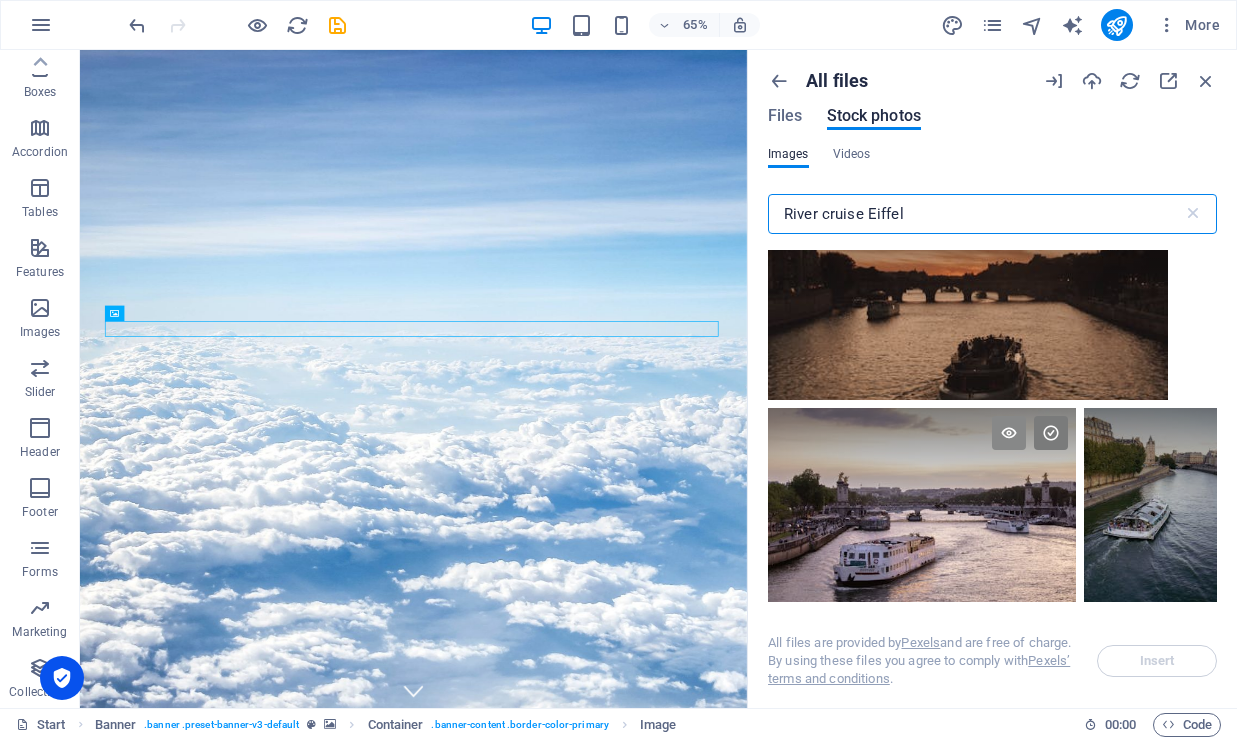scroll, scrollTop: 53, scrollLeft: 0, axis: vertical 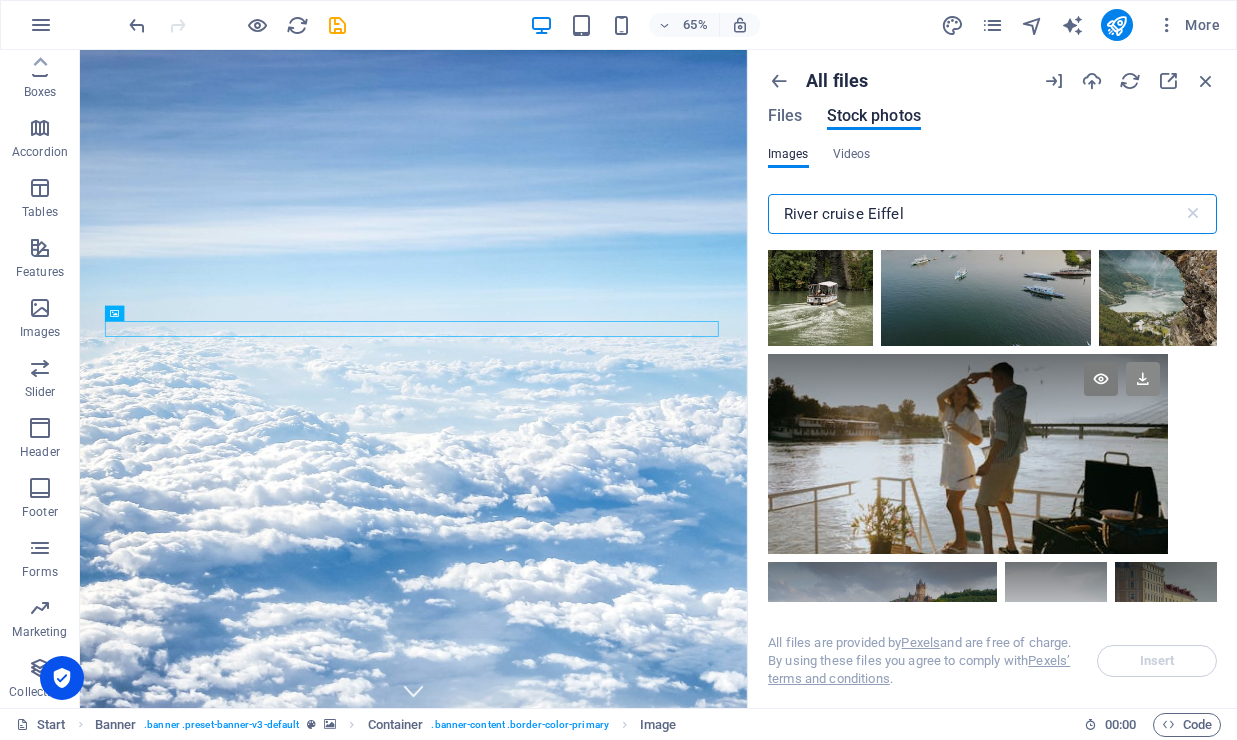 click at bounding box center (1143, 379) 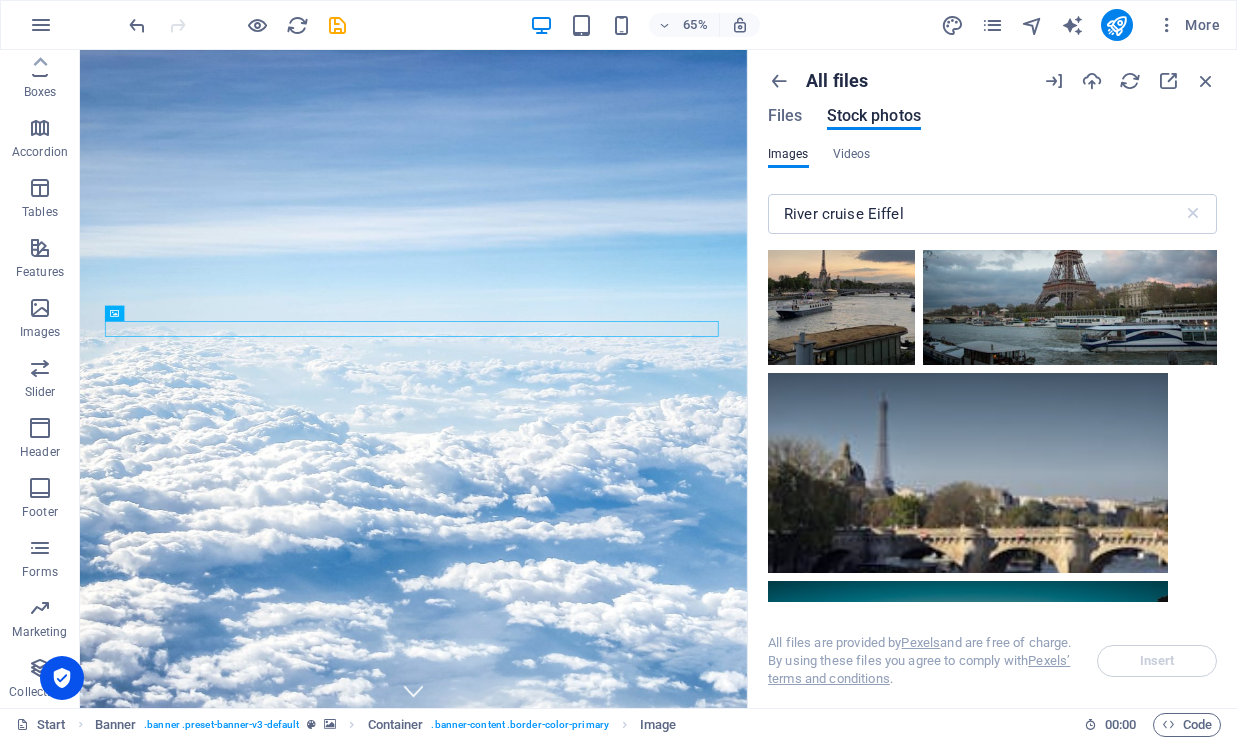 scroll, scrollTop: 500, scrollLeft: 0, axis: vertical 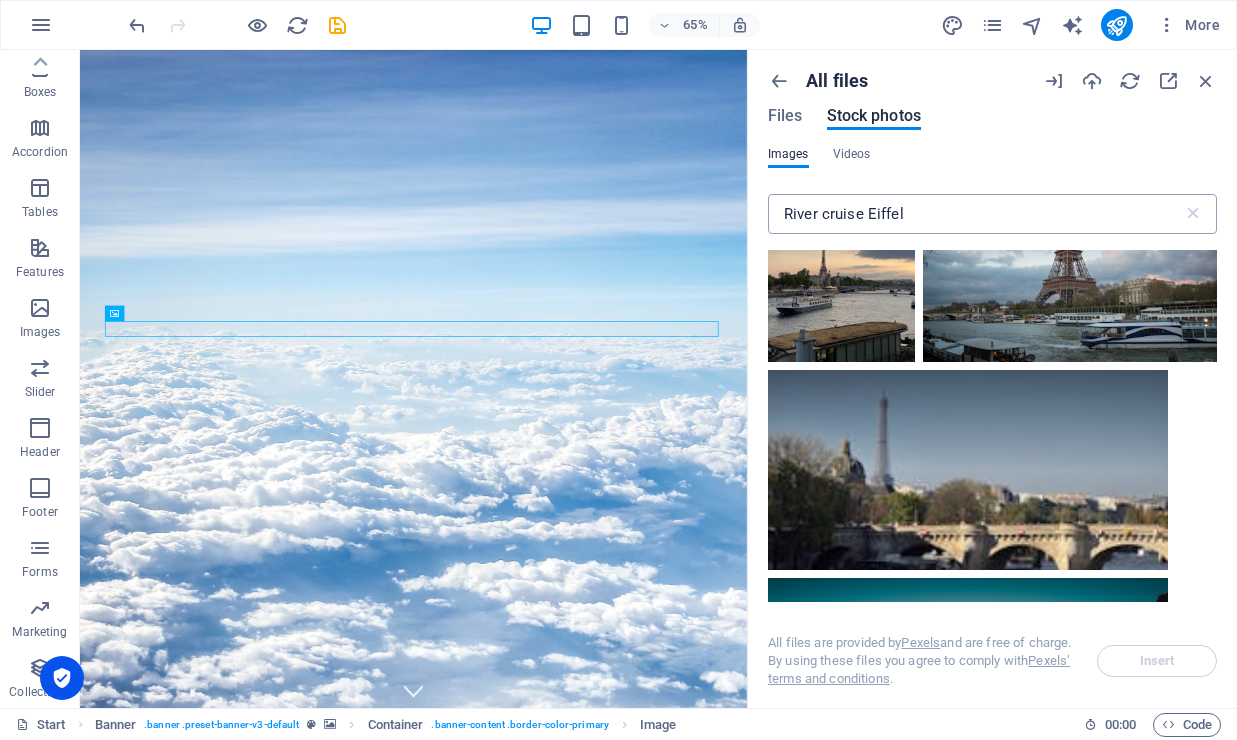 click on "River cruise Eiffel" at bounding box center (975, 214) 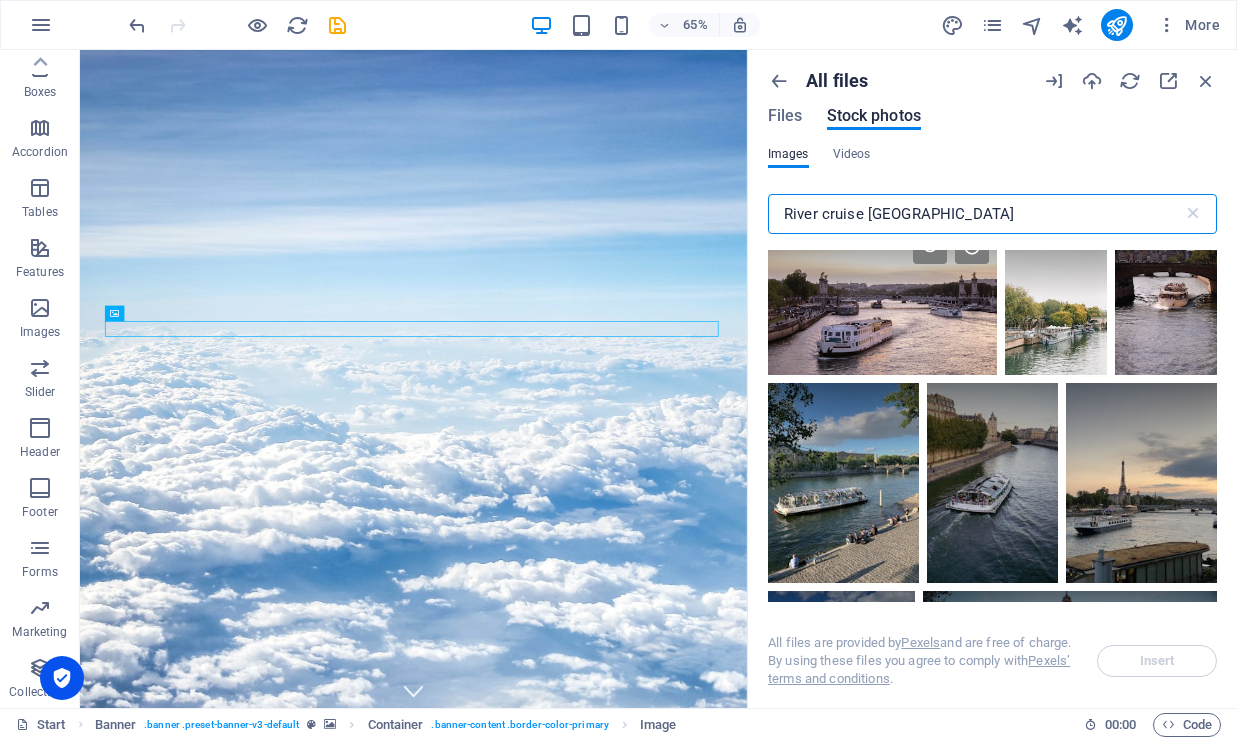 scroll, scrollTop: 0, scrollLeft: 0, axis: both 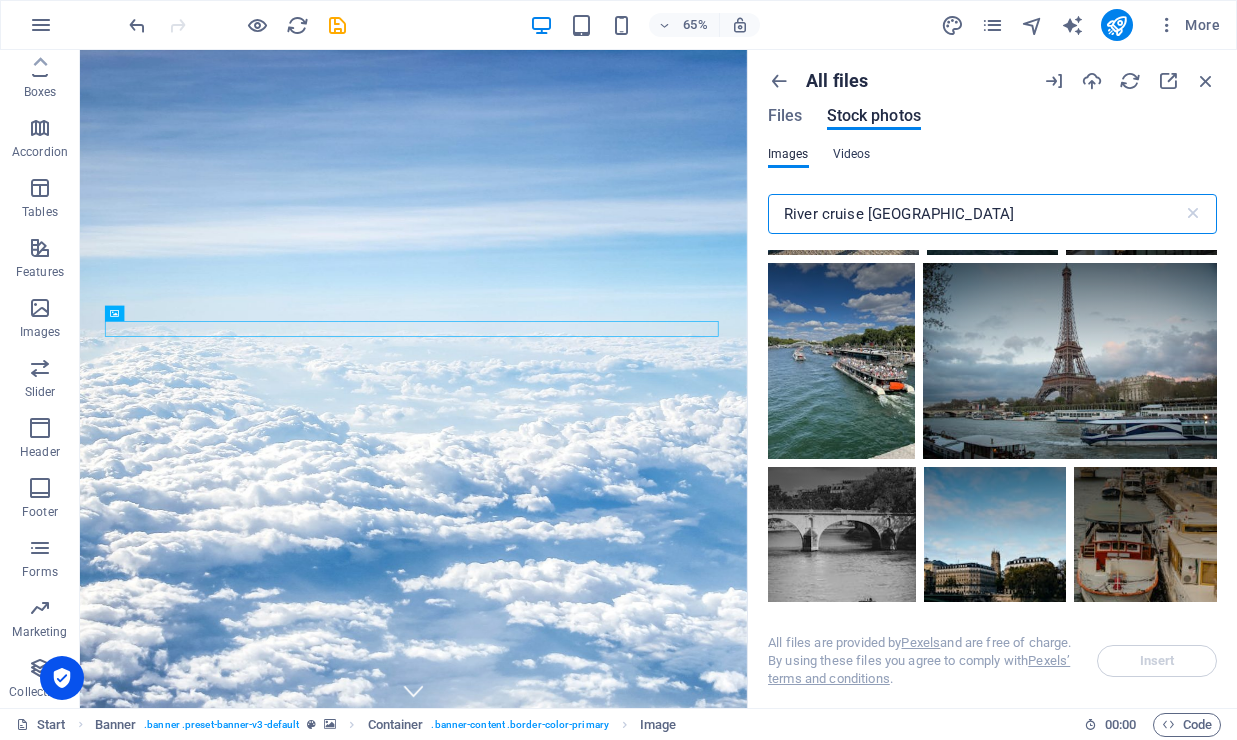 click on "Videos" at bounding box center (852, 154) 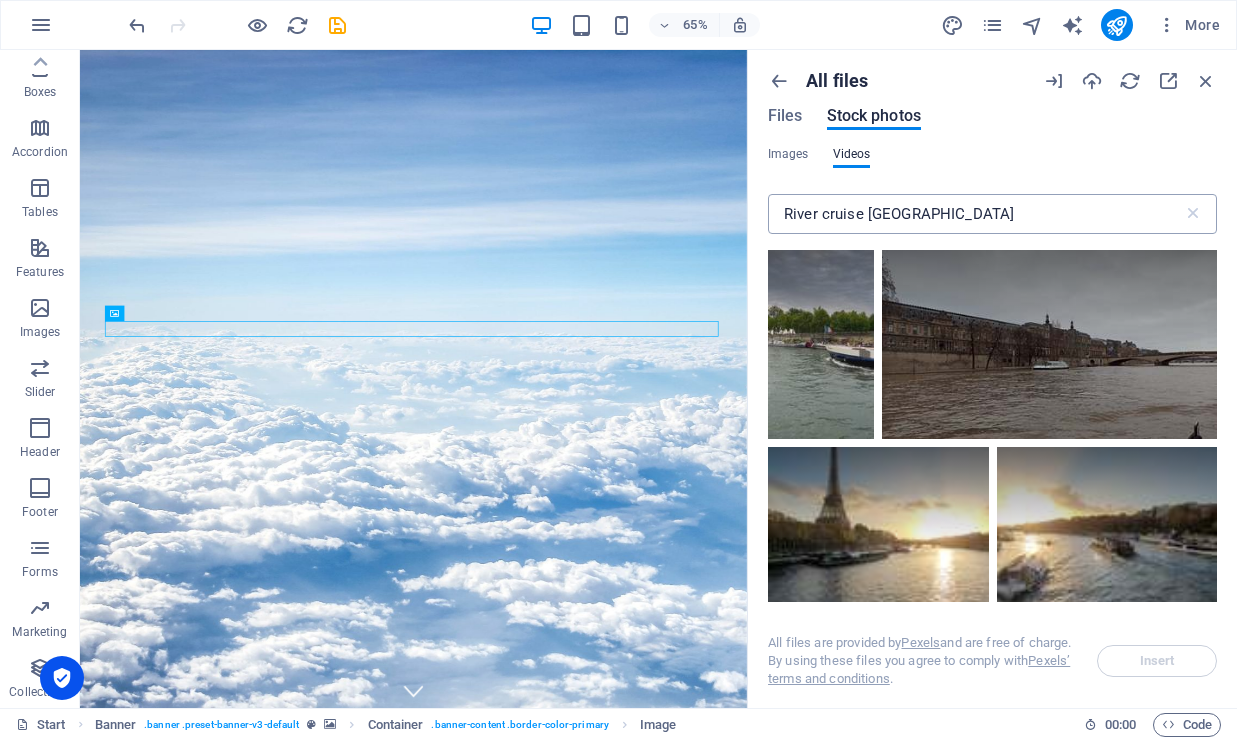 click on "River cruise [GEOGRAPHIC_DATA]" at bounding box center (975, 214) 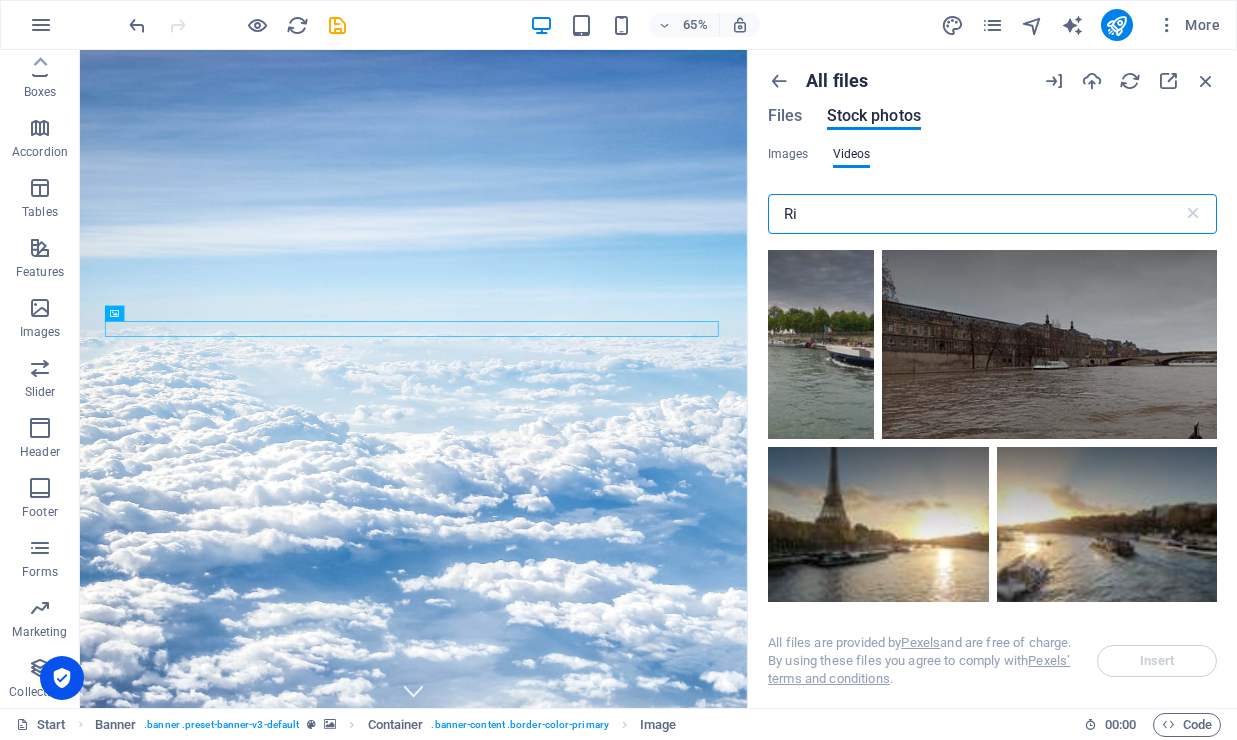 type on "R" 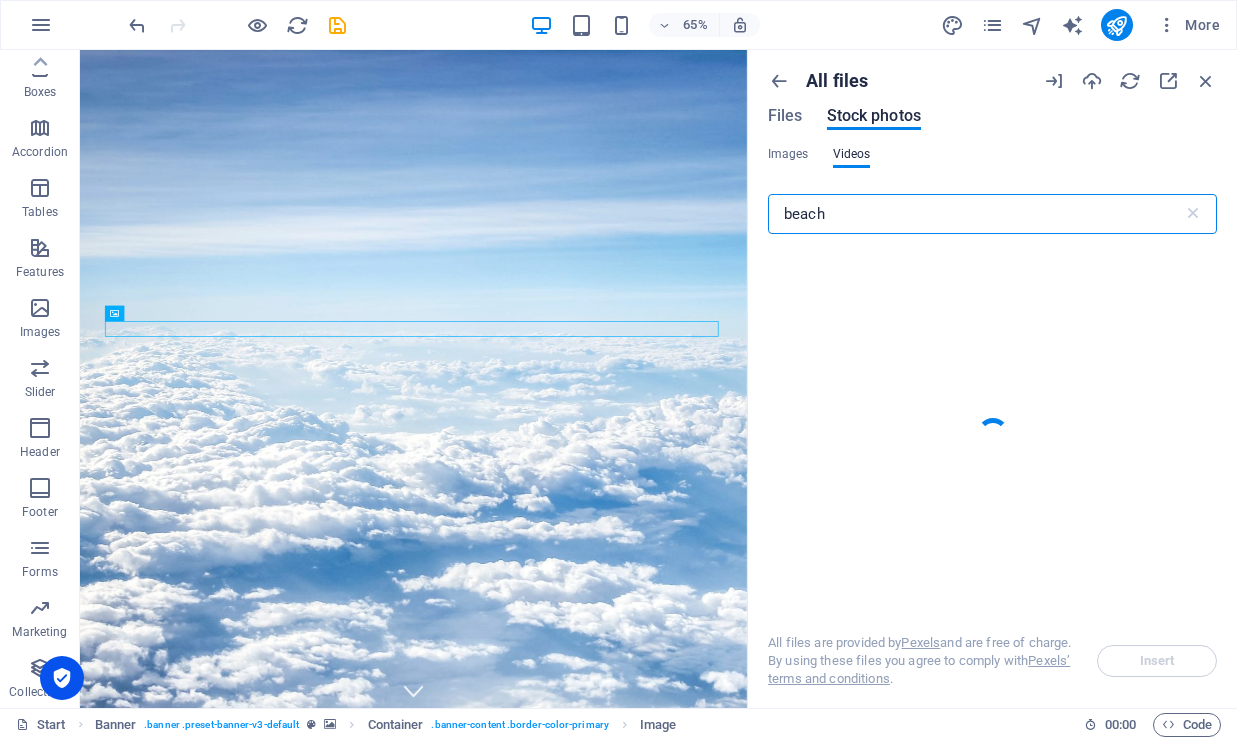 type on "beach" 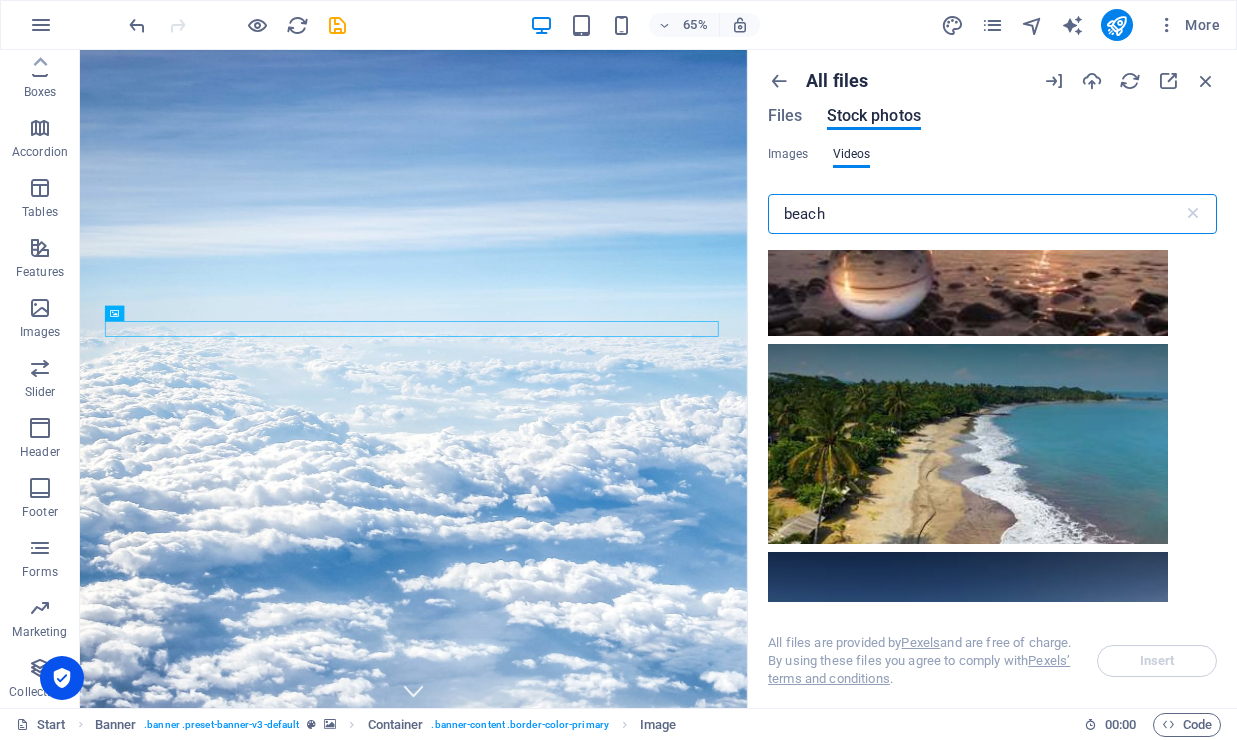scroll, scrollTop: 5149, scrollLeft: 0, axis: vertical 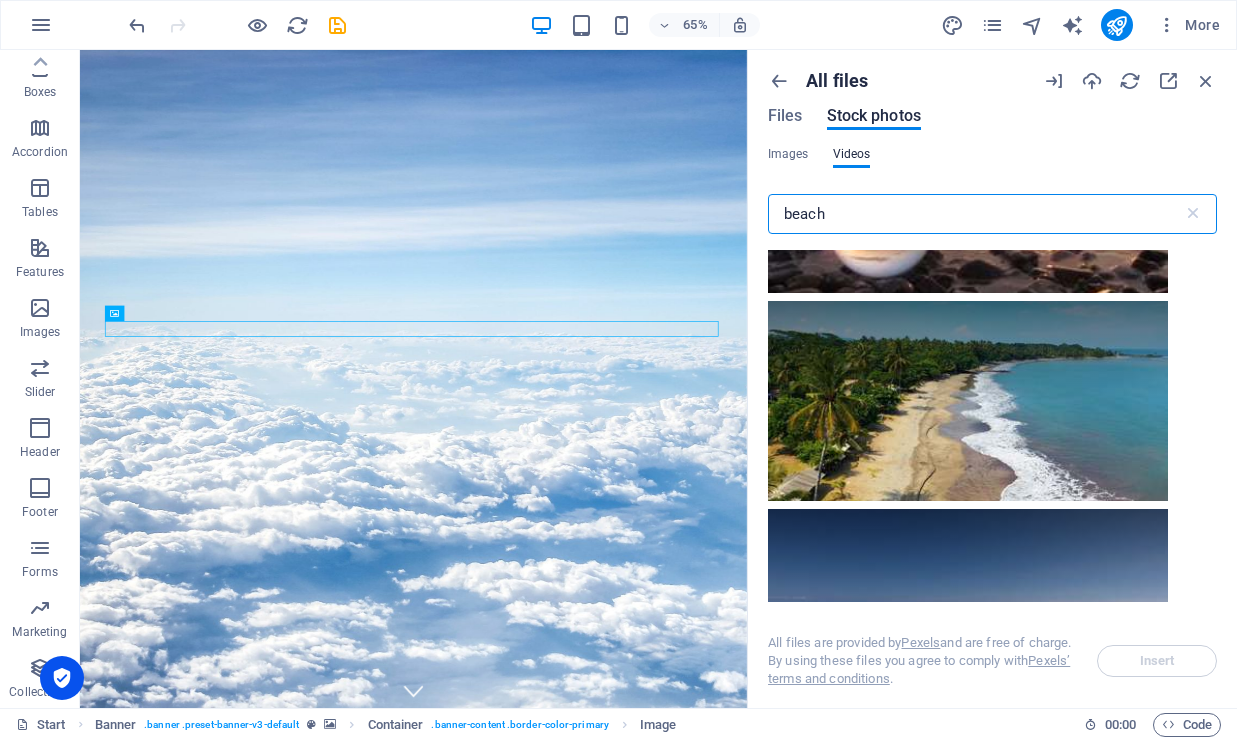 click on "All files" at bounding box center (837, 81) 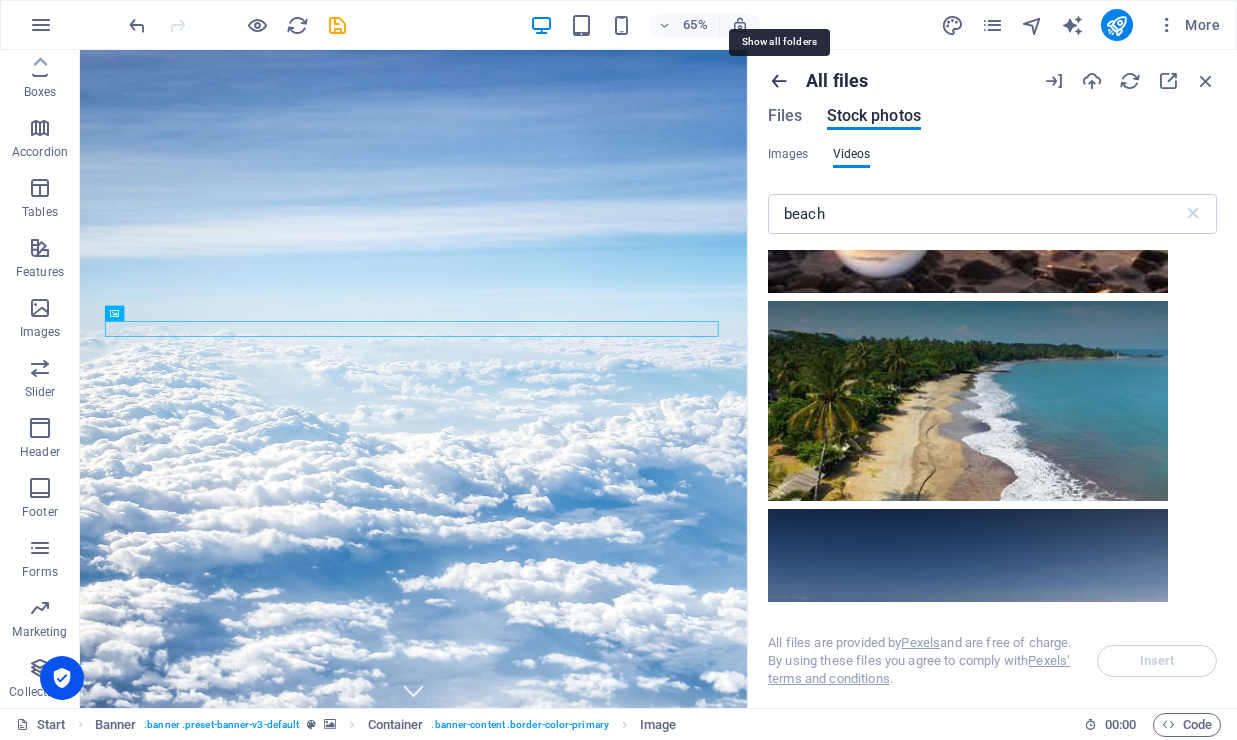click at bounding box center [779, 81] 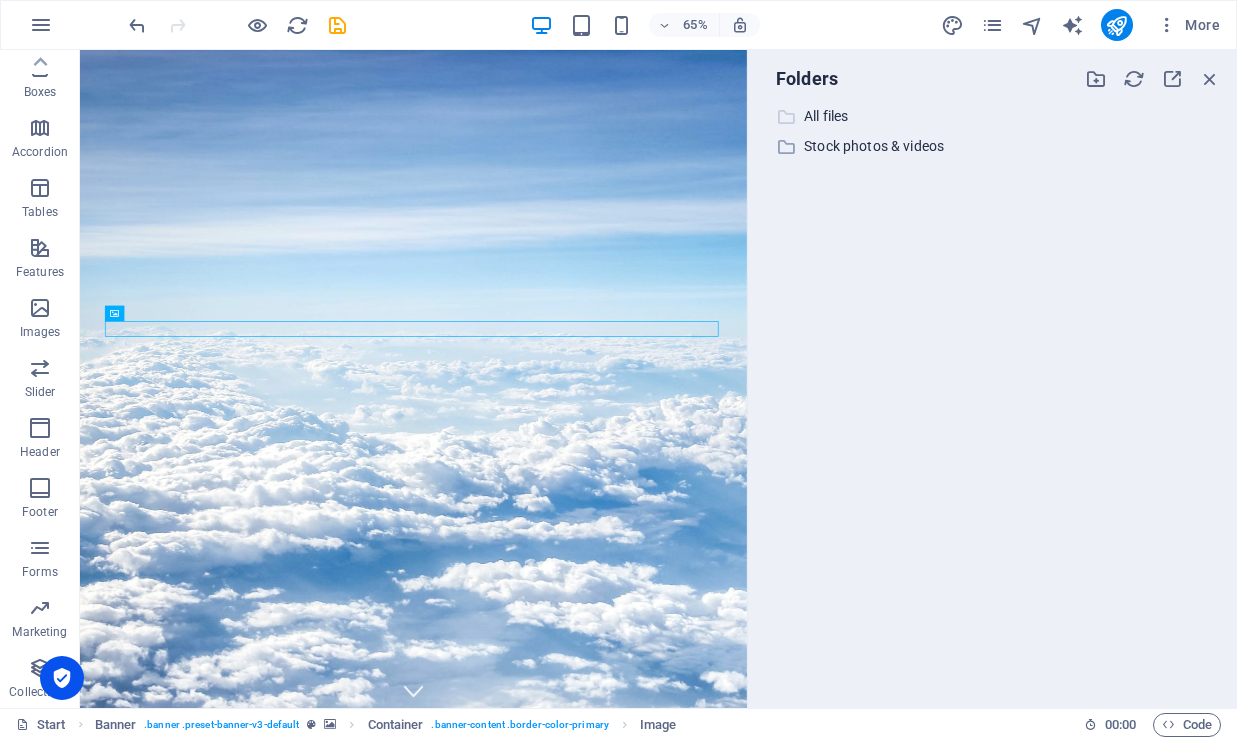 click on "All files" at bounding box center [994, 116] 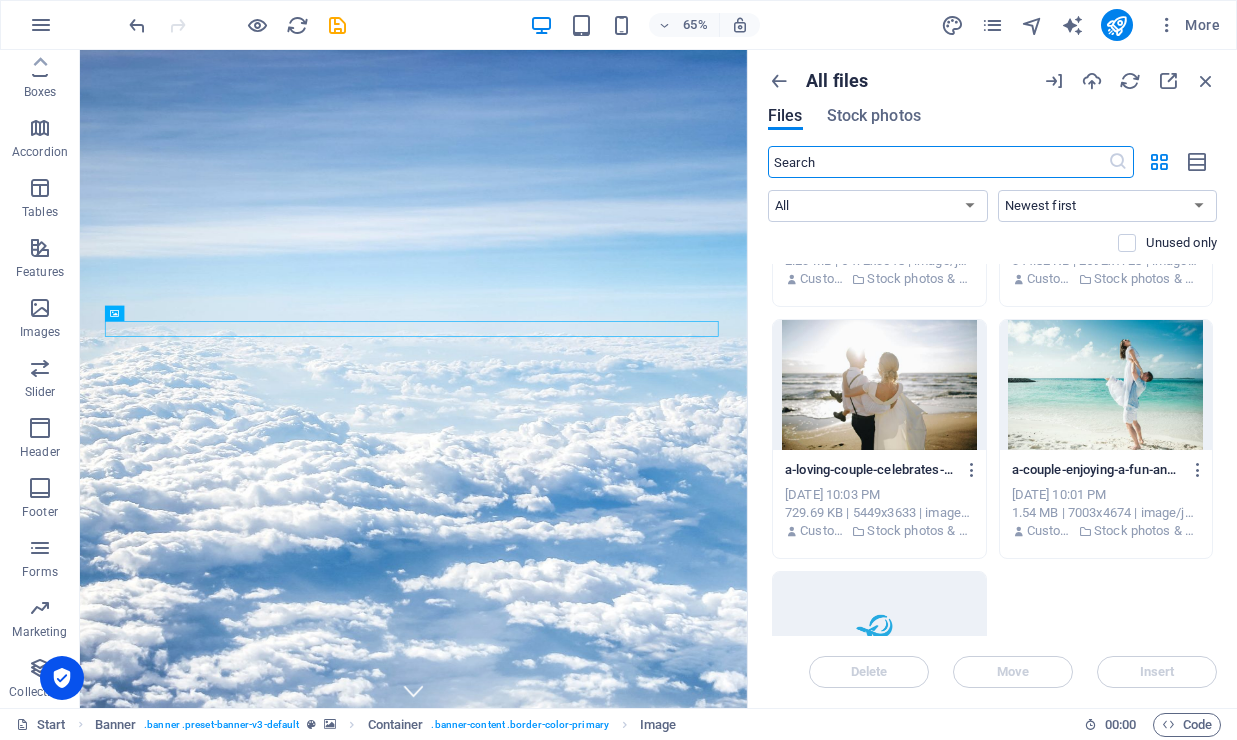 scroll, scrollTop: 954, scrollLeft: 0, axis: vertical 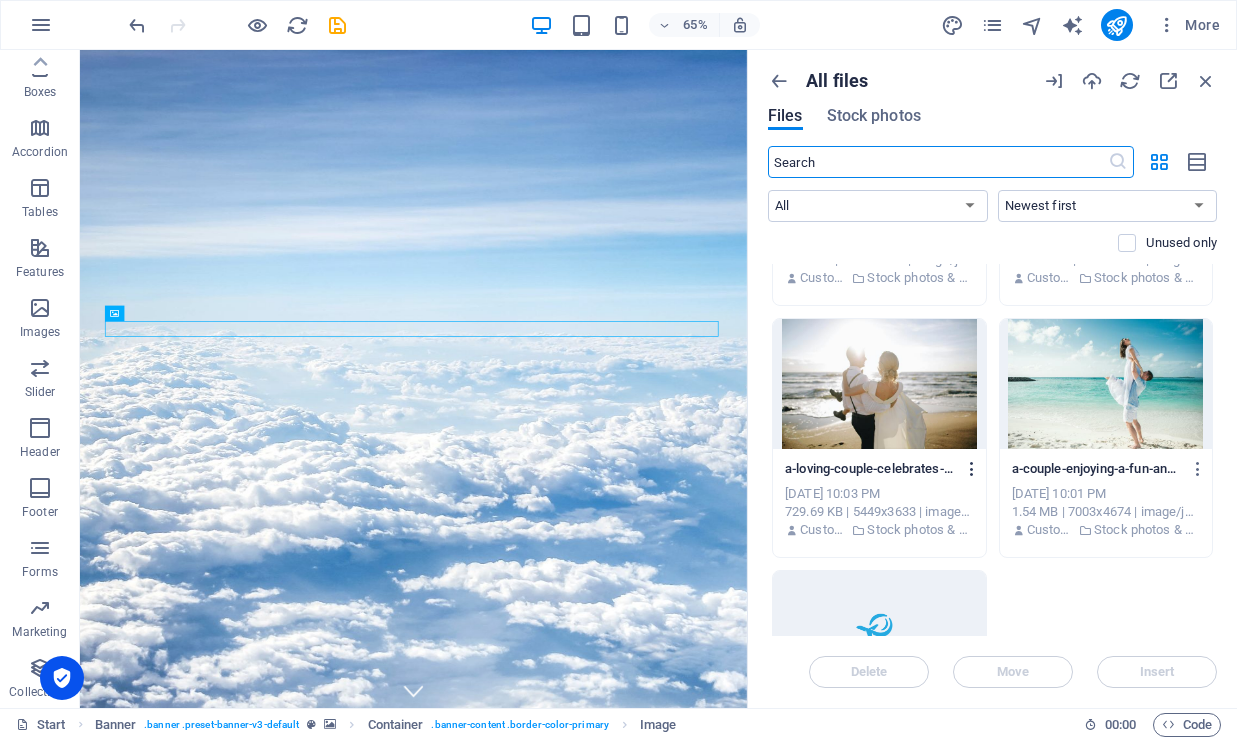 click at bounding box center (972, 469) 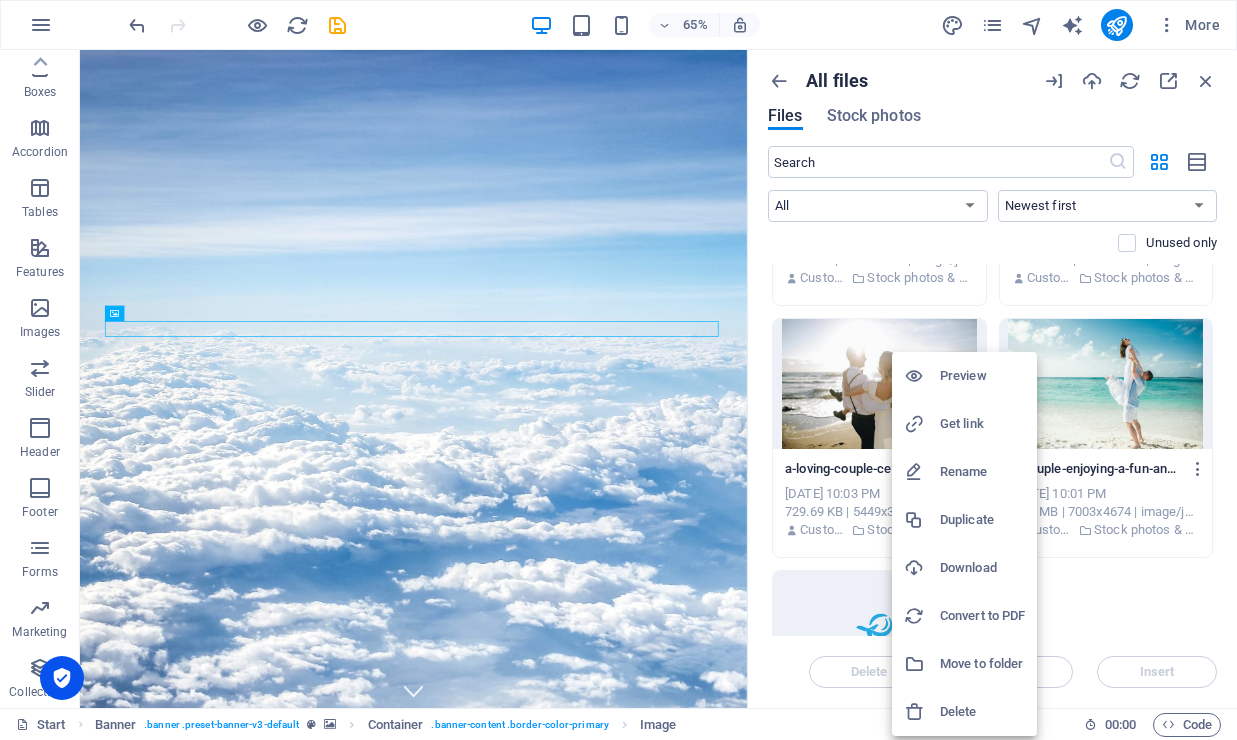click on "Delete" at bounding box center (982, 712) 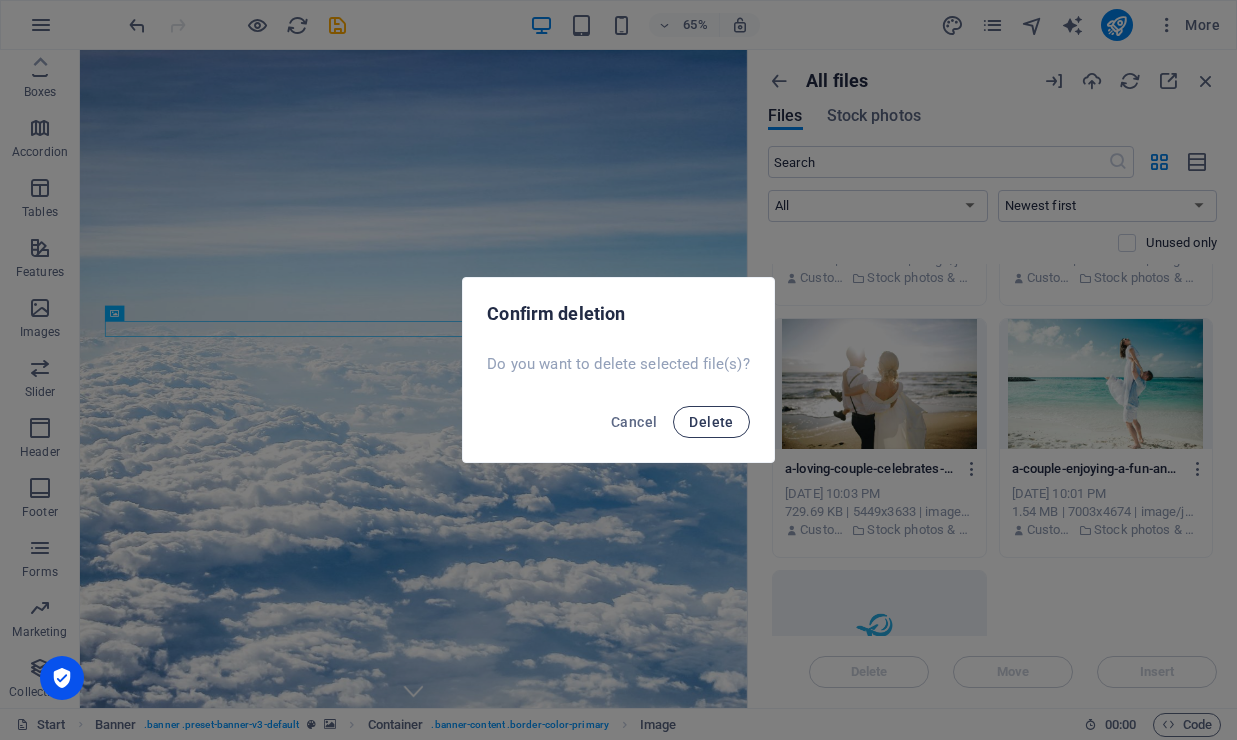 click on "Delete" at bounding box center (711, 422) 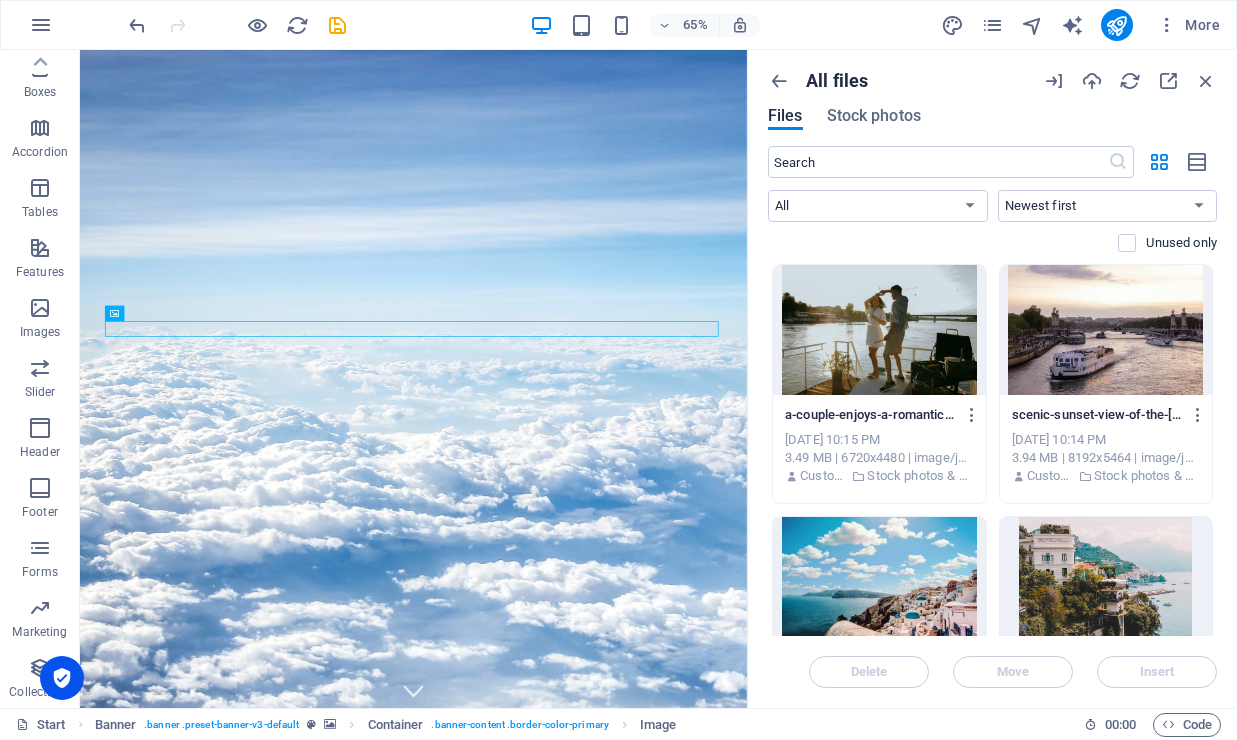 scroll, scrollTop: 0, scrollLeft: 0, axis: both 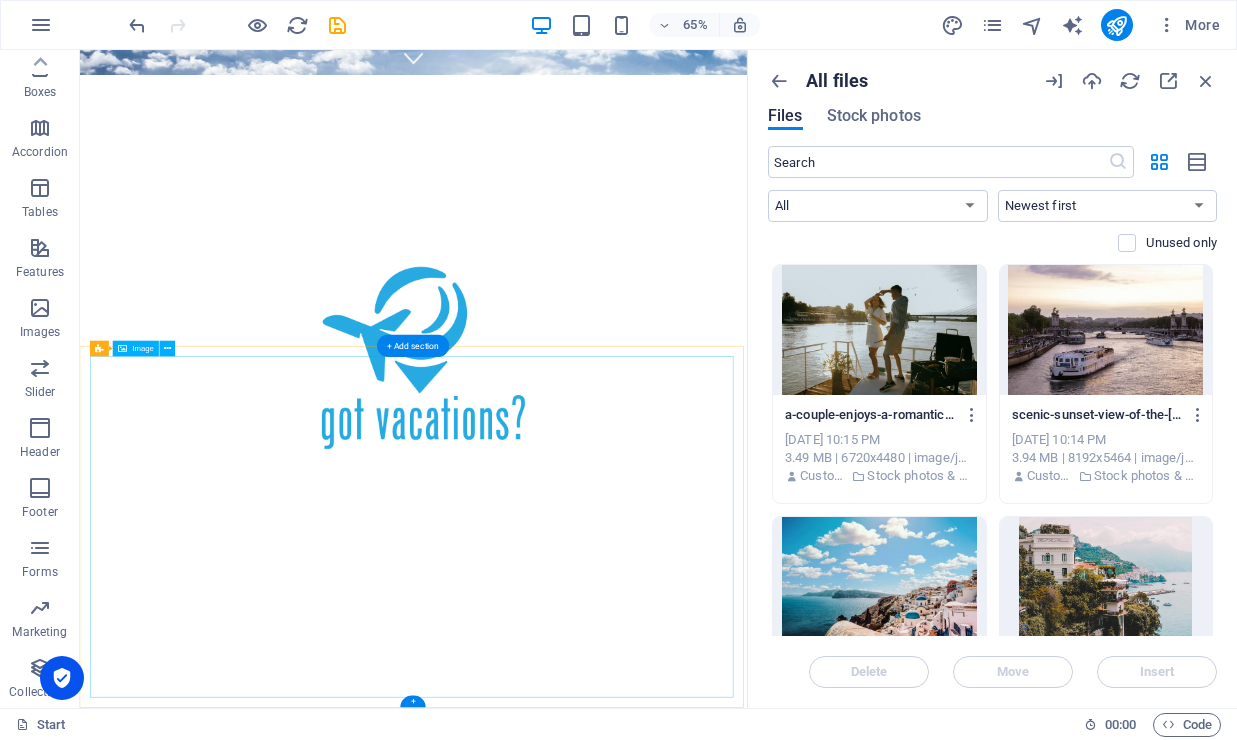 click at bounding box center (245, 6248) 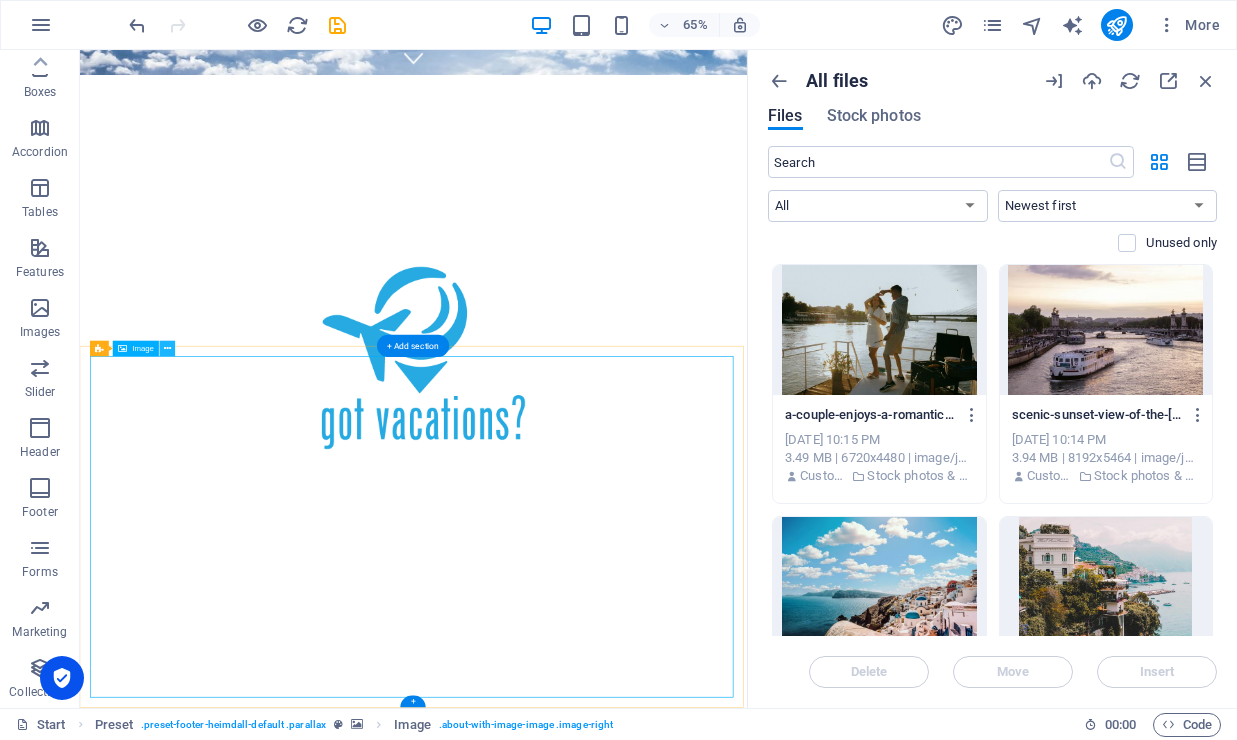 click at bounding box center [167, 349] 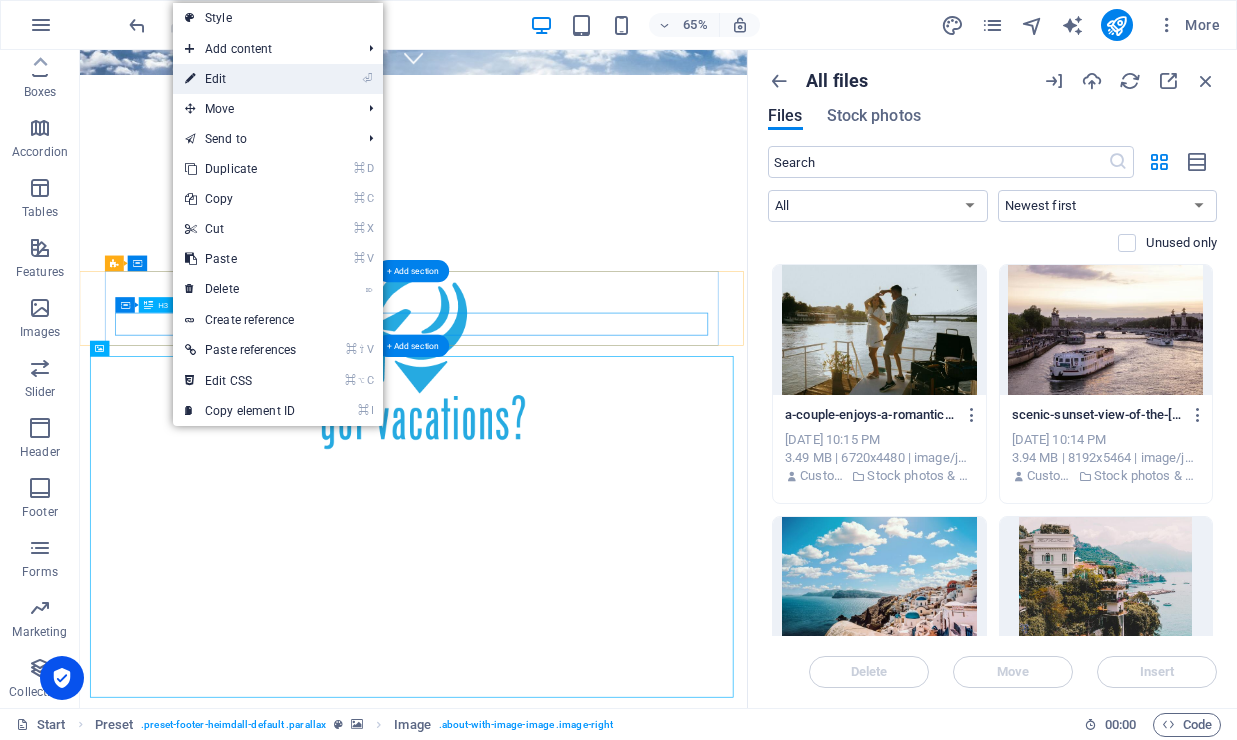 click on "⏎  Edit" at bounding box center [240, 79] 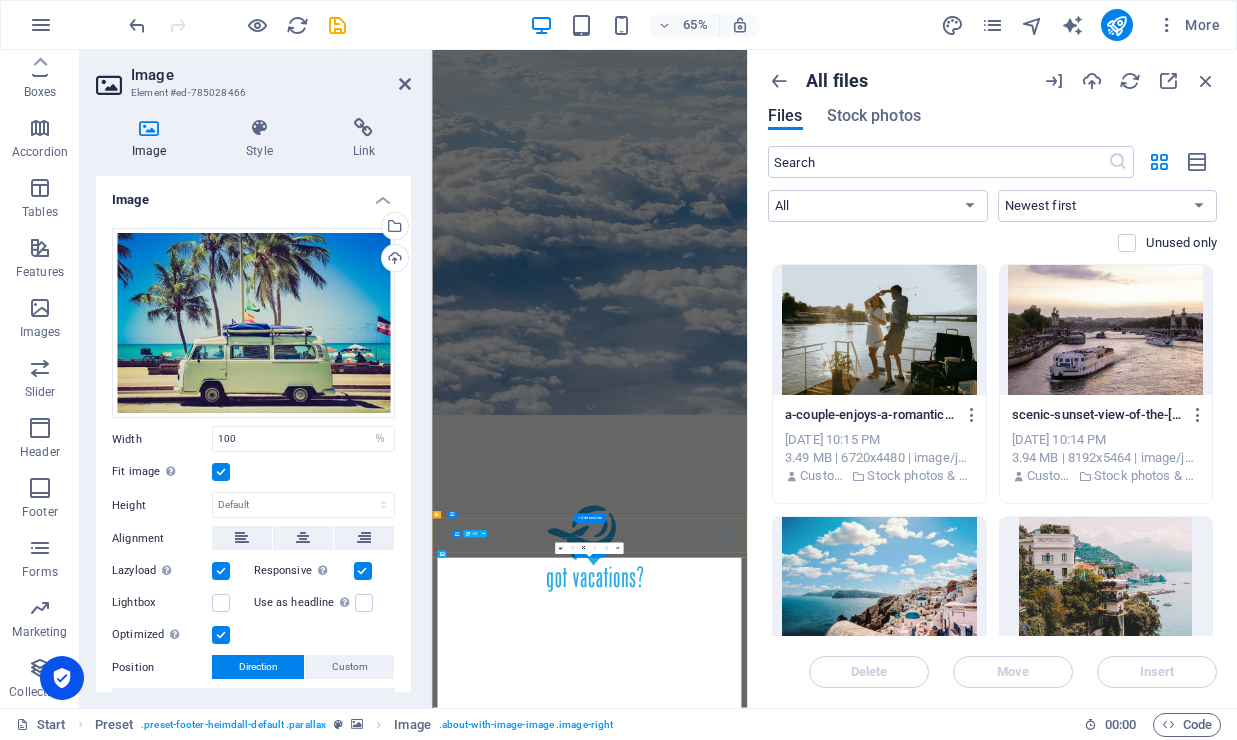 scroll, scrollTop: 933, scrollLeft: 0, axis: vertical 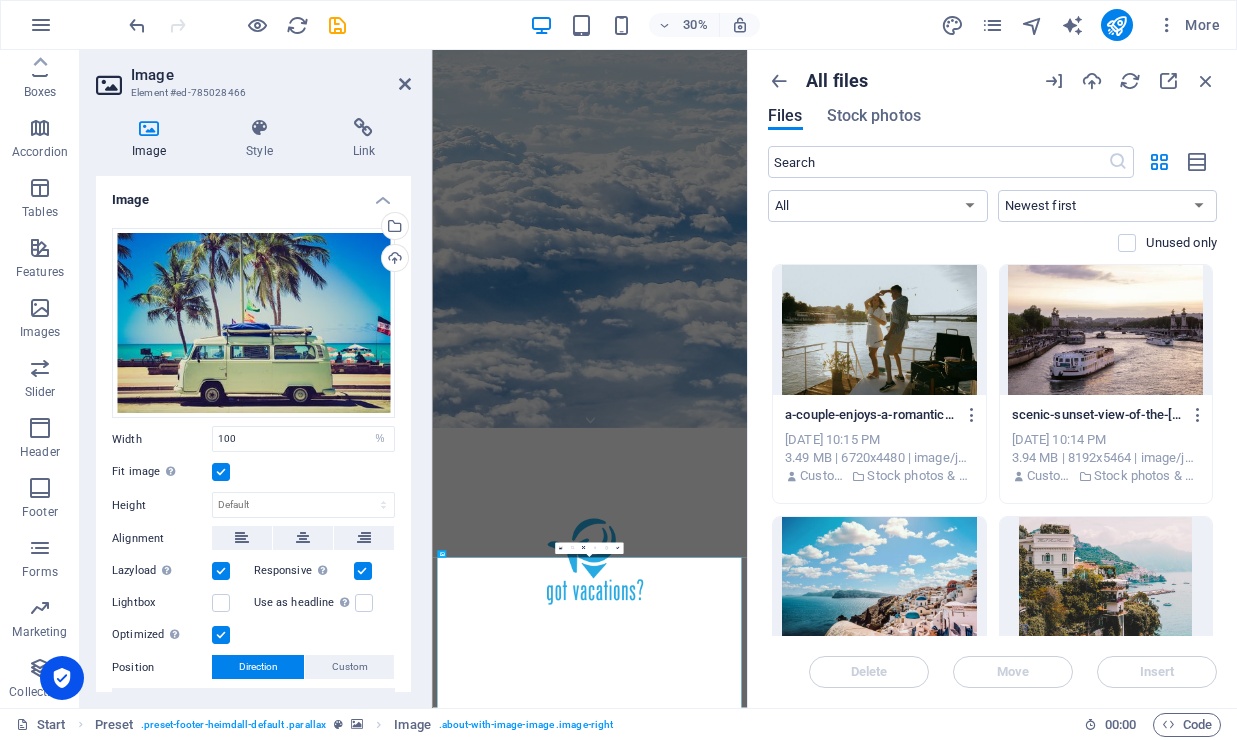 click at bounding box center (221, 472) 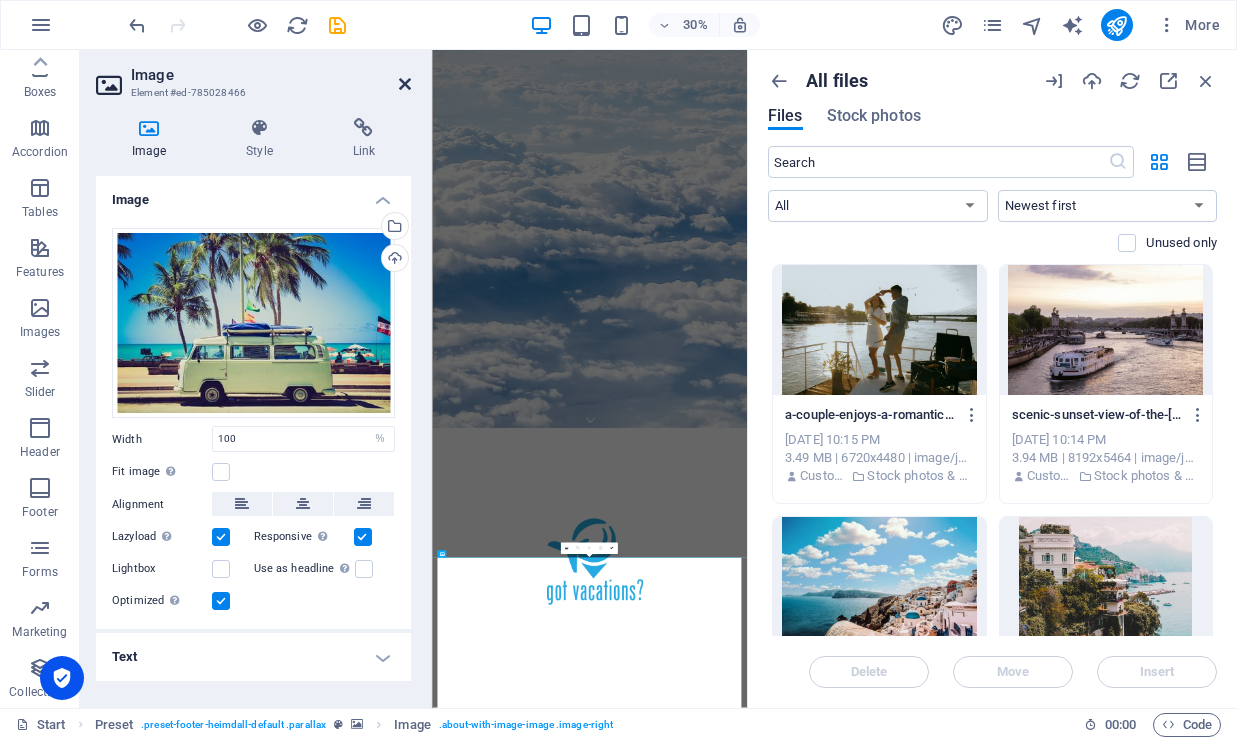 click at bounding box center (405, 84) 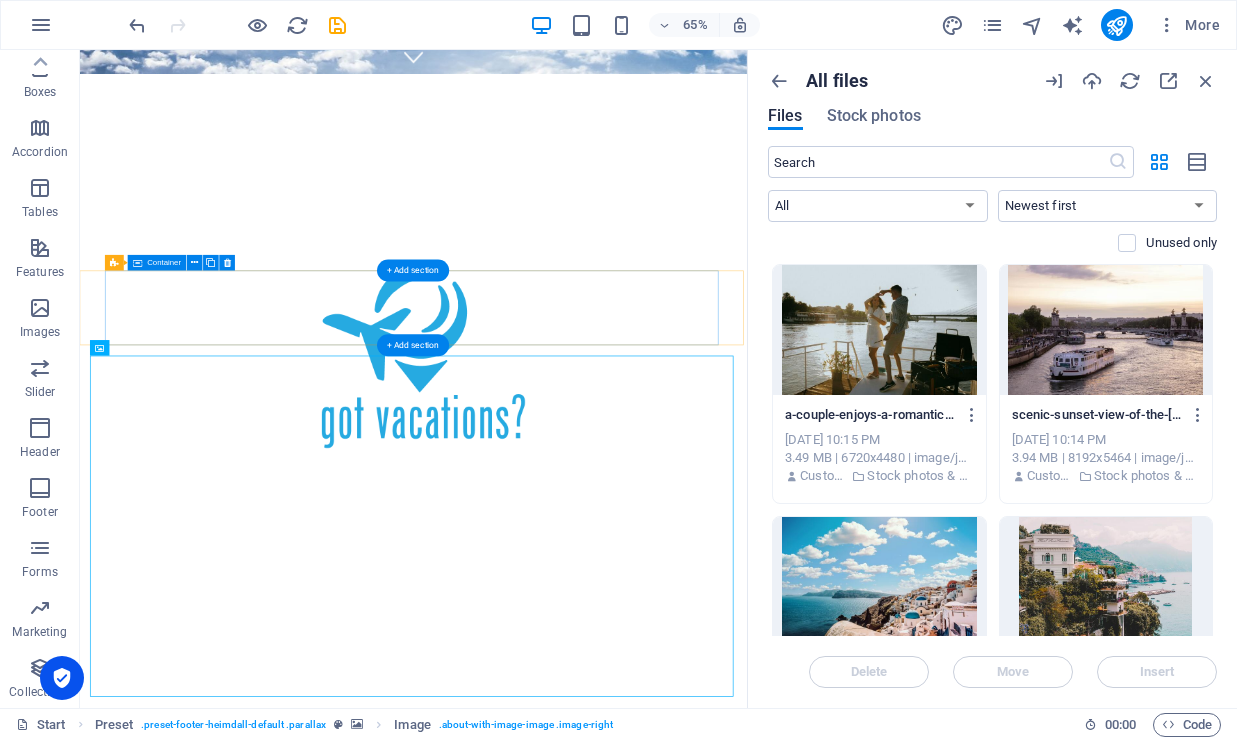 scroll, scrollTop: 974, scrollLeft: 0, axis: vertical 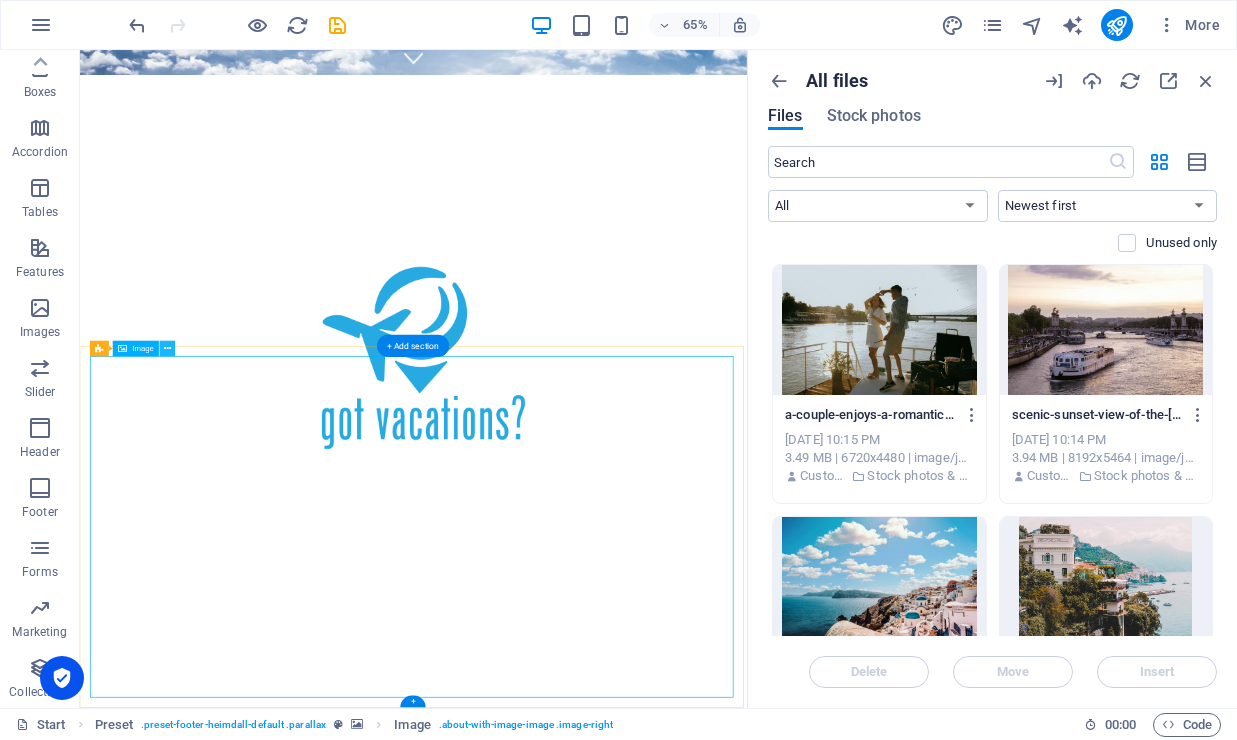 click at bounding box center [167, 349] 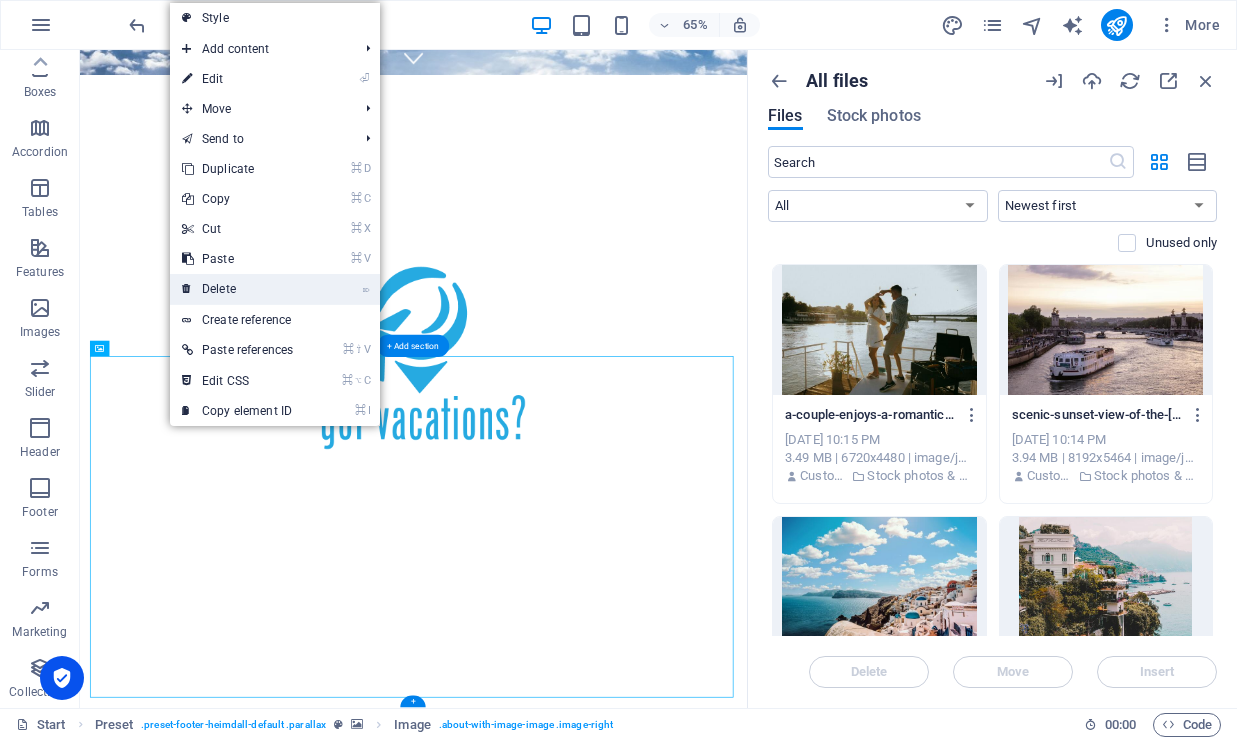 click on "⌦  Delete" at bounding box center [237, 289] 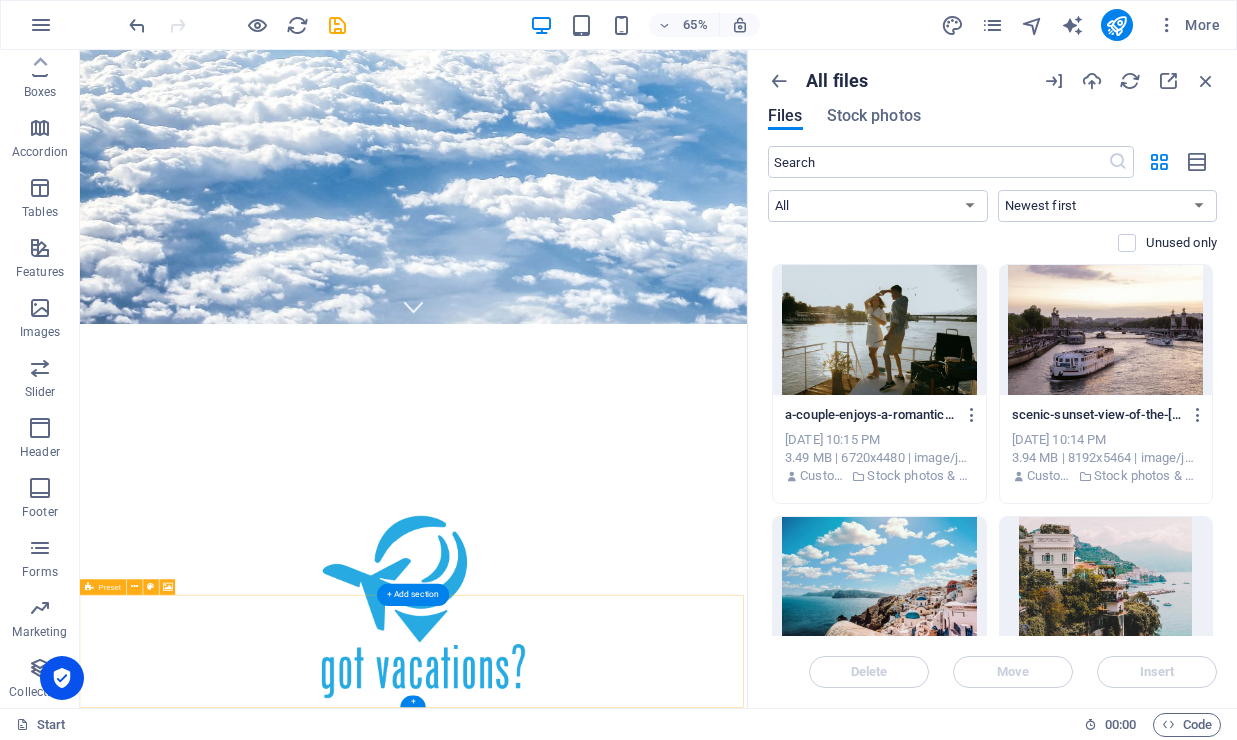 click on "Drop content here or  Add elements  Paste clipboard" at bounding box center [593, 6508] 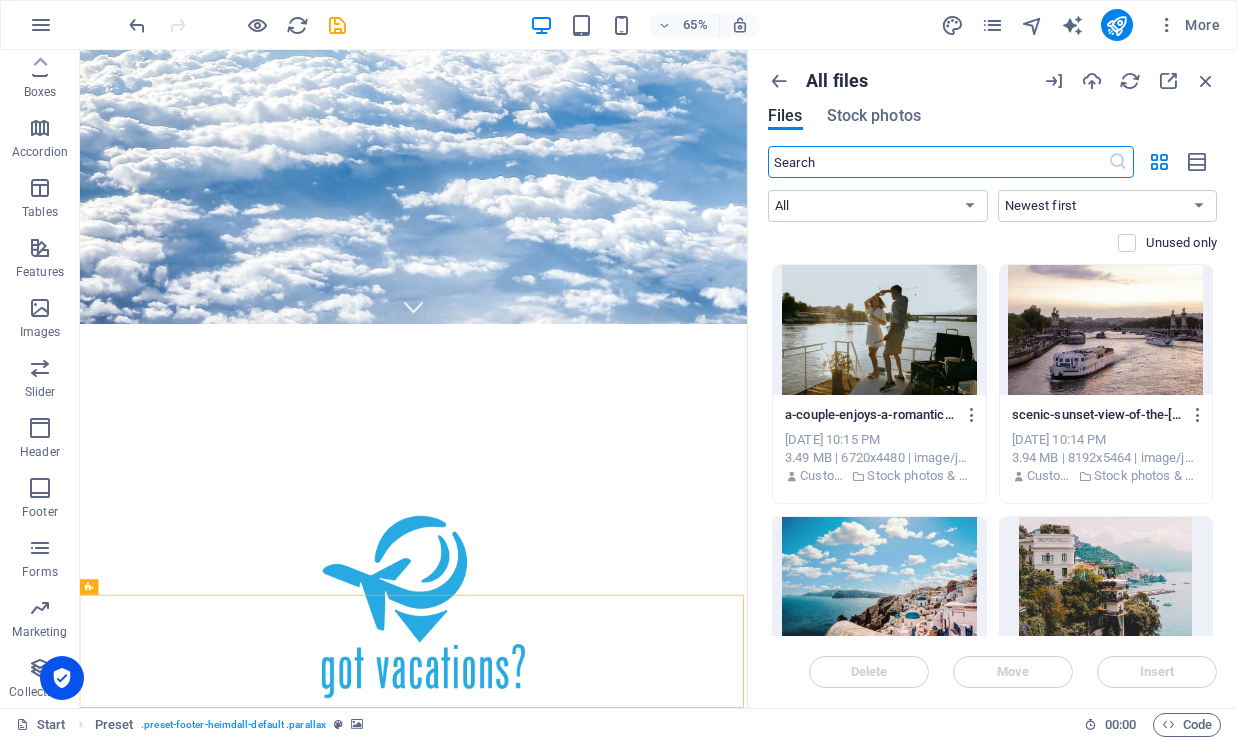click at bounding box center (938, 162) 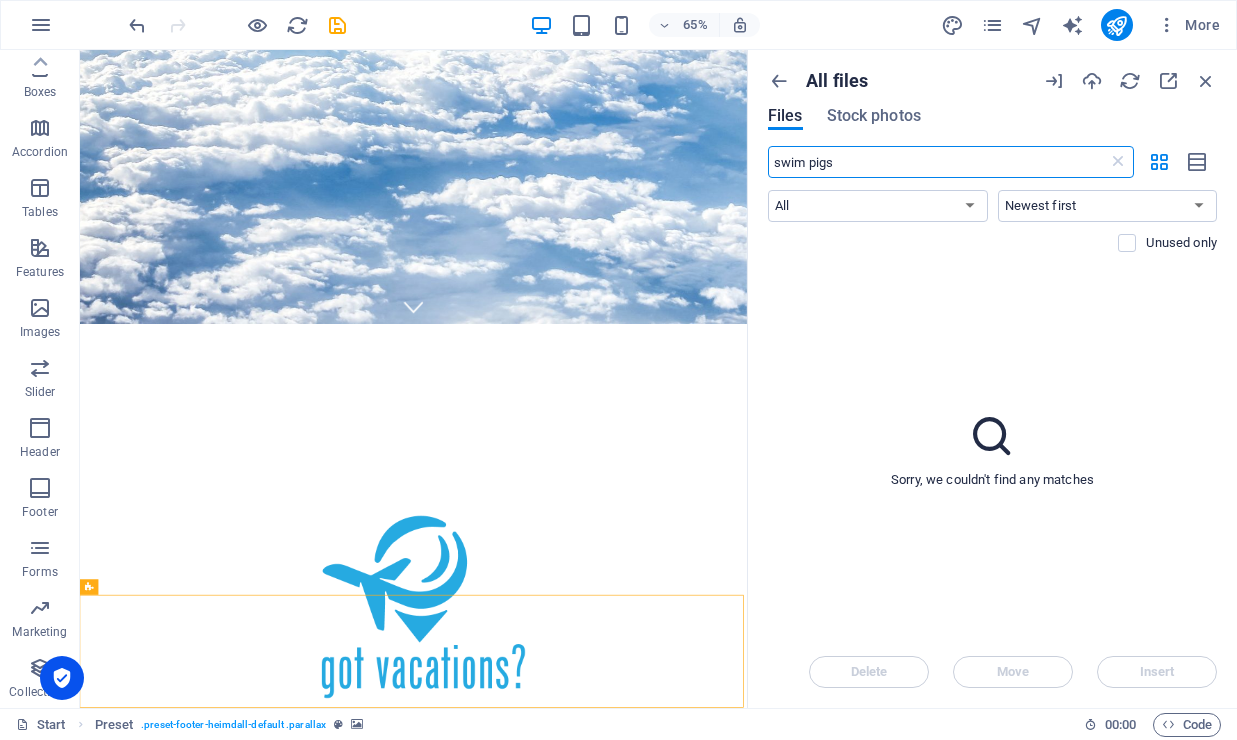 type on "swim pigs" 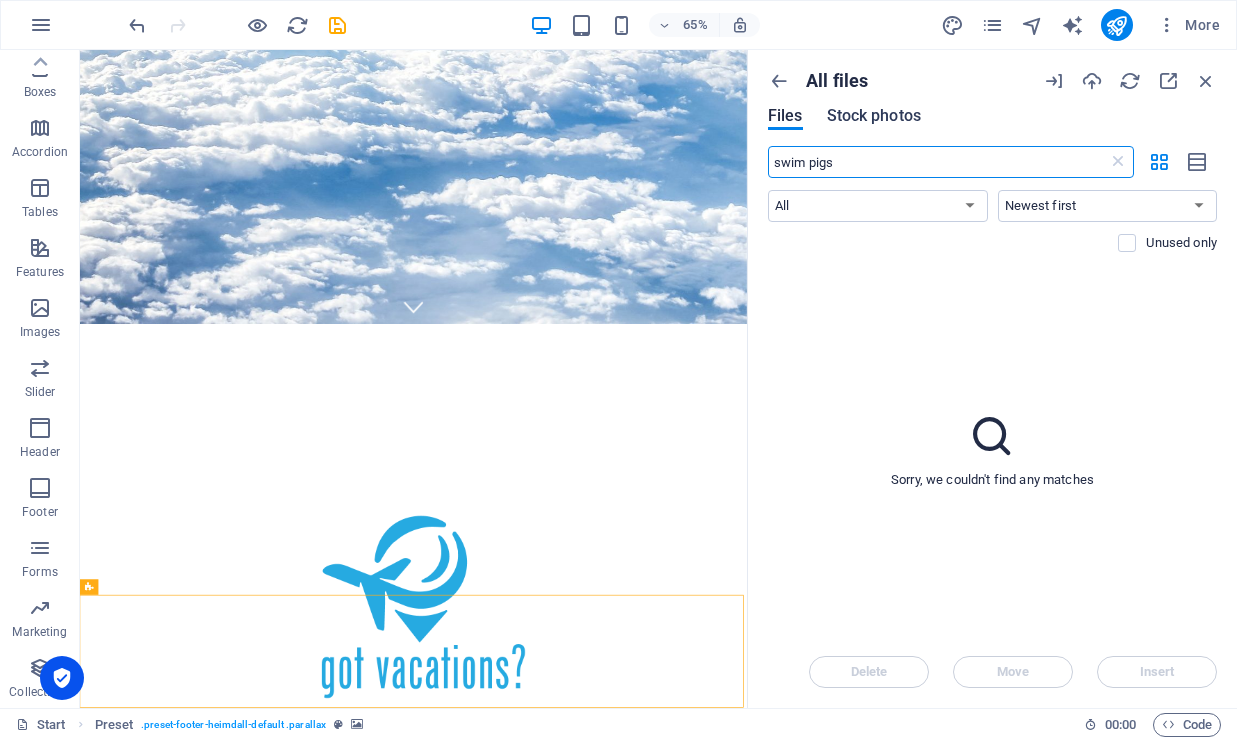 click on "Stock photos" at bounding box center (874, 116) 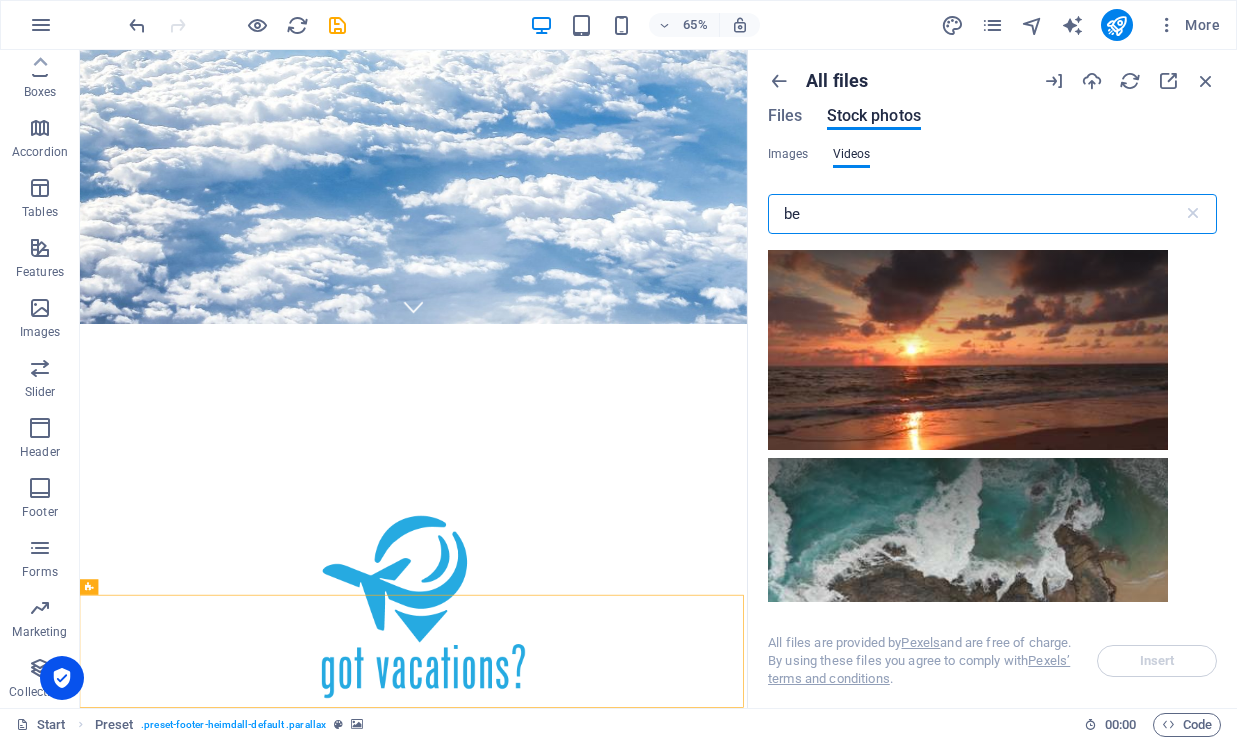 type on "b" 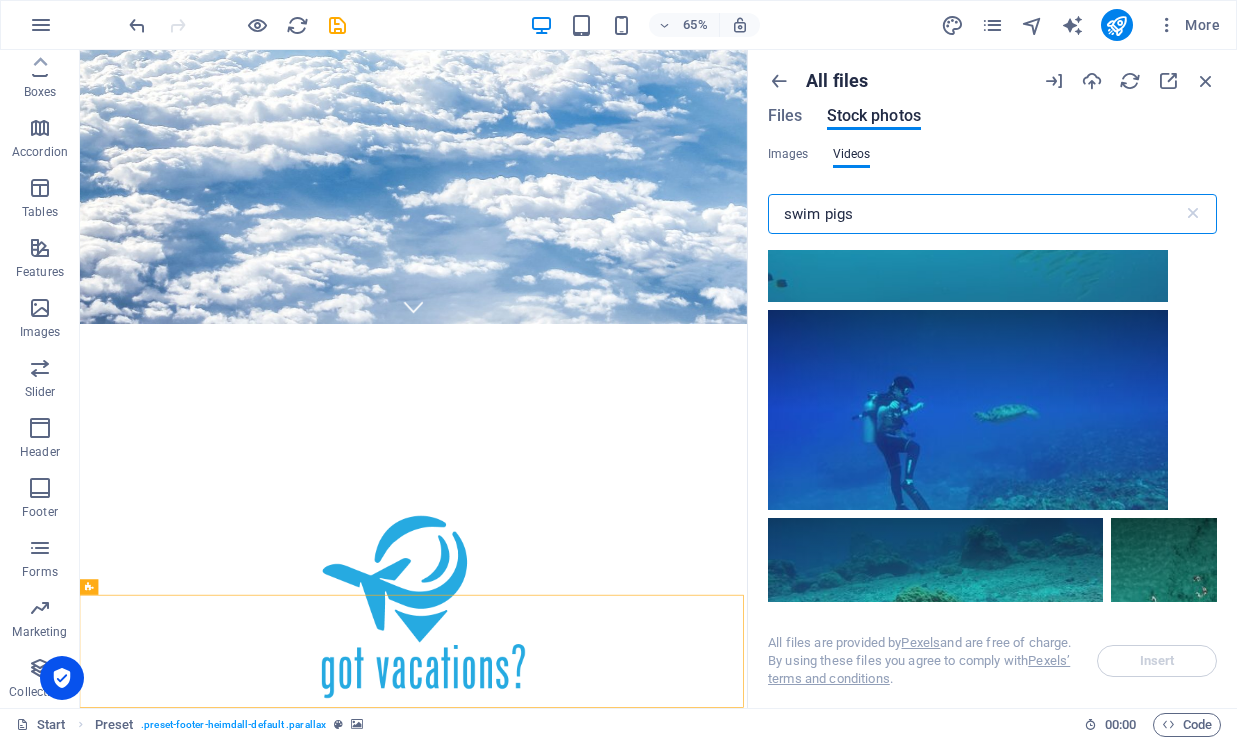 scroll, scrollTop: 3247, scrollLeft: 0, axis: vertical 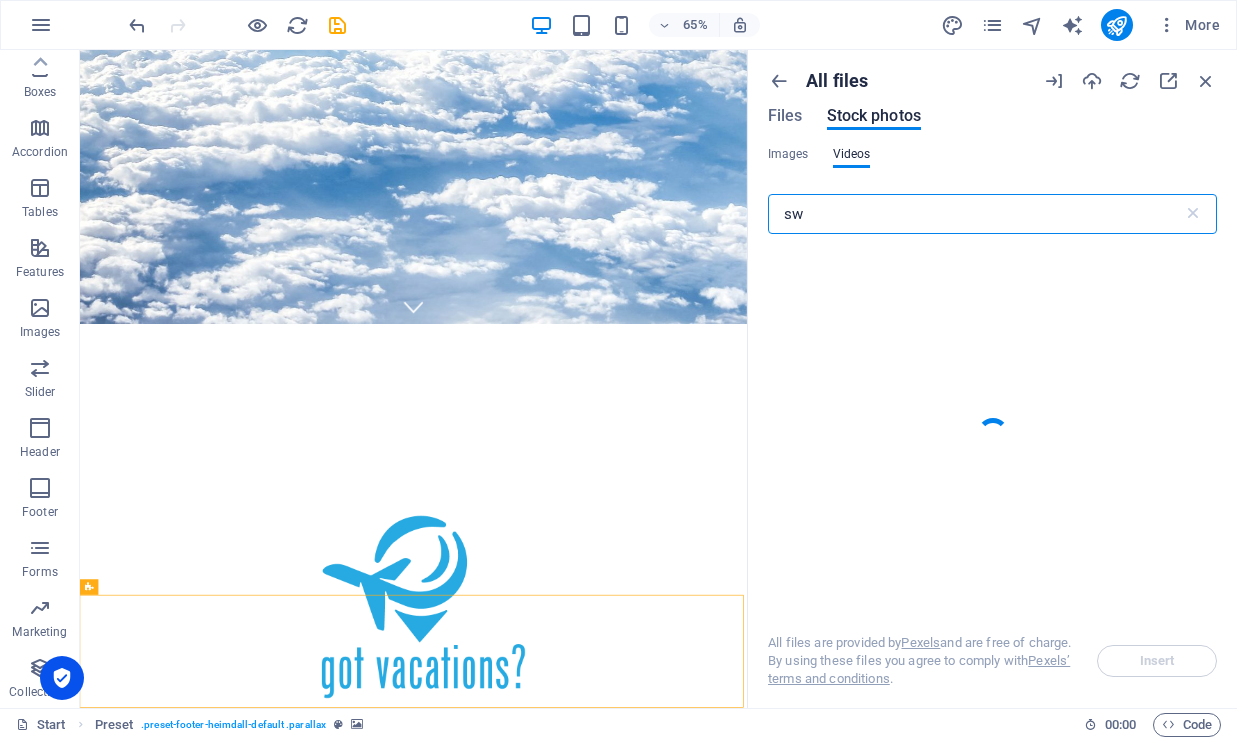 type on "s" 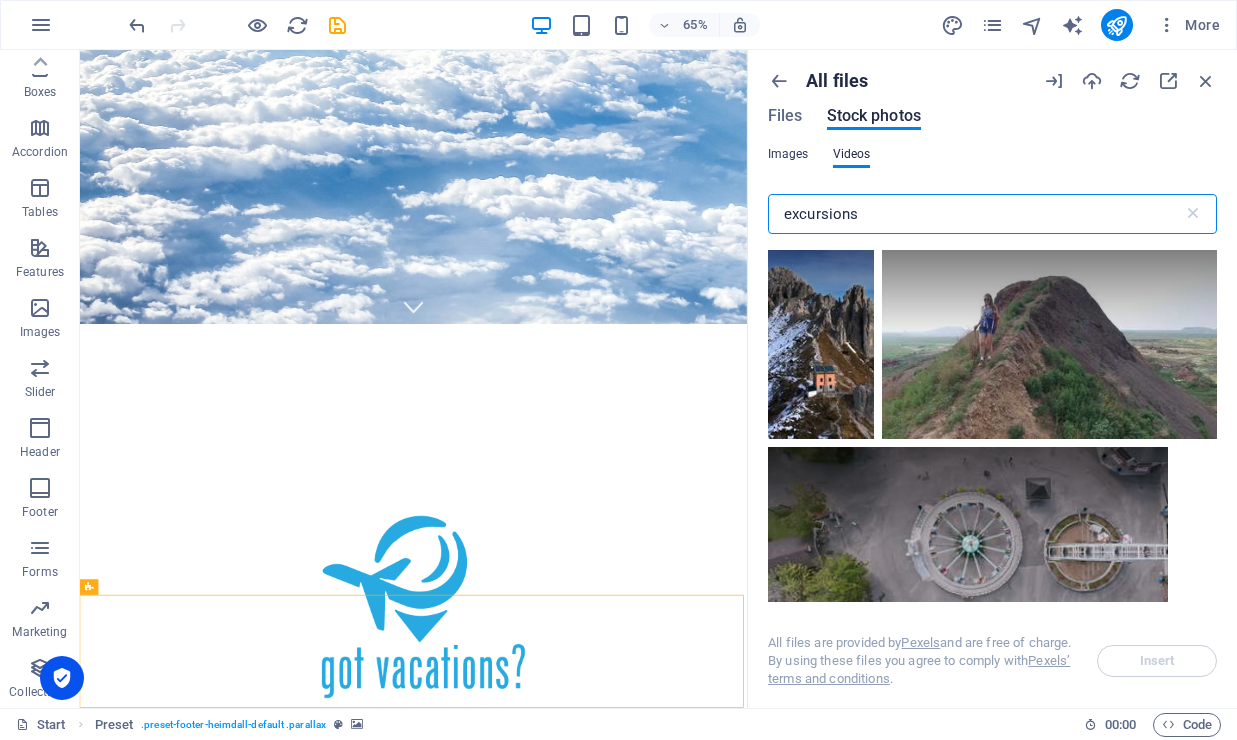 click on "Images" at bounding box center [788, 154] 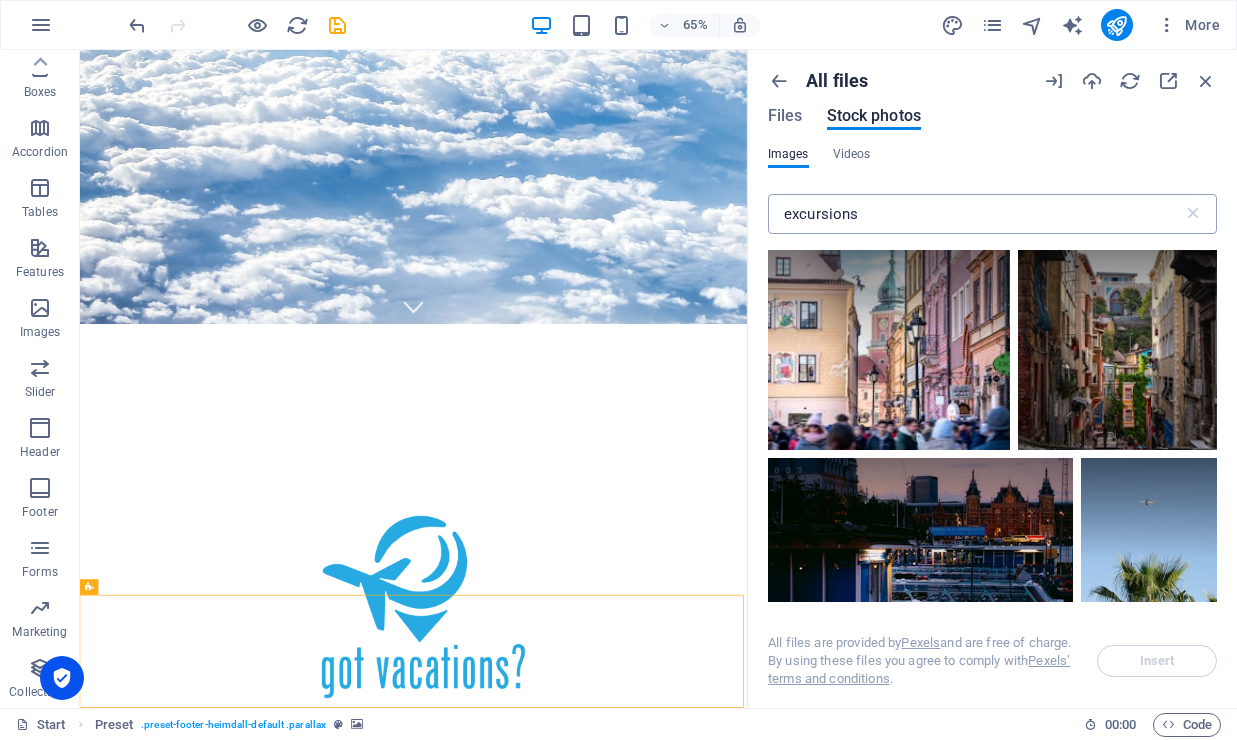 click on "excursions" at bounding box center (975, 214) 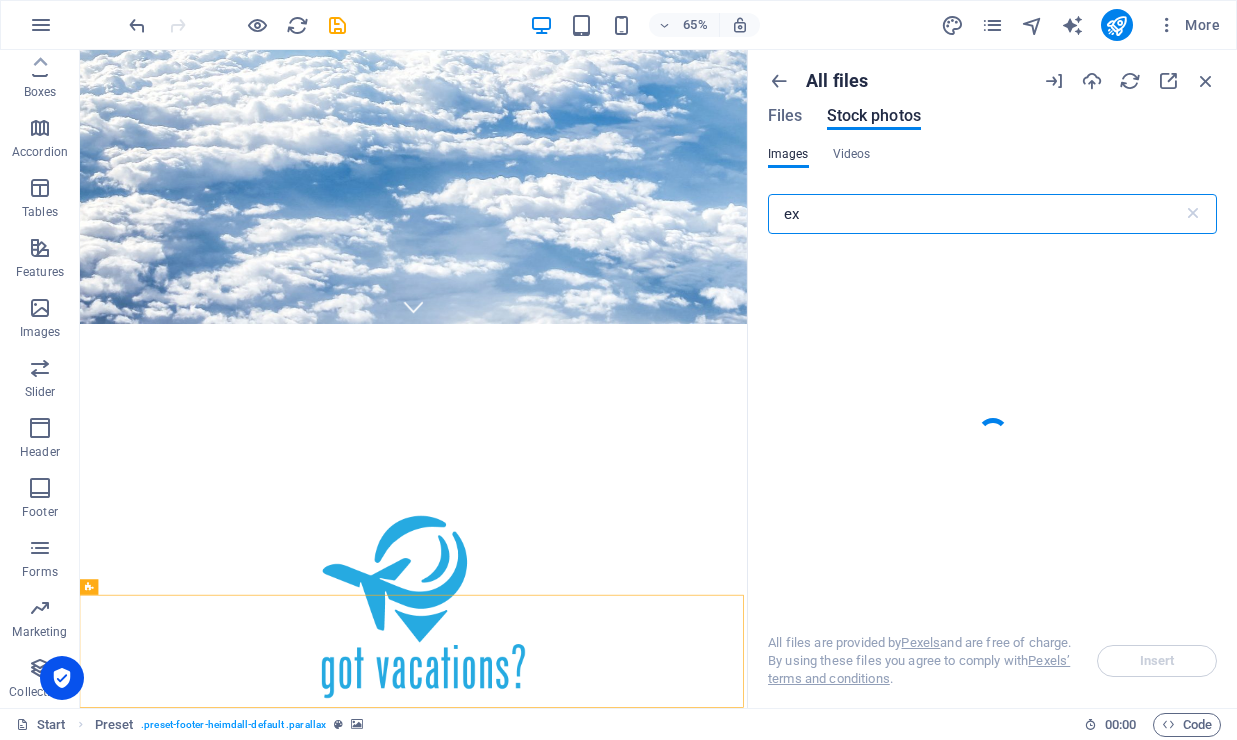 type on "e" 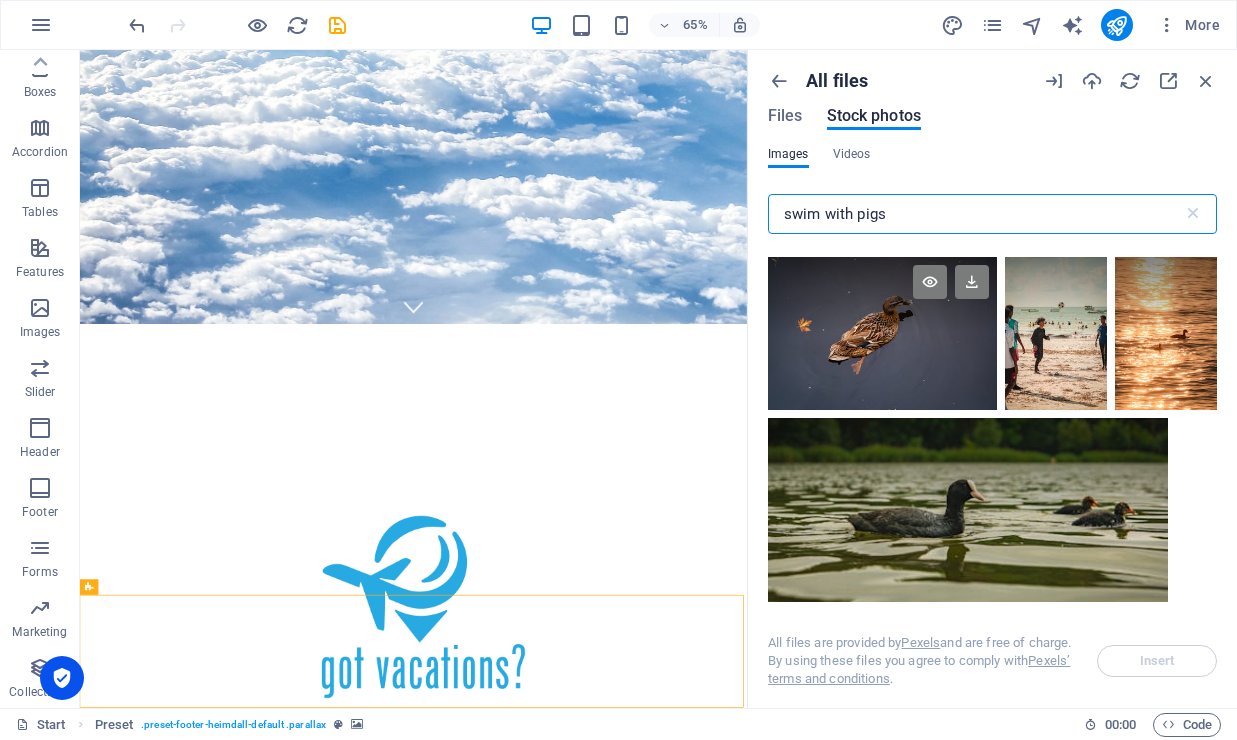 scroll, scrollTop: 4366, scrollLeft: 0, axis: vertical 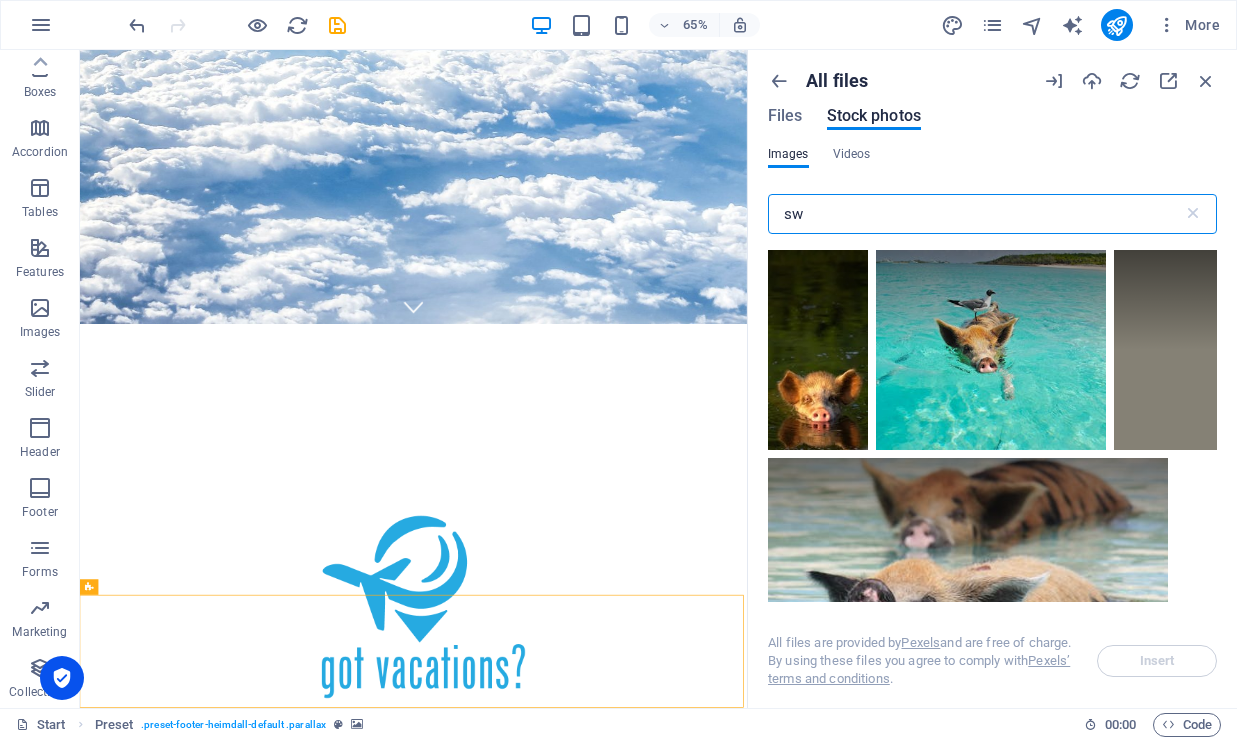 type on "s" 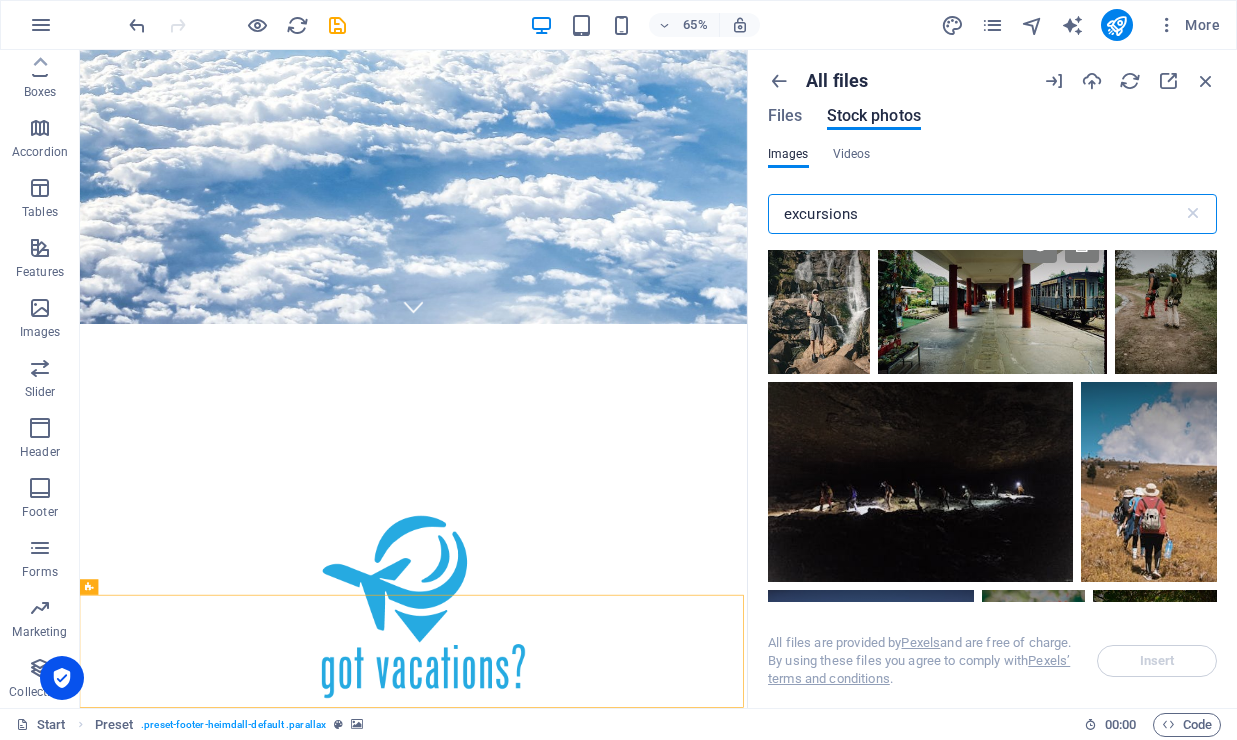 scroll, scrollTop: 808, scrollLeft: 0, axis: vertical 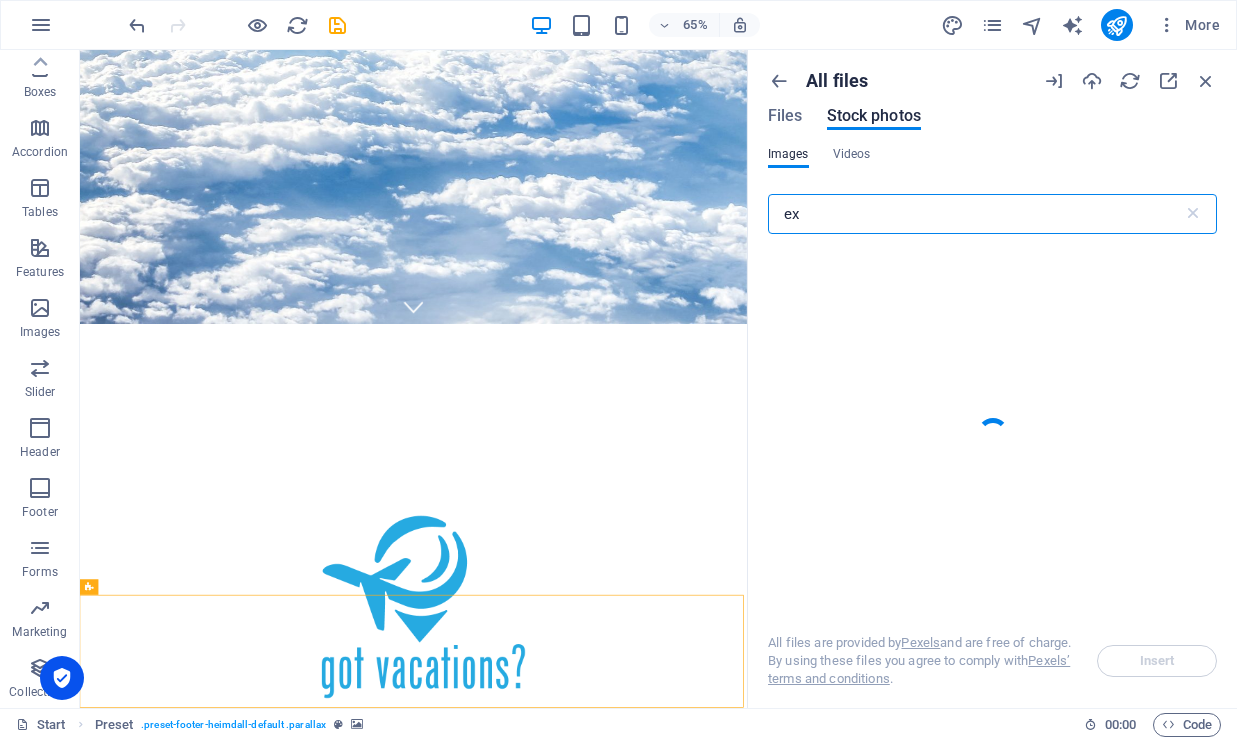 type on "e" 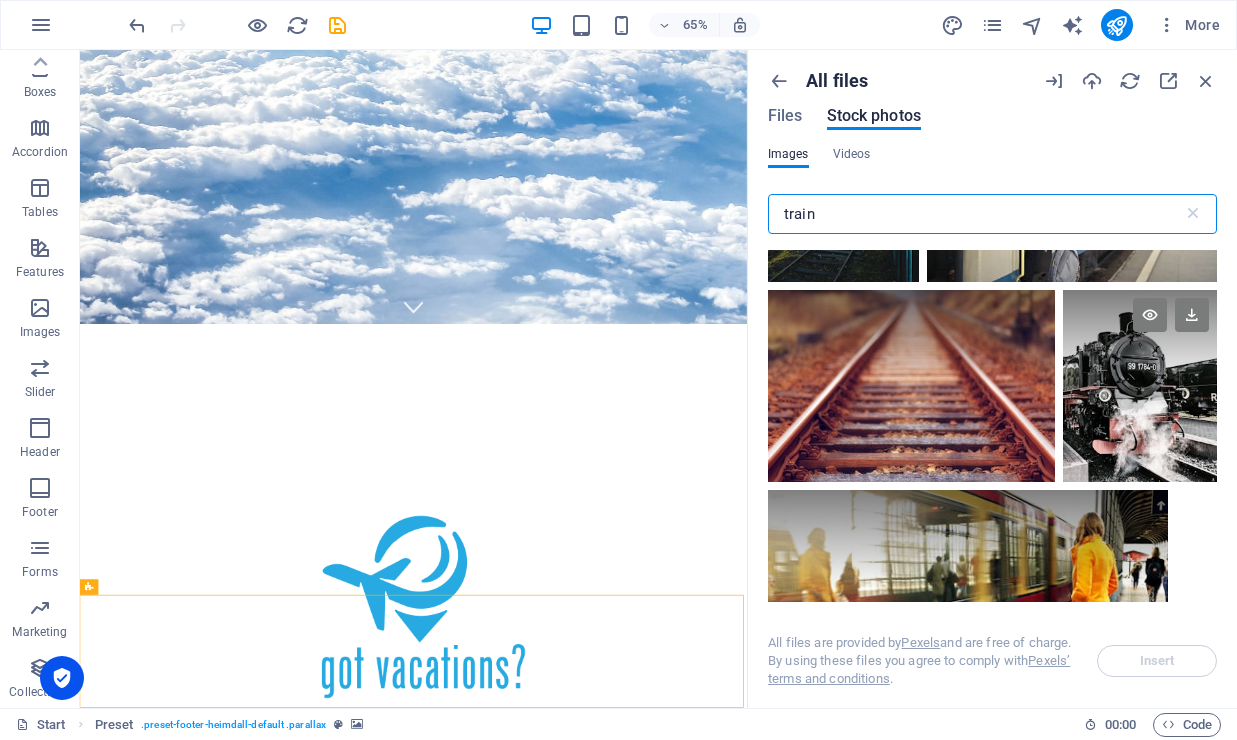 scroll, scrollTop: 1715, scrollLeft: 0, axis: vertical 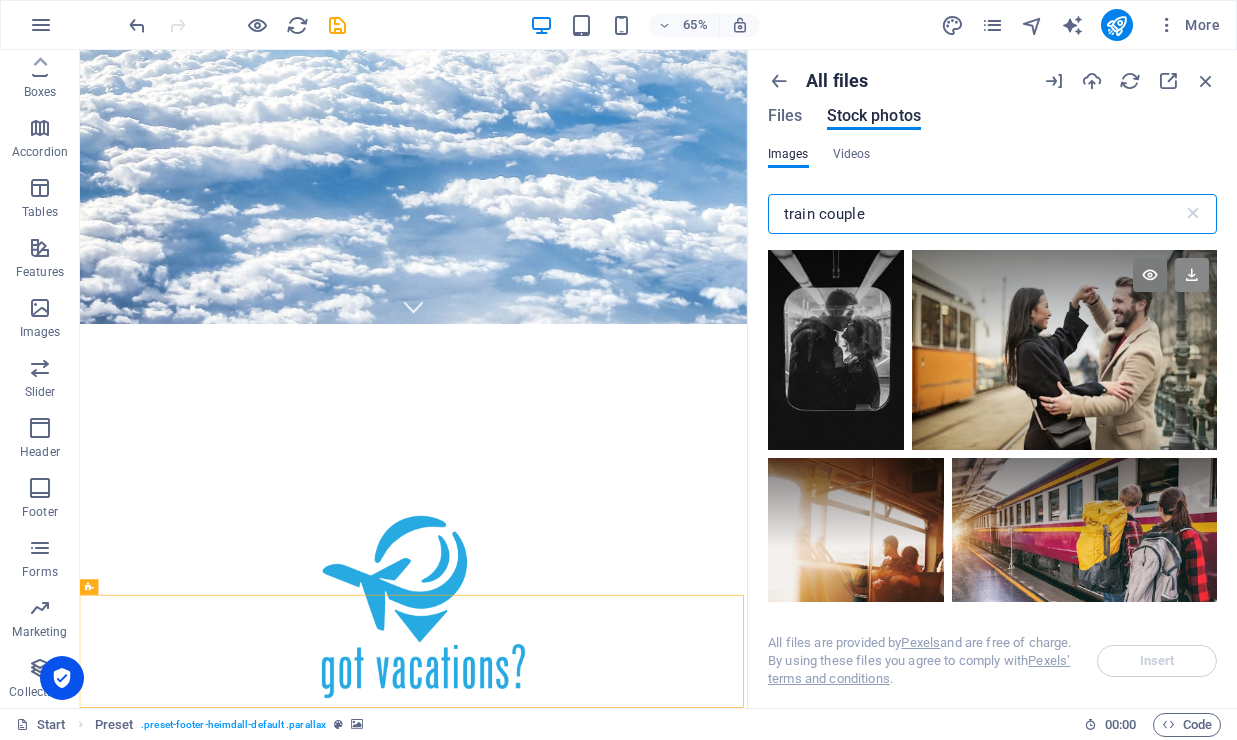 click at bounding box center (1192, 275) 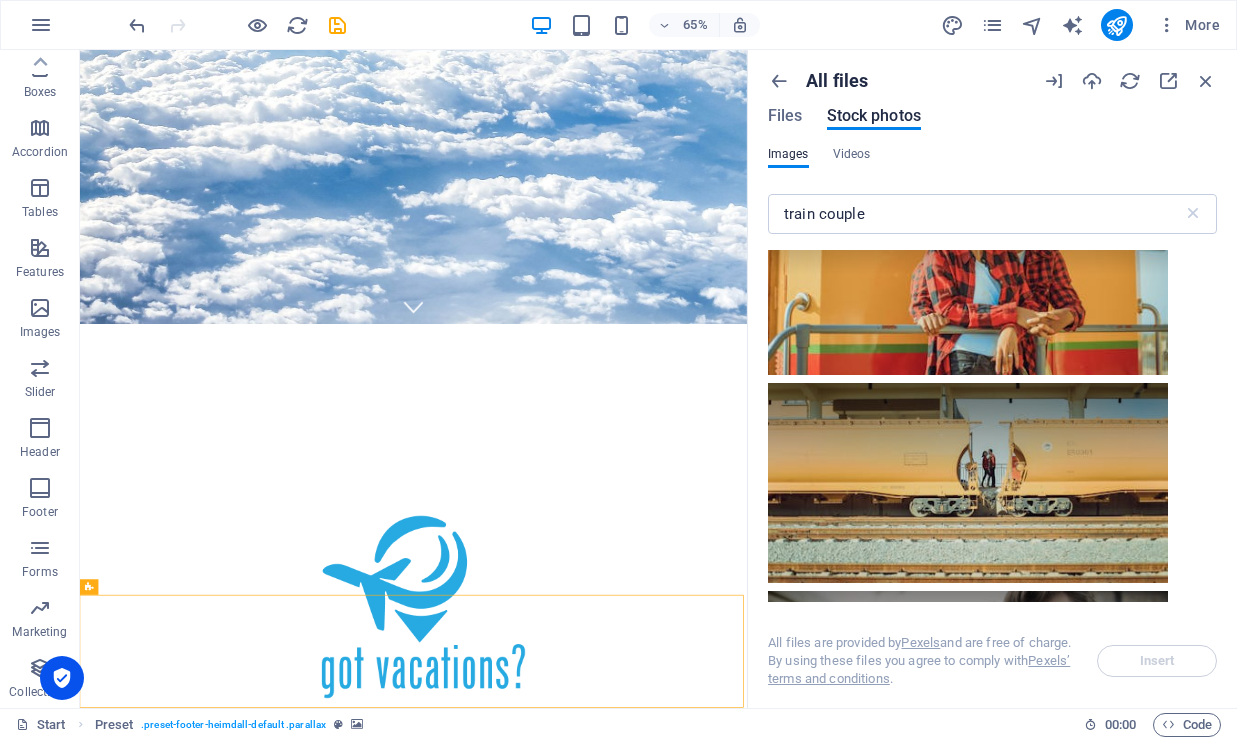 scroll, scrollTop: 3864, scrollLeft: 0, axis: vertical 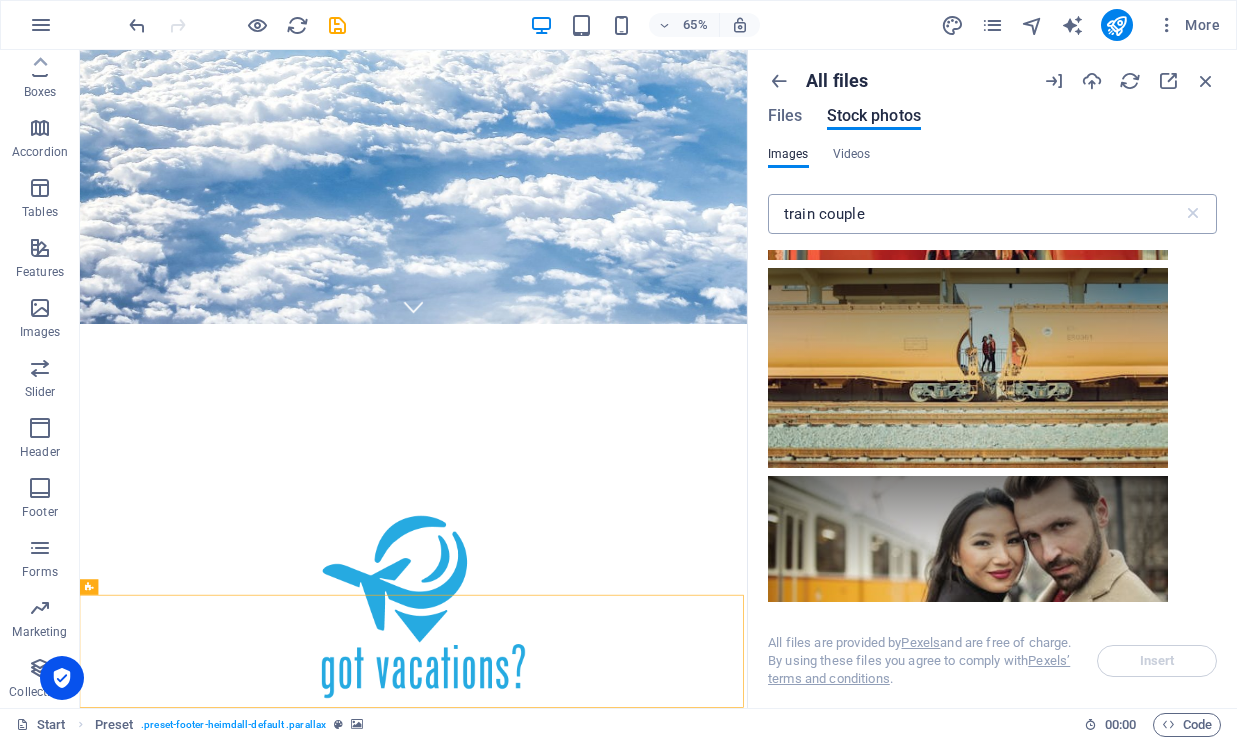 click on "train couple" at bounding box center [975, 214] 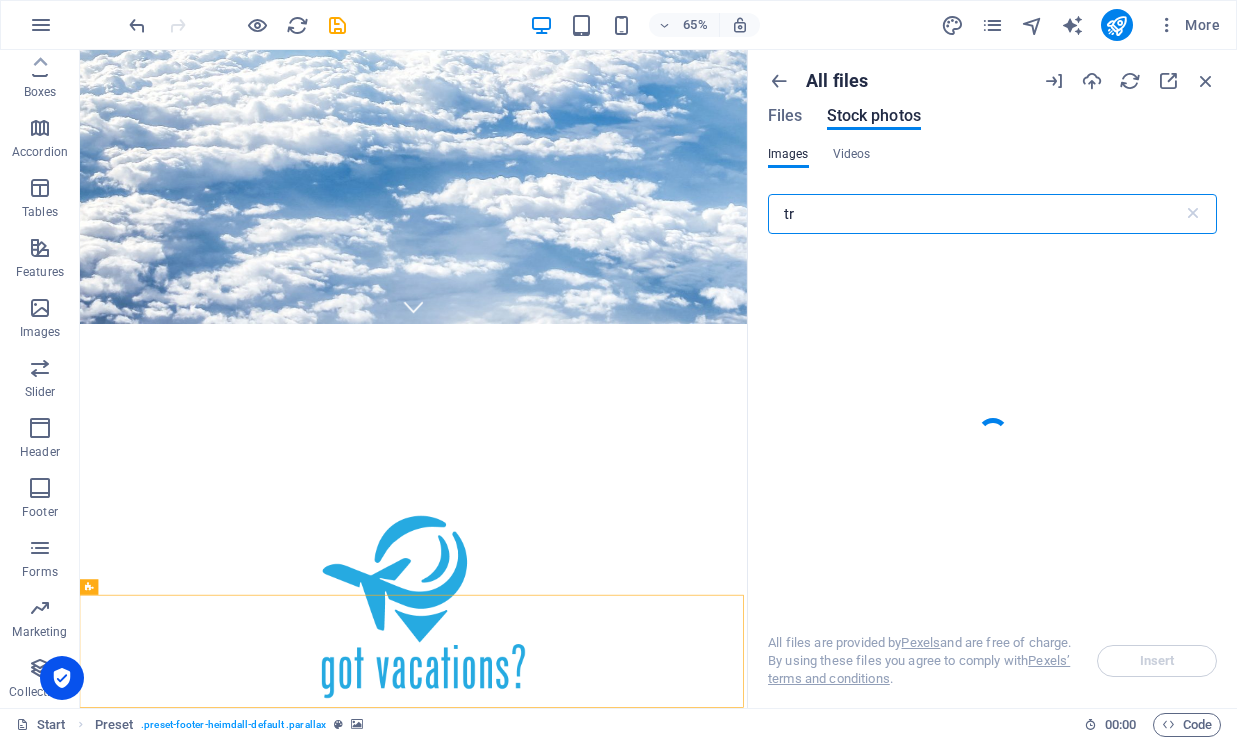 type on "t" 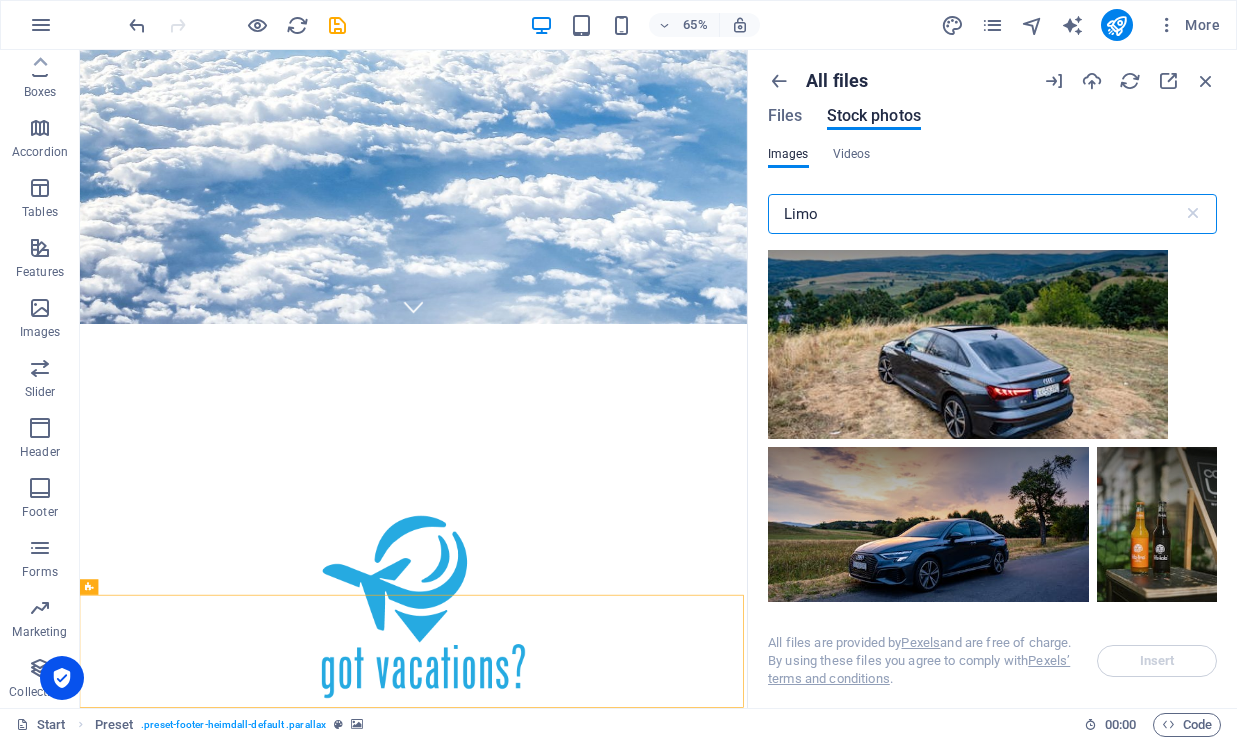 scroll, scrollTop: 3460, scrollLeft: 0, axis: vertical 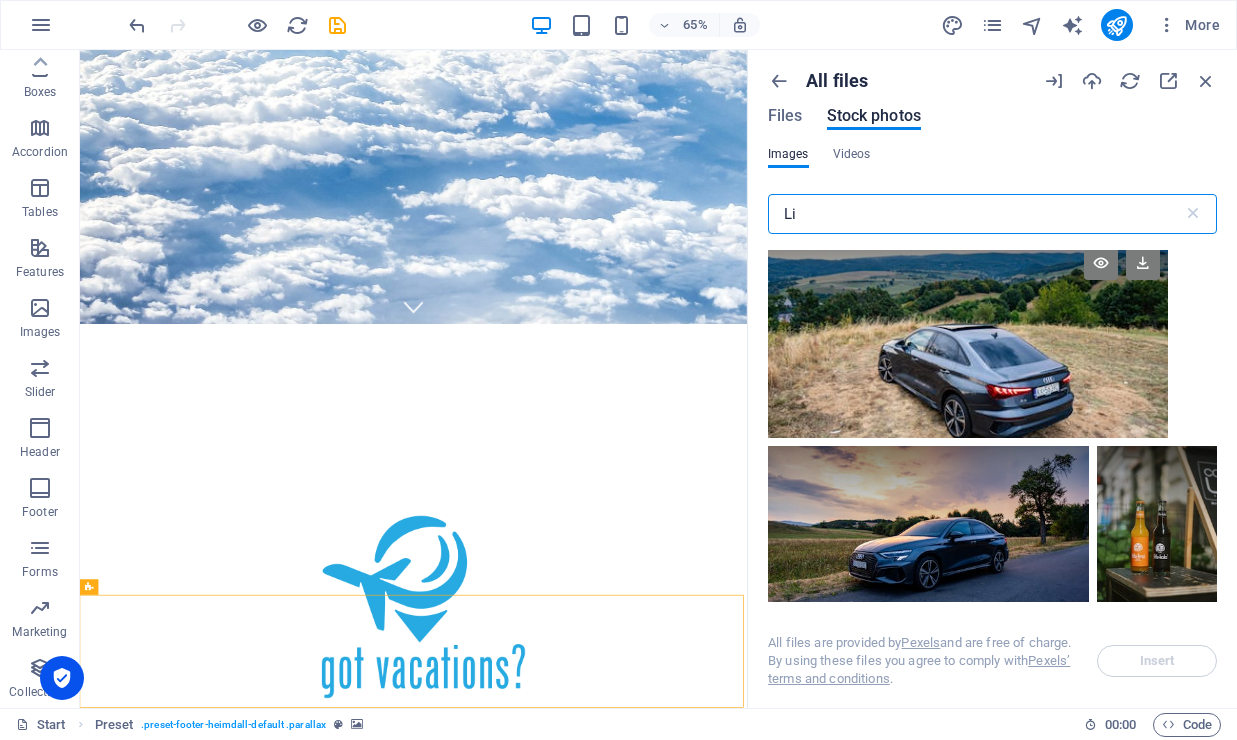 type on "L" 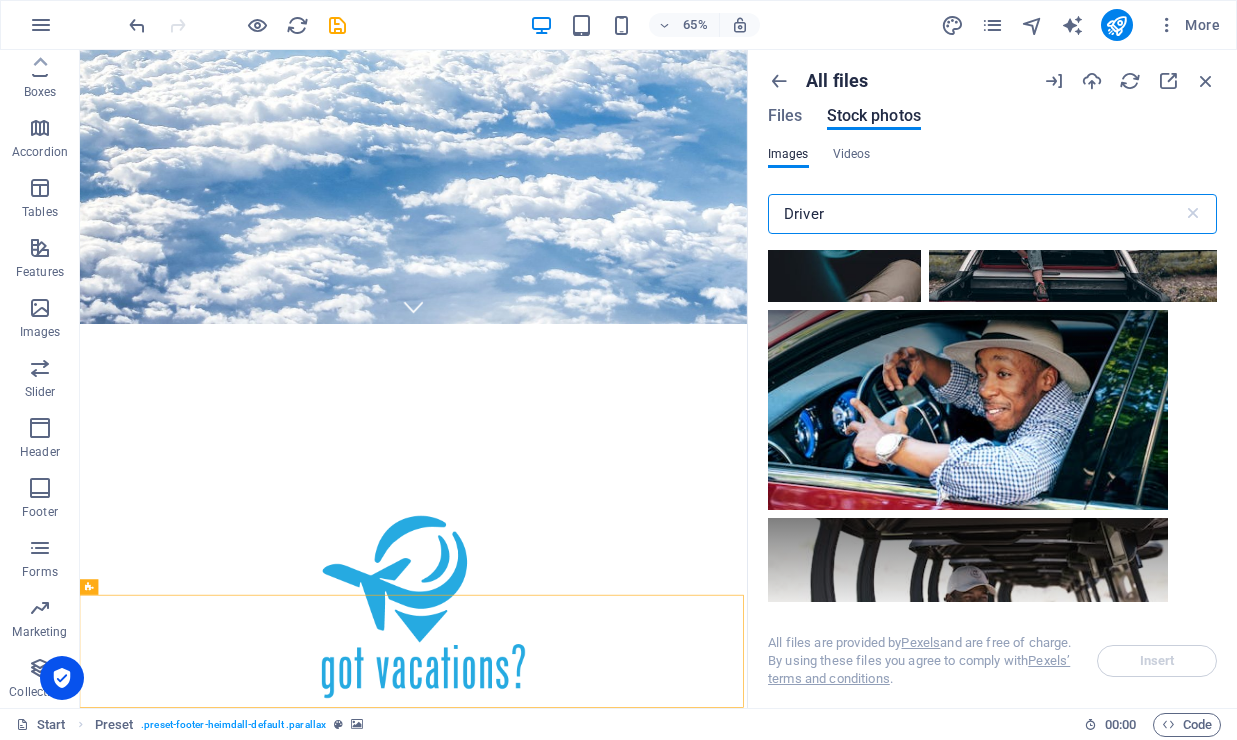 scroll, scrollTop: 5582, scrollLeft: 0, axis: vertical 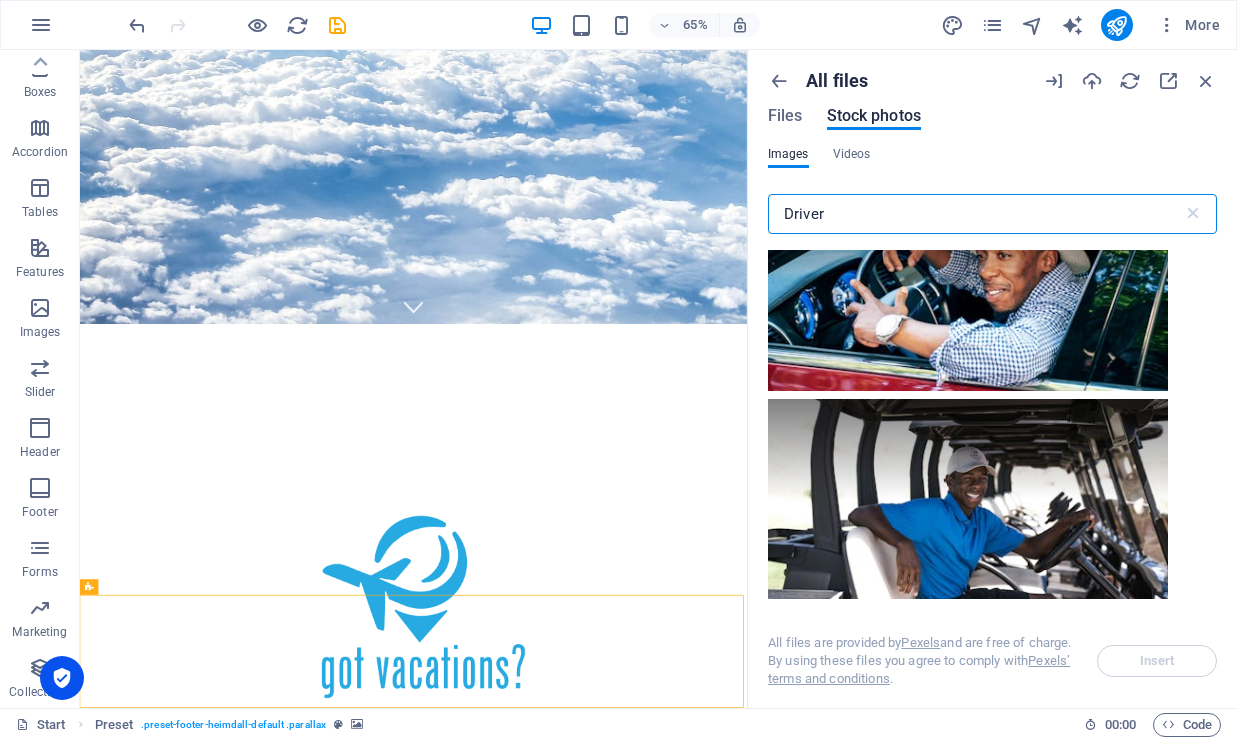 click on "Driver" at bounding box center (975, 214) 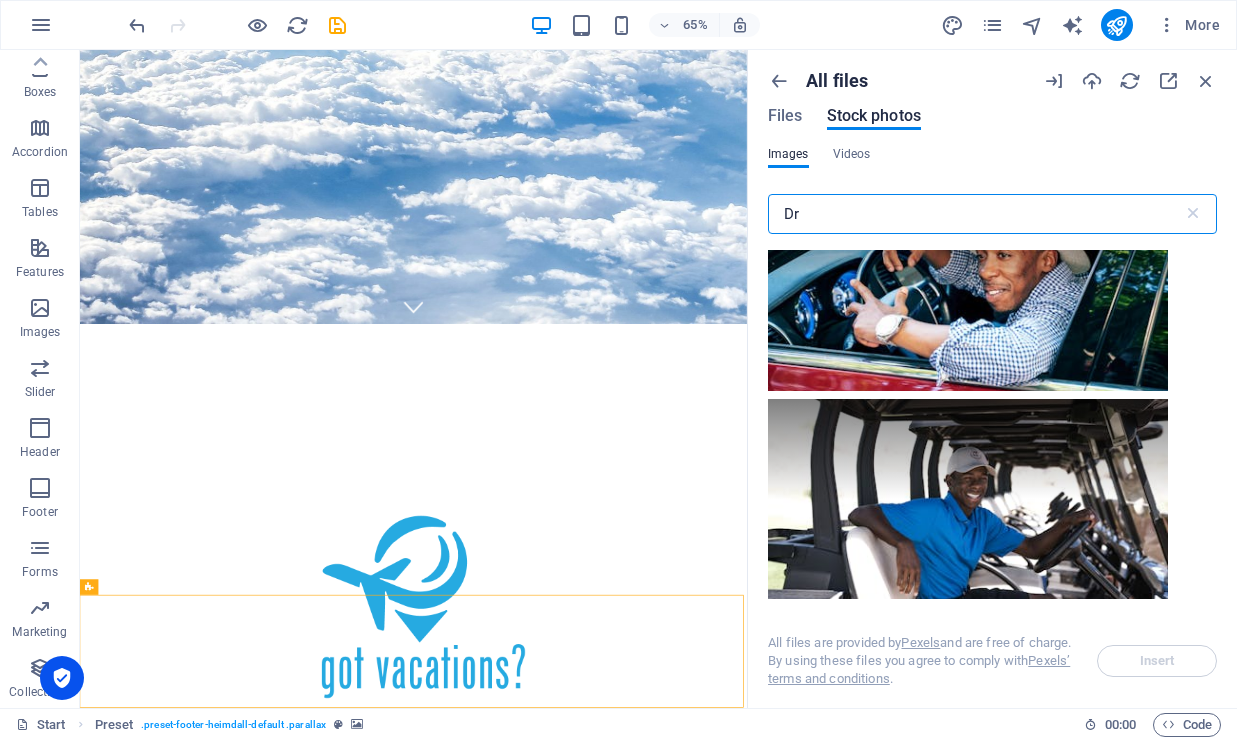 type on "D" 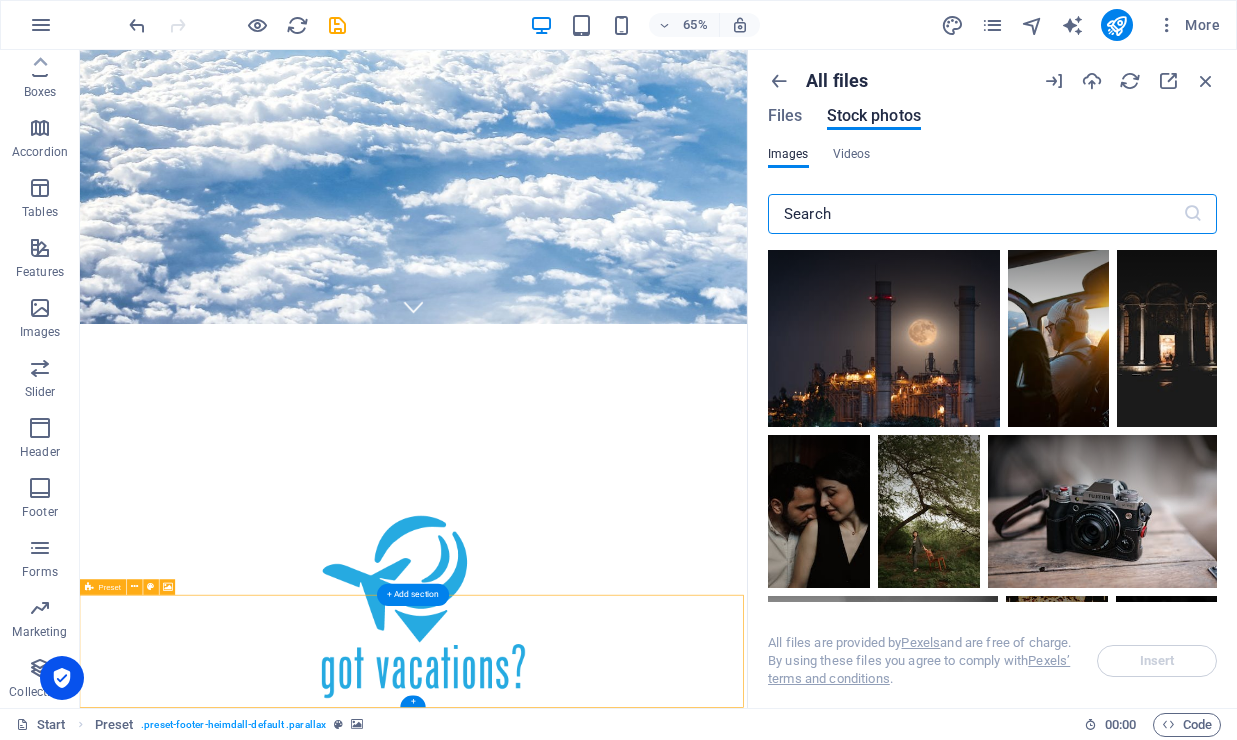 type 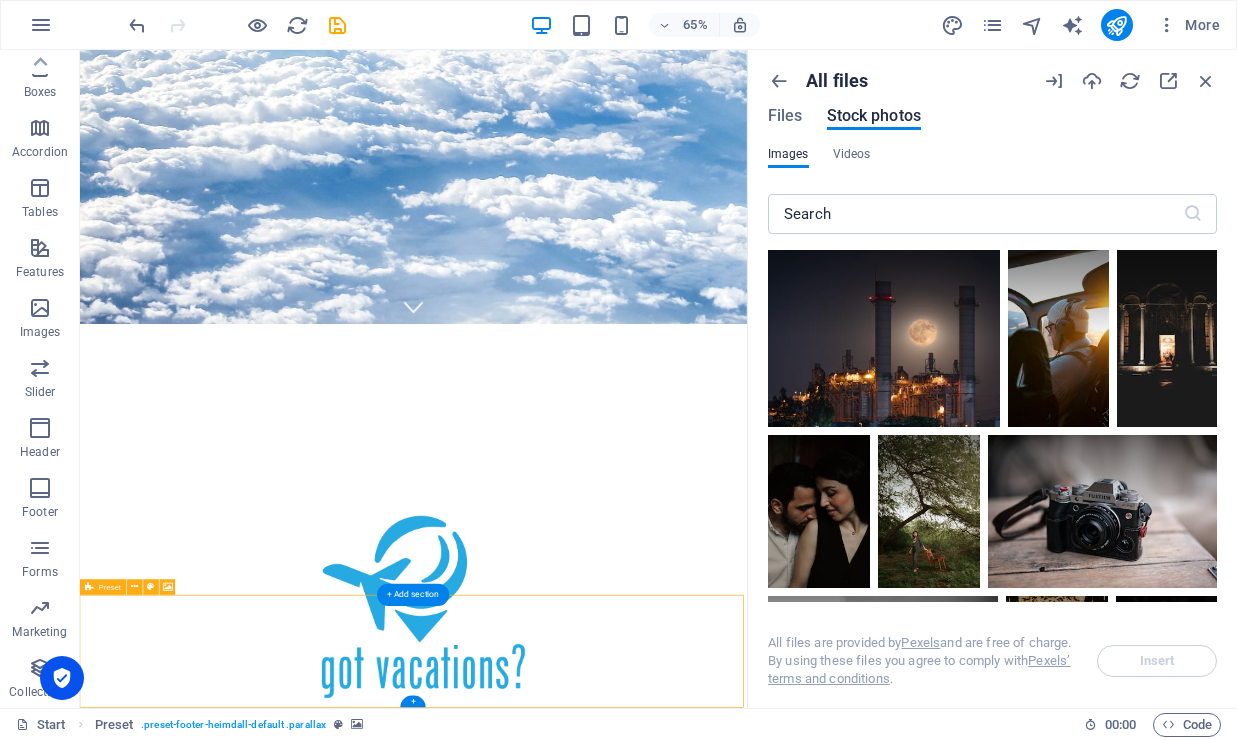 click on "Drop content here or  Add elements  Paste clipboard" at bounding box center (593, 6508) 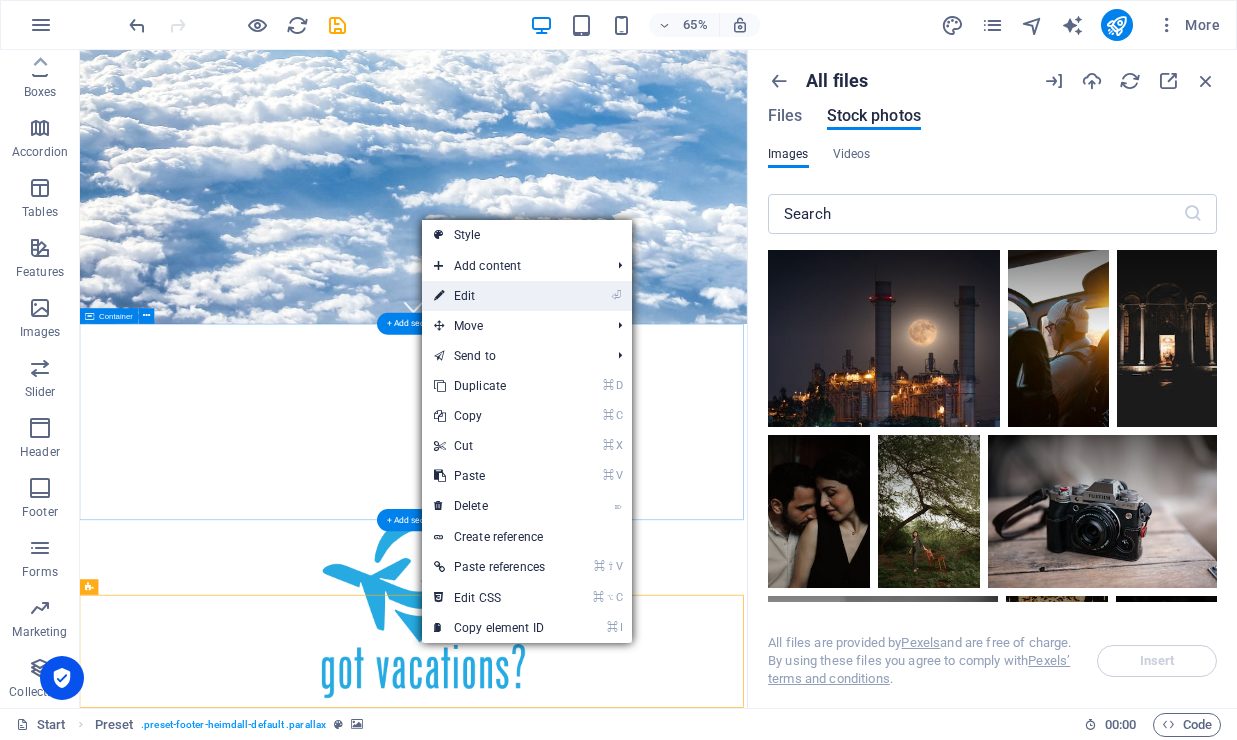 click on "⏎  Edit" at bounding box center [489, 296] 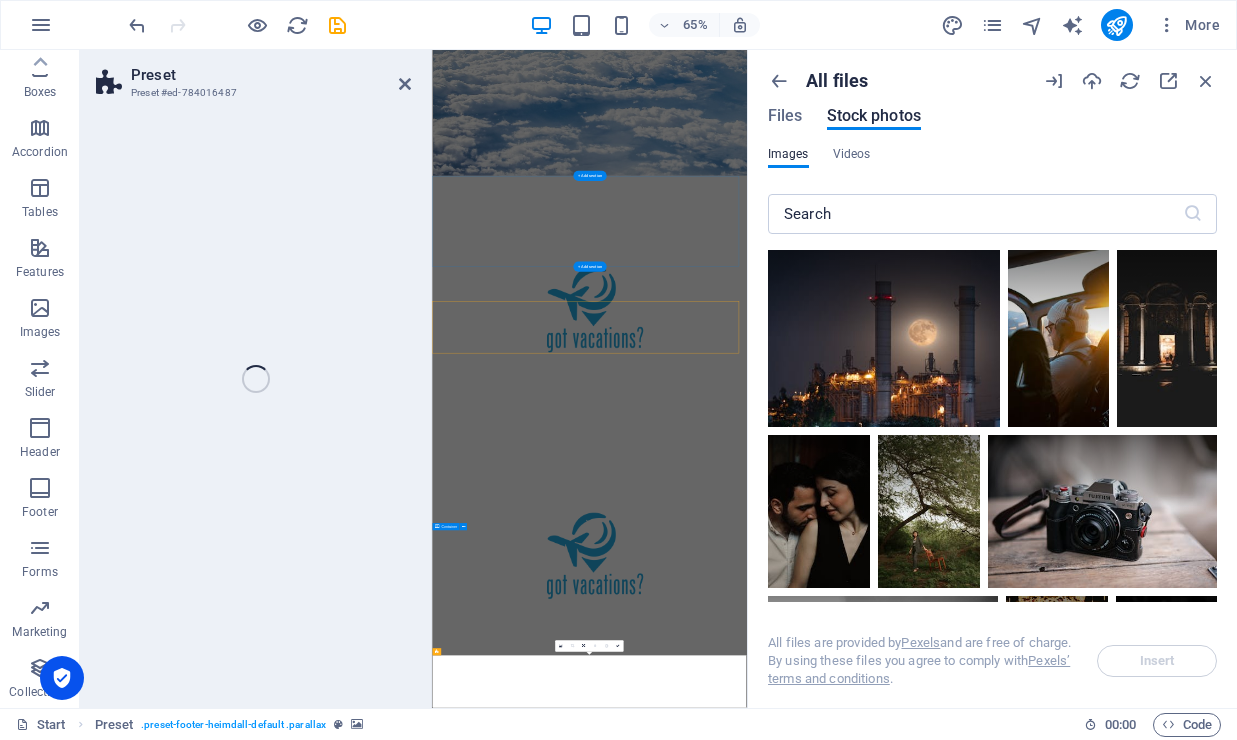 select on "footer" 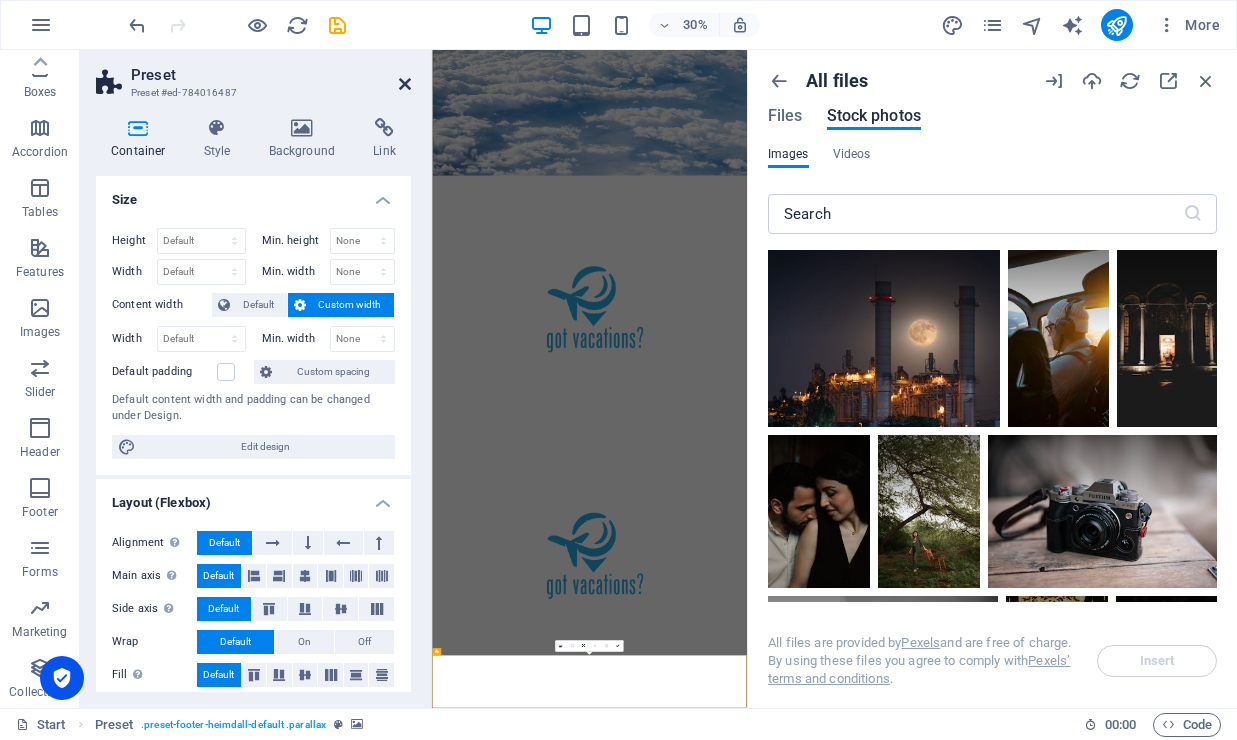 click at bounding box center (405, 84) 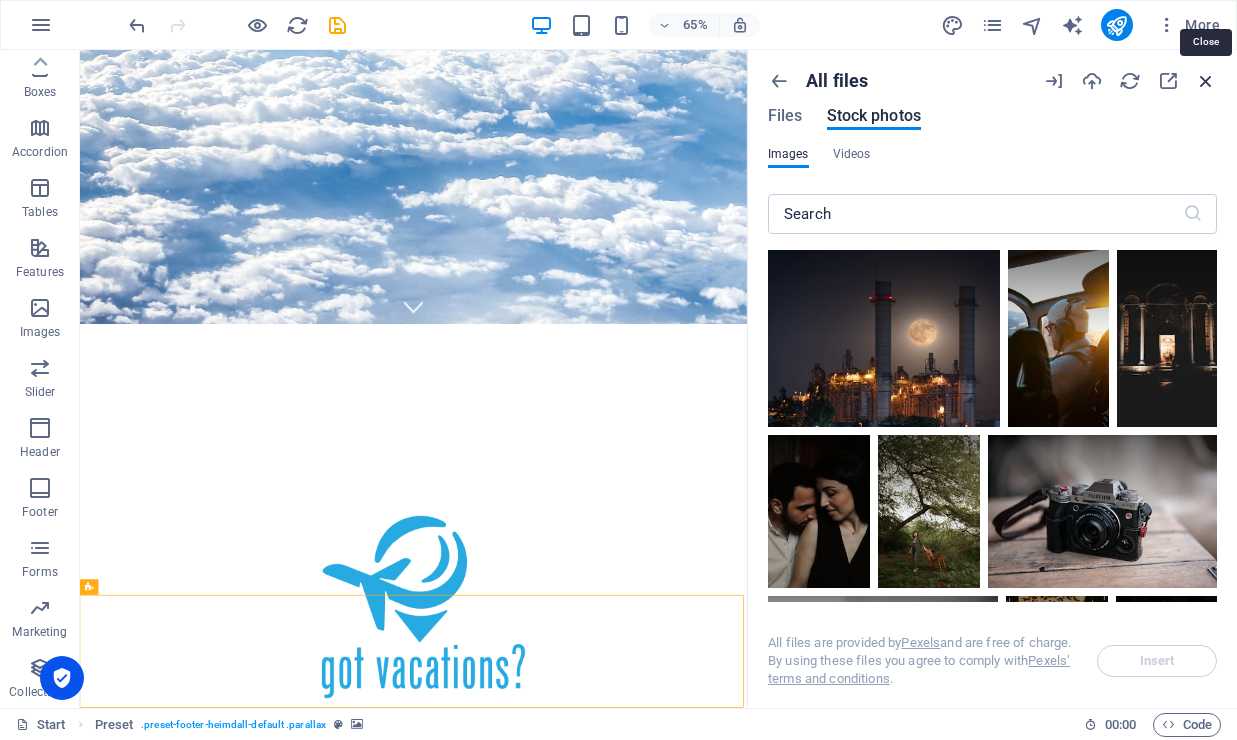 click at bounding box center [1206, 81] 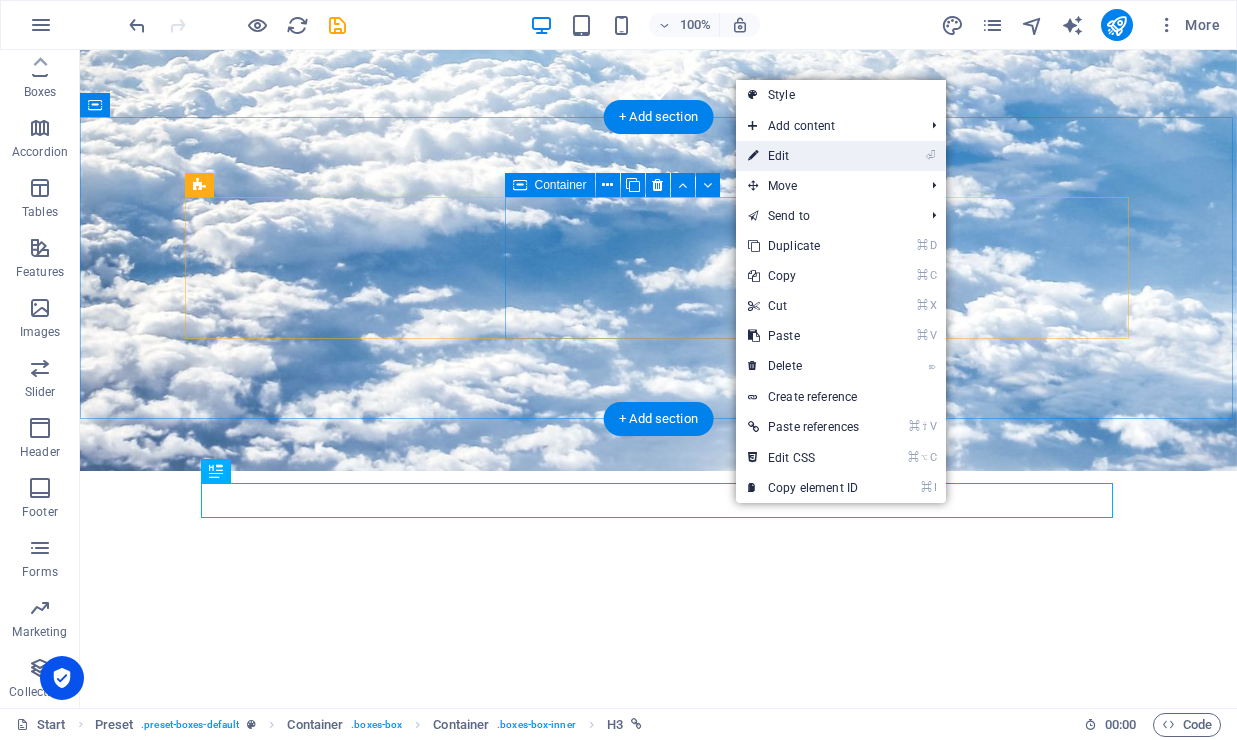 click on "⏎  Edit" at bounding box center [803, 156] 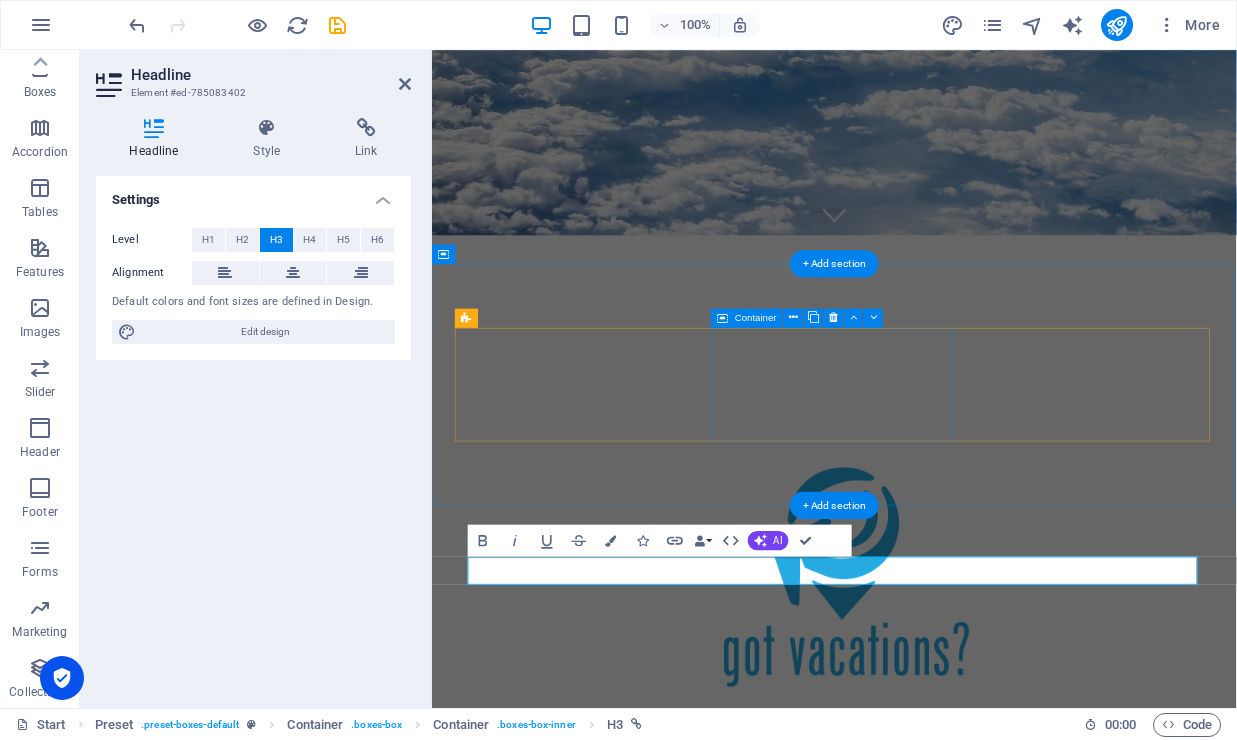 scroll, scrollTop: 556, scrollLeft: 0, axis: vertical 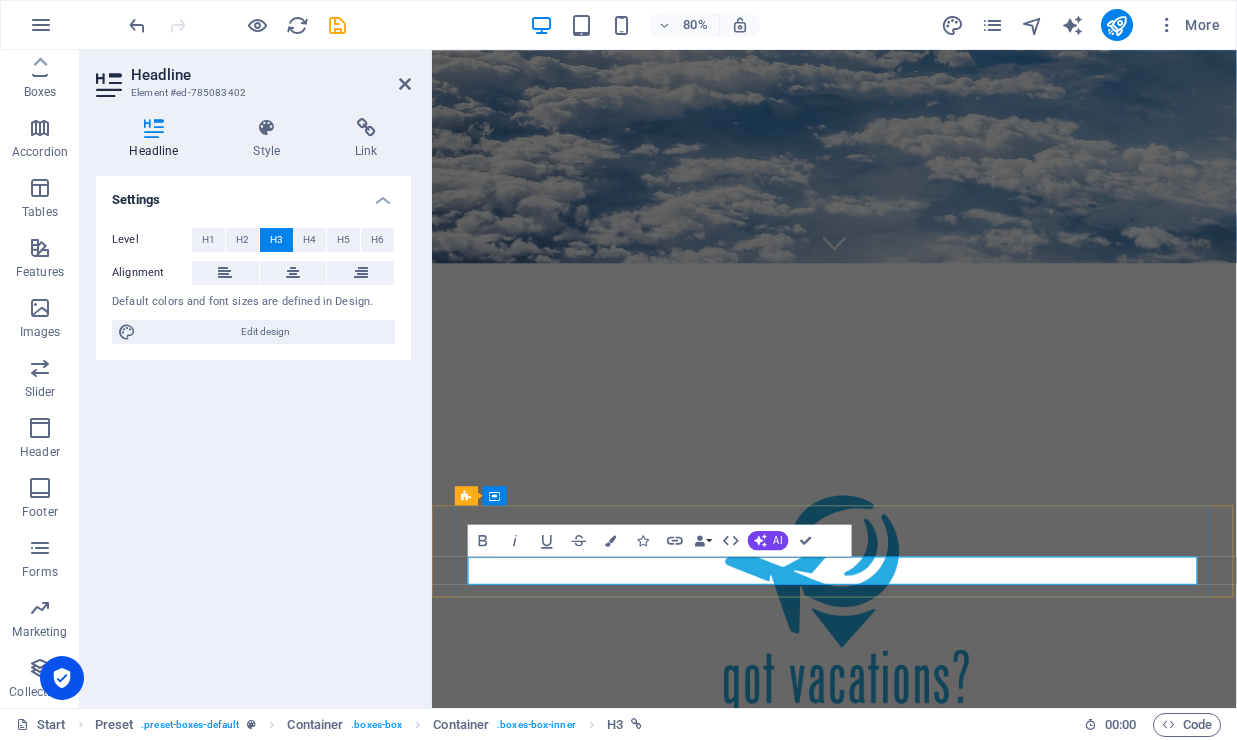 click on "Book Your Excursions or Transportation" at bounding box center [920, 5392] 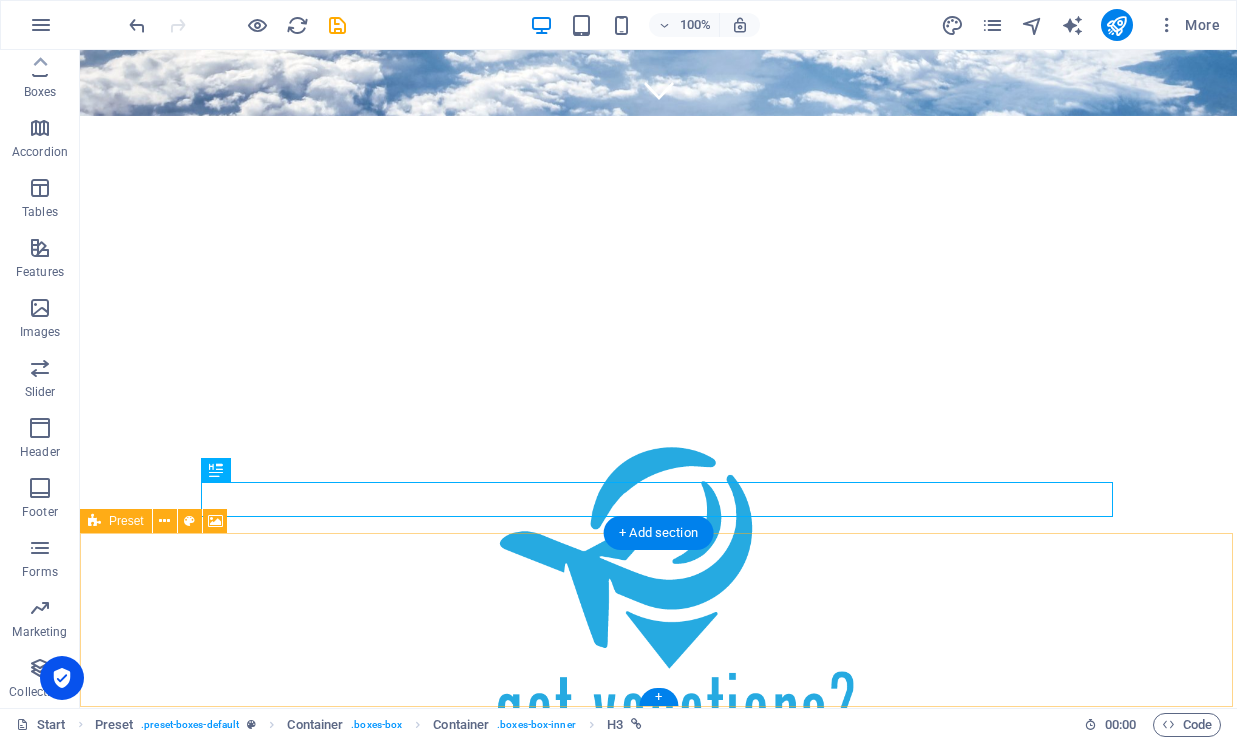 scroll, scrollTop: 591, scrollLeft: 0, axis: vertical 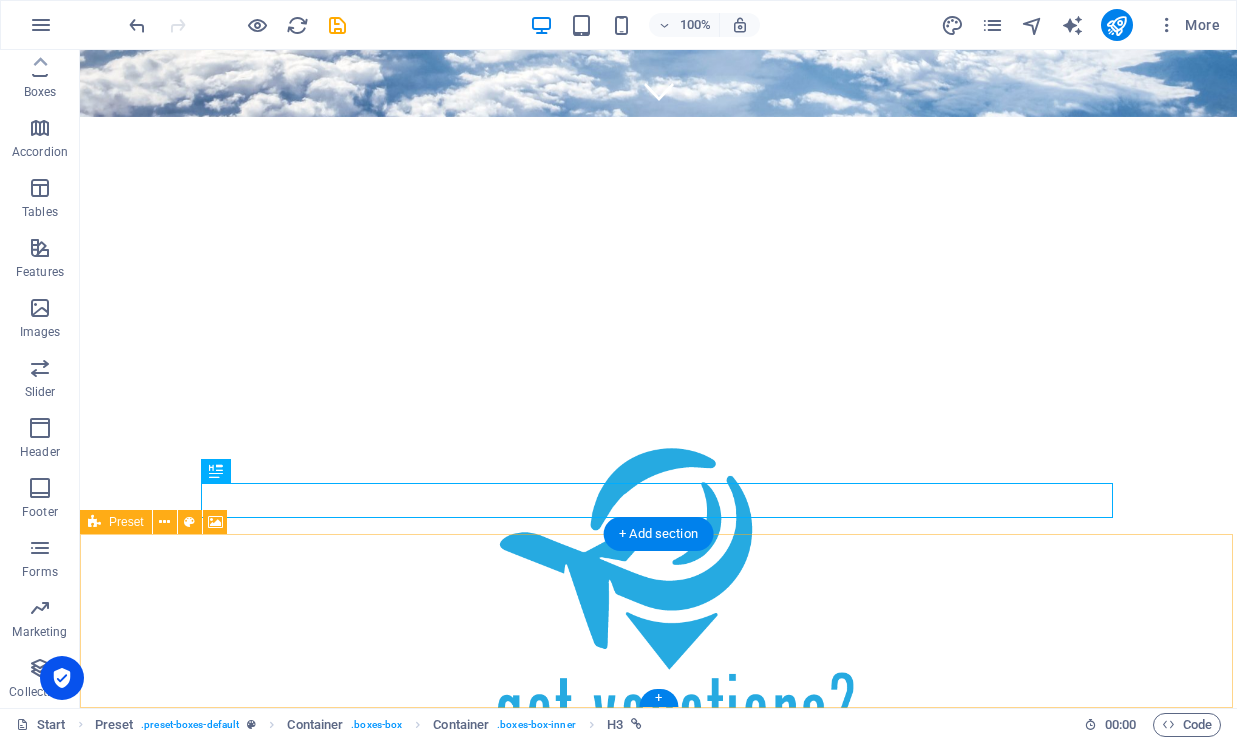 click on "Add elements" at bounding box center [599, 6482] 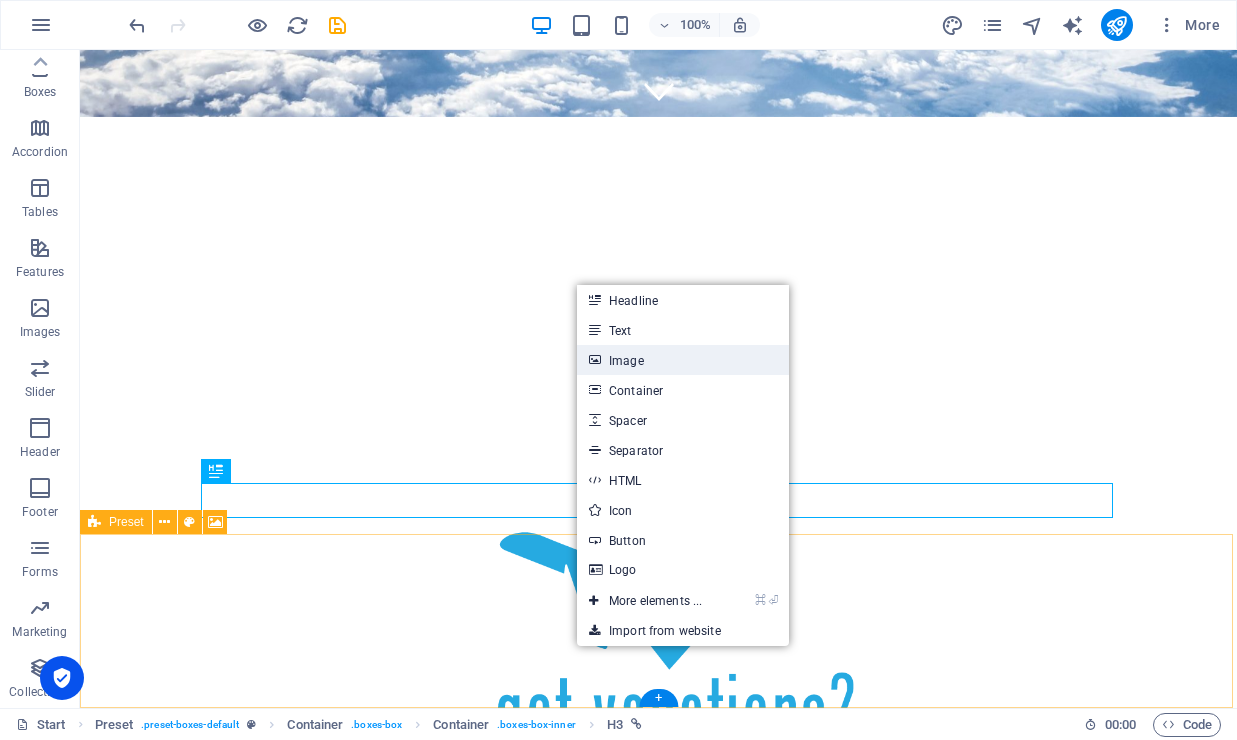 click on "Image" at bounding box center [683, 360] 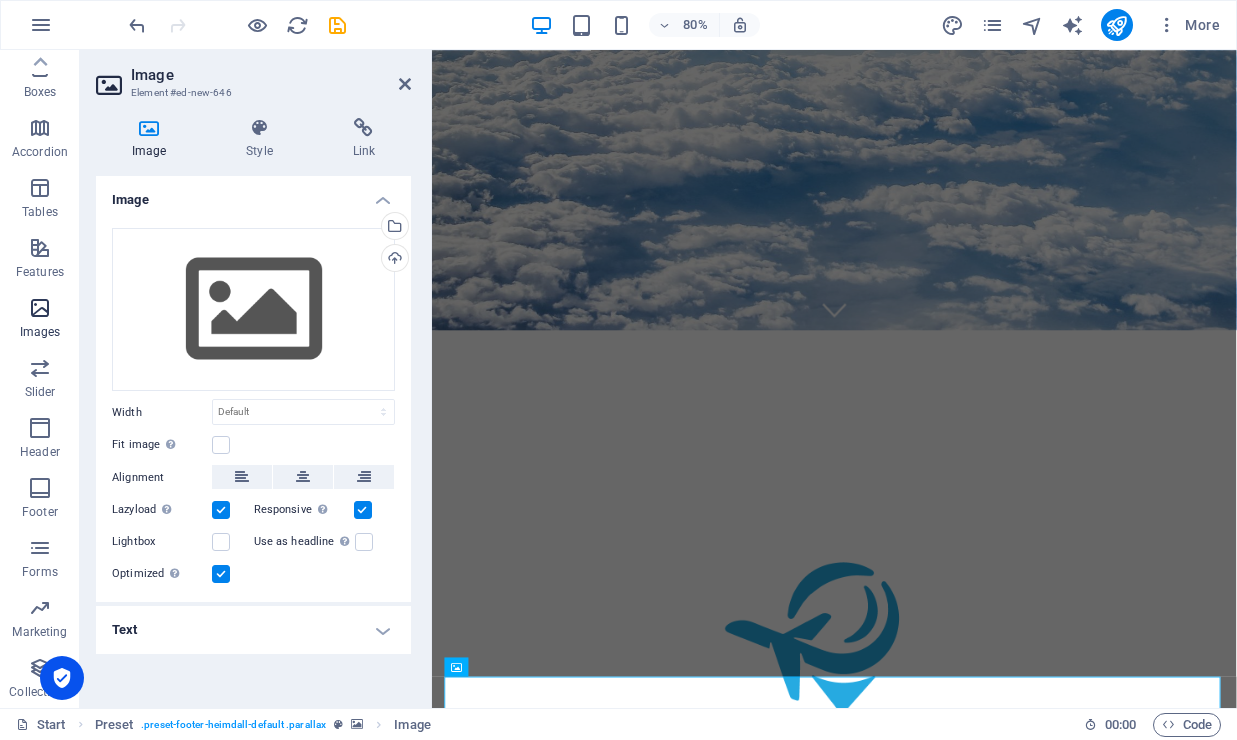 click at bounding box center [40, 308] 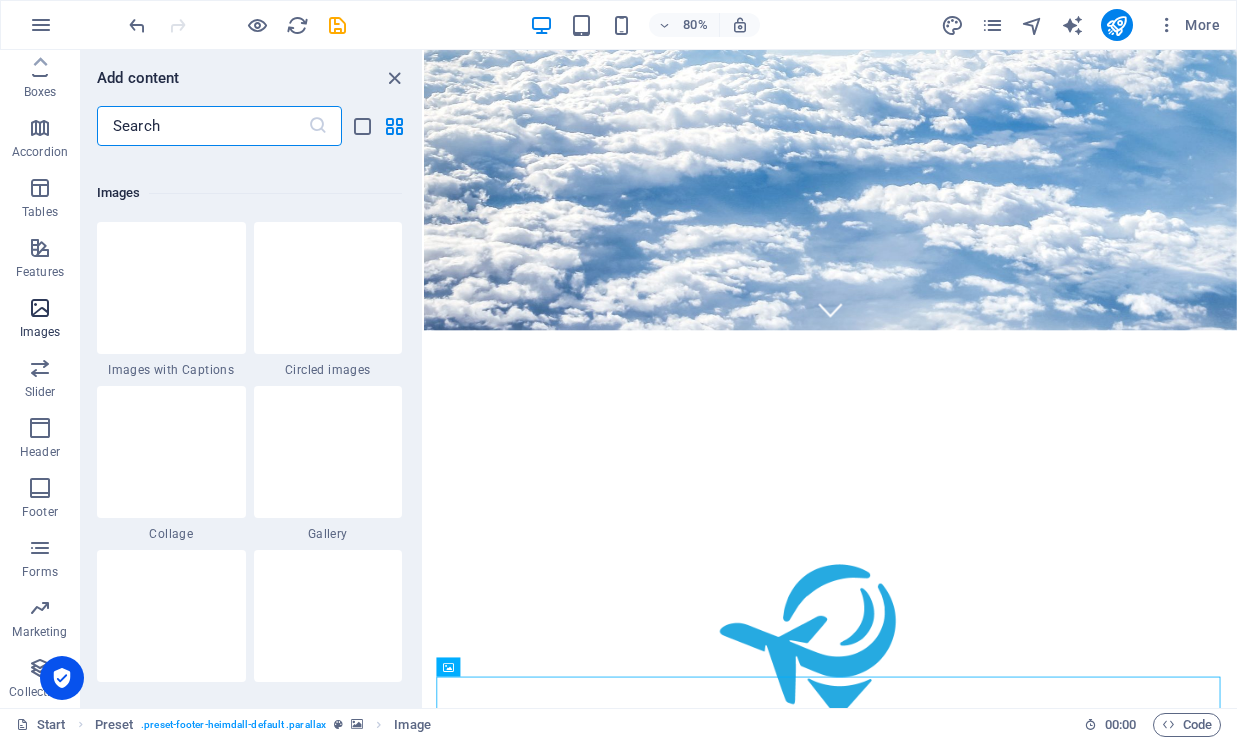 scroll, scrollTop: 10140, scrollLeft: 0, axis: vertical 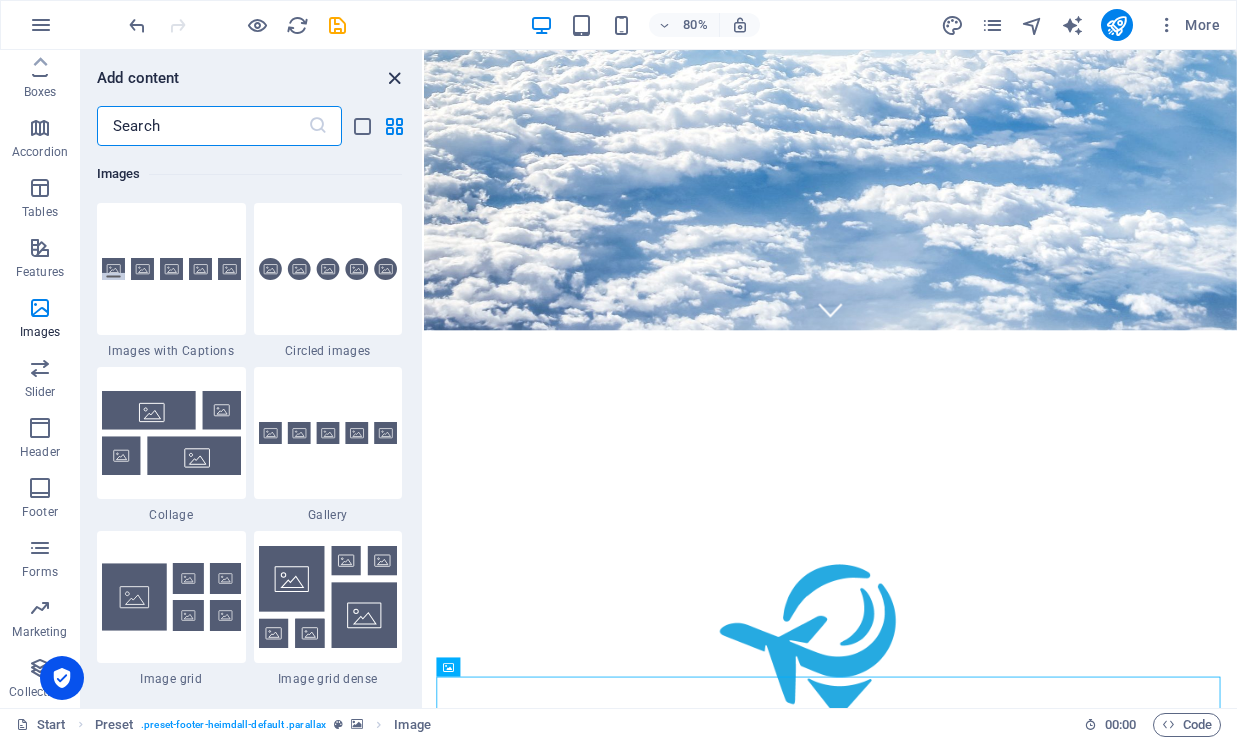 click at bounding box center [394, 78] 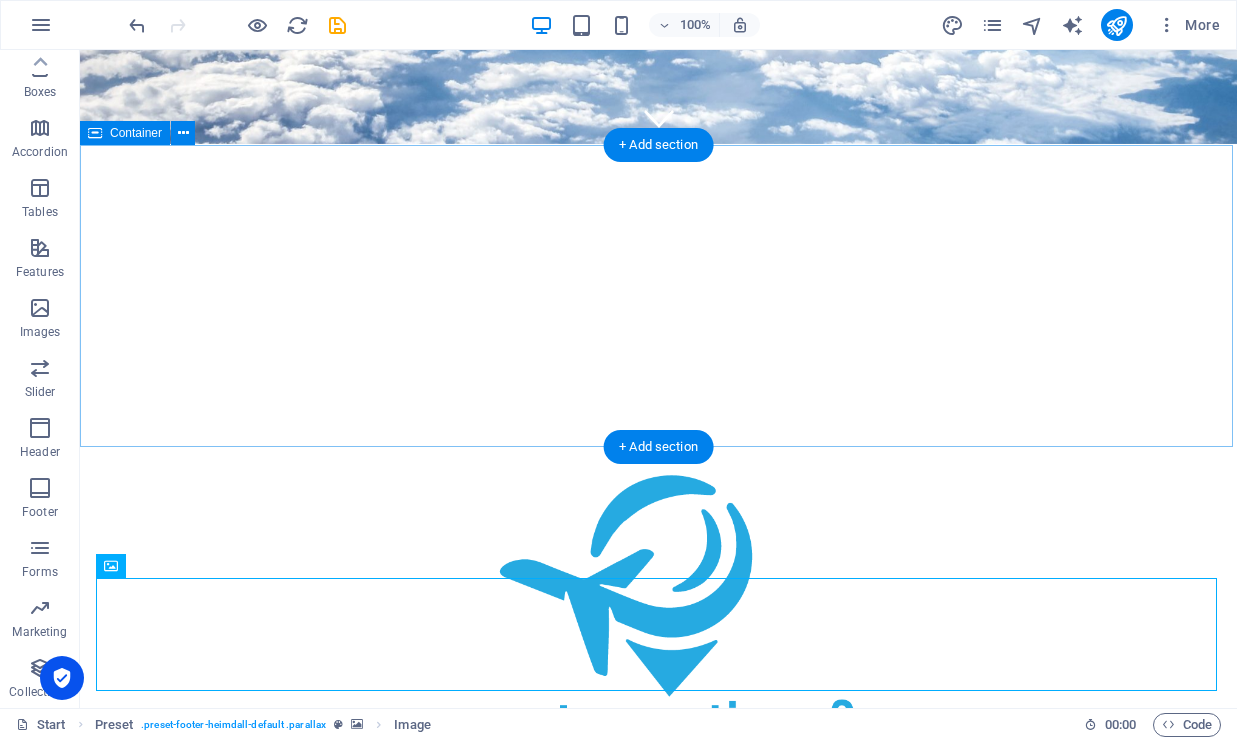 scroll, scrollTop: 562, scrollLeft: 0, axis: vertical 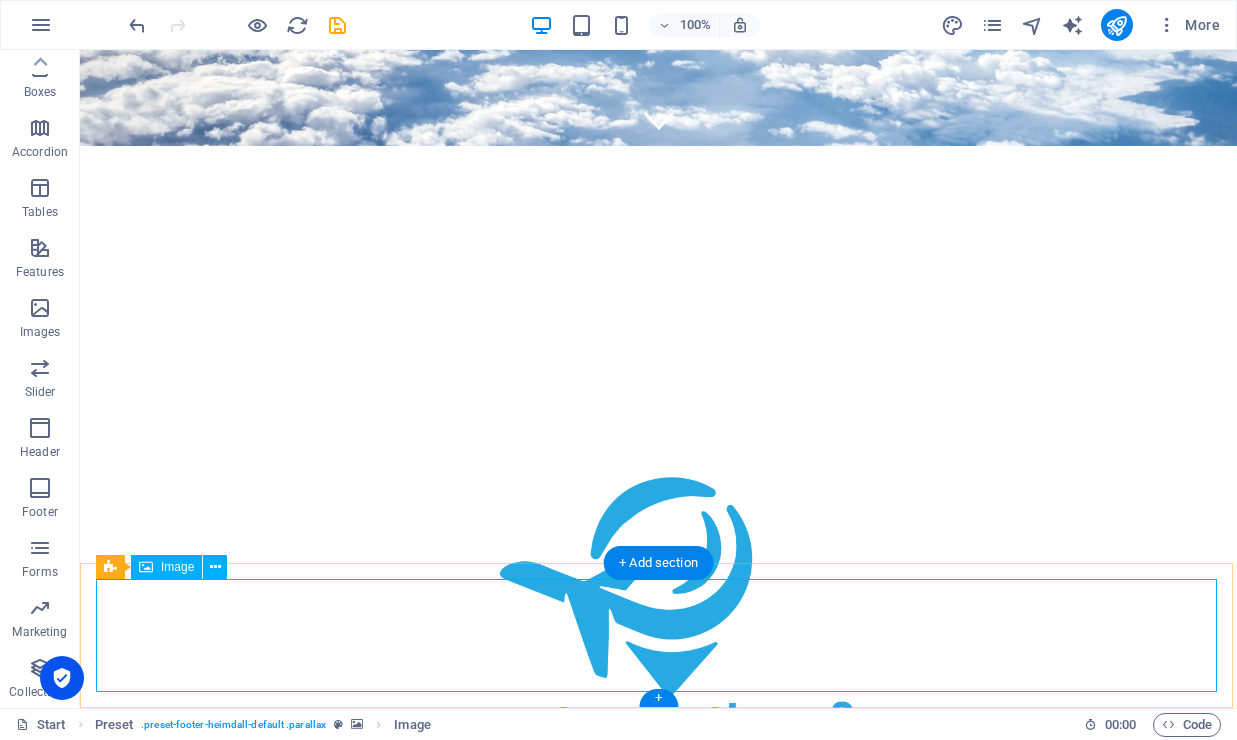 click at bounding box center (658, 6513) 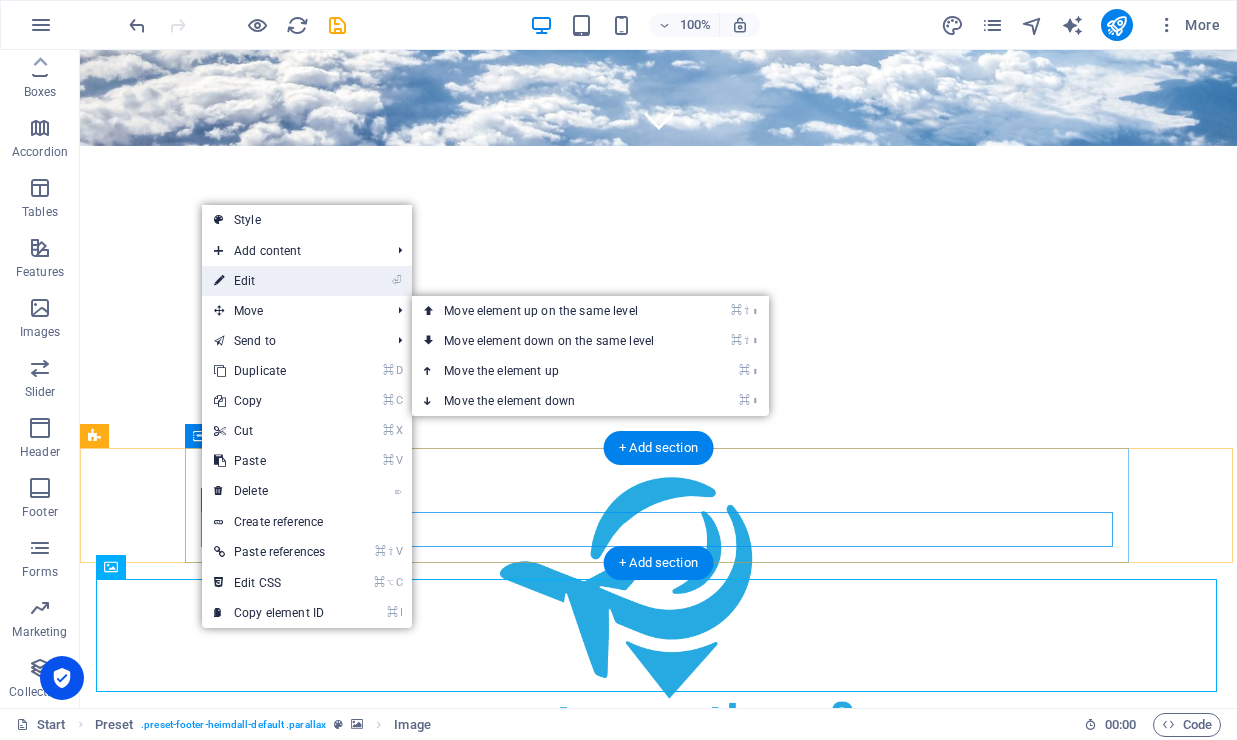 click on "⏎  Edit" at bounding box center (269, 281) 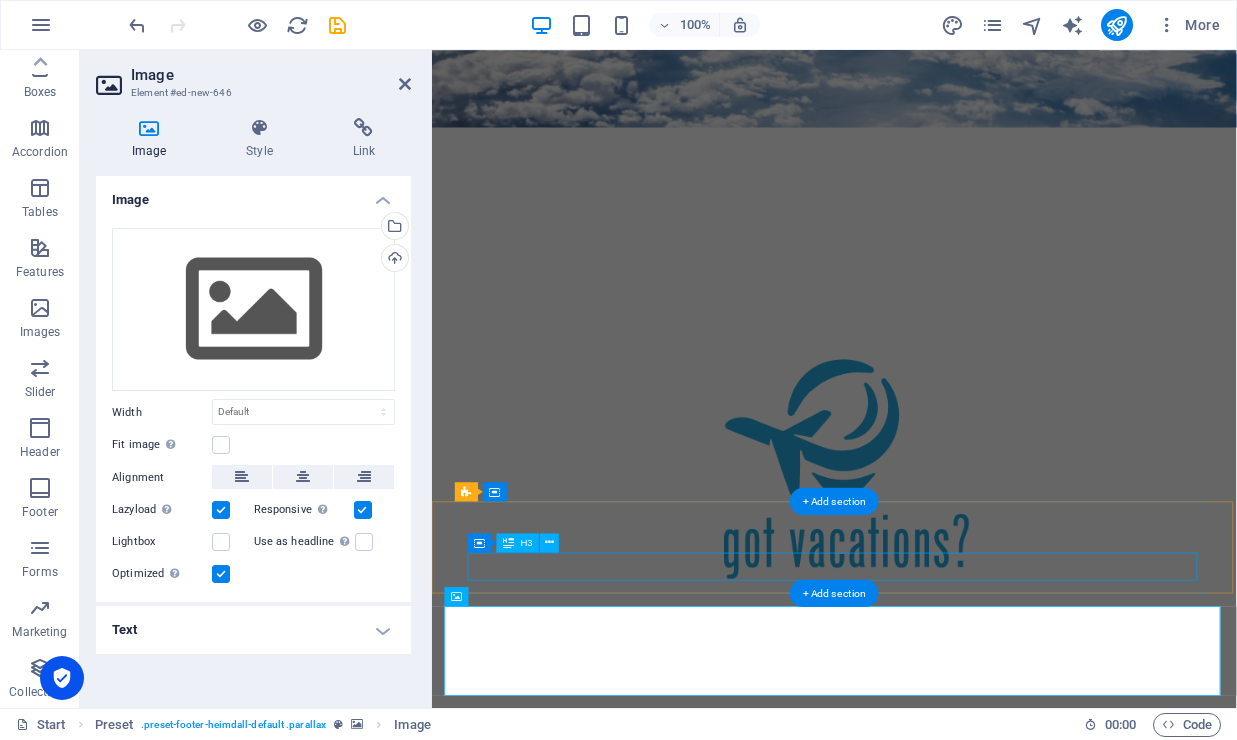 scroll, scrollTop: 561, scrollLeft: 0, axis: vertical 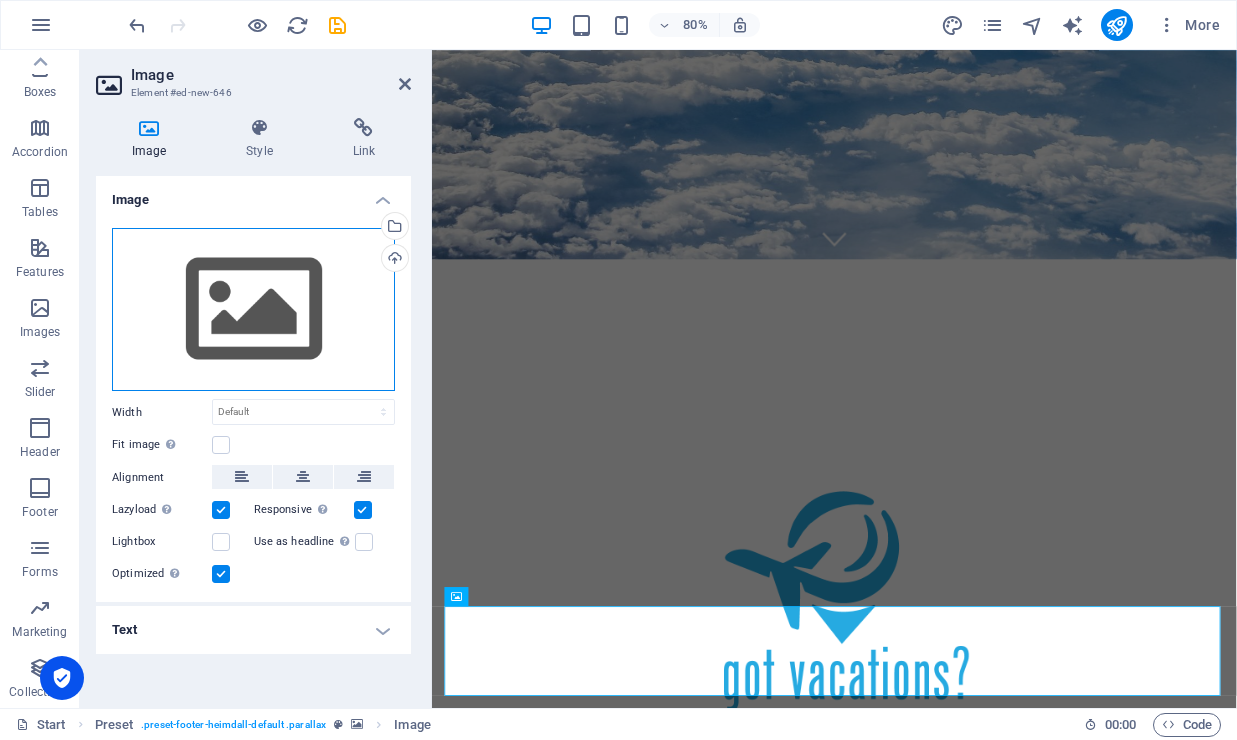 click on "Drag files here, click to choose files or select files from Files or our free stock photos & videos" at bounding box center [253, 310] 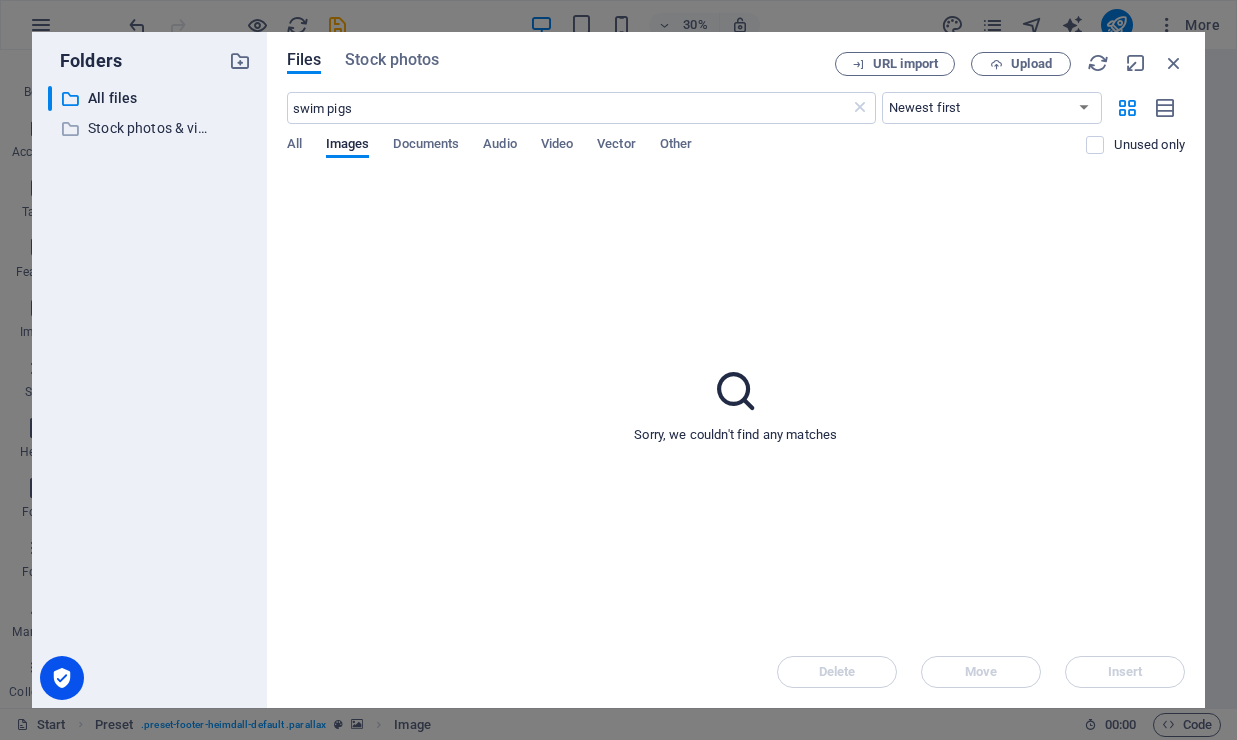 click on "Folders ​ All files All files ​ Stock photos & videos Stock photos & videos" at bounding box center (149, 370) 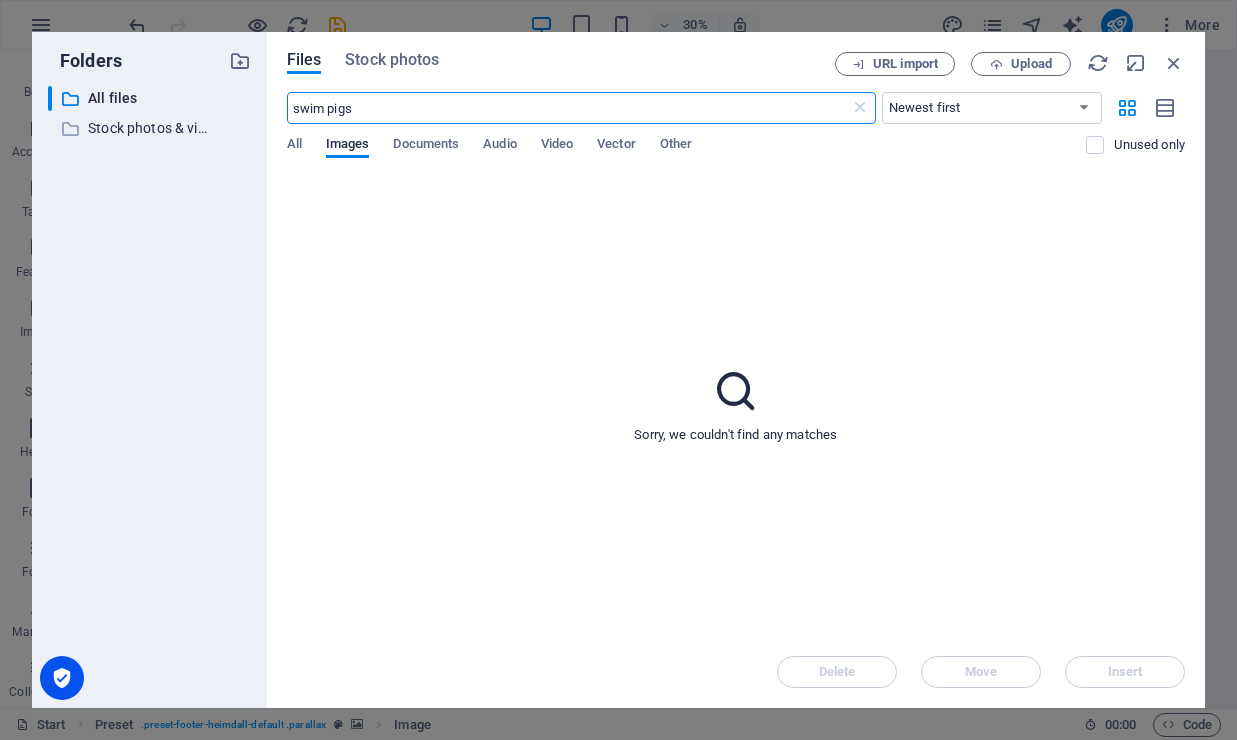click on "swim pigs" at bounding box center (568, 108) 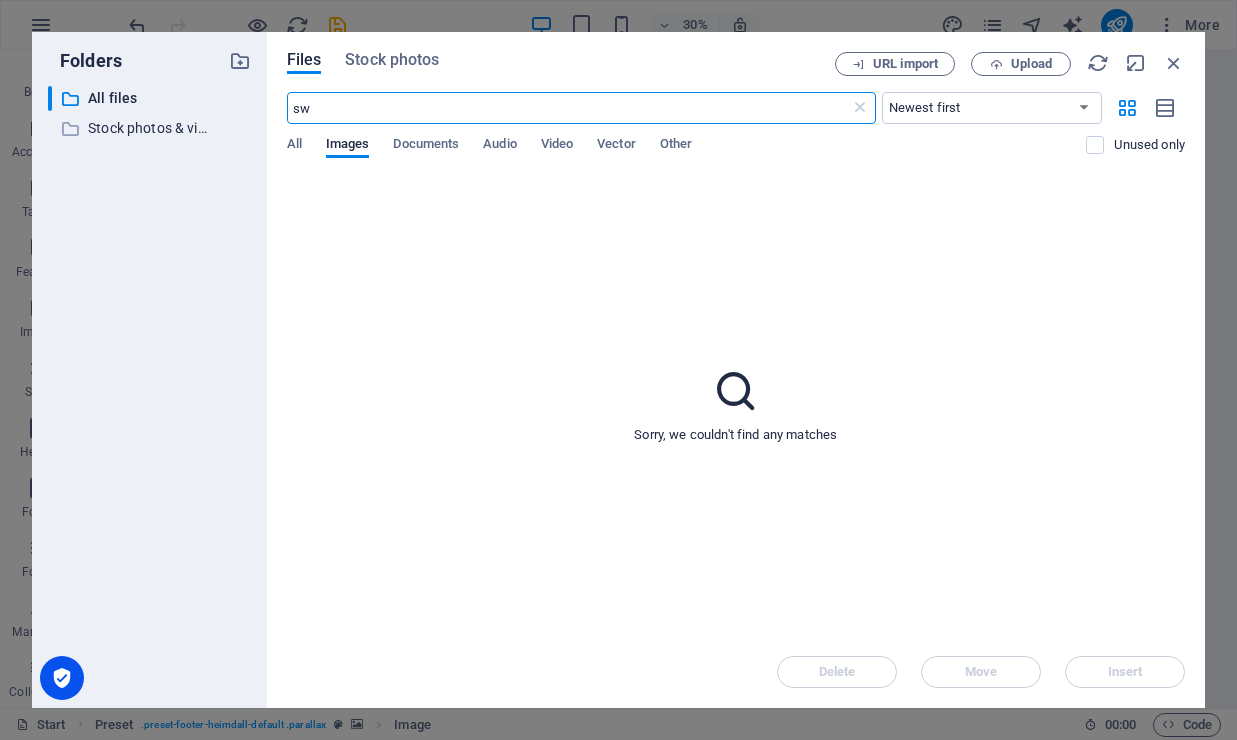 type on "s" 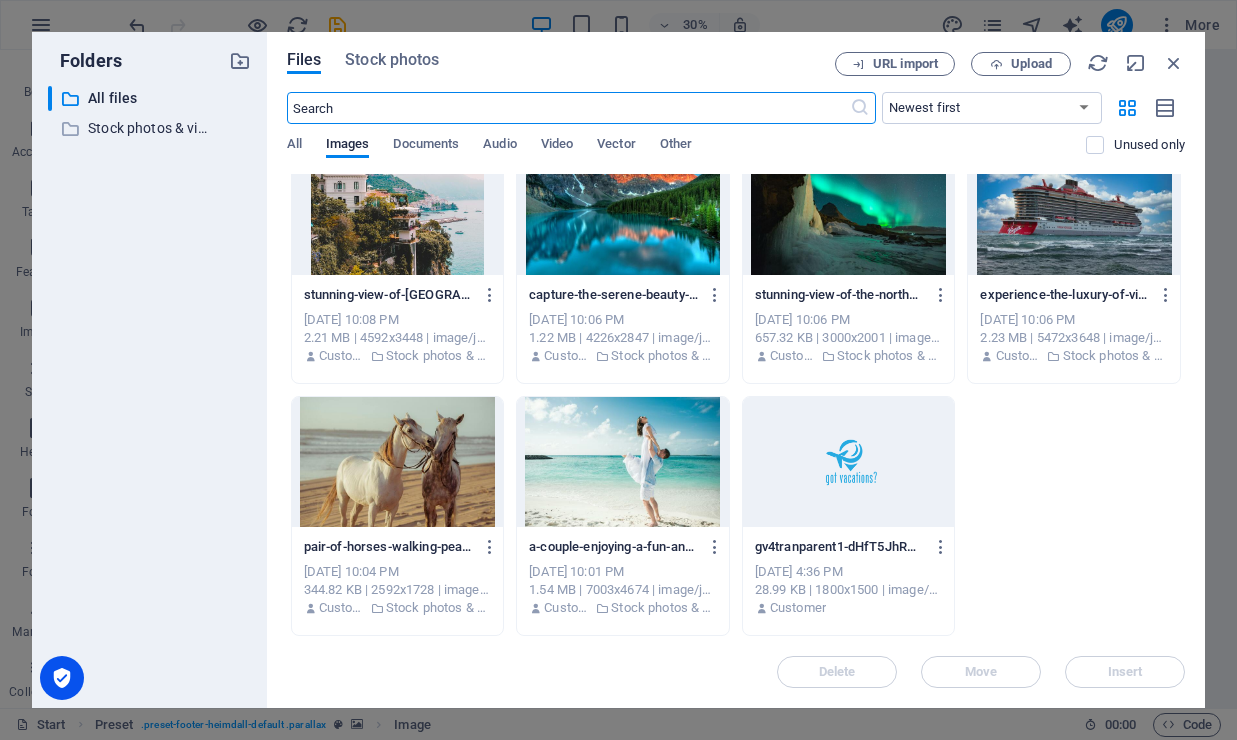 scroll, scrollTop: 239, scrollLeft: 0, axis: vertical 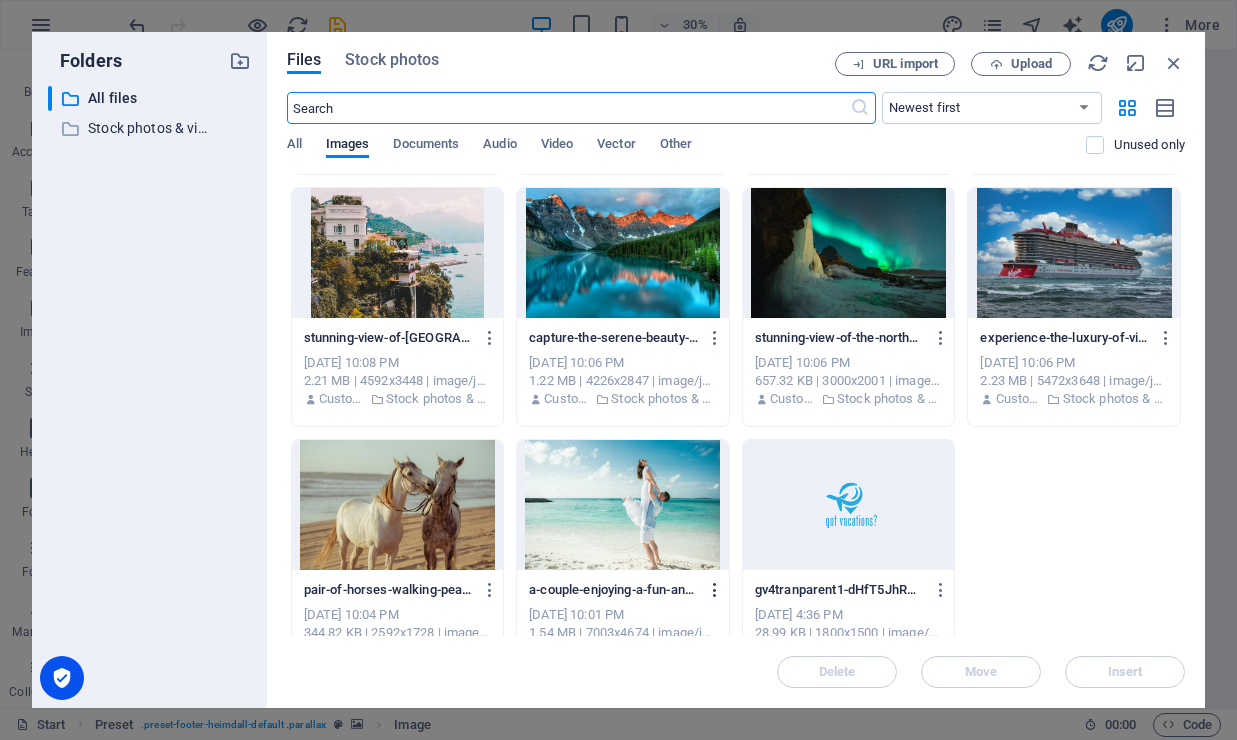 type 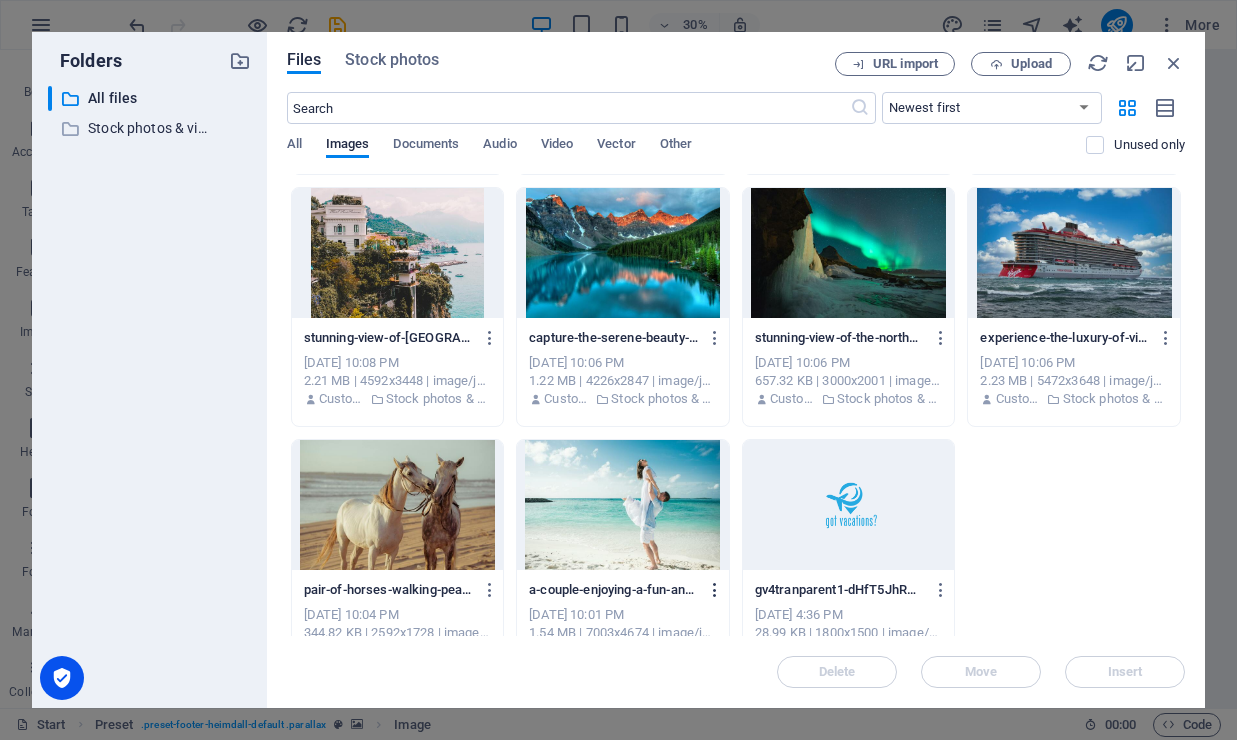 click at bounding box center [715, 590] 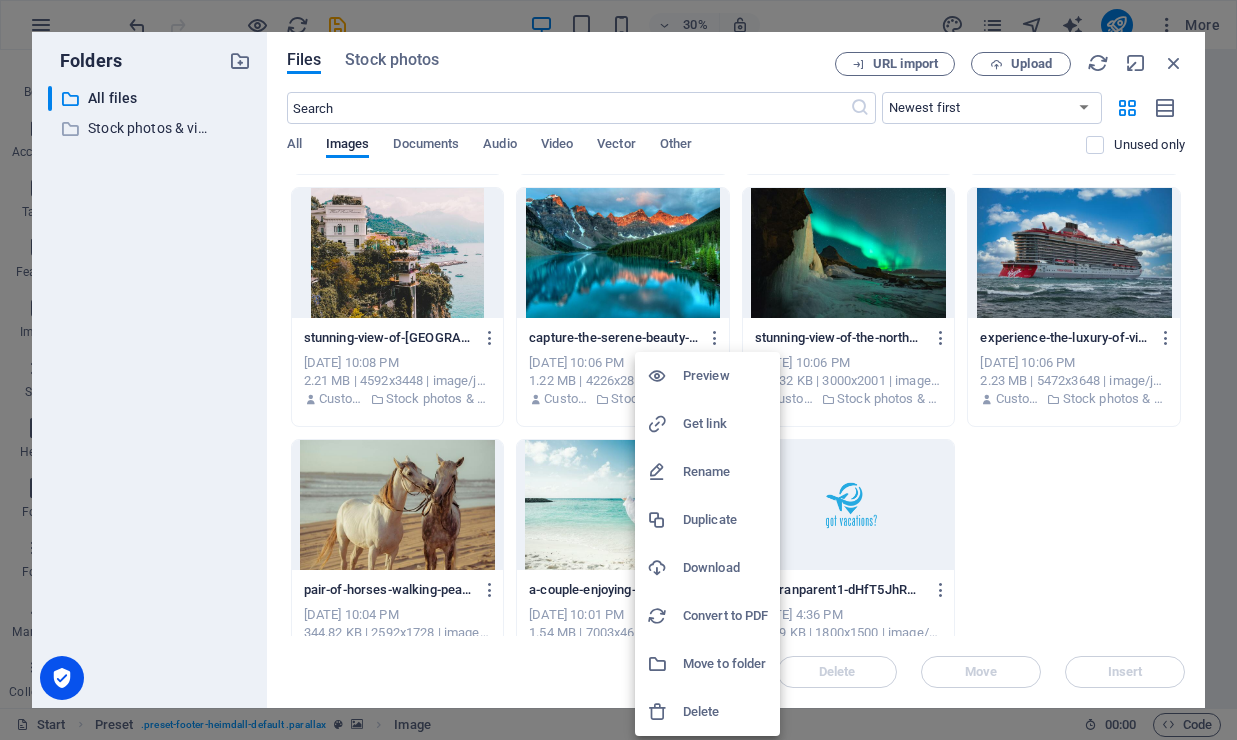 drag, startPoint x: 731, startPoint y: 58, endPoint x: 619, endPoint y: 246, distance: 218.83327 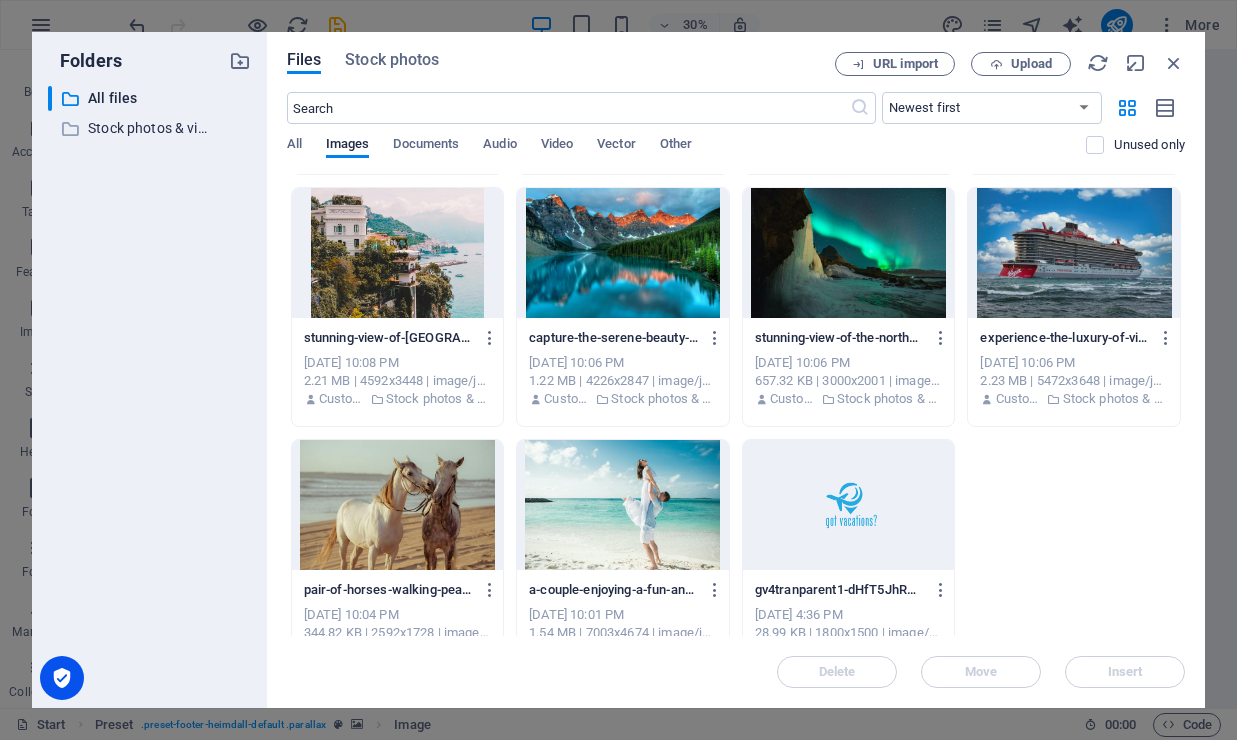 click on "Files Stock photos" at bounding box center (561, 63) 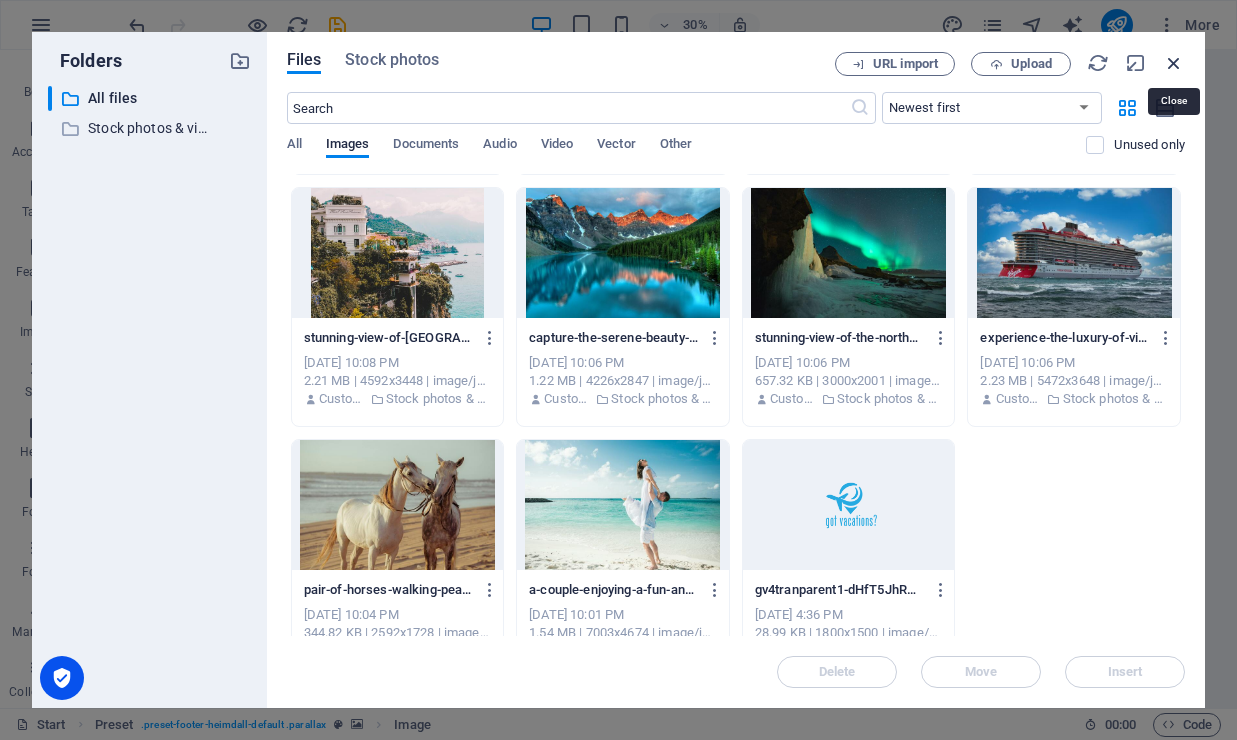 click at bounding box center [1174, 63] 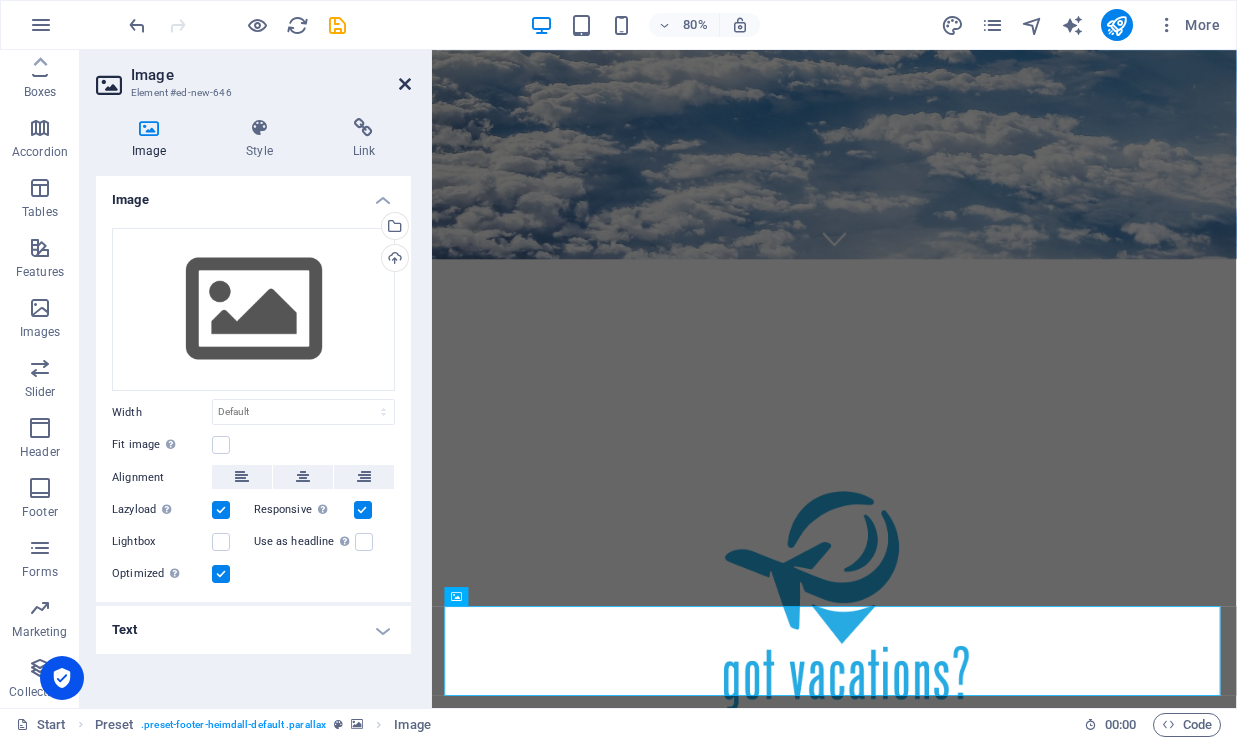 click at bounding box center [405, 84] 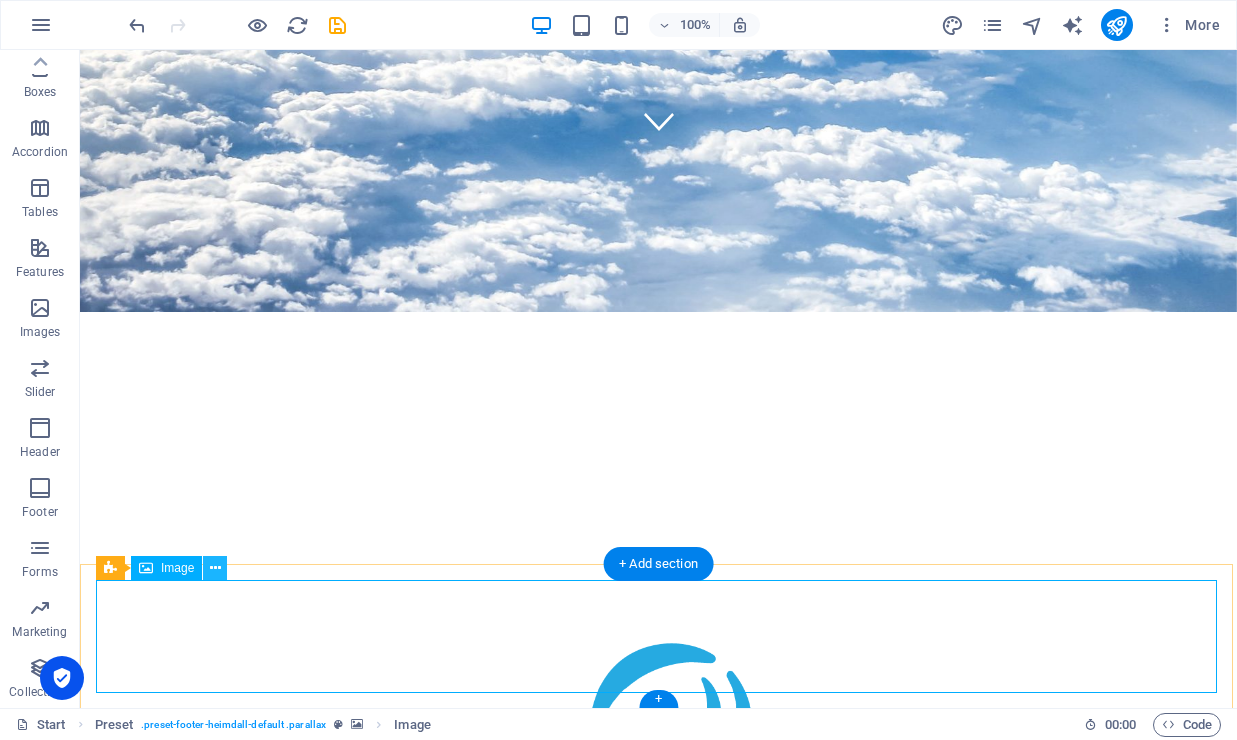click at bounding box center [215, 568] 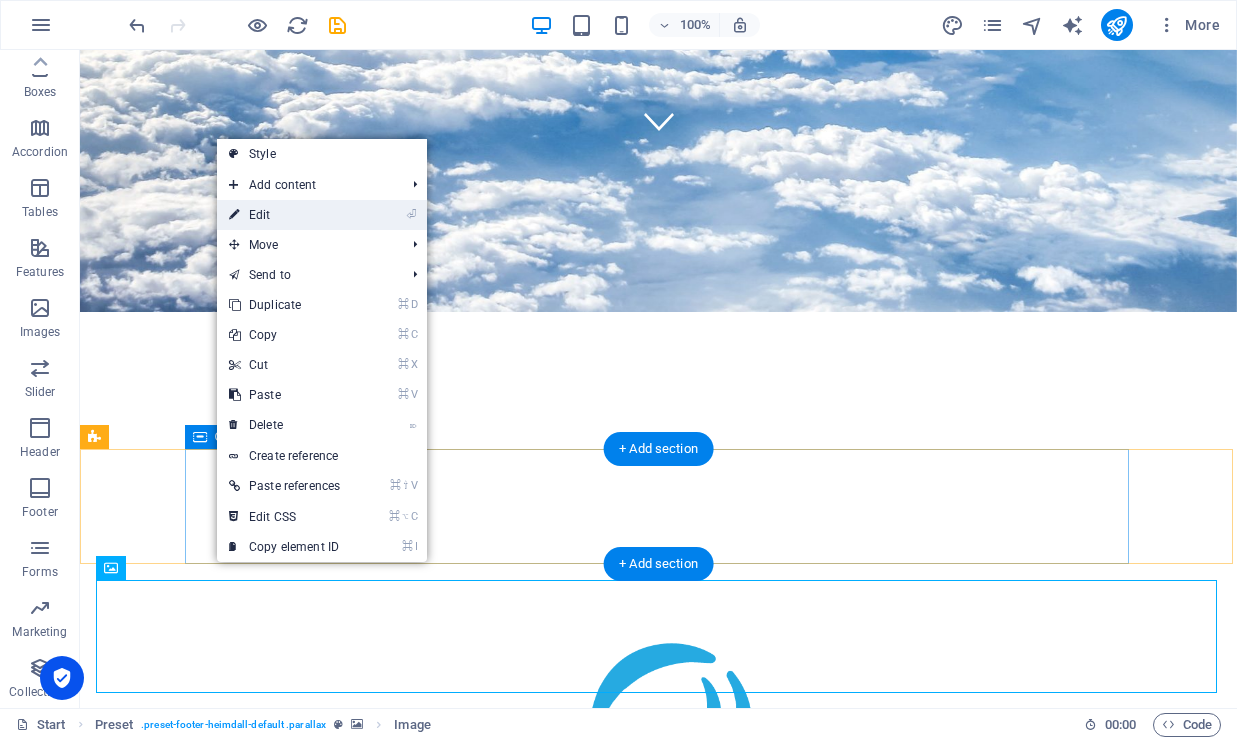 click on "⏎  Edit" at bounding box center (284, 215) 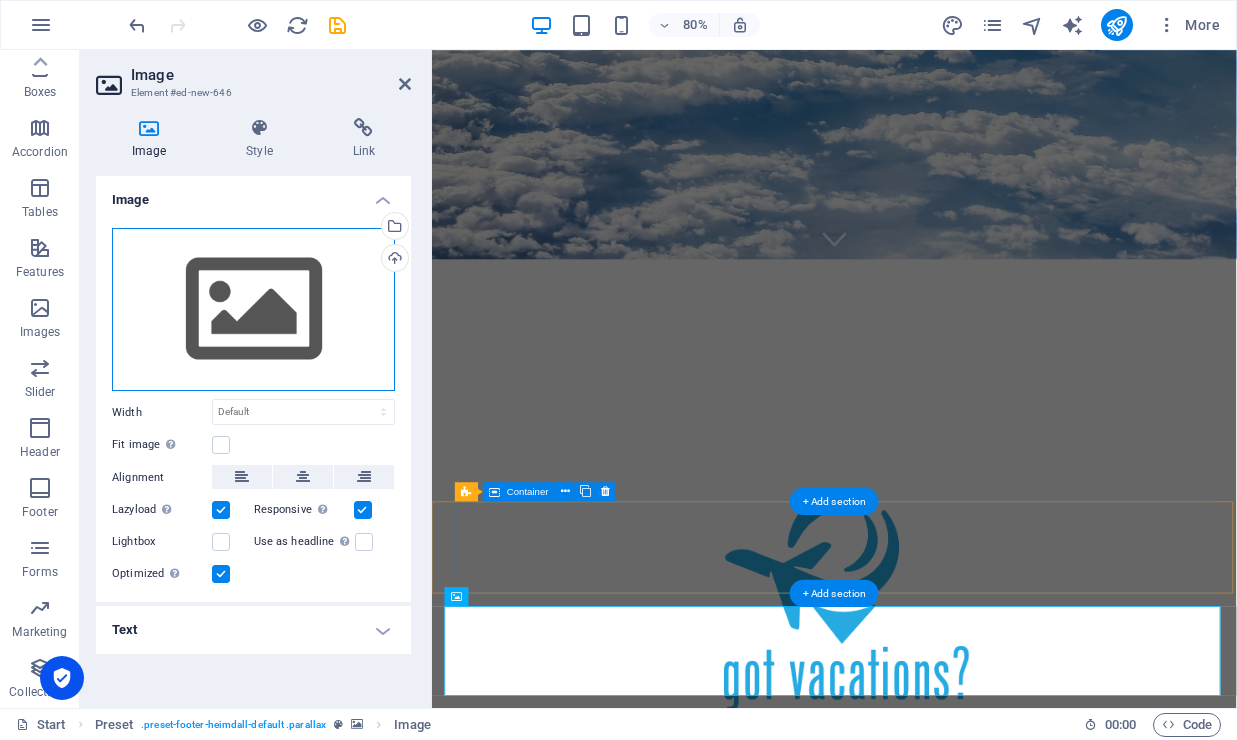click on "Drag files here, click to choose files or select files from Files or our free stock photos & videos" at bounding box center [253, 310] 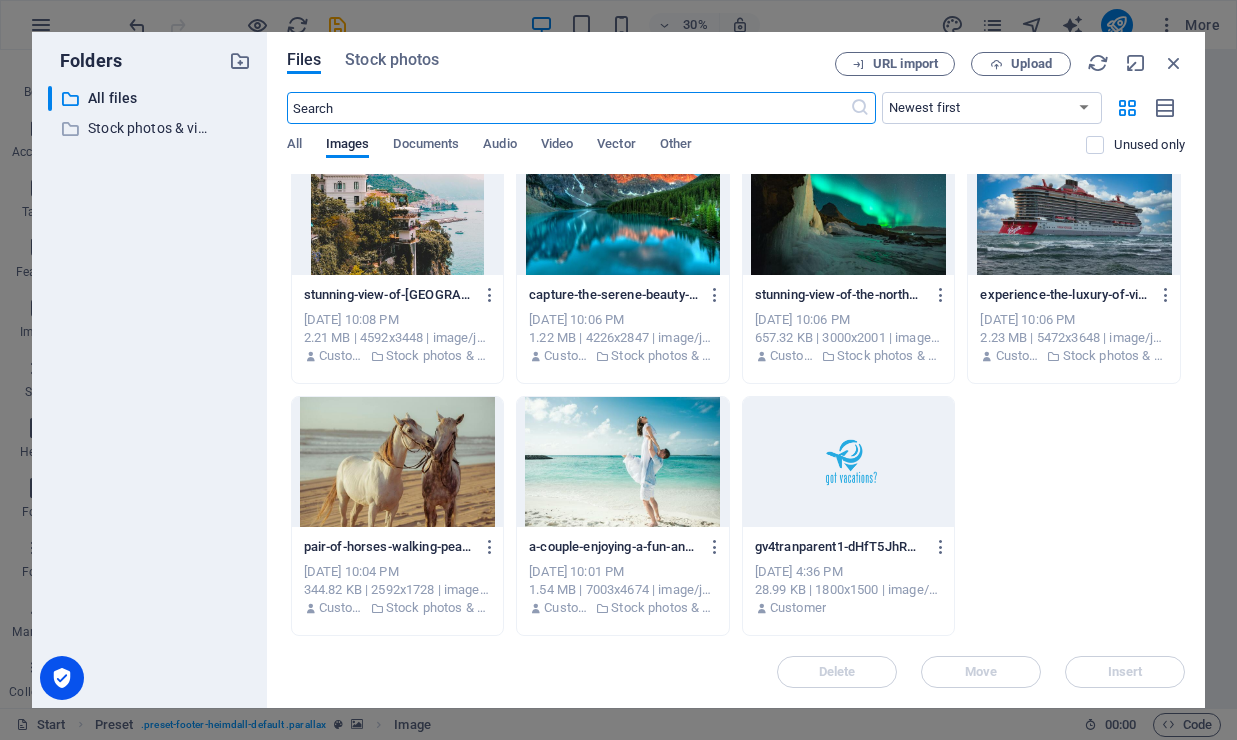 scroll, scrollTop: 282, scrollLeft: 0, axis: vertical 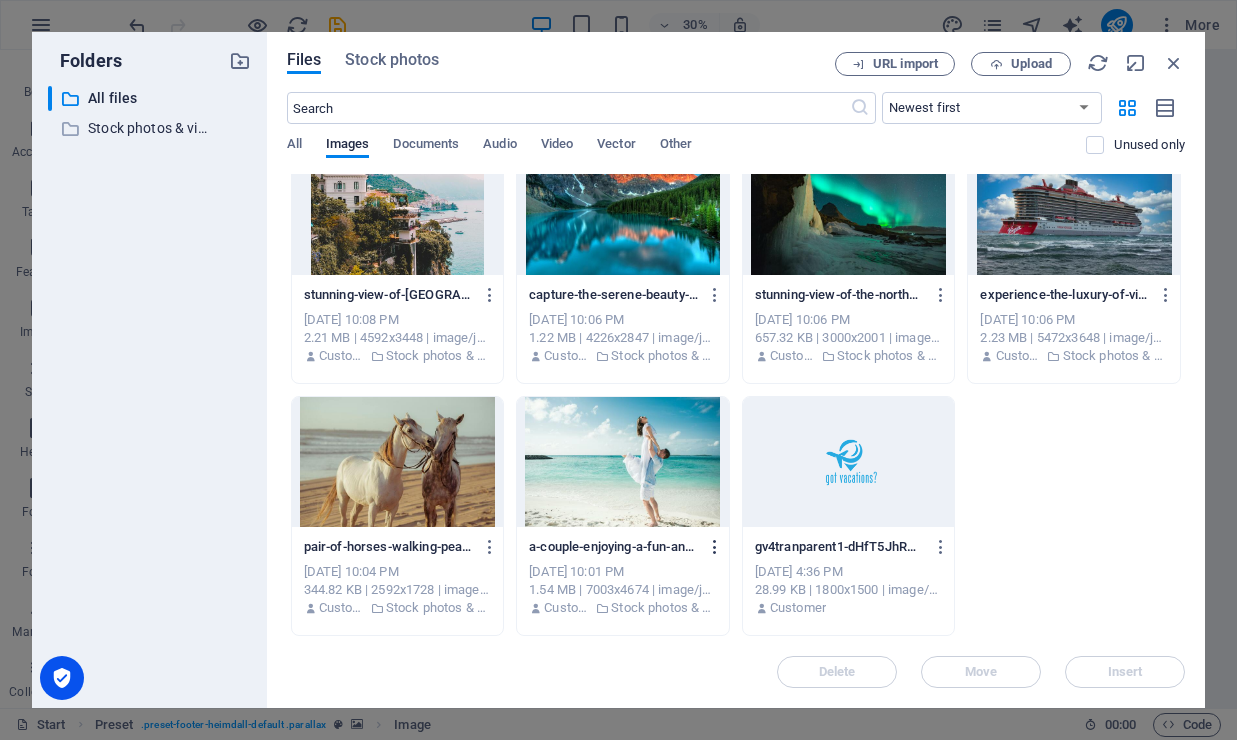 click at bounding box center (715, 547) 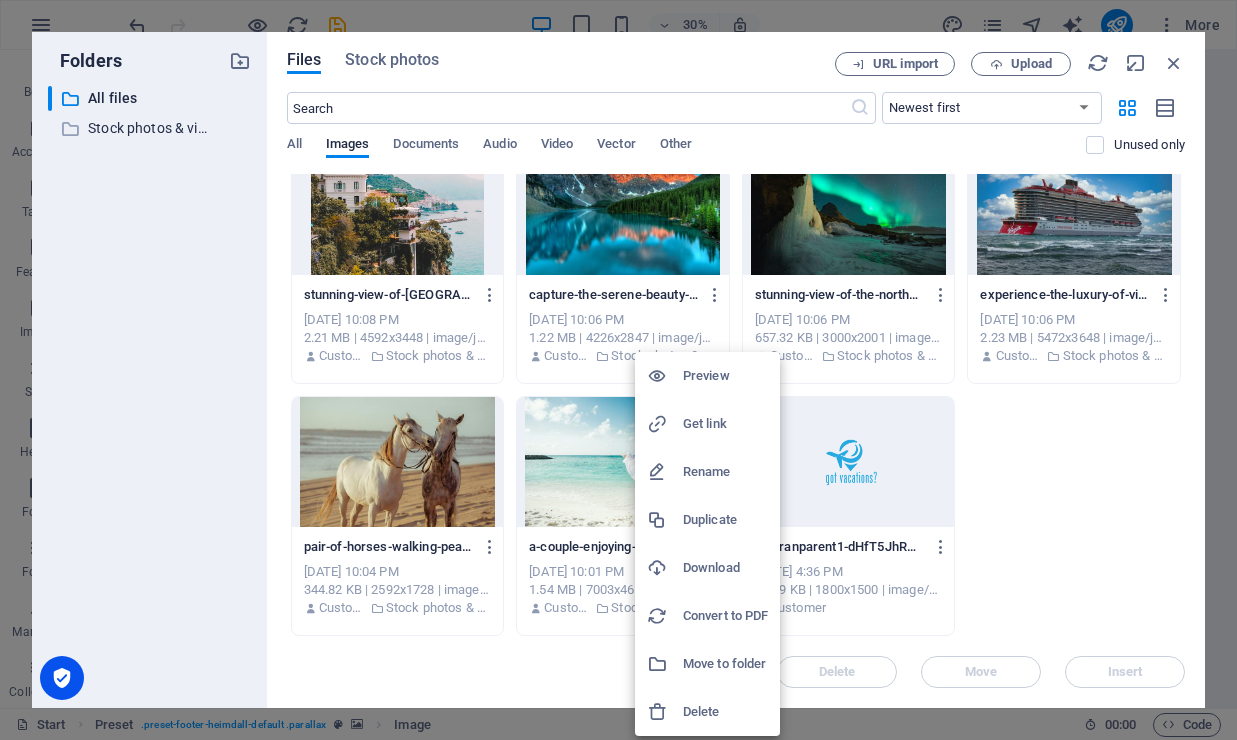 click at bounding box center (618, 370) 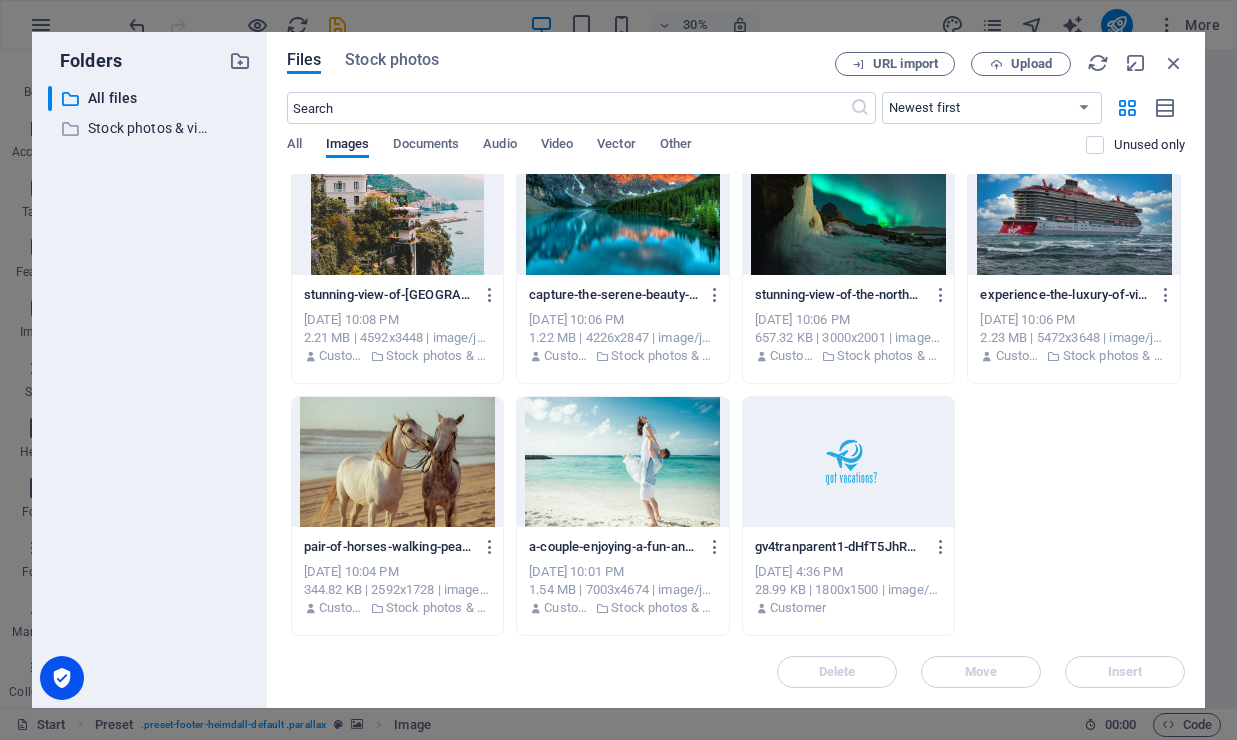 click at bounding box center [623, 462] 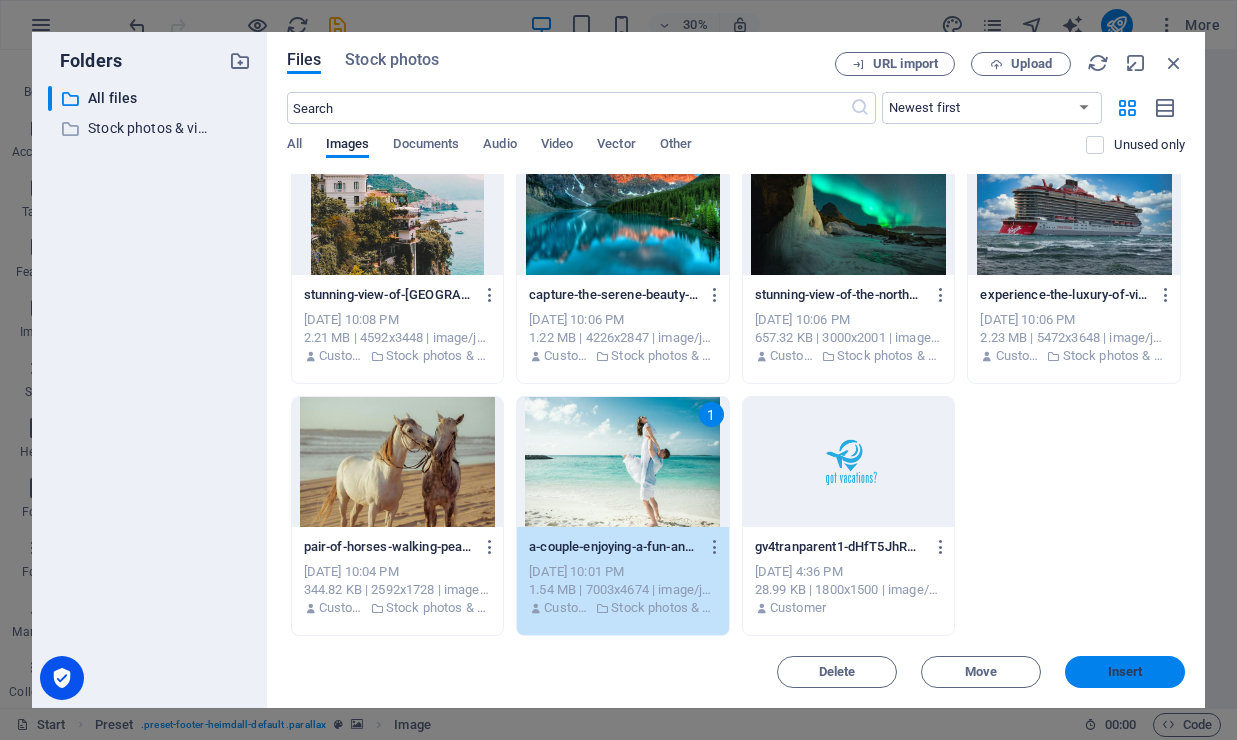 click on "Insert" at bounding box center [1125, 672] 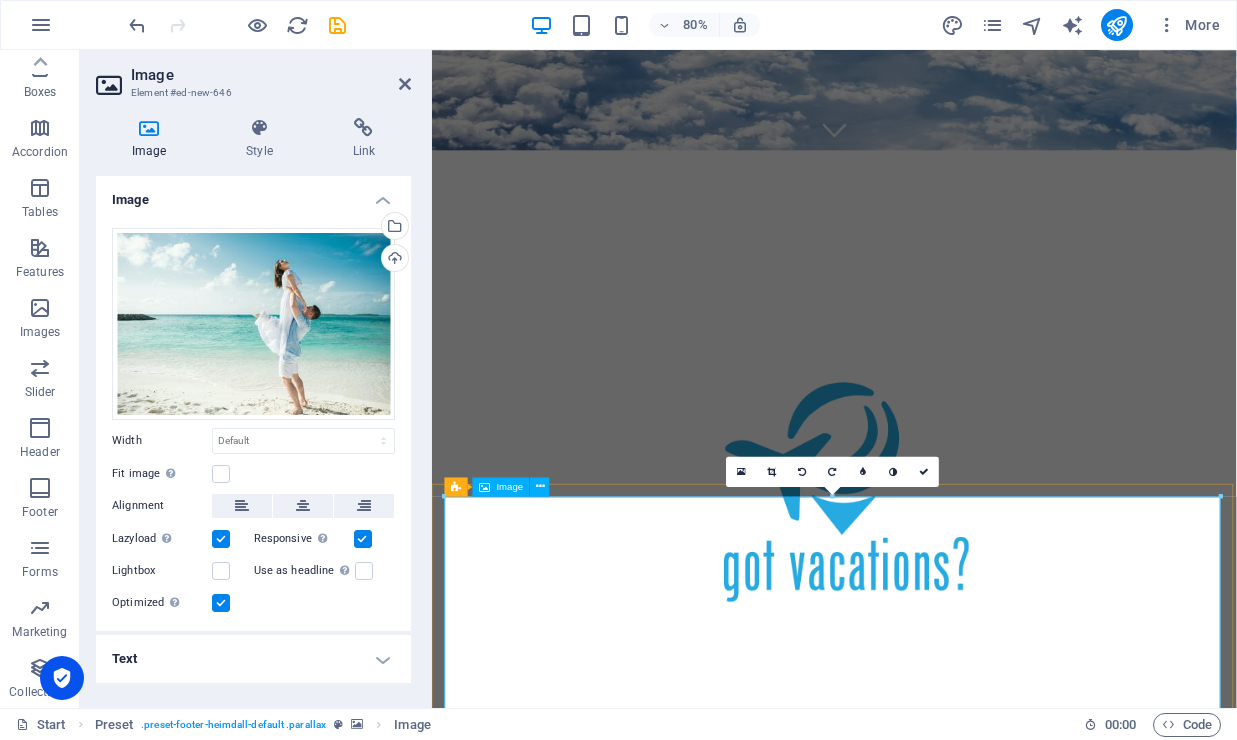 scroll, scrollTop: 695, scrollLeft: 0, axis: vertical 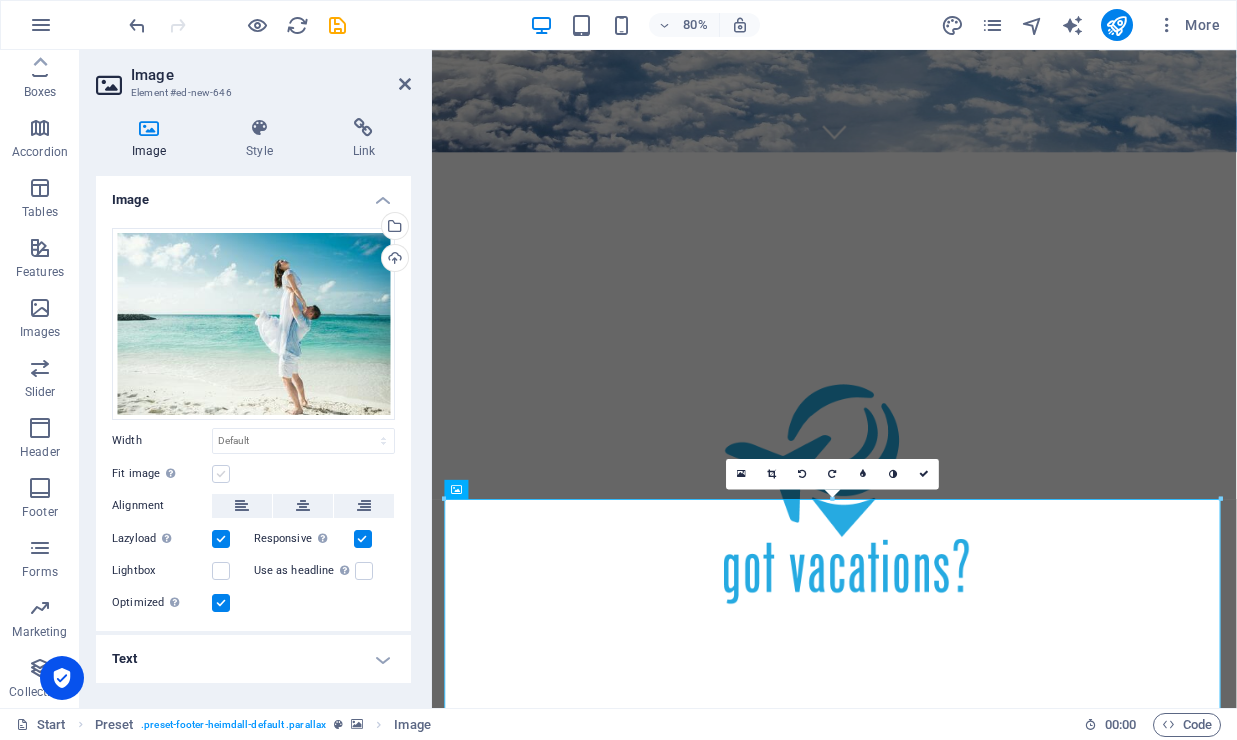 click at bounding box center [221, 474] 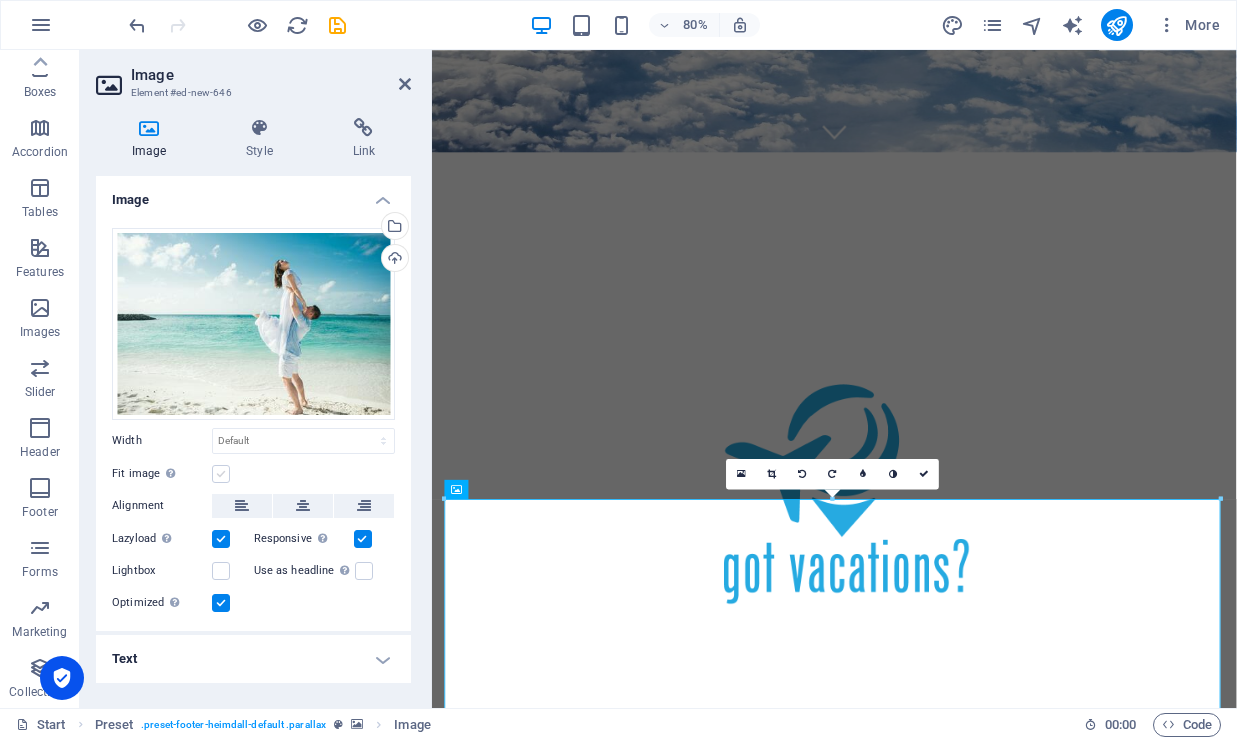 click on "Fit image Automatically fit image to a fixed width and height" at bounding box center [0, 0] 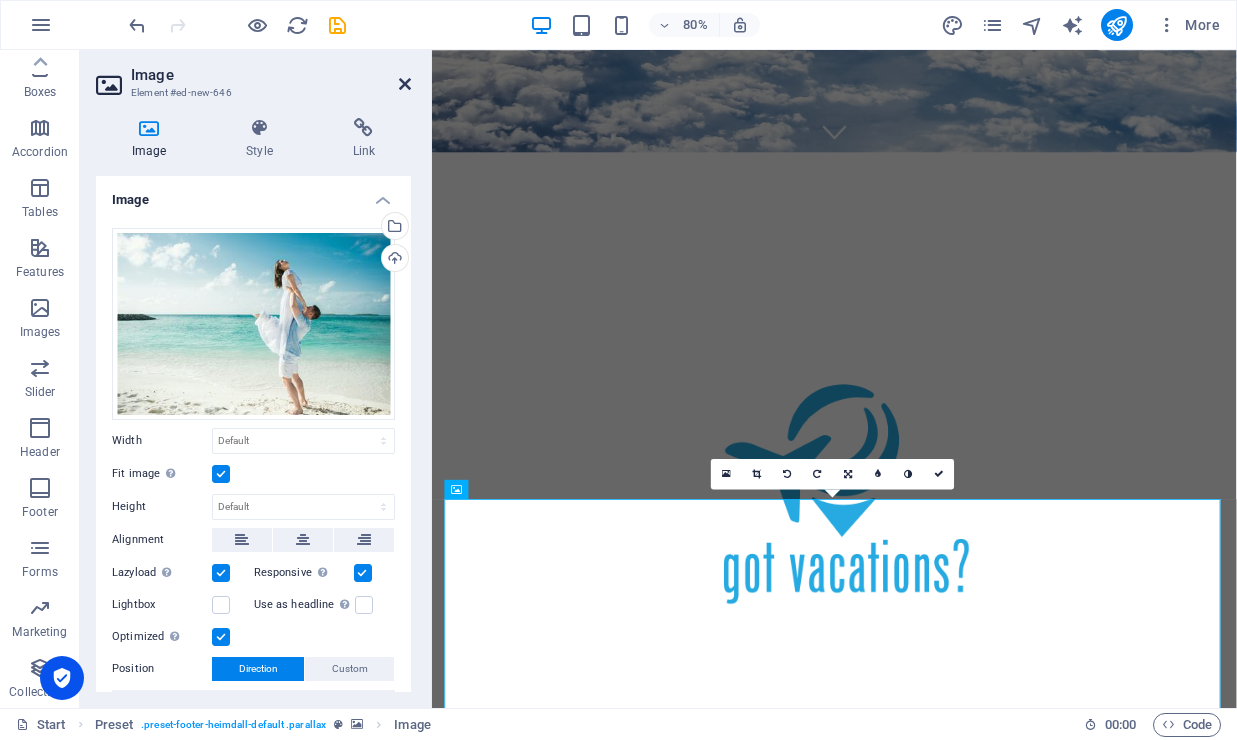 click at bounding box center (405, 84) 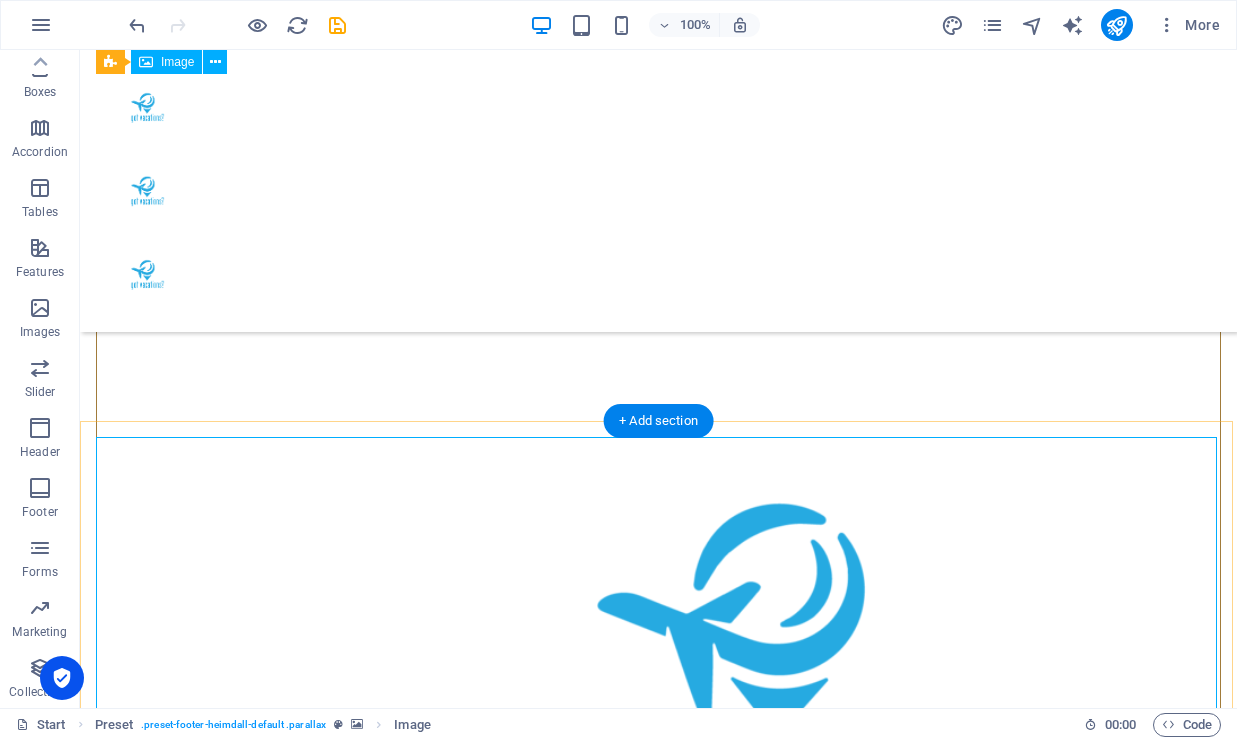 scroll, scrollTop: 704, scrollLeft: 0, axis: vertical 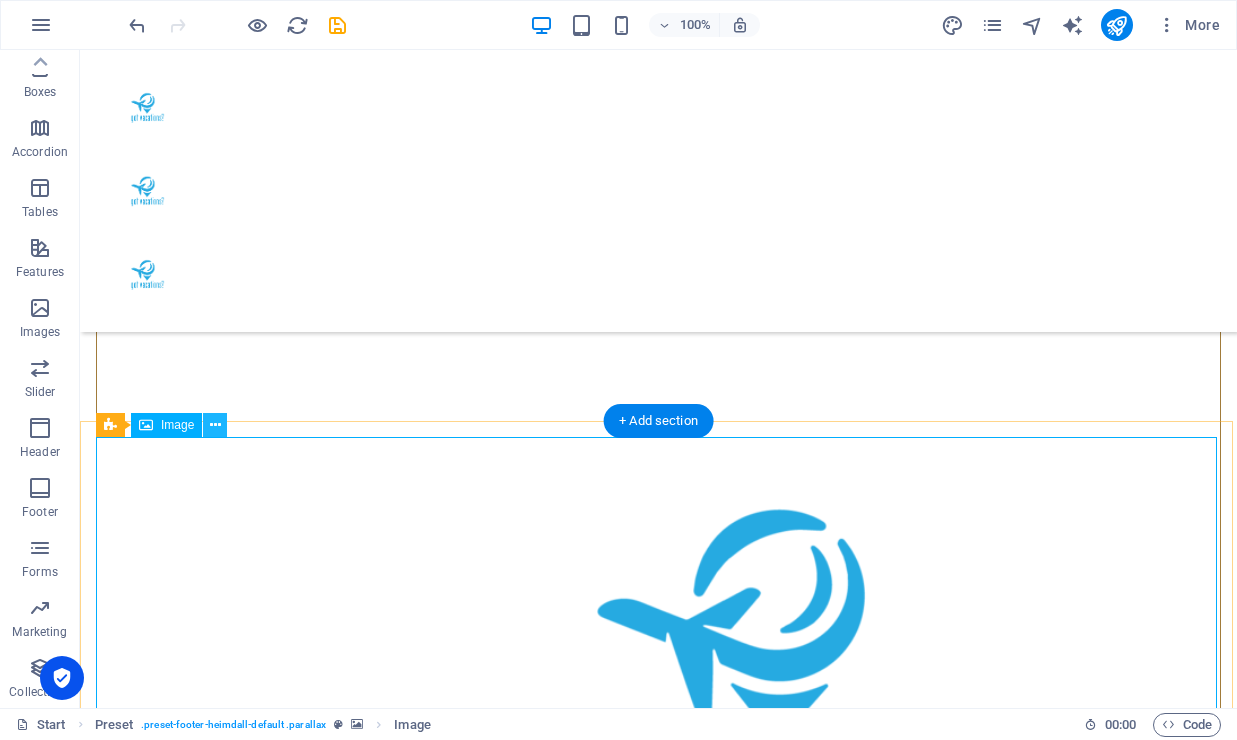 click at bounding box center [215, 425] 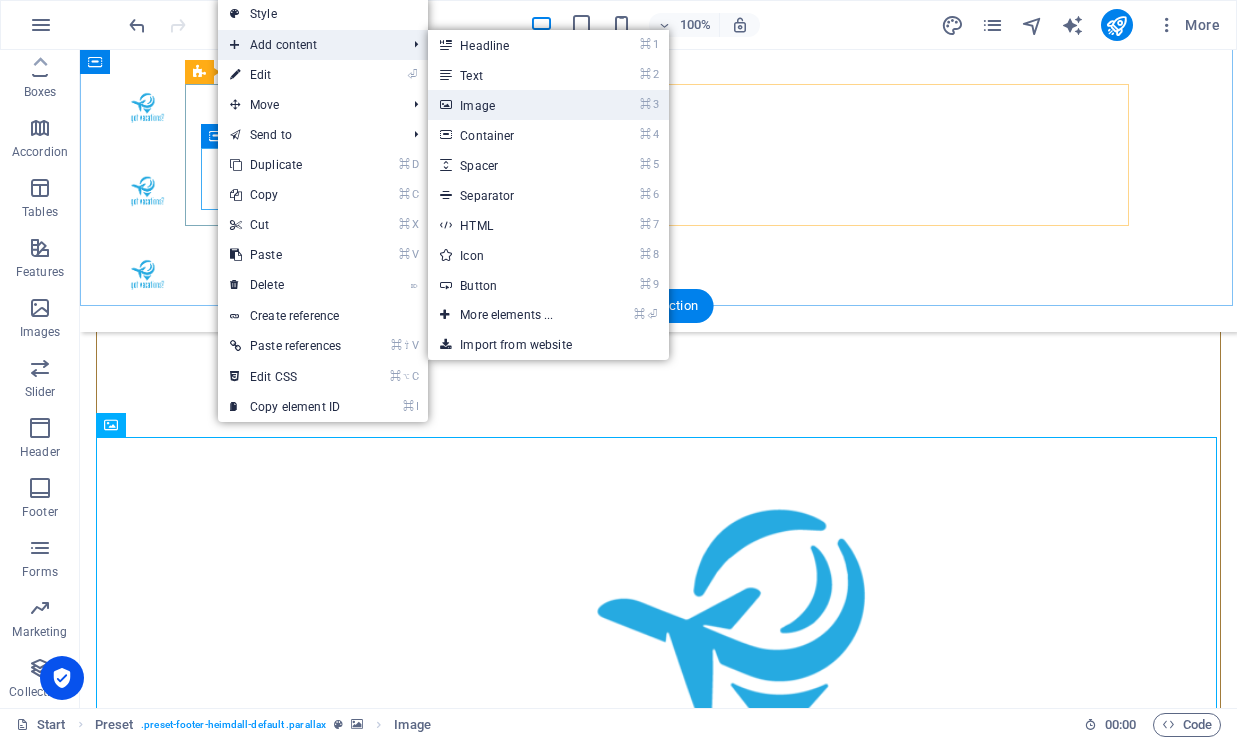 click on "⌘ 3  Image" at bounding box center (510, 105) 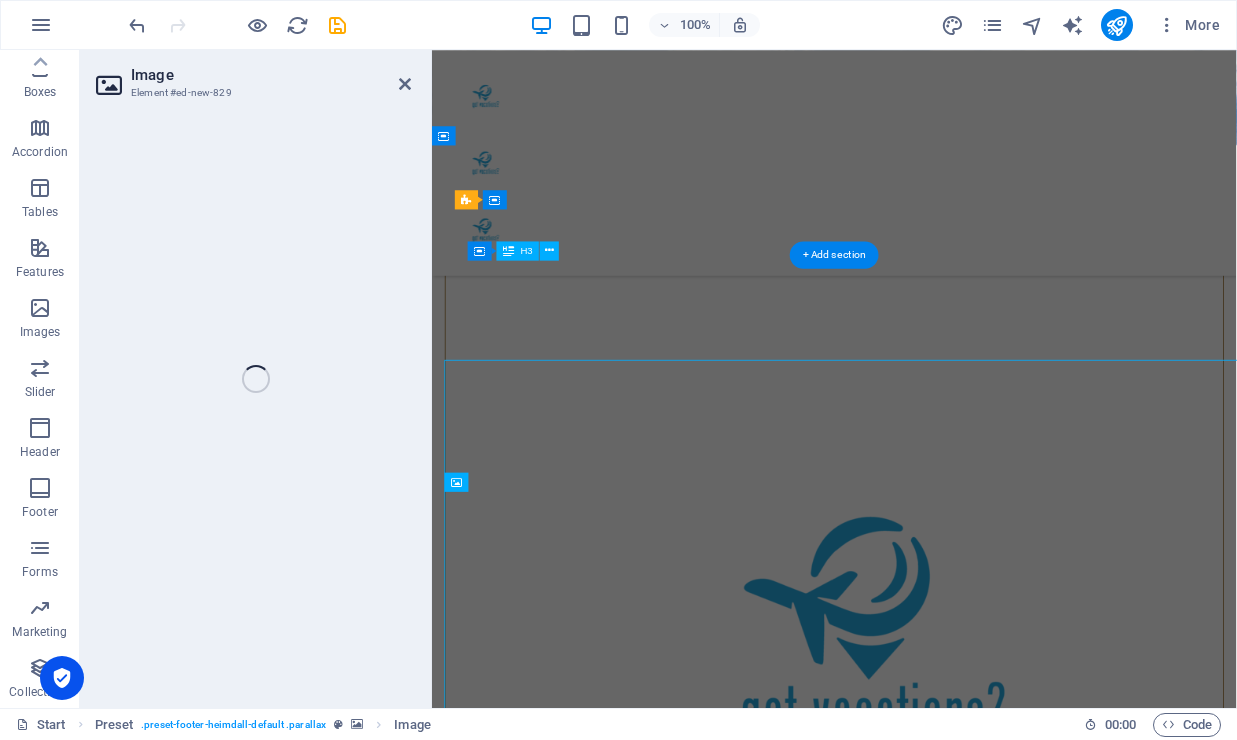 scroll, scrollTop: 1209, scrollLeft: 0, axis: vertical 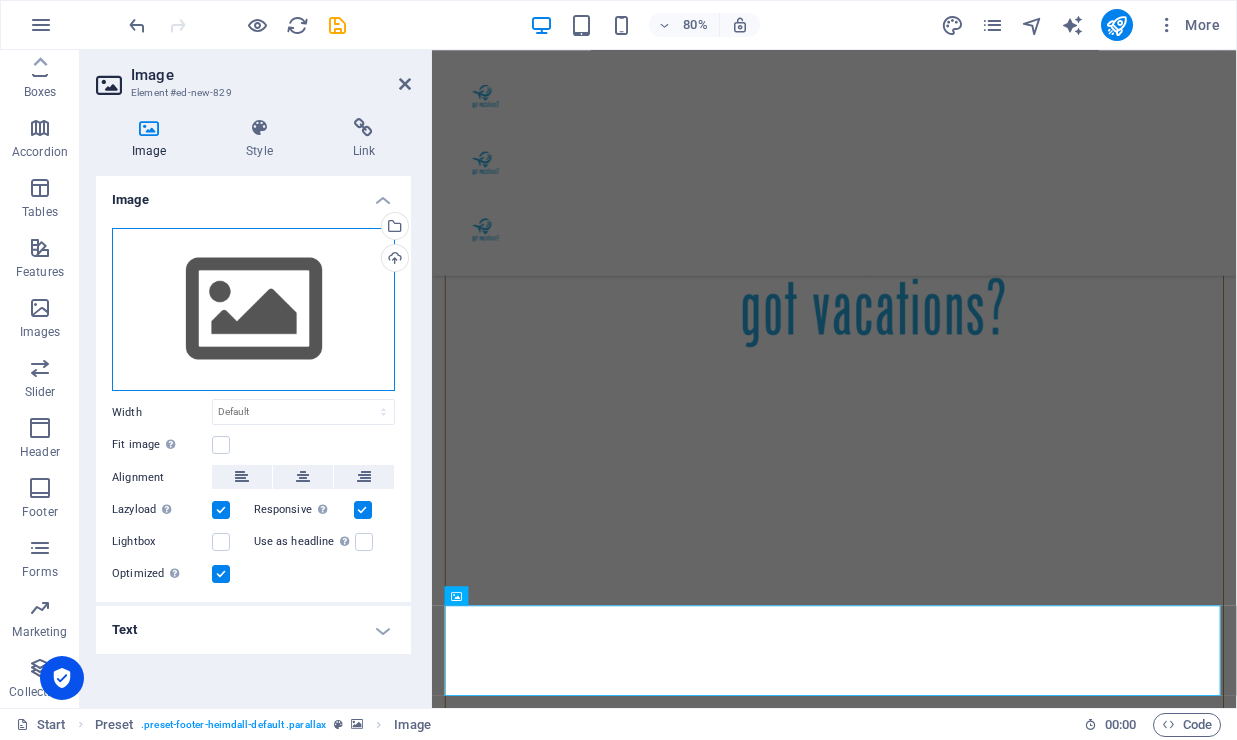 click on "Drag files here, click to choose files or select files from Files or our free stock photos & videos" at bounding box center [253, 310] 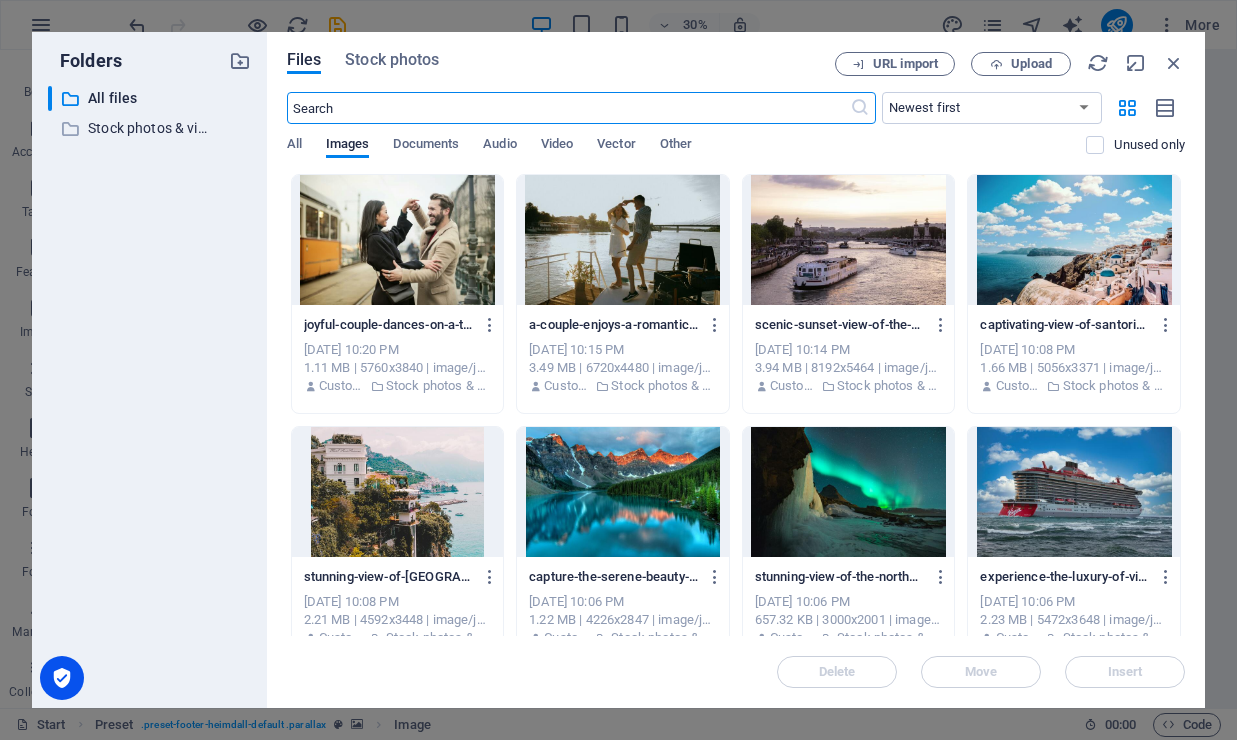 scroll, scrollTop: 1238, scrollLeft: 0, axis: vertical 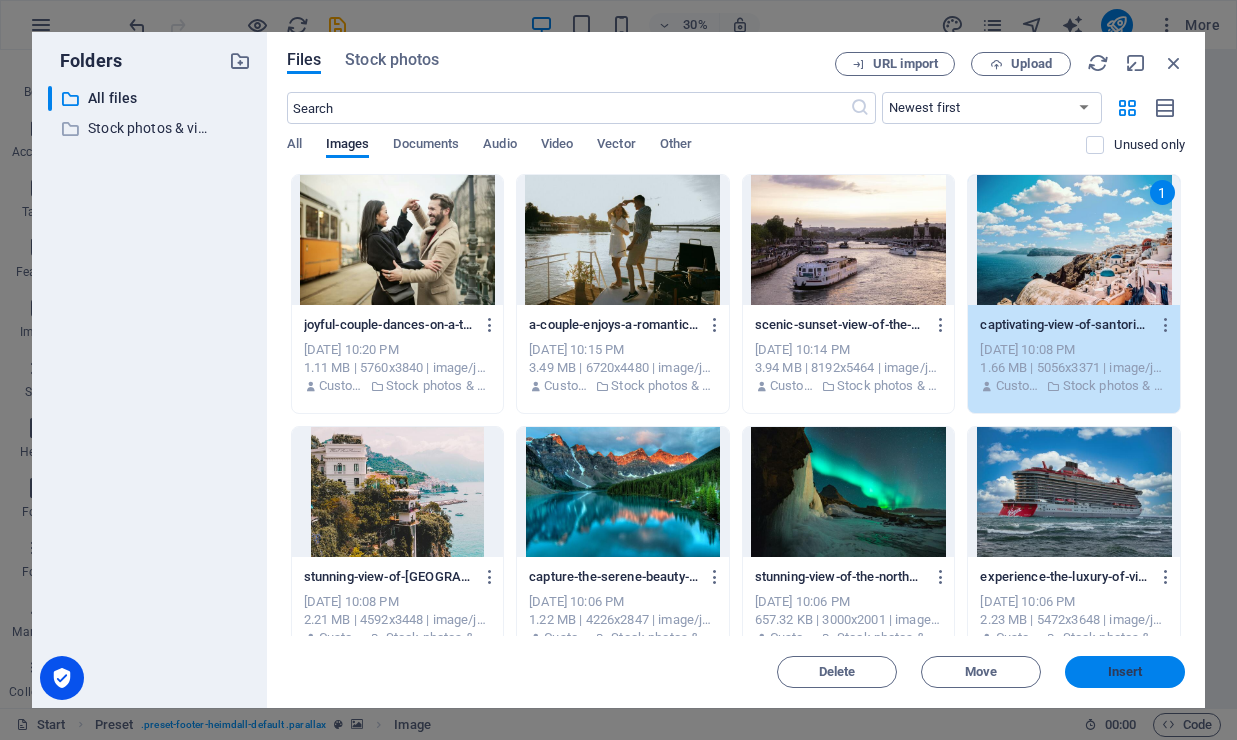 click on "Insert" at bounding box center [1125, 672] 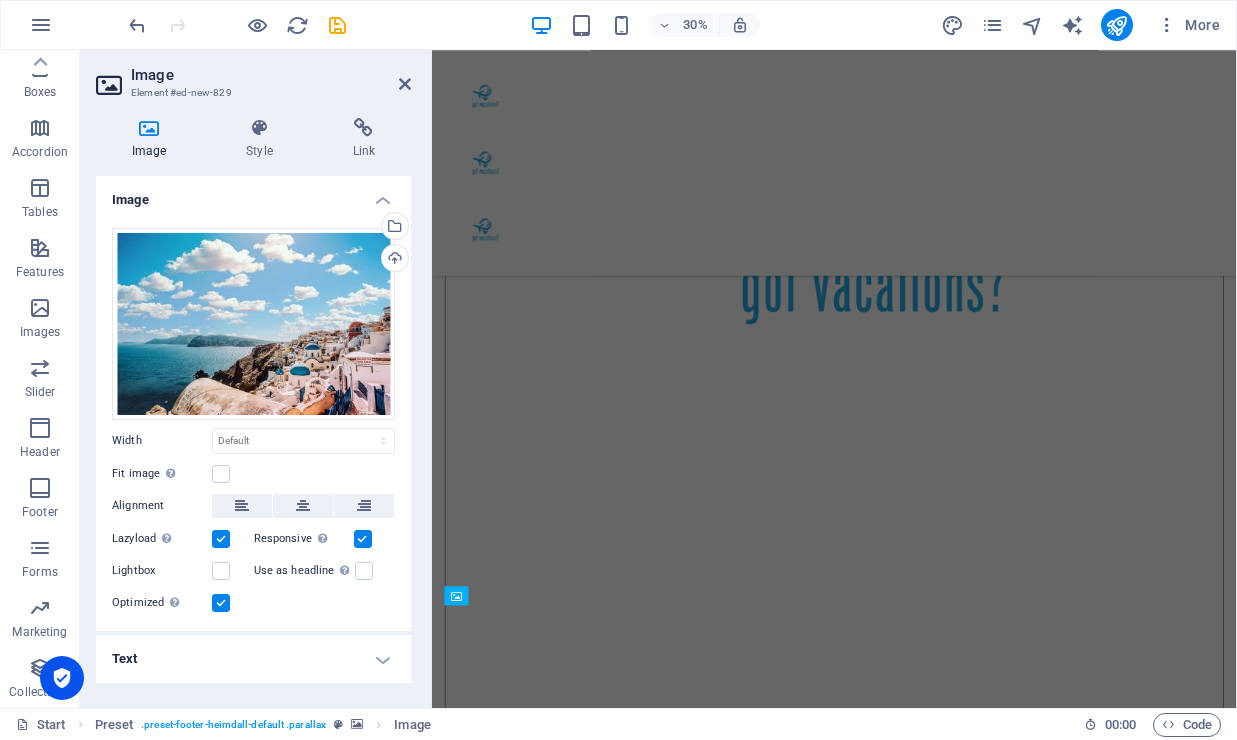 scroll, scrollTop: 1209, scrollLeft: 0, axis: vertical 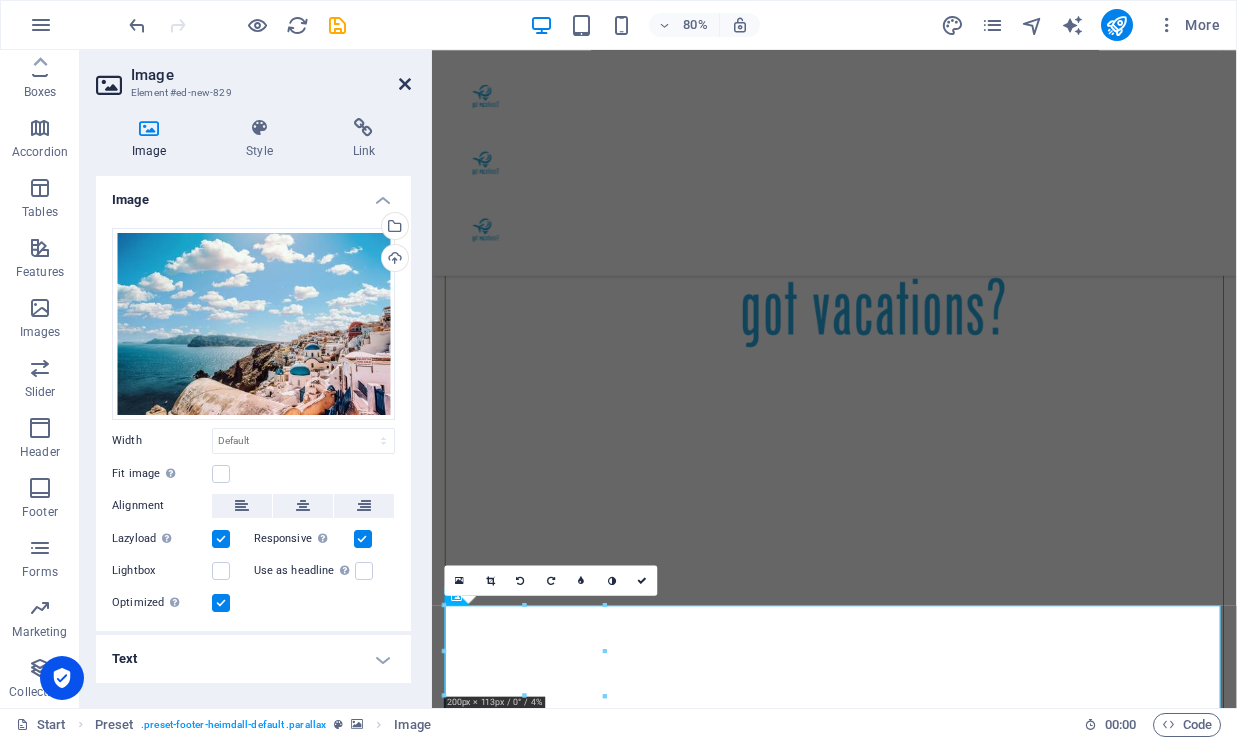 click at bounding box center (405, 84) 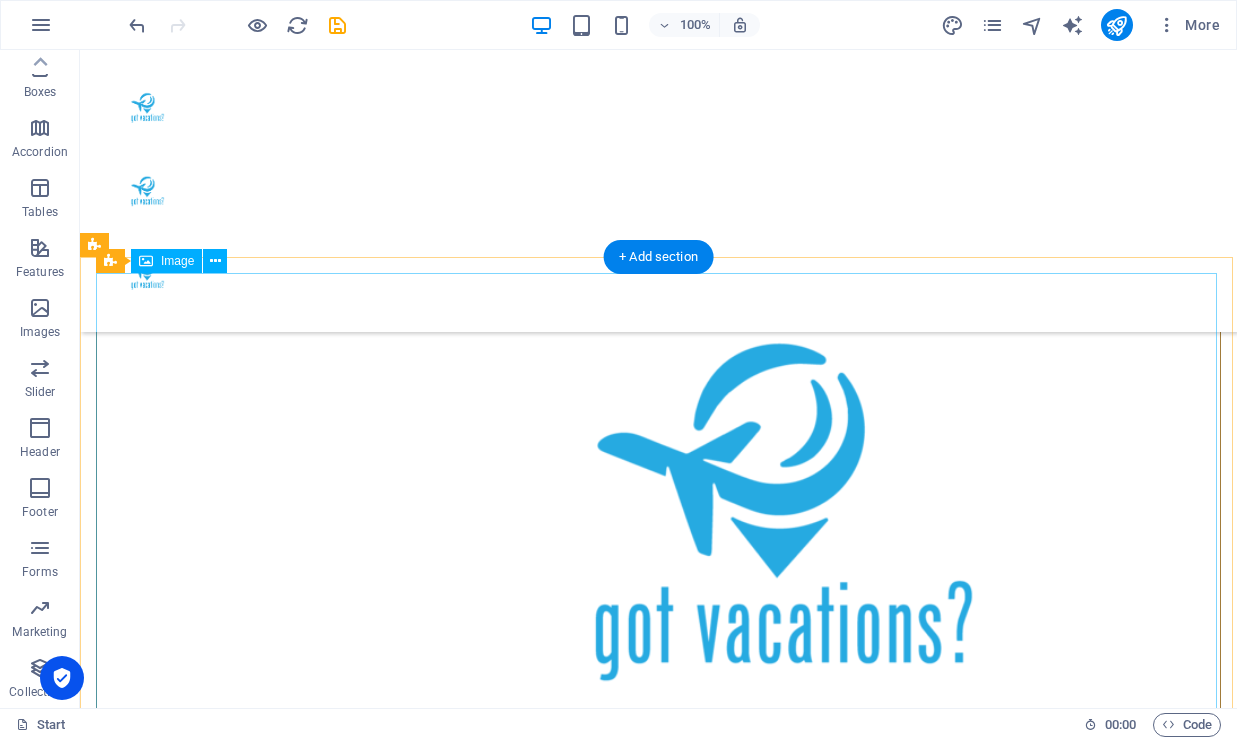 scroll, scrollTop: 873, scrollLeft: 0, axis: vertical 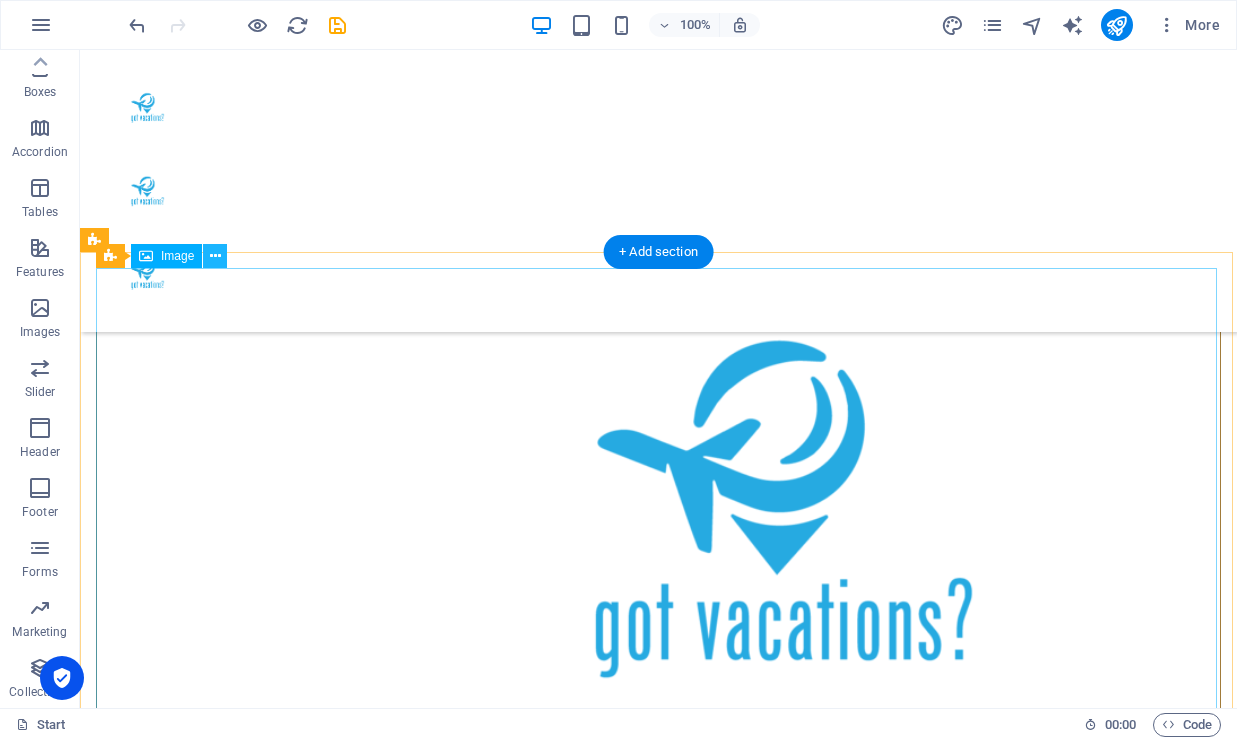 click at bounding box center [215, 256] 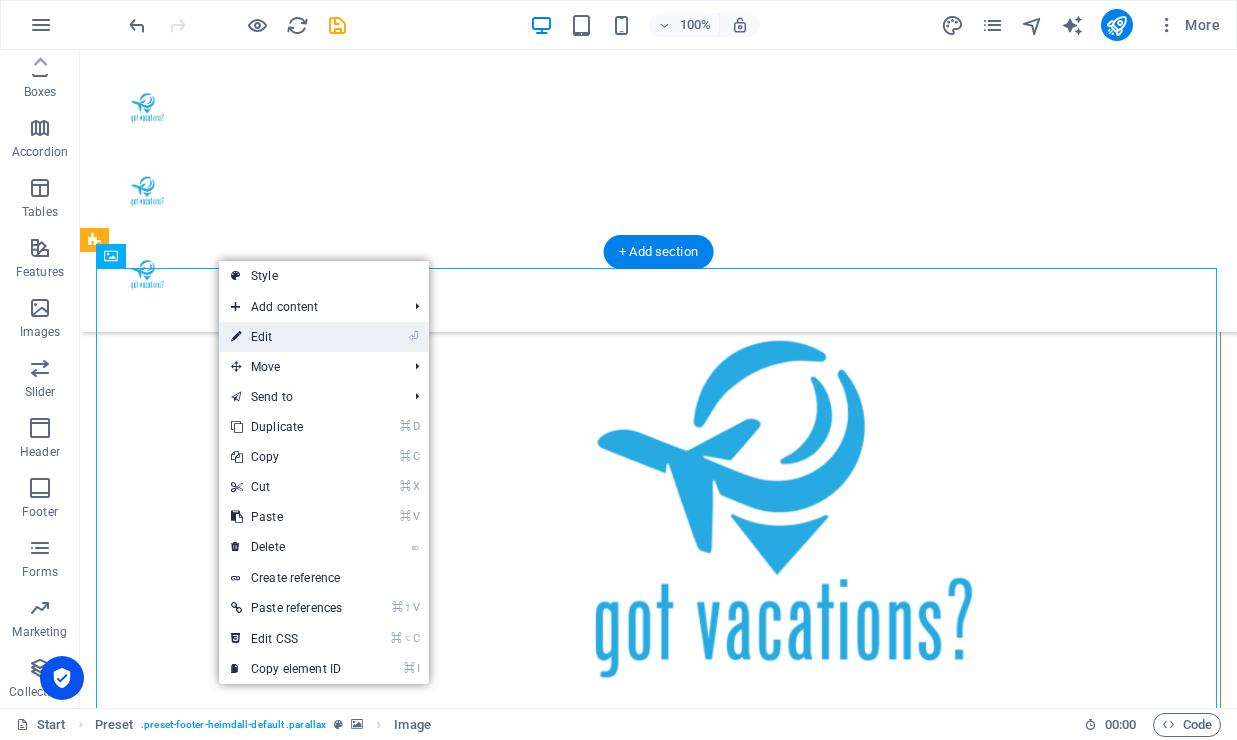click on "⏎  Edit" at bounding box center (286, 337) 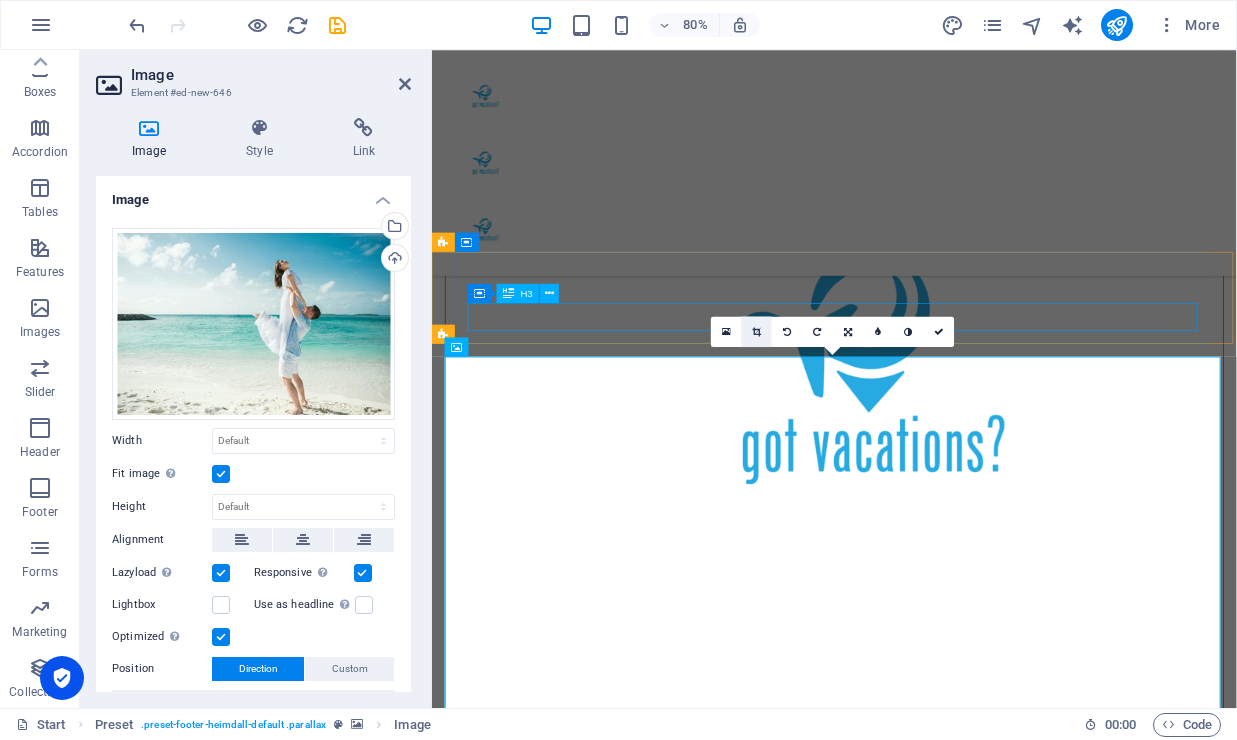 click at bounding box center [756, 332] 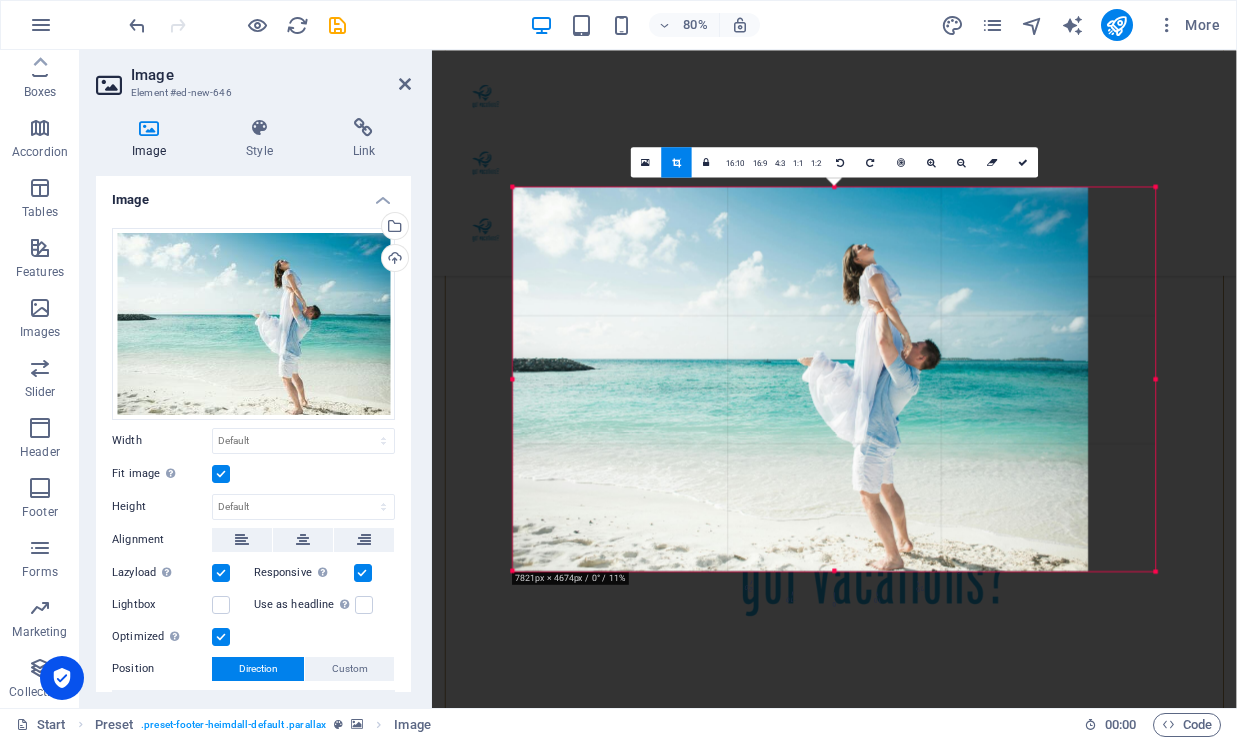drag, startPoint x: 1155, startPoint y: 168, endPoint x: 1153, endPoint y: 299, distance: 131.01526 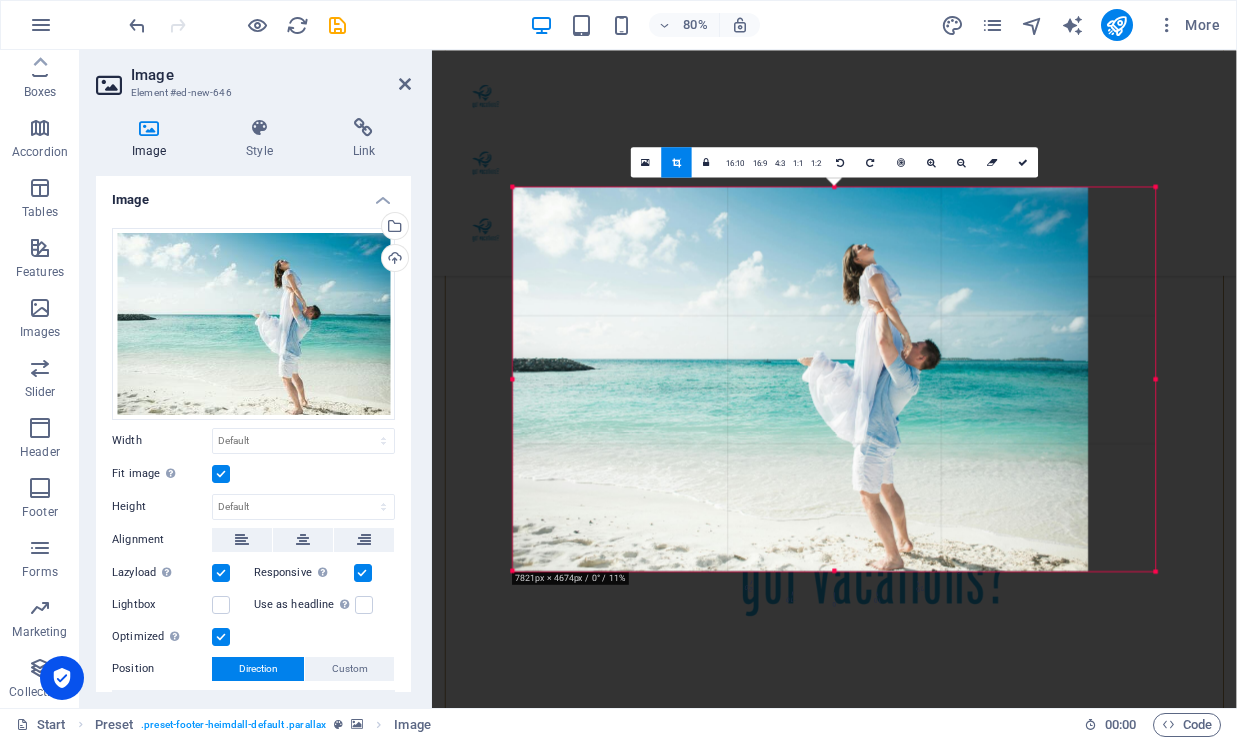click on "180 170 160 150 140 130 120 110 100 90 80 70 60 50 40 30 20 10 0 -10 -20 -30 -40 -50 -60 -70 -80 -90 -100 -110 -120 -130 -140 -150 -160 -170 7821px × 4674px / 0° / 11% 16:10 16:9 4:3 1:1 1:2 0" at bounding box center [834, 379] 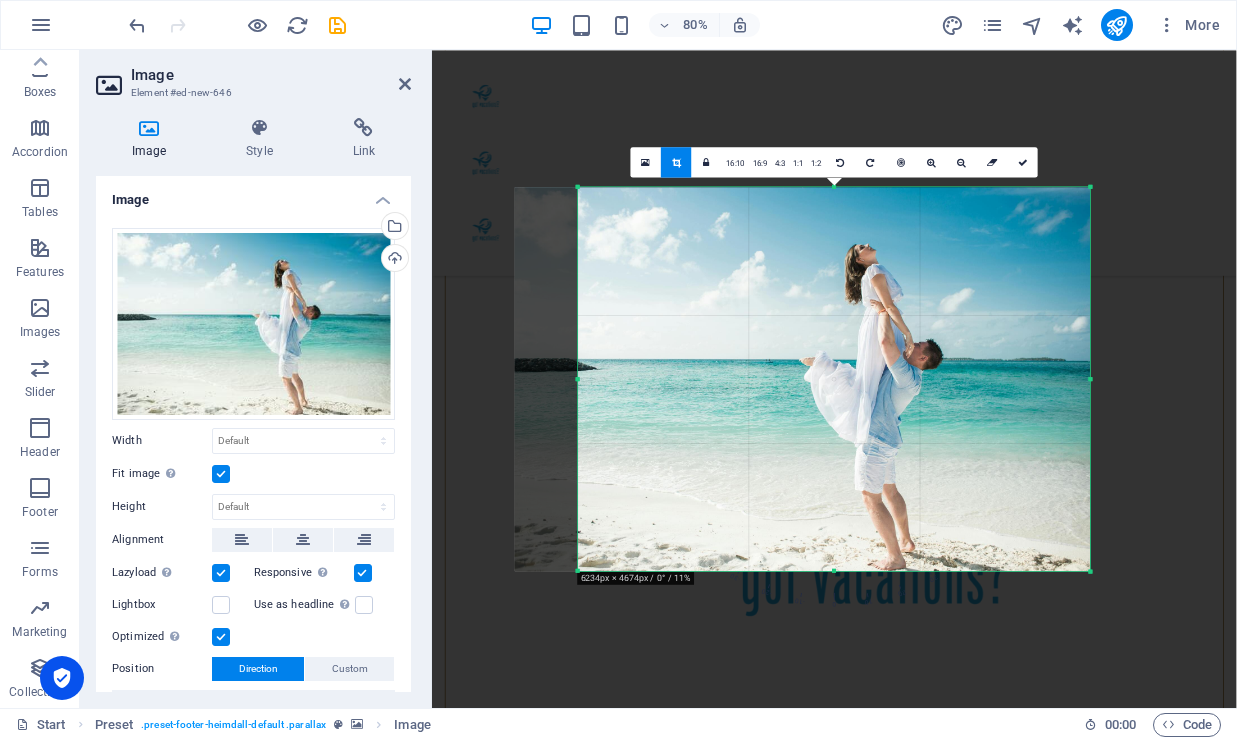 drag, startPoint x: 548, startPoint y: 573, endPoint x: 627, endPoint y: 573, distance: 79 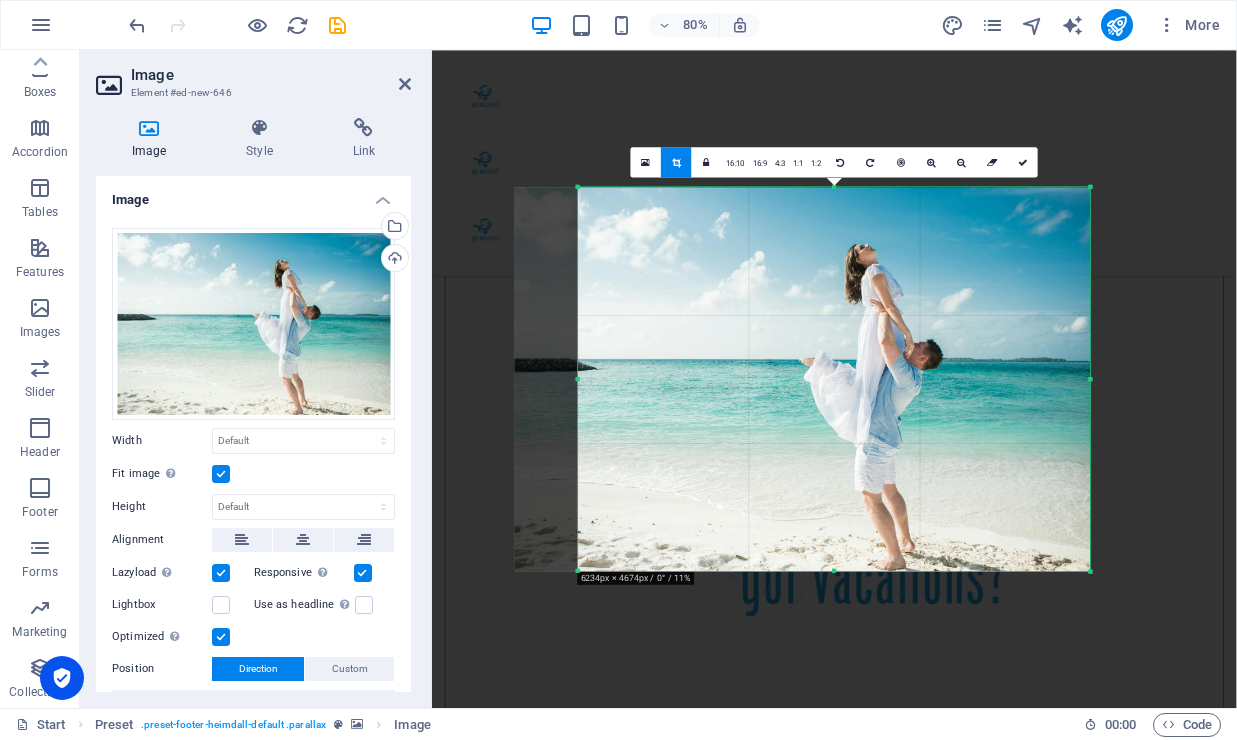click on "180 170 160 150 140 130 120 110 100 90 80 70 60 50 40 30 20 10 0 -10 -20 -30 -40 -50 -60 -70 -80 -90 -100 -110 -120 -130 -140 -150 -160 -170 6234px × 4674px / 0° / 11% 16:10 16:9 4:3 1:1 1:2 0" at bounding box center (835, 379) 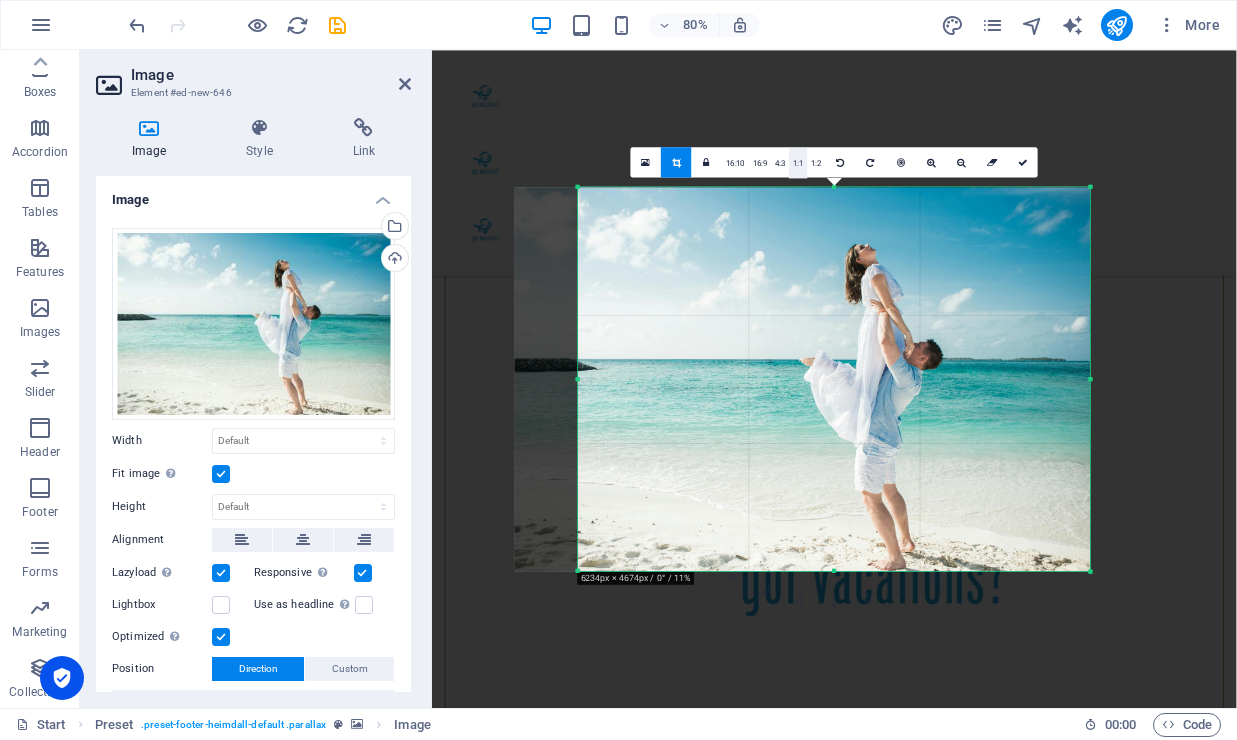 click on "1:1" at bounding box center (798, 163) 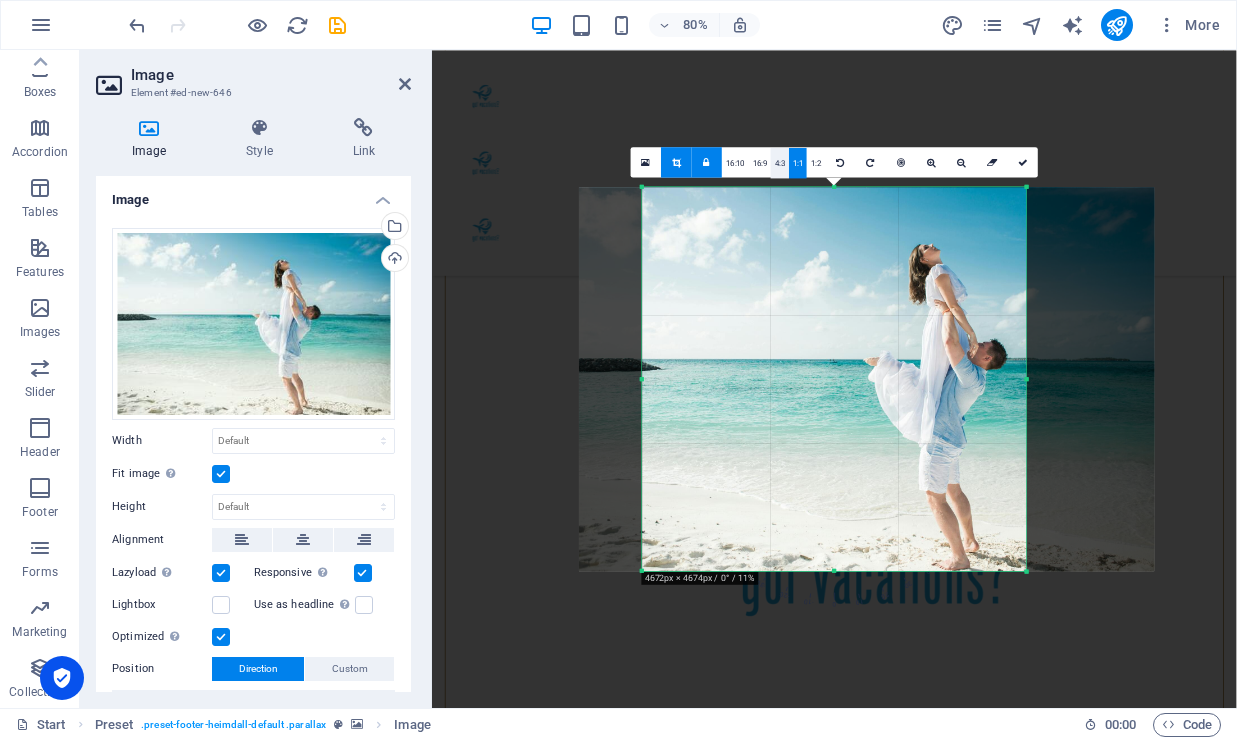 click on "4:3" at bounding box center (780, 163) 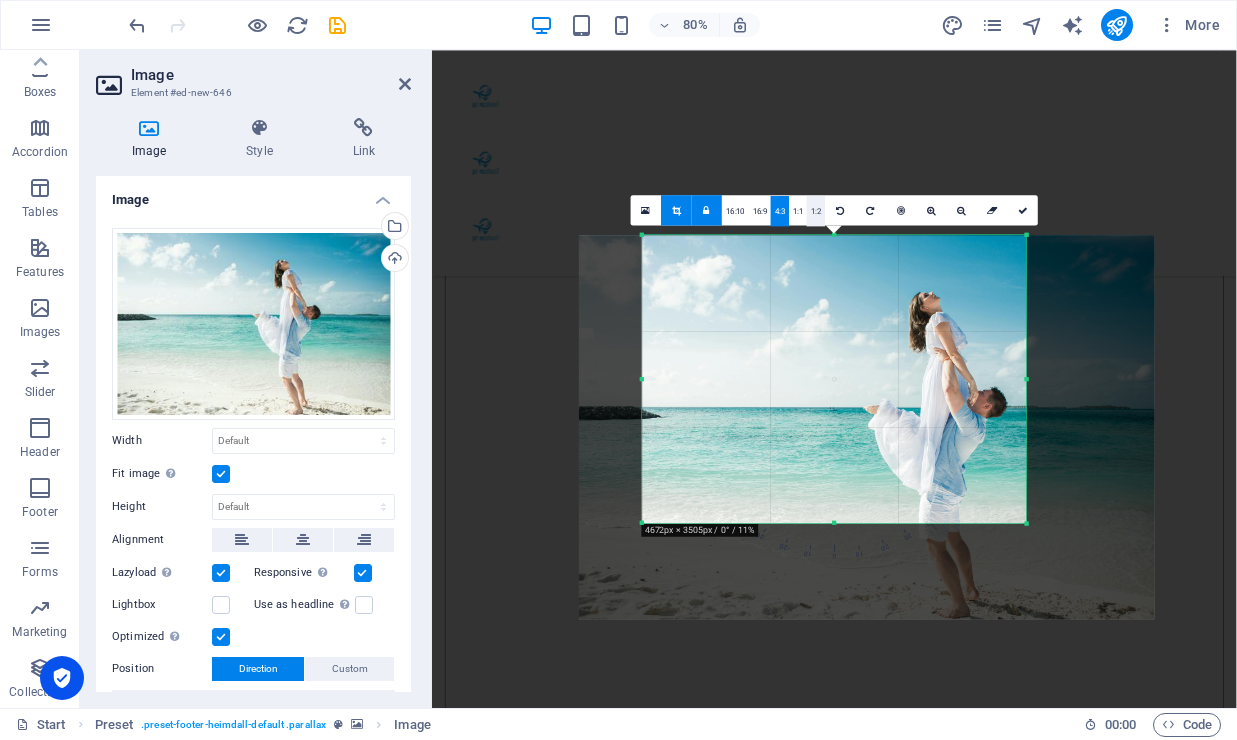 click on "1:2" at bounding box center (816, 211) 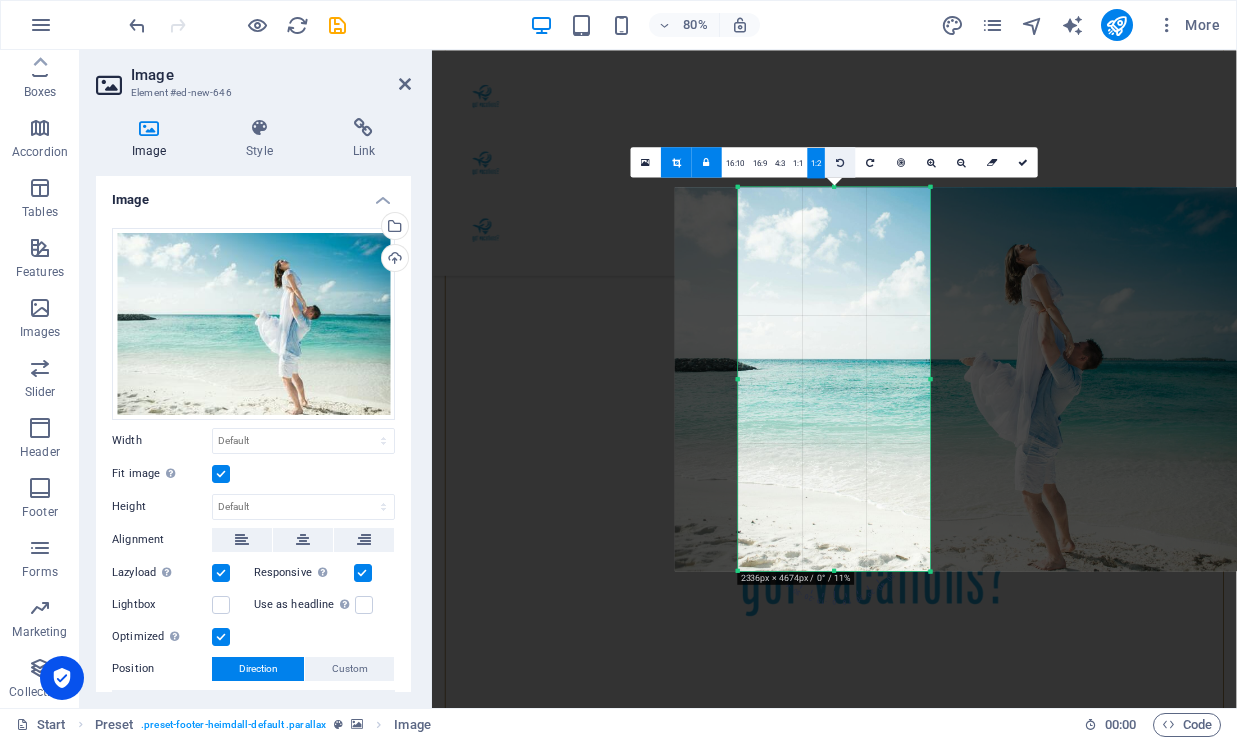 click at bounding box center (840, 163) 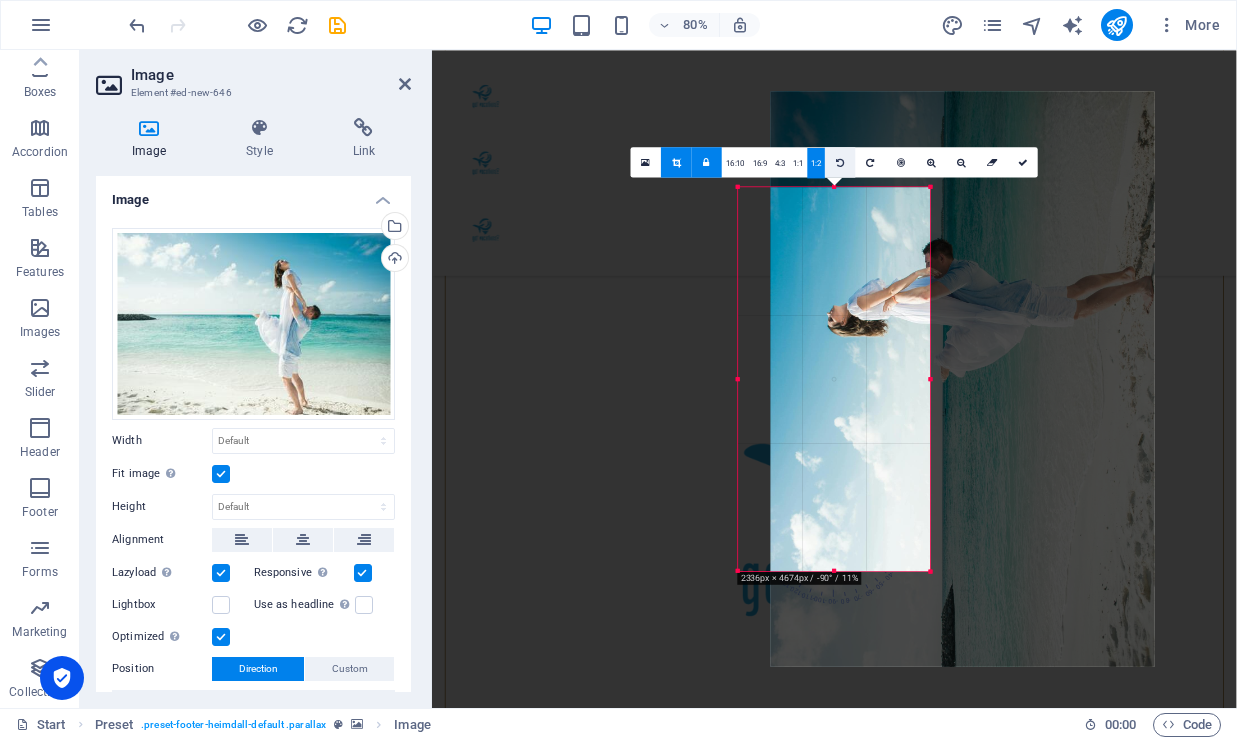 click at bounding box center (840, 163) 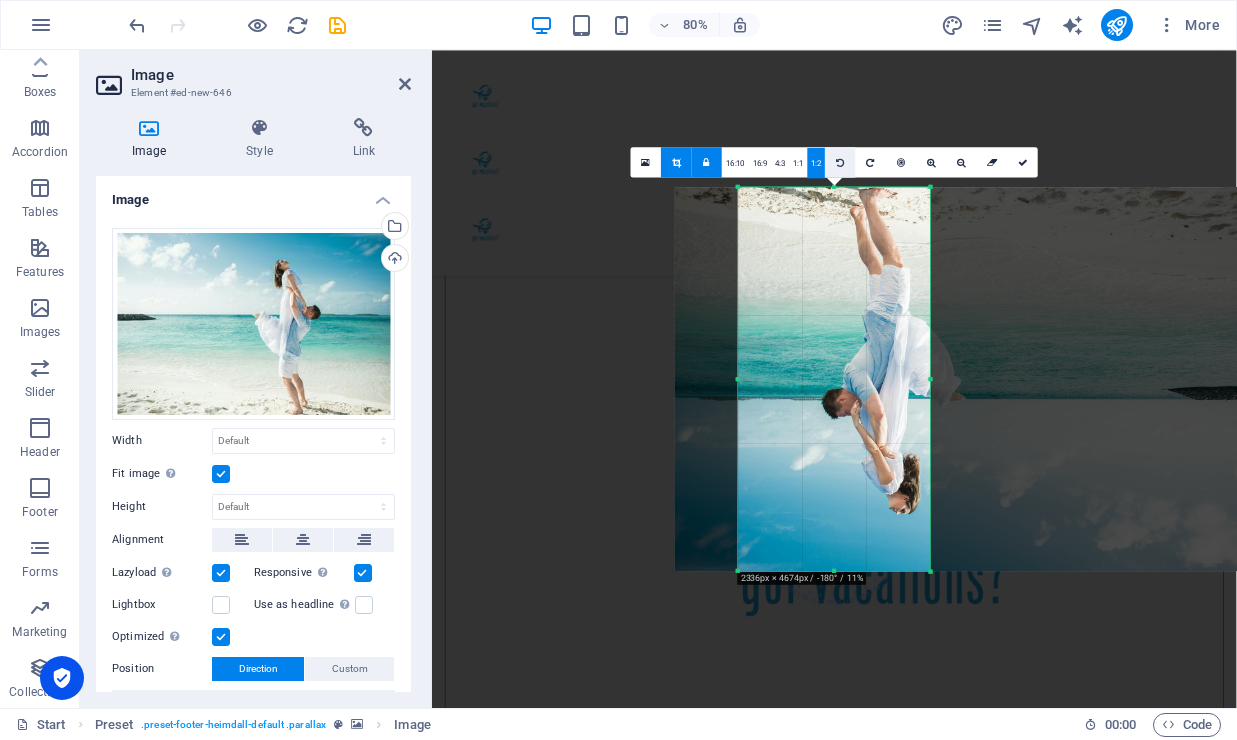 click at bounding box center (840, 163) 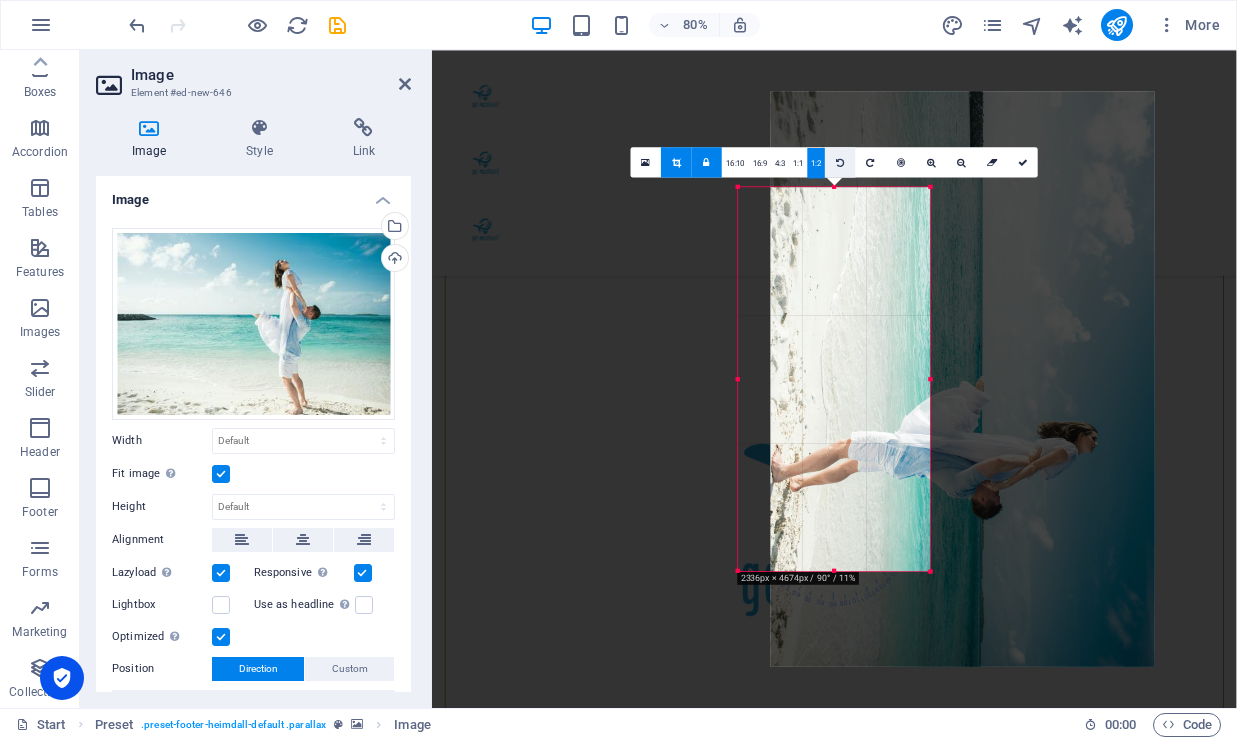 click at bounding box center [840, 163] 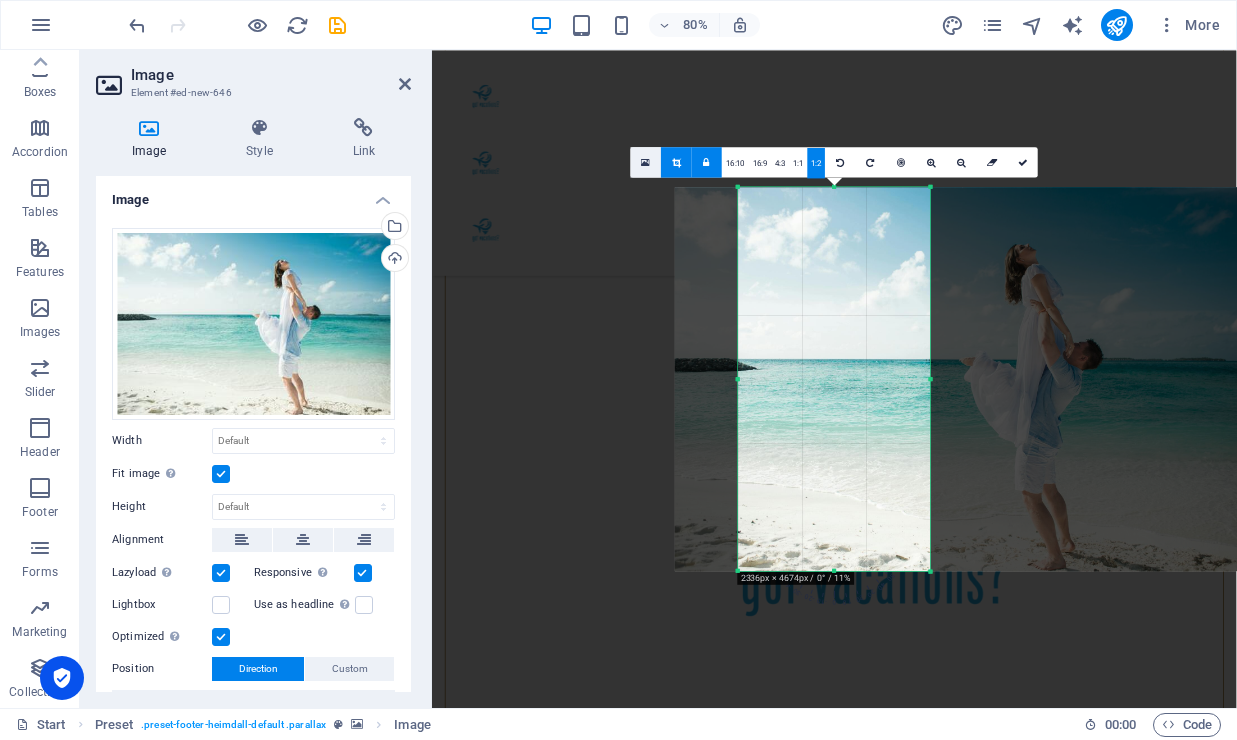 click at bounding box center [646, 162] 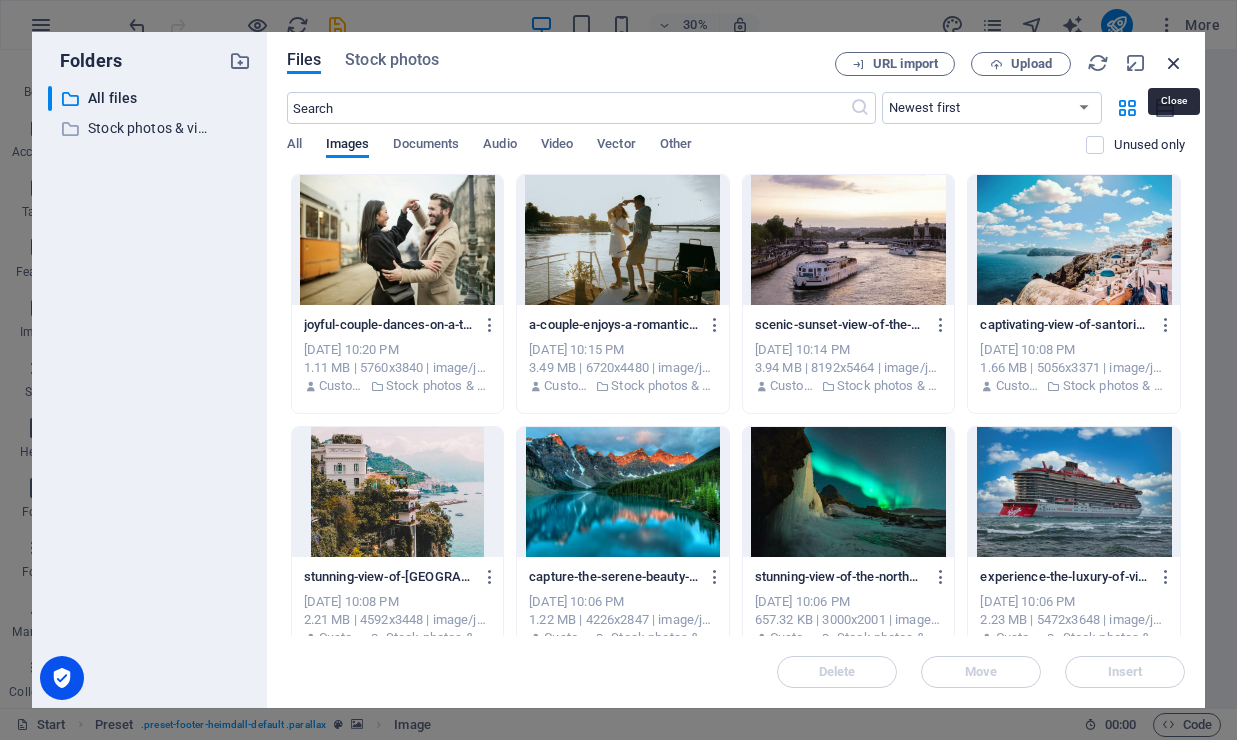 click at bounding box center (1174, 63) 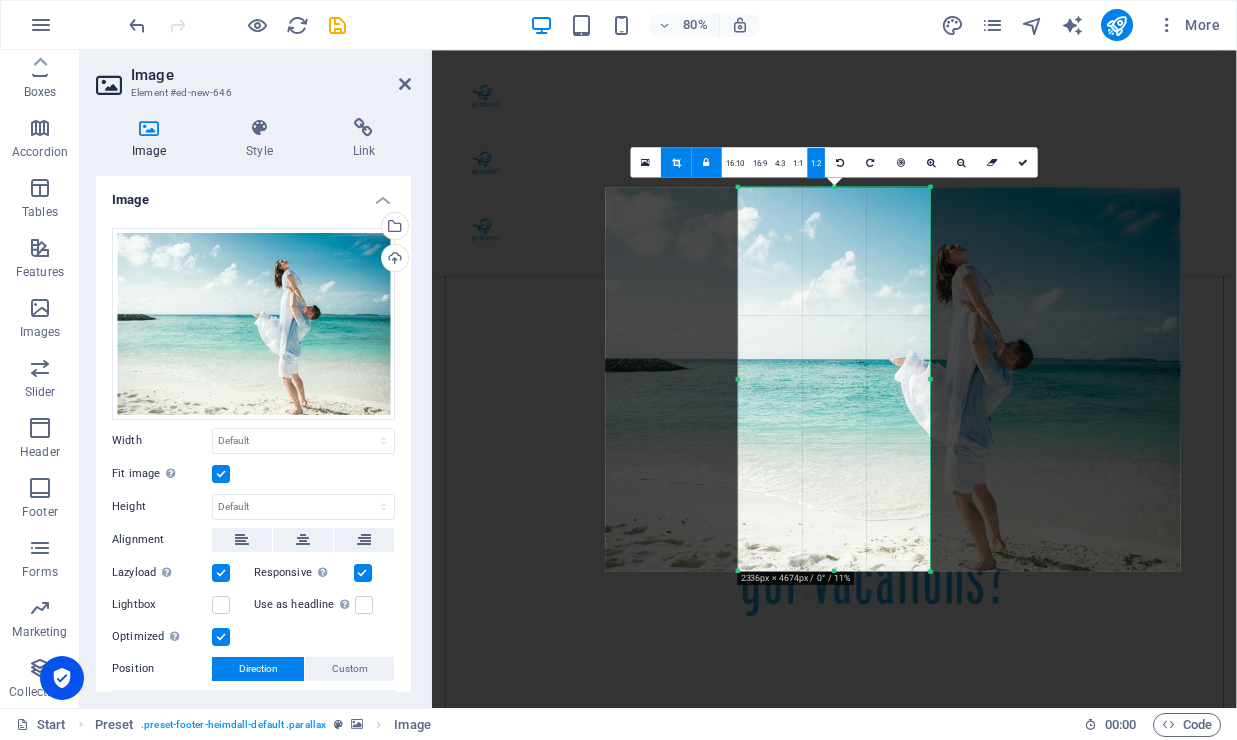 drag, startPoint x: 733, startPoint y: 383, endPoint x: 556, endPoint y: 383, distance: 177 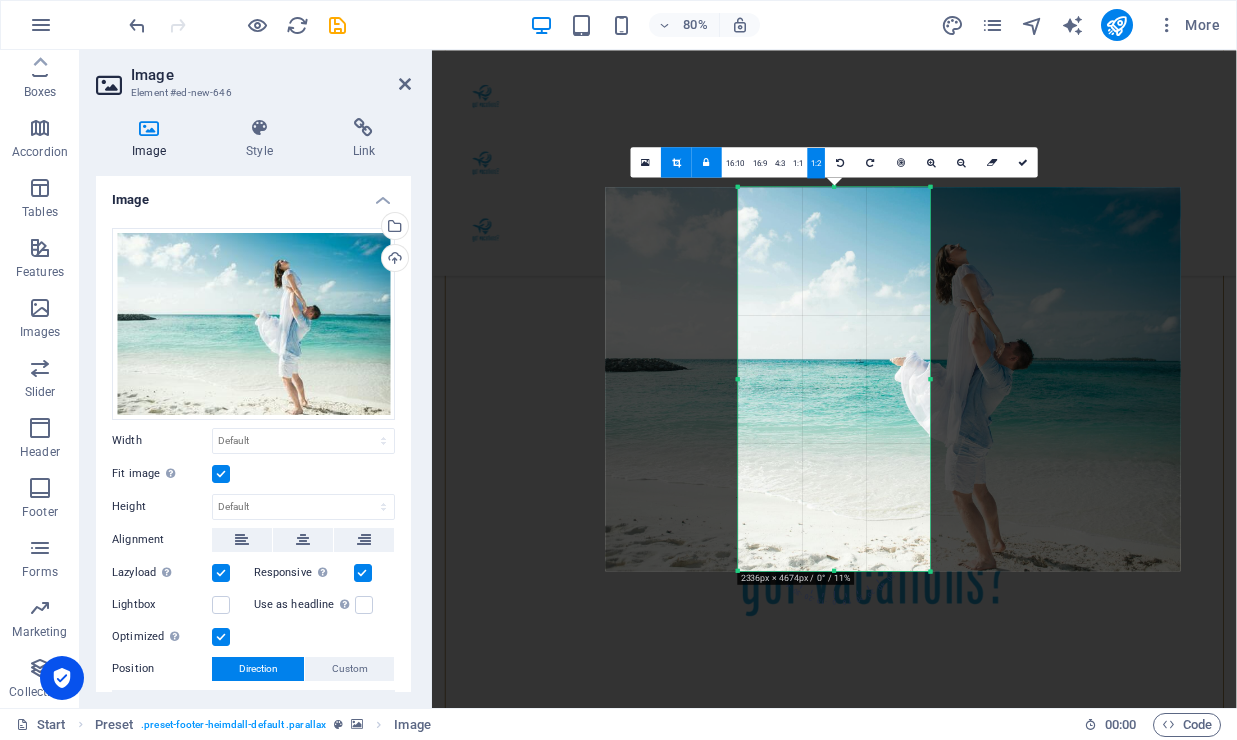 click at bounding box center (893, 379) 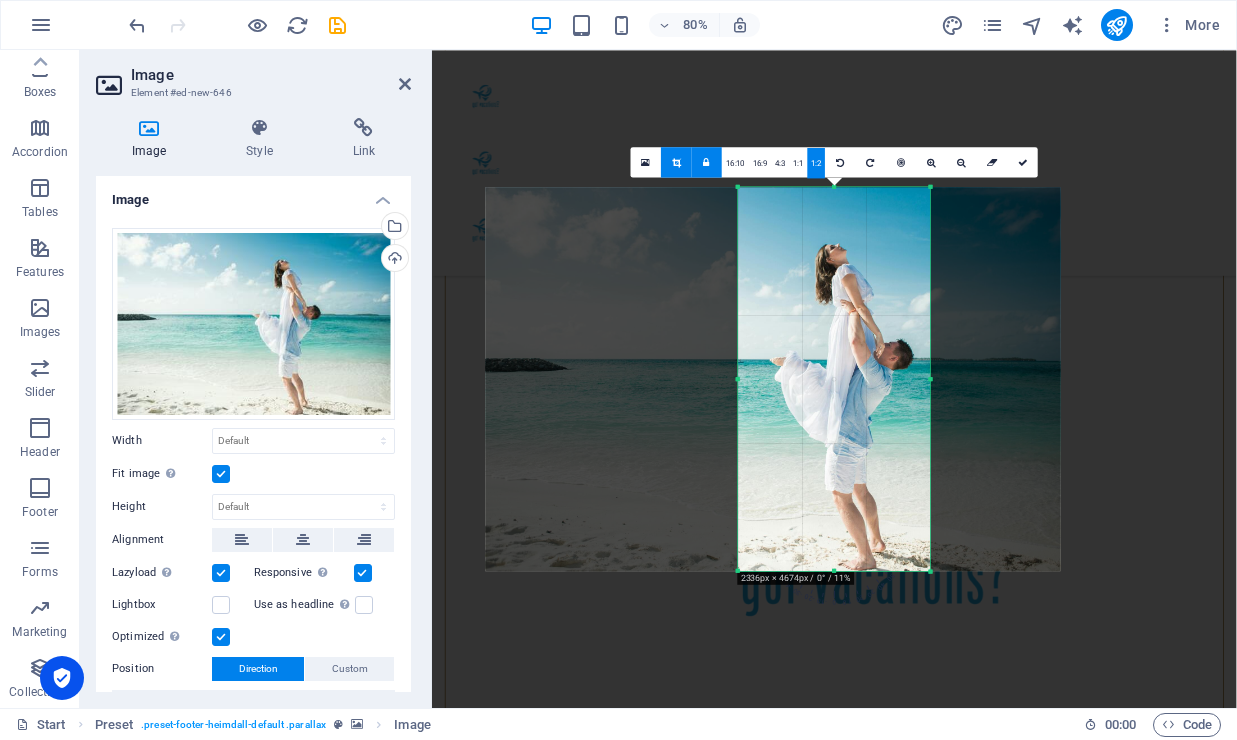 drag, startPoint x: 838, startPoint y: 389, endPoint x: 715, endPoint y: 392, distance: 123.03658 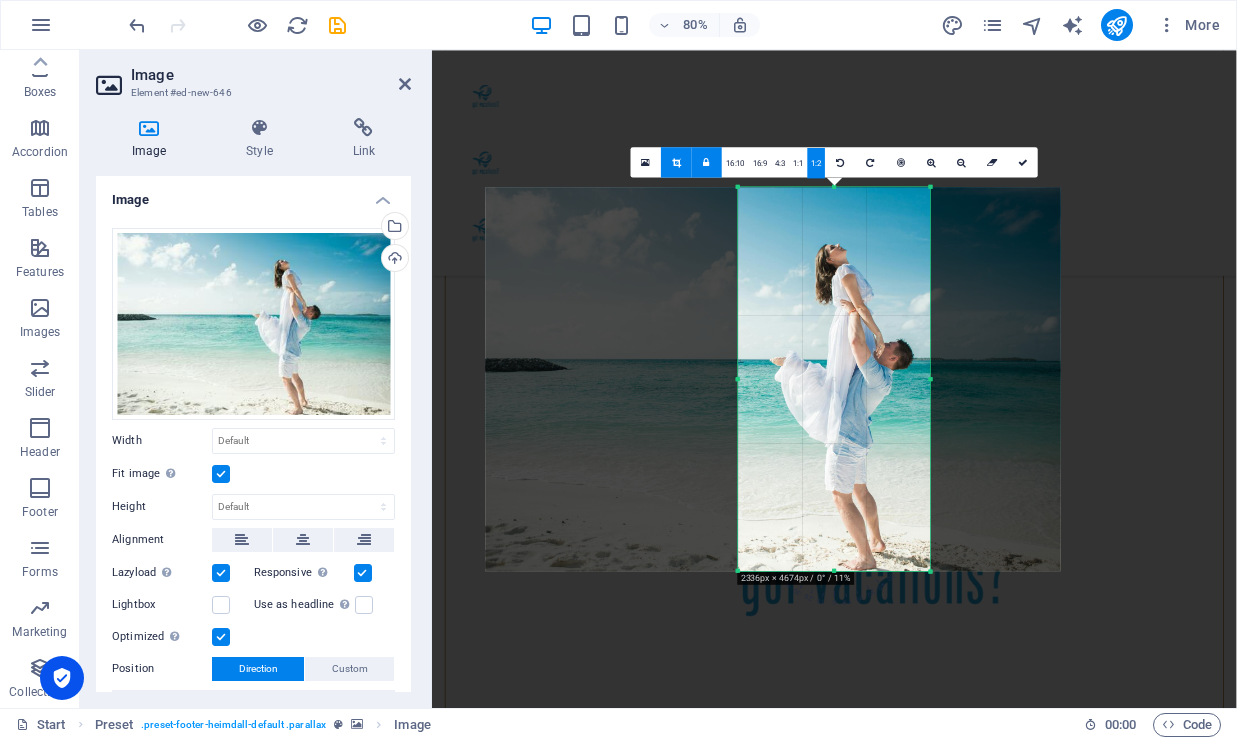 click at bounding box center (773, 379) 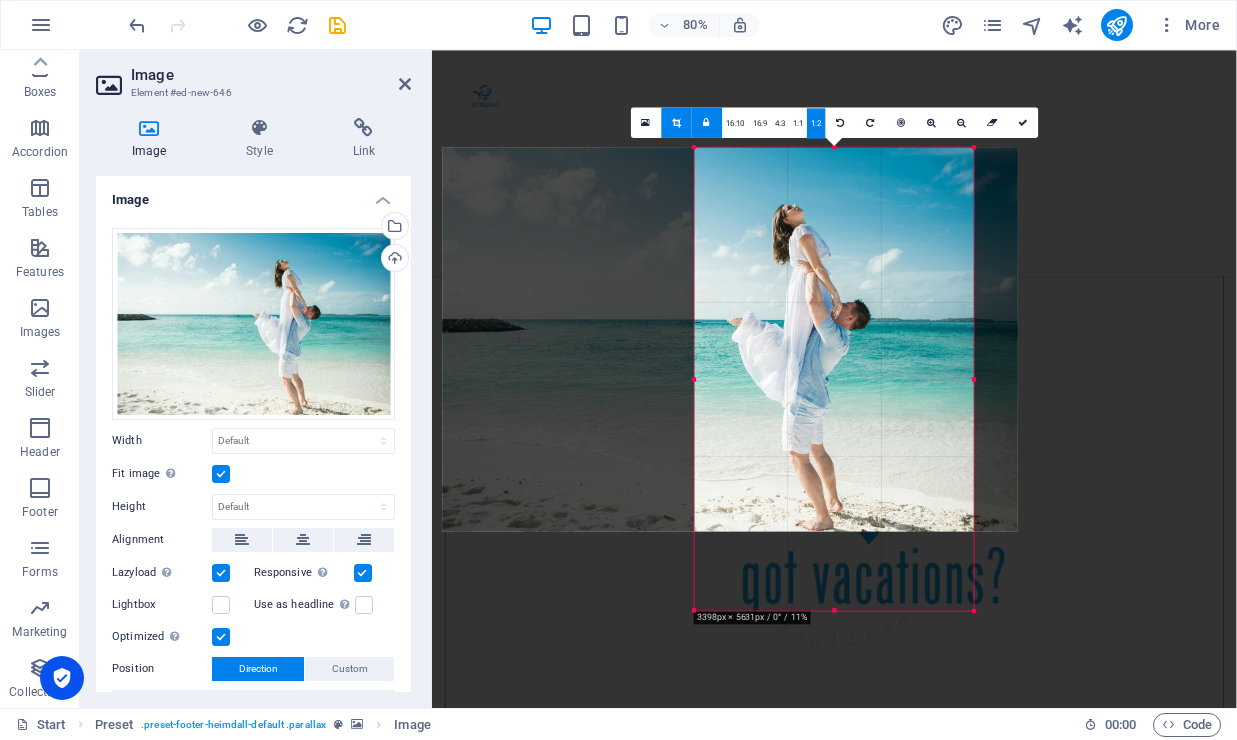 drag, startPoint x: 929, startPoint y: 380, endPoint x: 1038, endPoint y: 388, distance: 109.29318 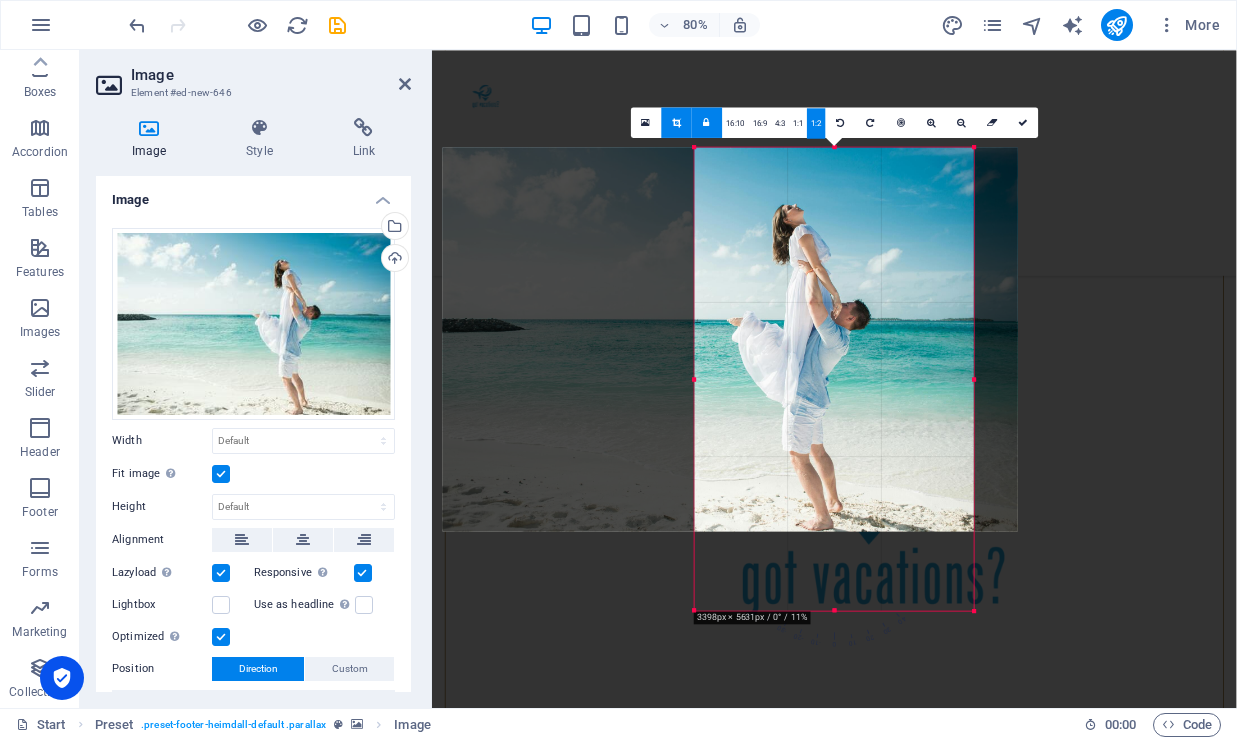 click on "Drag here to replace the existing content. Press “Ctrl” if you want to create a new element.
Container   Container   Preset   Container   H3   Container   Container   Preset   Container   Preset   Container   Preset   Container   Container   Container   Container   Text   Banner   Banner   Container   Image   Image   Menu Bar   Image   Image   Spacer   Preset   Banner   Text   Preset   Image   Preset   Preset   Container   Preset   Container   H3   Container   Container   H3   Container   Preset   Placeholder   Container   Container   H3   Container   Icon   Preset   Image   Icon   Image 180 170 160 150 140 130 120 110 100 90 80 70 60 50 40 30 20 10 0 -10 -20 -30 -40 -50 -60 -70 -80 -90 -100 -110 -120 -130 -140 -150 -160 -170 3398px × 5631px / 0° / 11% 16:10 16:9 4:3 1:1 1:2 0" at bounding box center [834, 379] 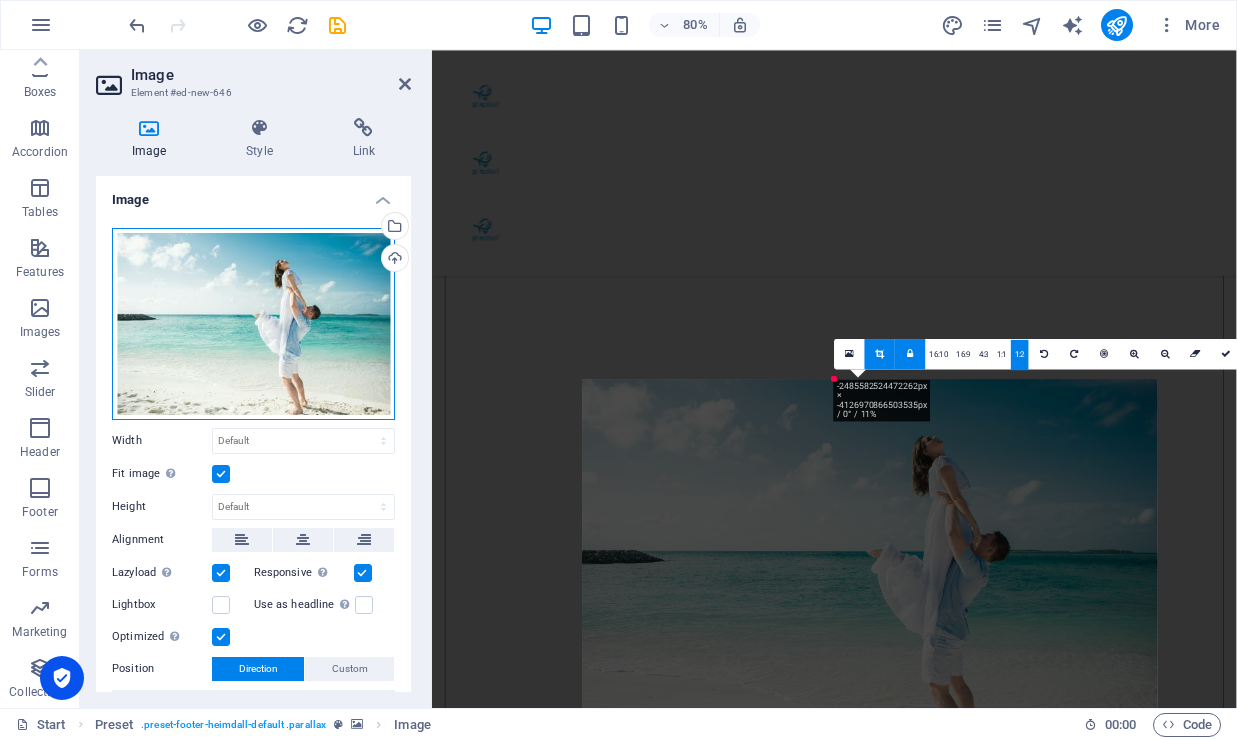 click on "Drag files here, click to choose files or select files from Files or our free stock photos & videos" at bounding box center (253, 324) 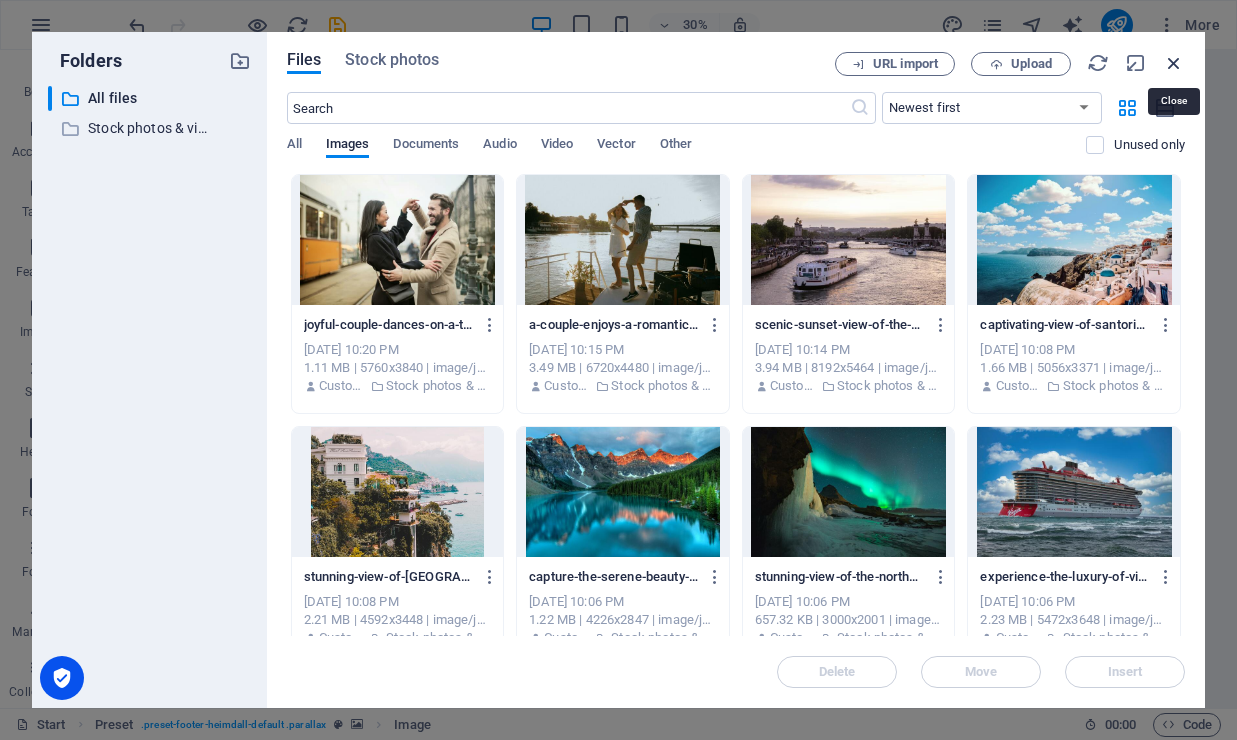 click at bounding box center (1174, 63) 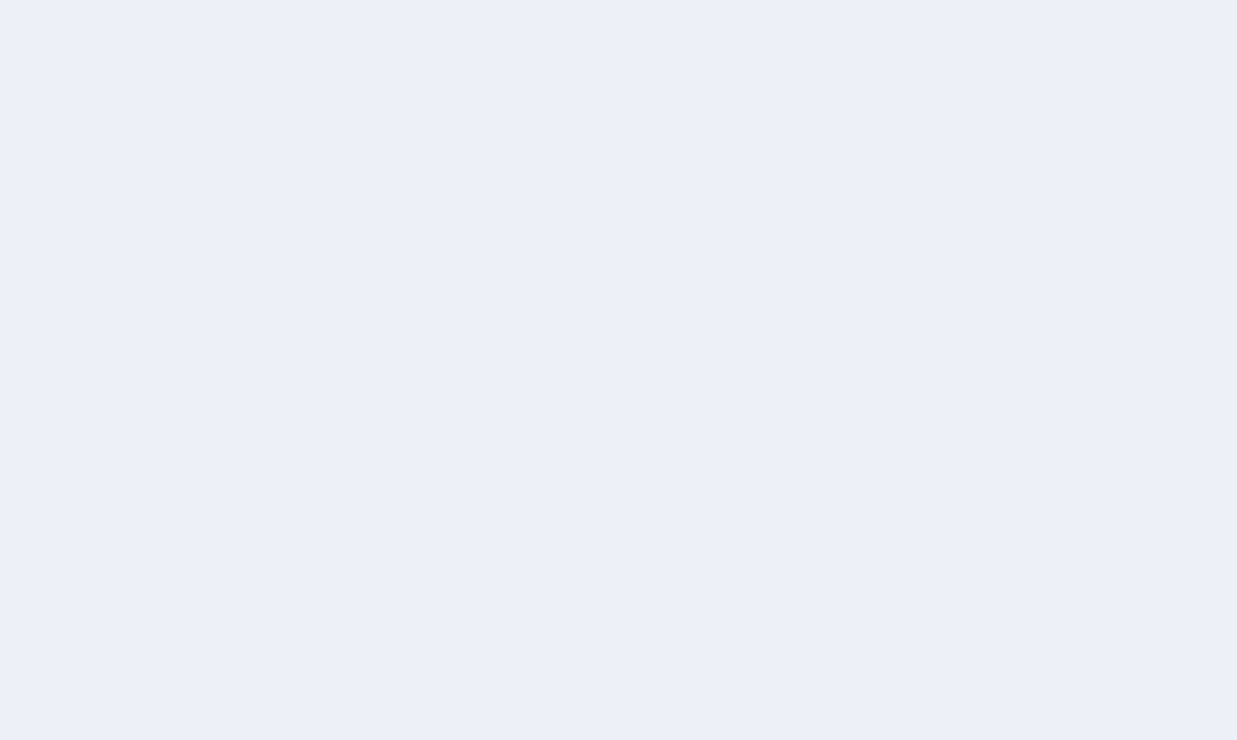 scroll, scrollTop: 0, scrollLeft: 0, axis: both 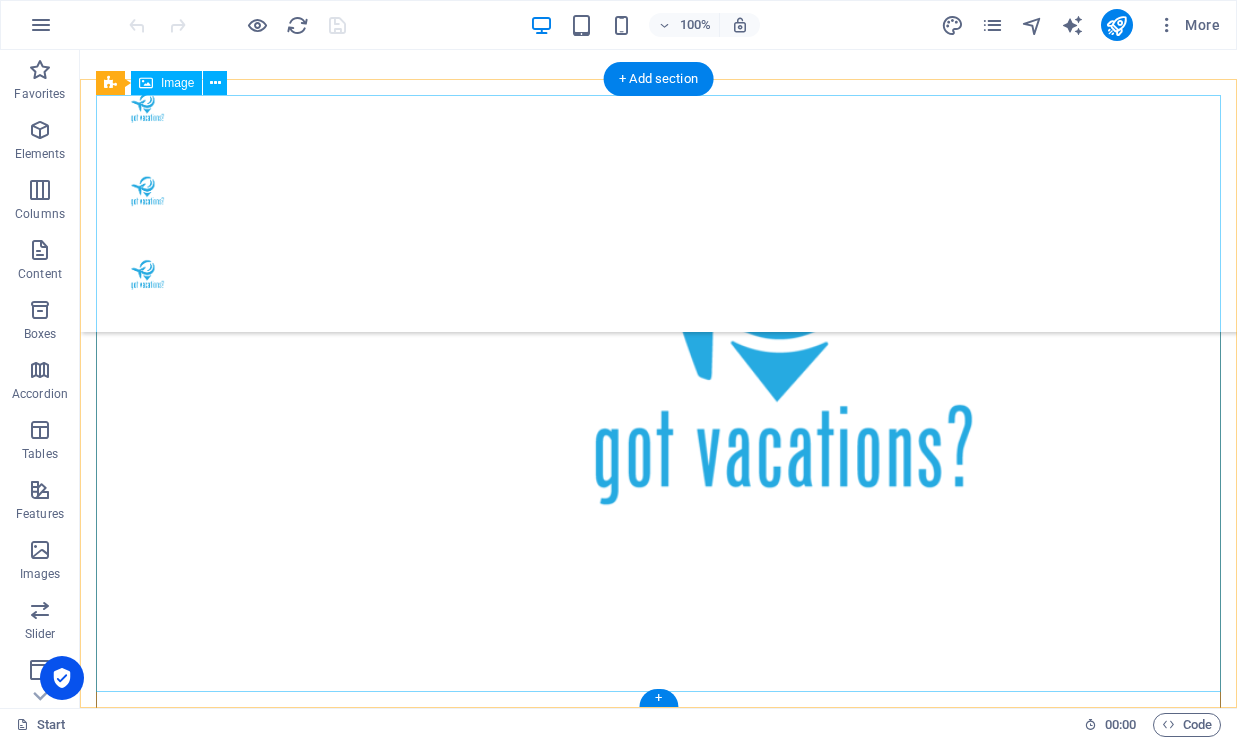 click at bounding box center (265, 3479) 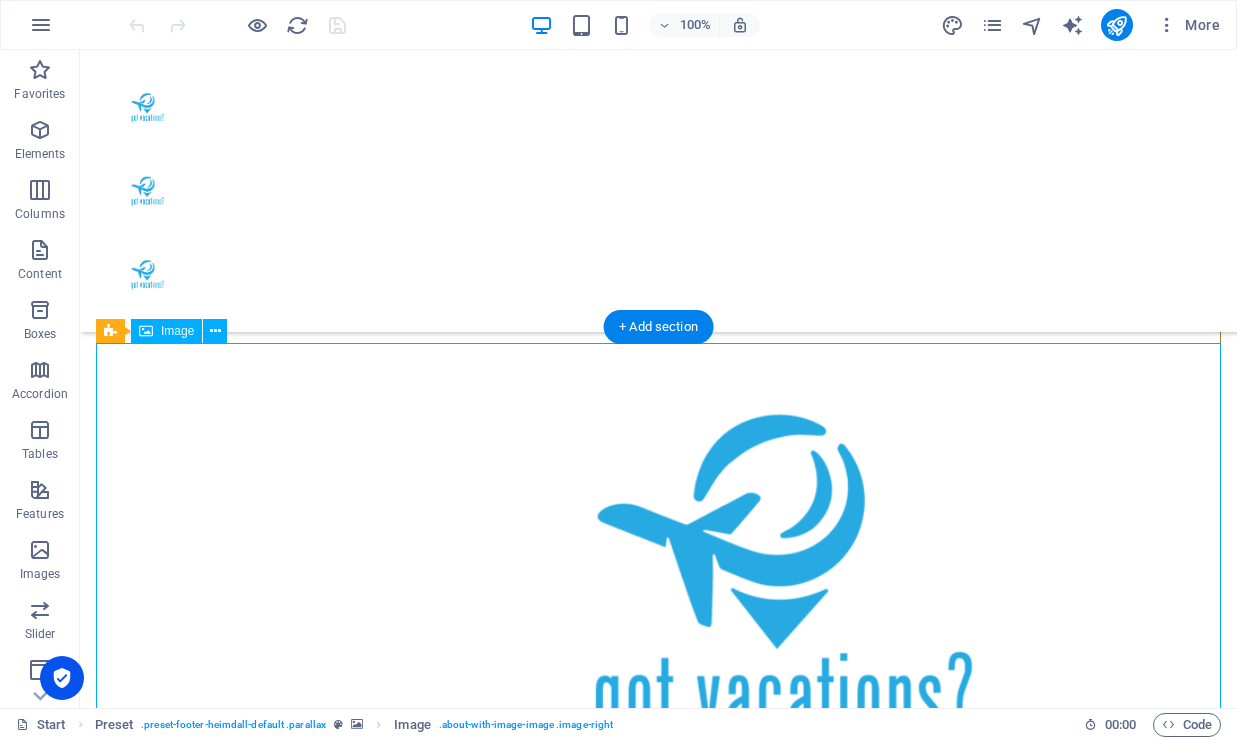 scroll, scrollTop: 797, scrollLeft: 0, axis: vertical 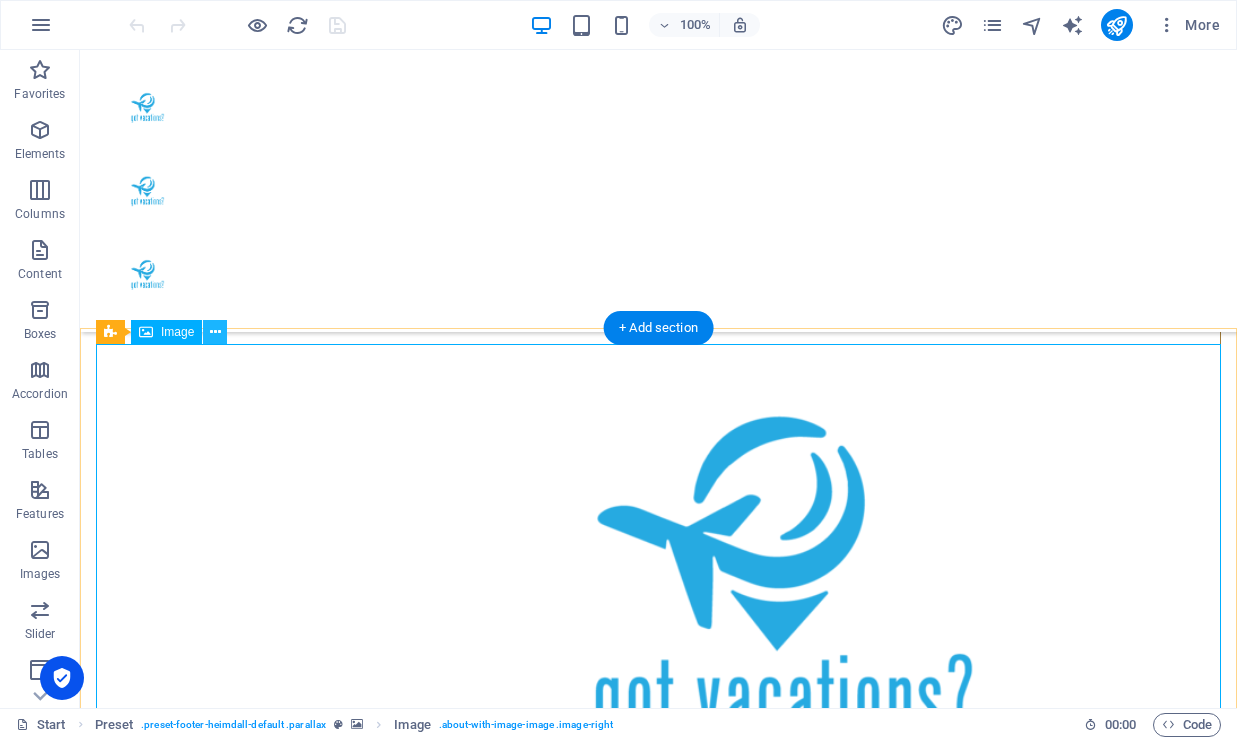 click at bounding box center (215, 332) 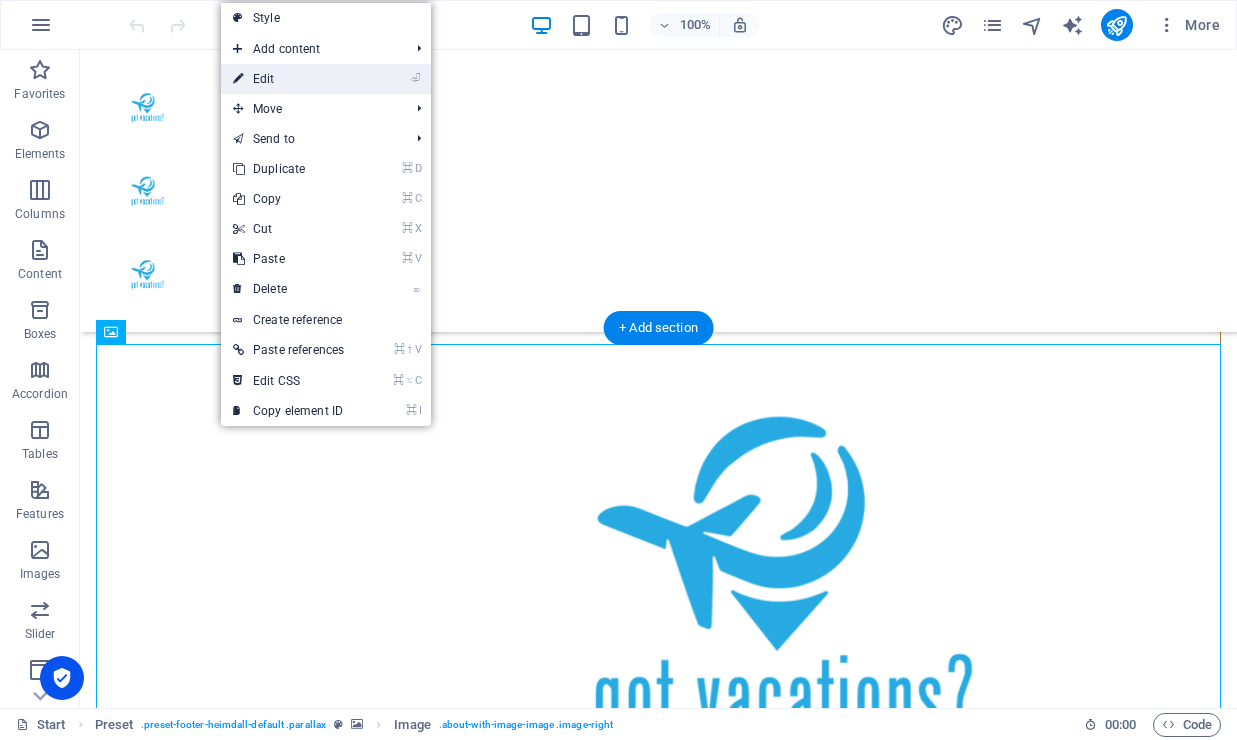 click on "⏎  Edit" at bounding box center [288, 79] 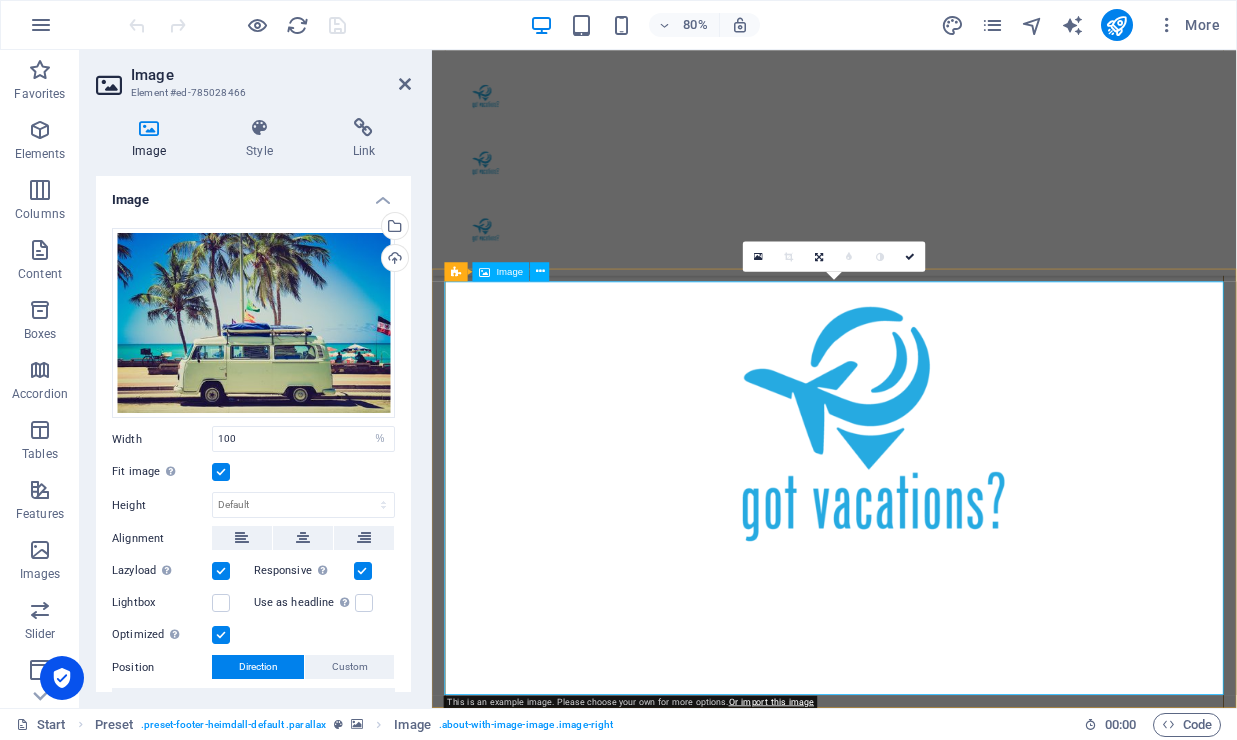 scroll, scrollTop: 966, scrollLeft: 0, axis: vertical 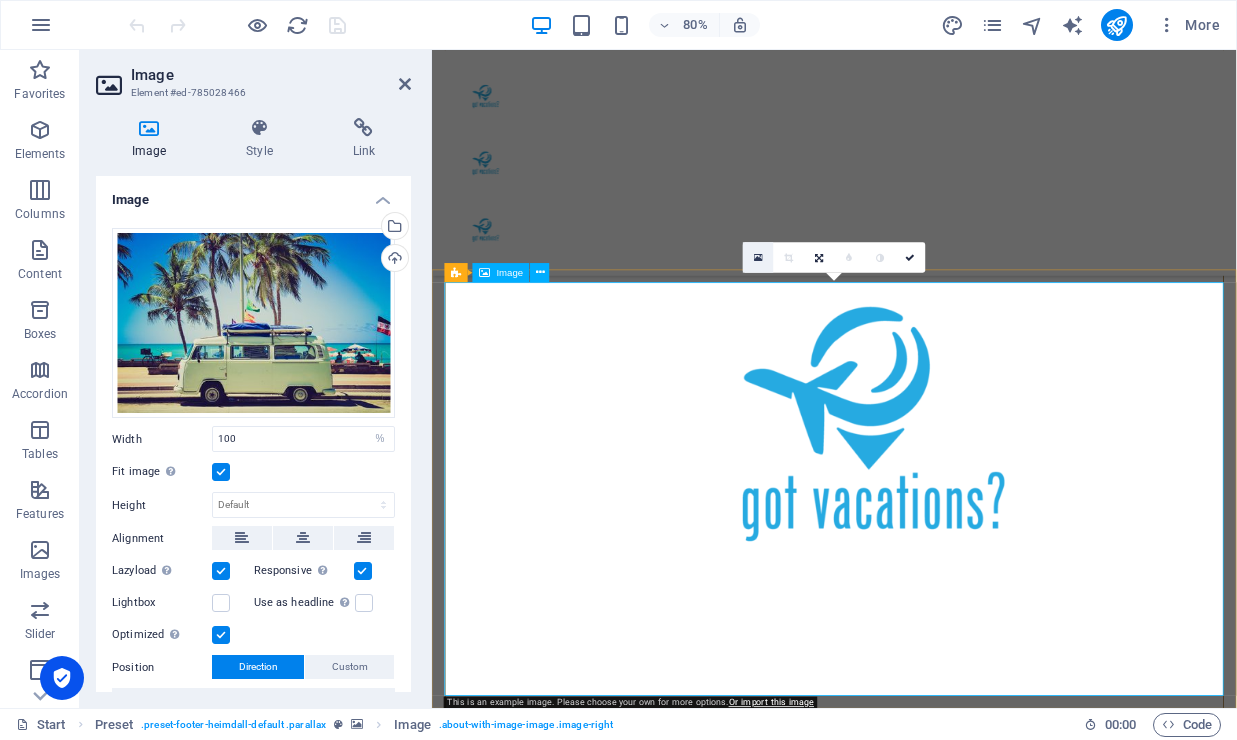 click at bounding box center [758, 257] 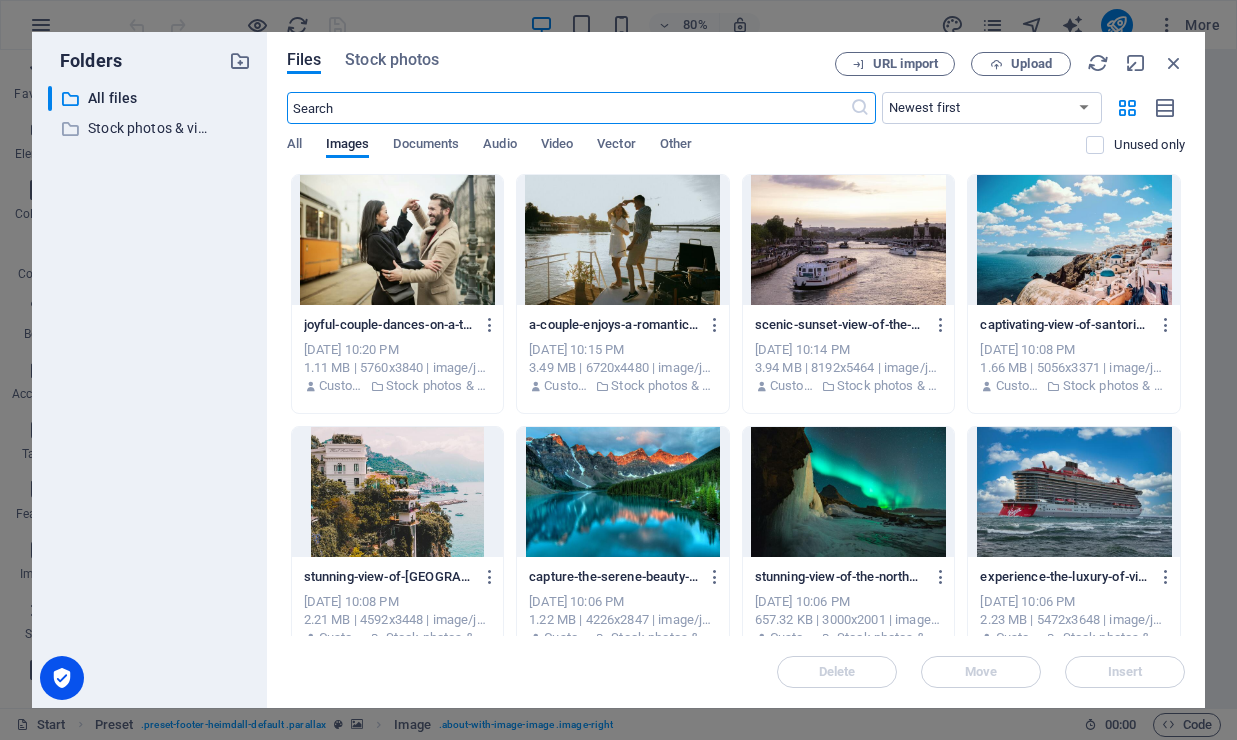scroll, scrollTop: 941, scrollLeft: 0, axis: vertical 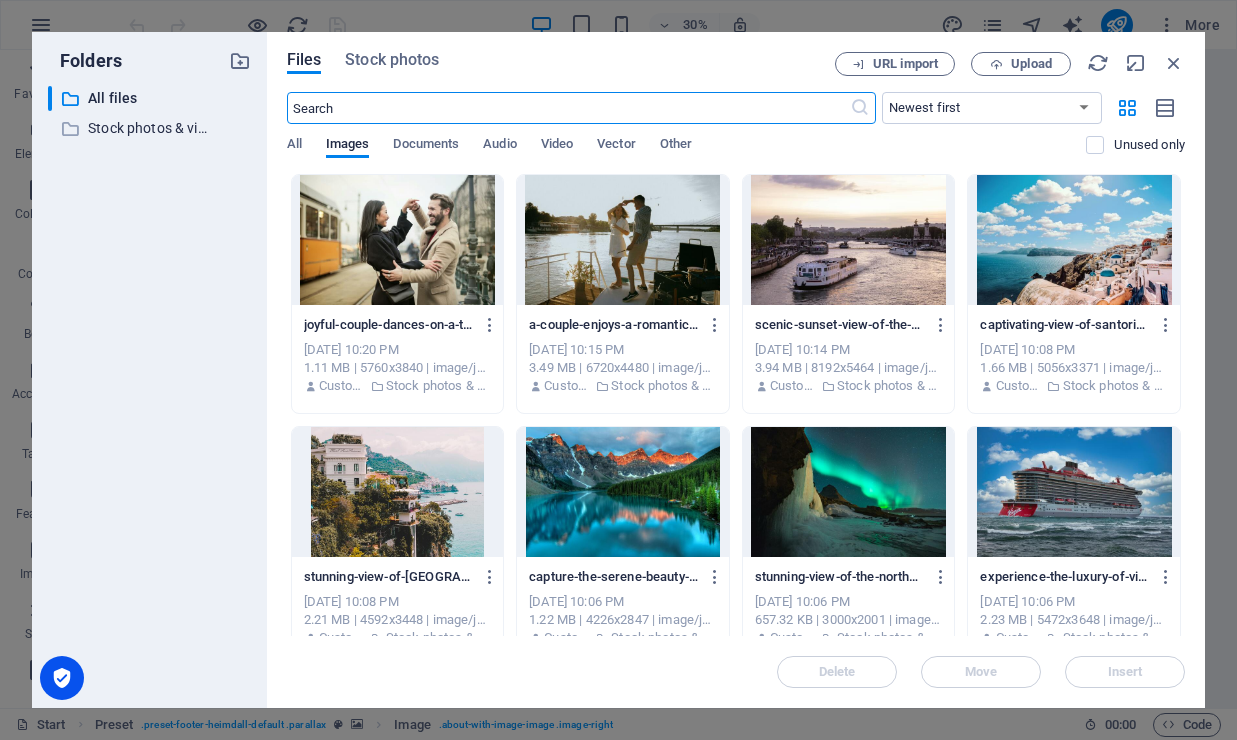 click at bounding box center [1074, 240] 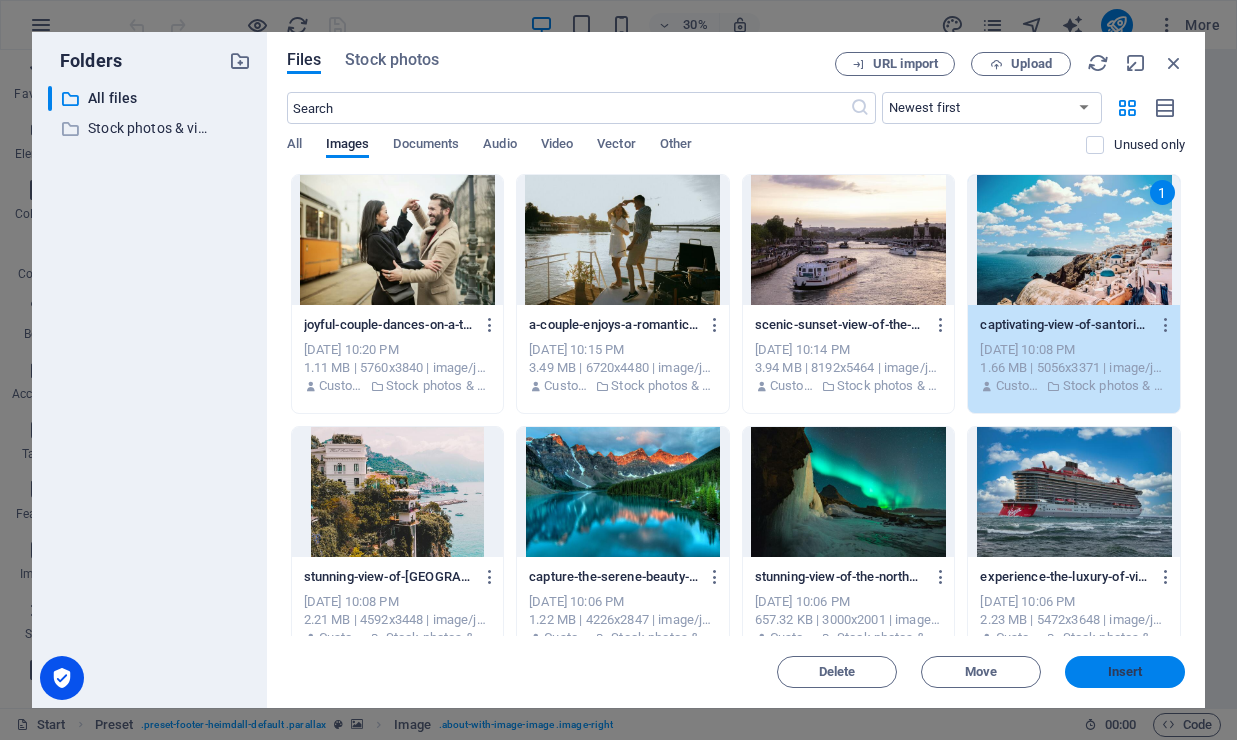 click on "Insert" at bounding box center [1125, 672] 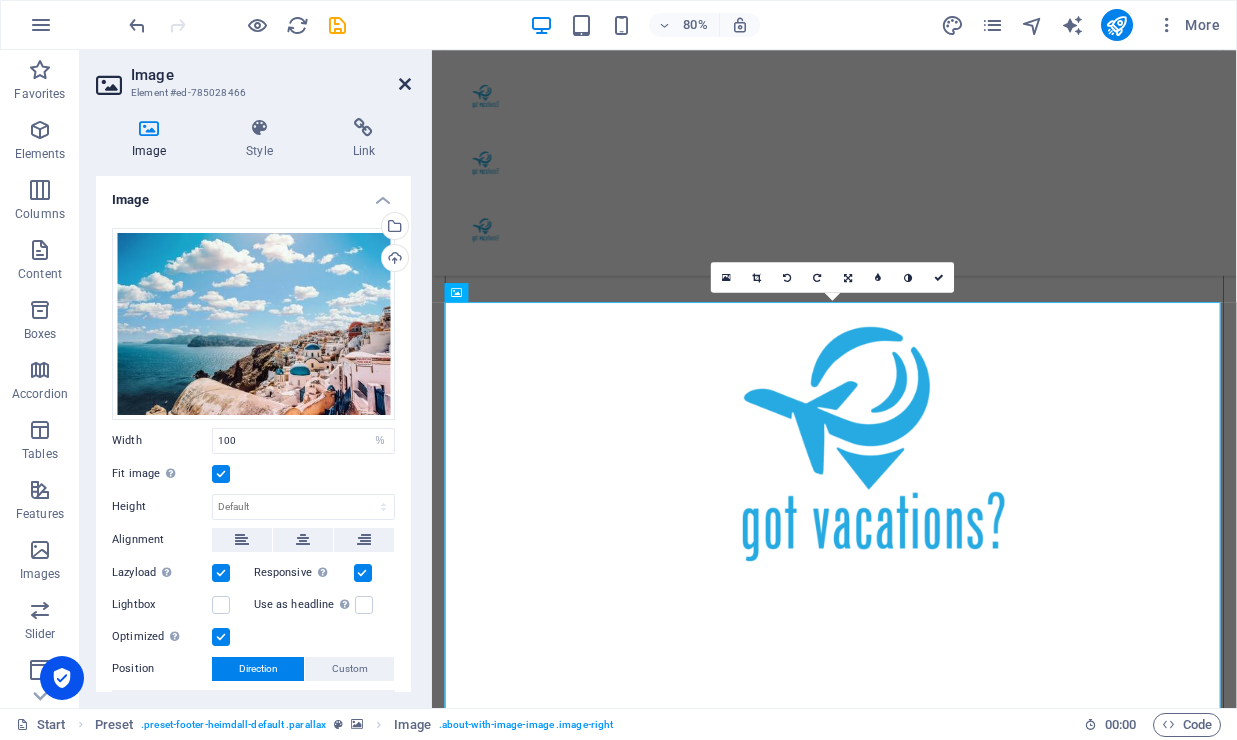 click at bounding box center [405, 84] 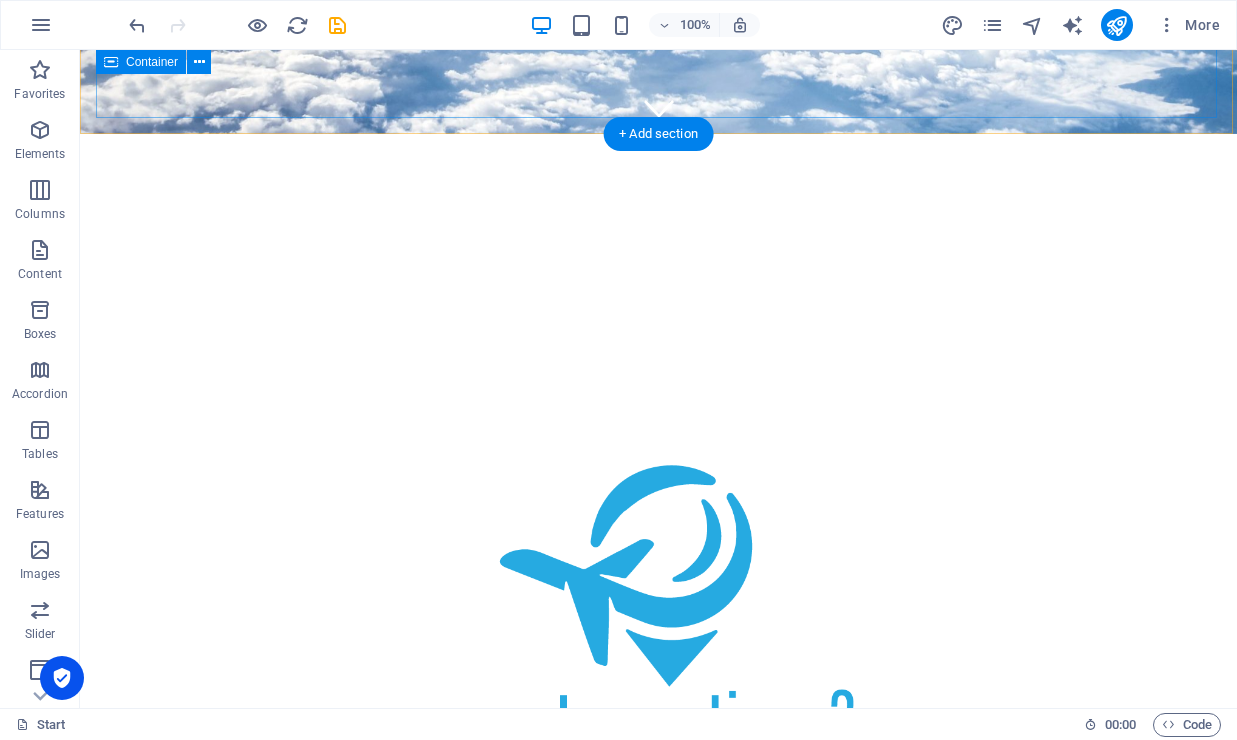 scroll, scrollTop: 573, scrollLeft: 0, axis: vertical 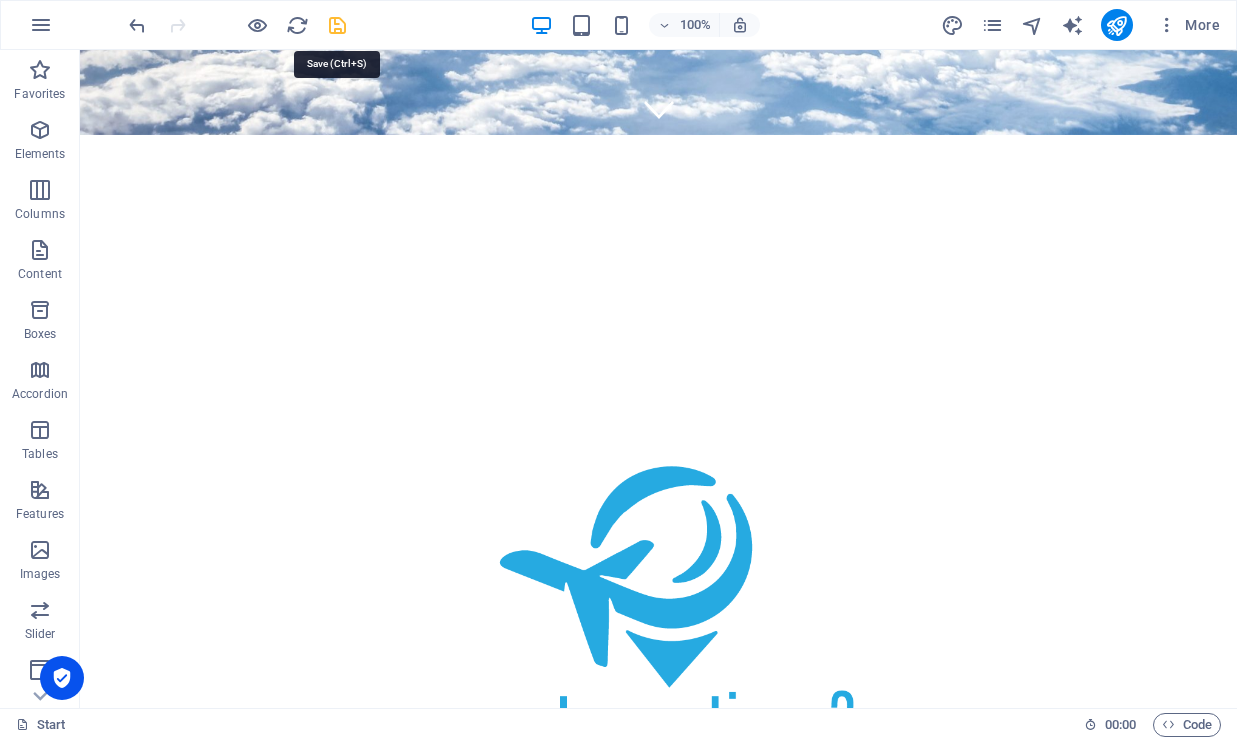 click at bounding box center (337, 25) 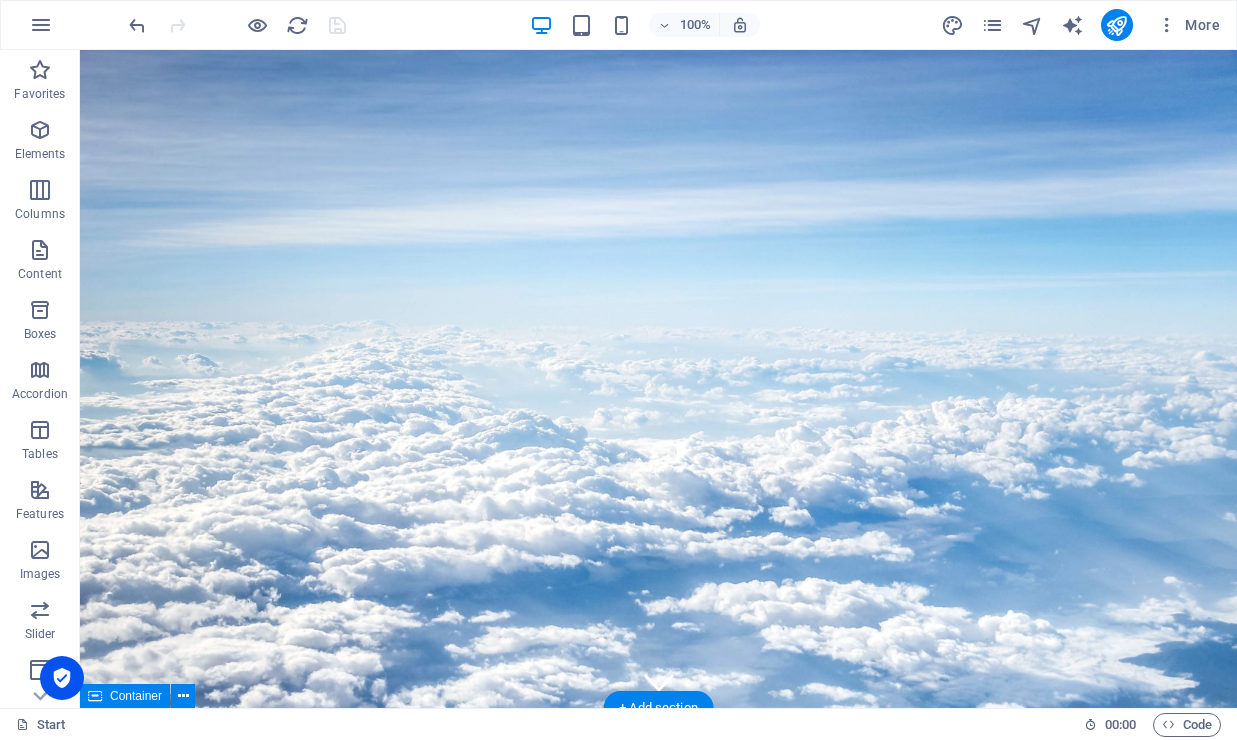 scroll, scrollTop: 0, scrollLeft: 0, axis: both 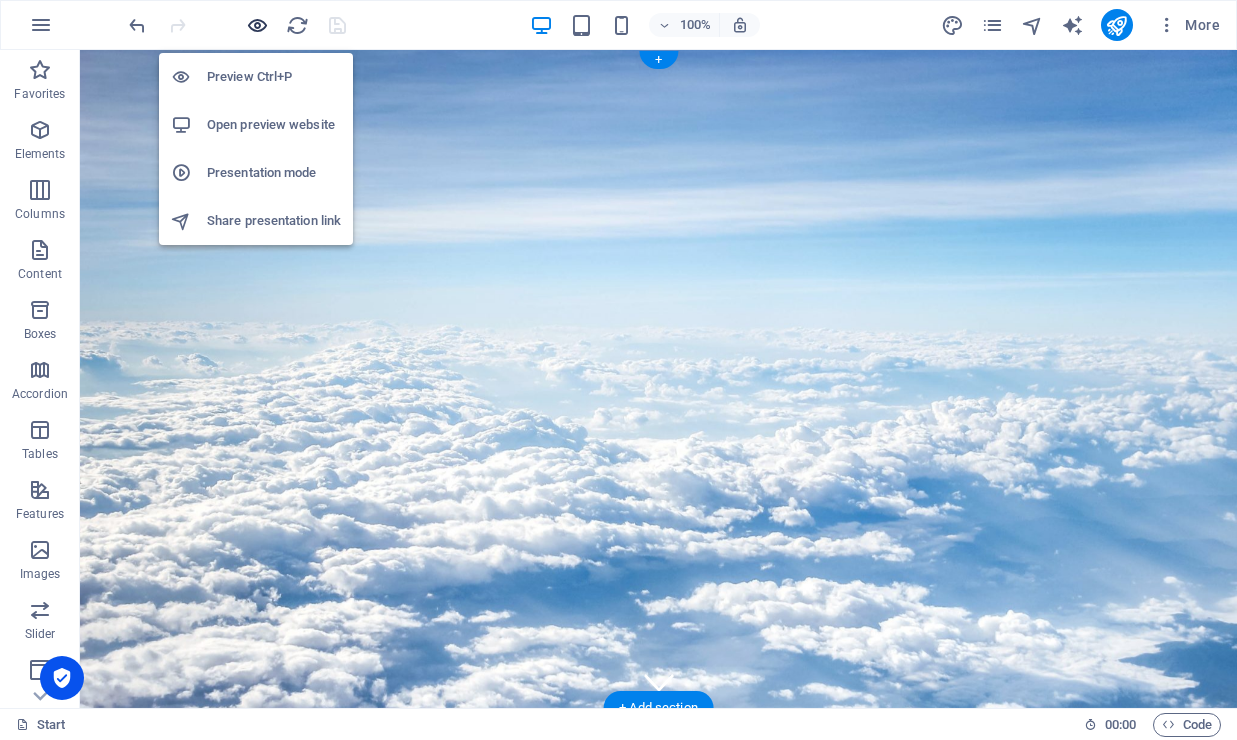 click at bounding box center [257, 25] 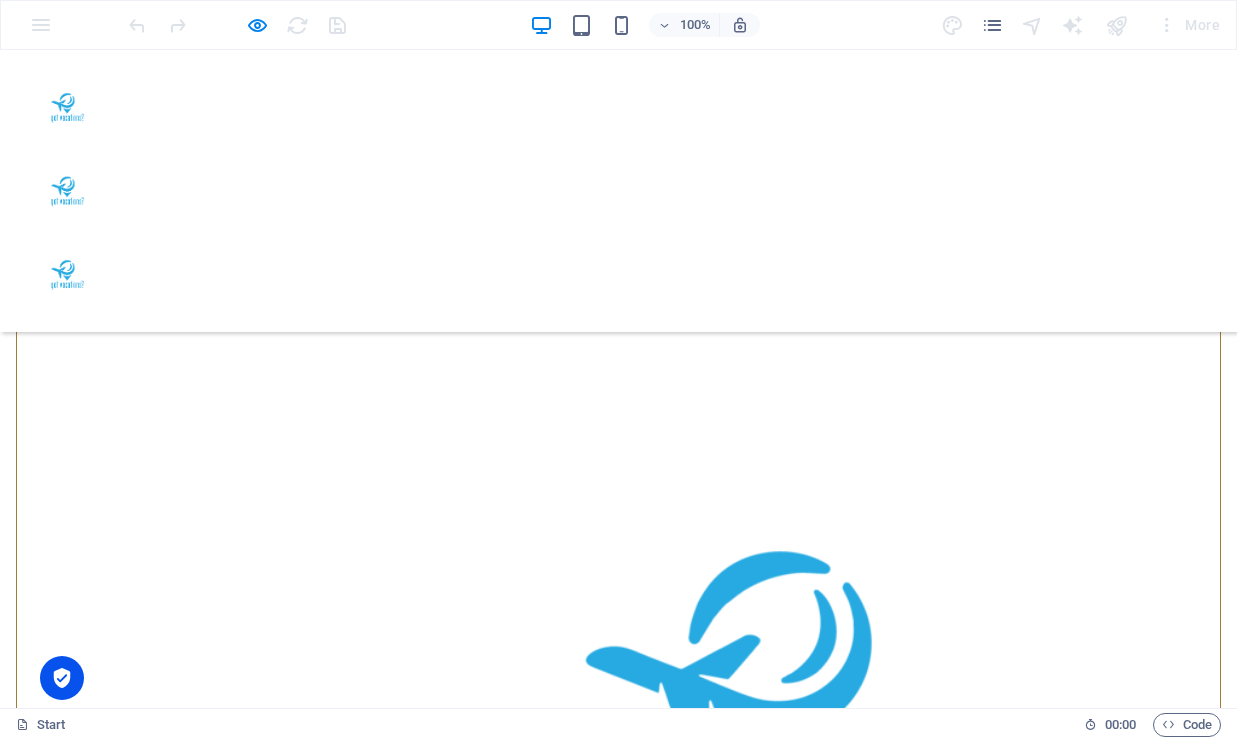 scroll, scrollTop: 817, scrollLeft: 0, axis: vertical 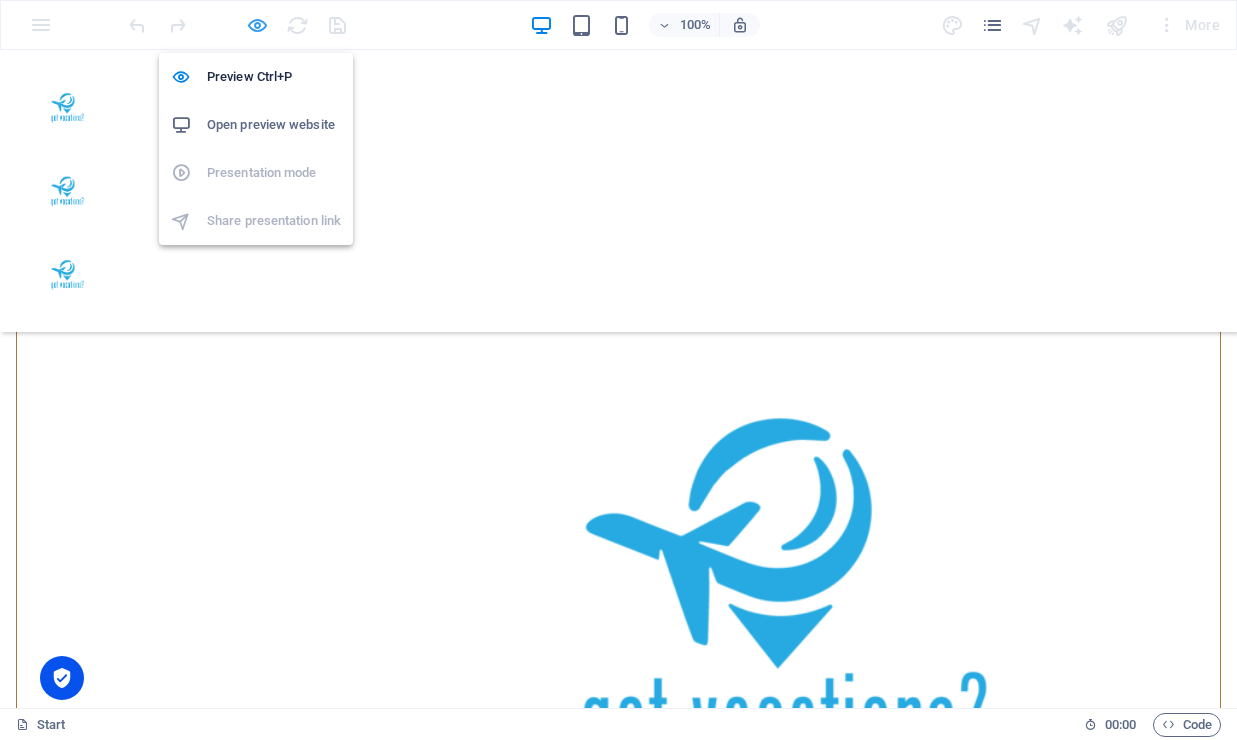 click at bounding box center (257, 25) 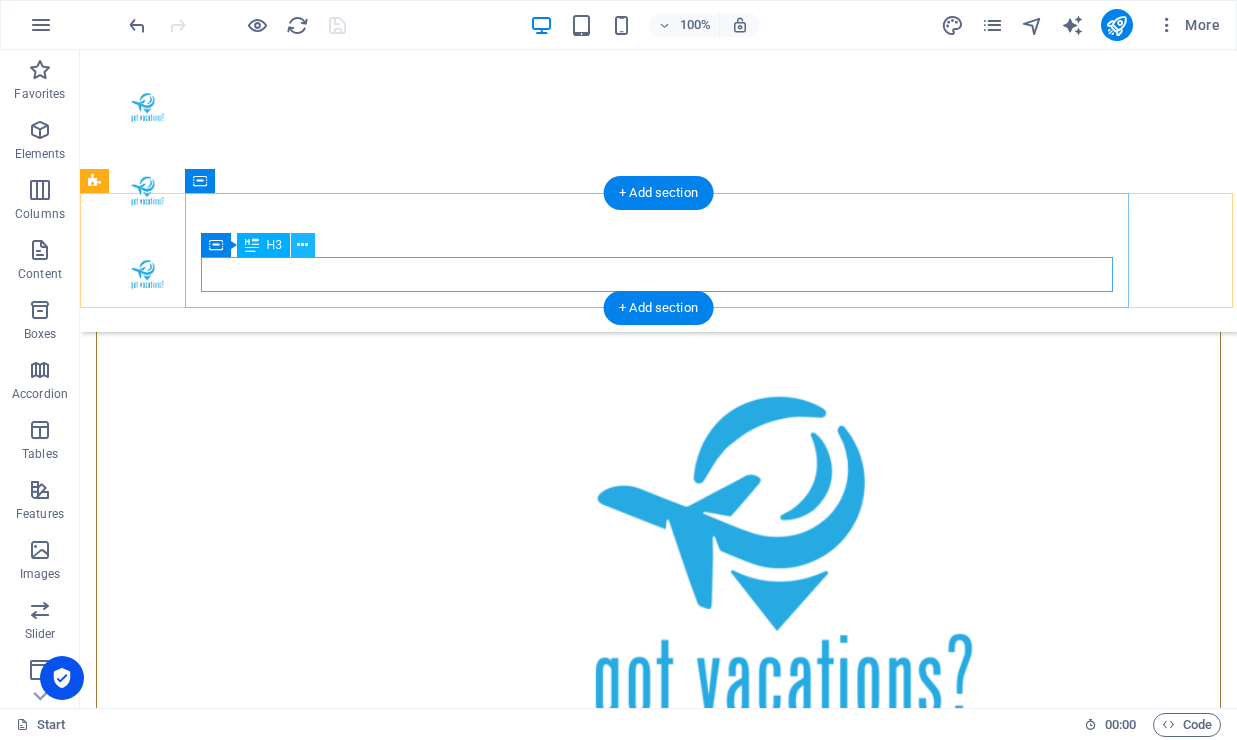 click at bounding box center [302, 245] 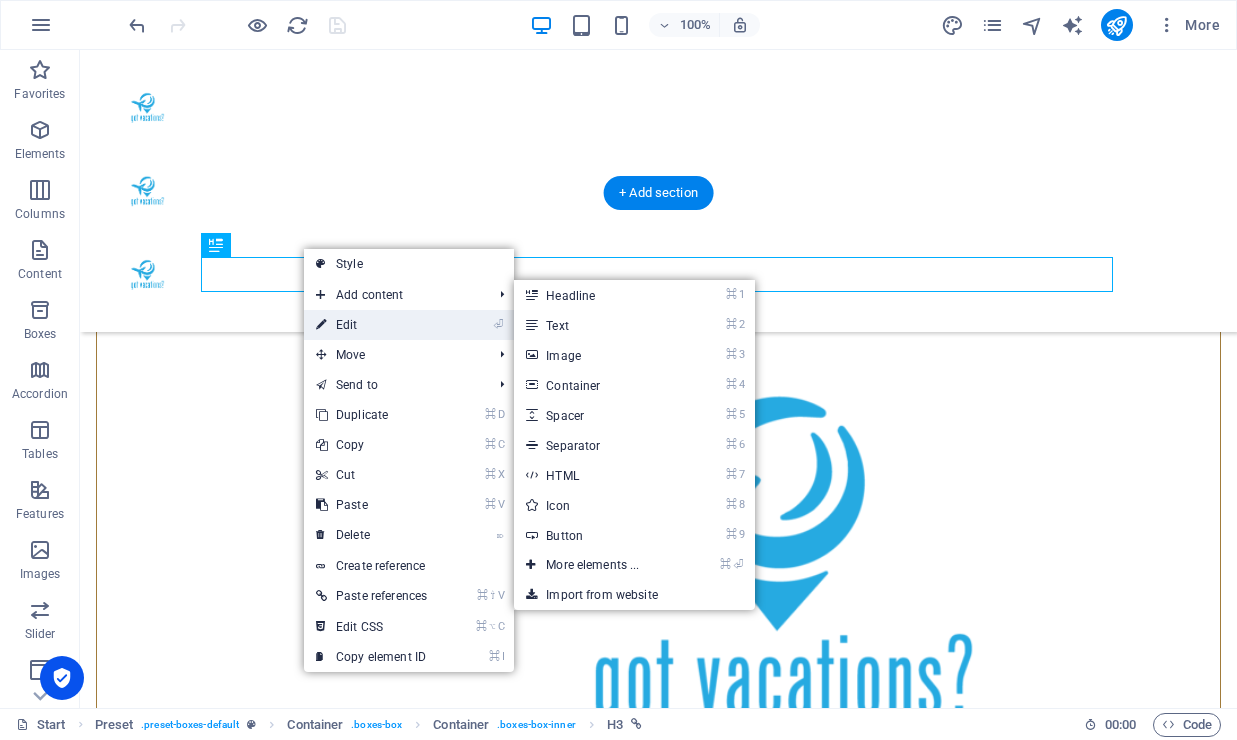 click on "⏎  Edit" at bounding box center (371, 325) 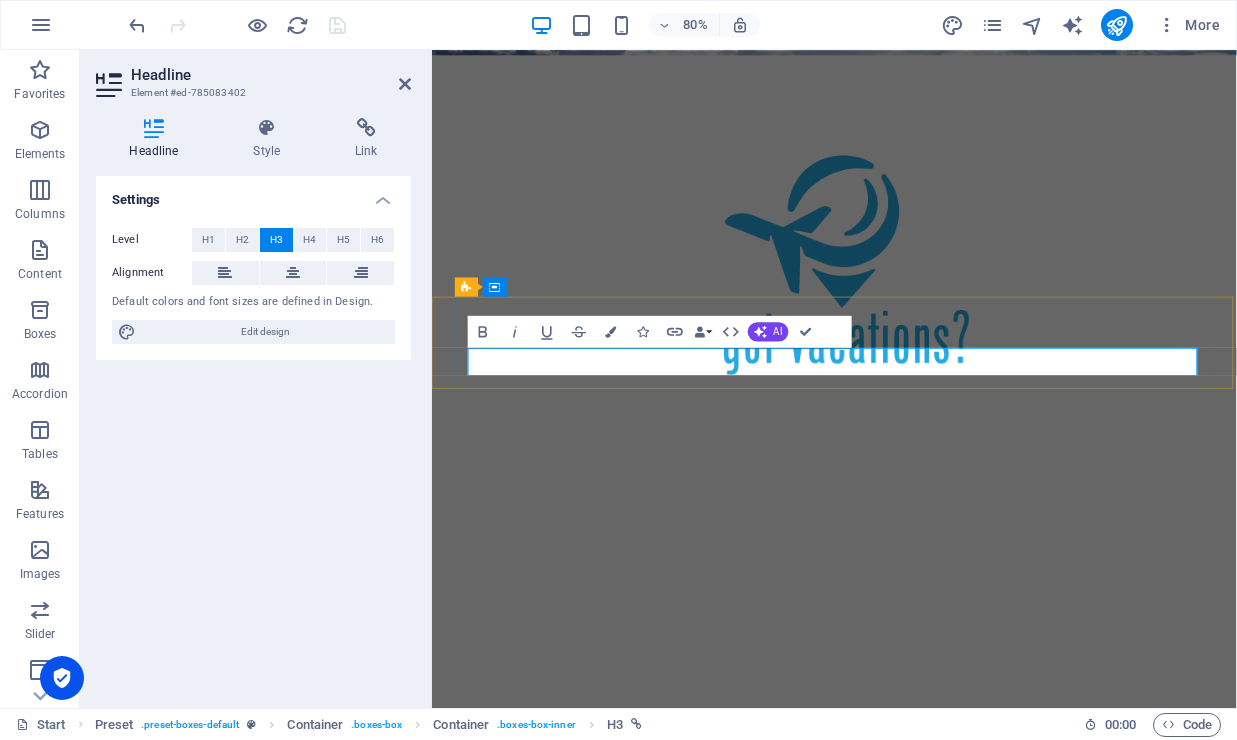 click on "Book Your Excursions or Transportation" at bounding box center [920, 4966] 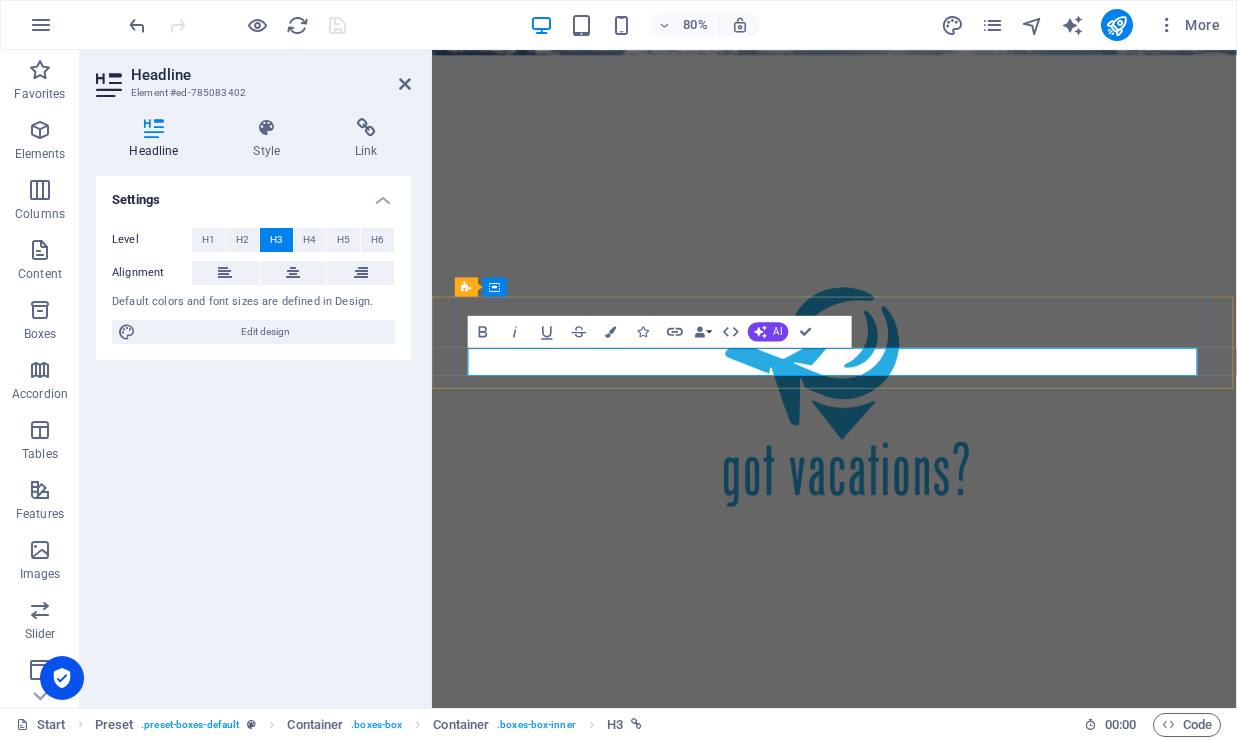 click on "Book Excursions or Transportation" at bounding box center (920, 5132) 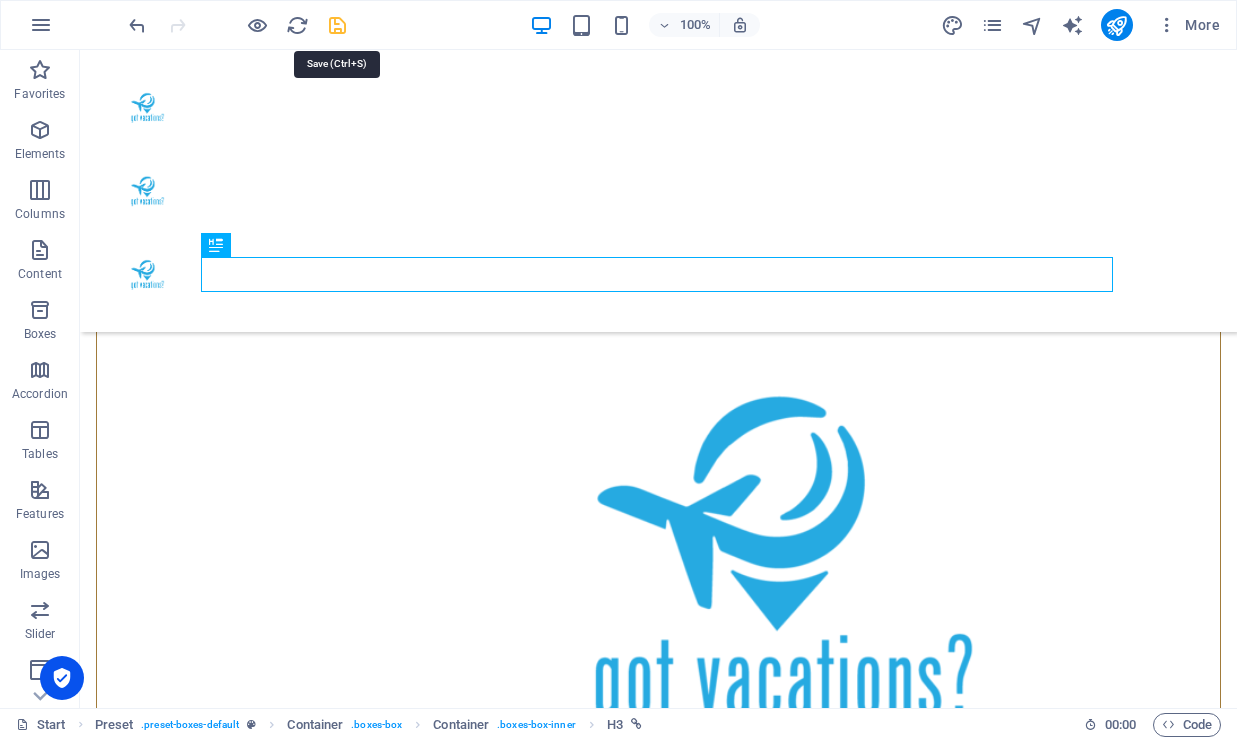 click at bounding box center (337, 25) 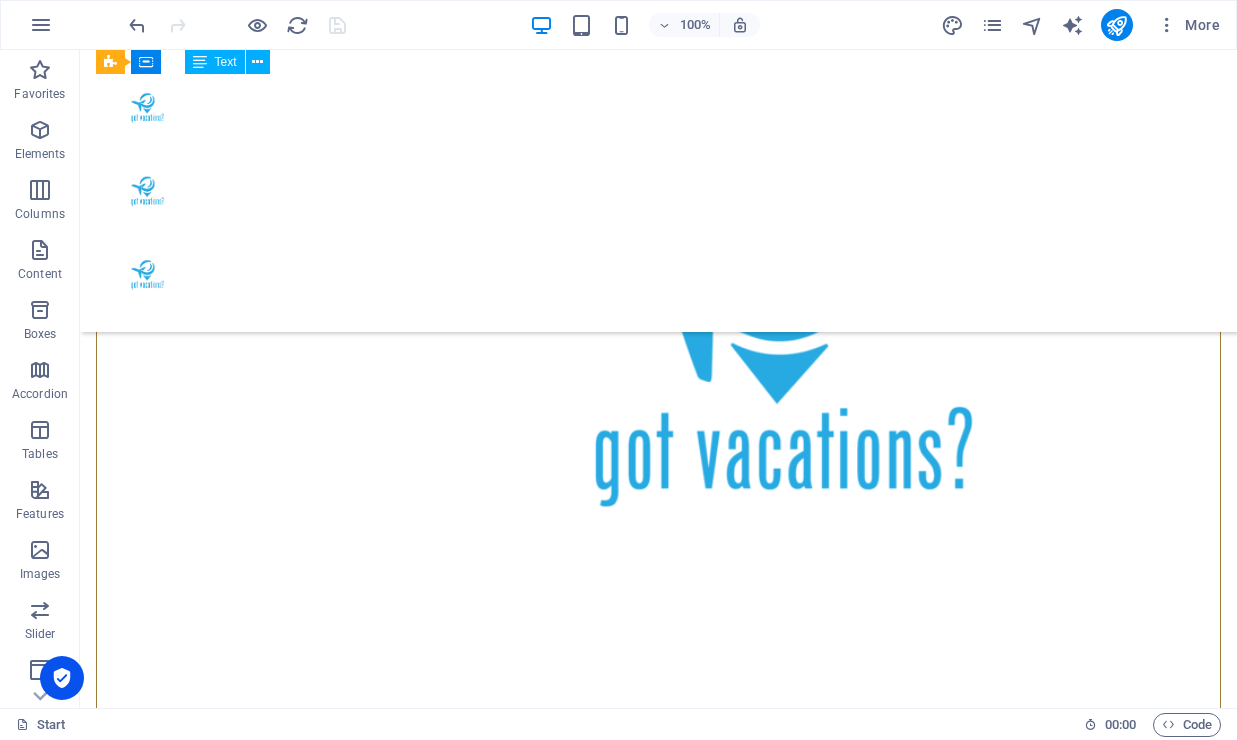 scroll, scrollTop: 1043, scrollLeft: 0, axis: vertical 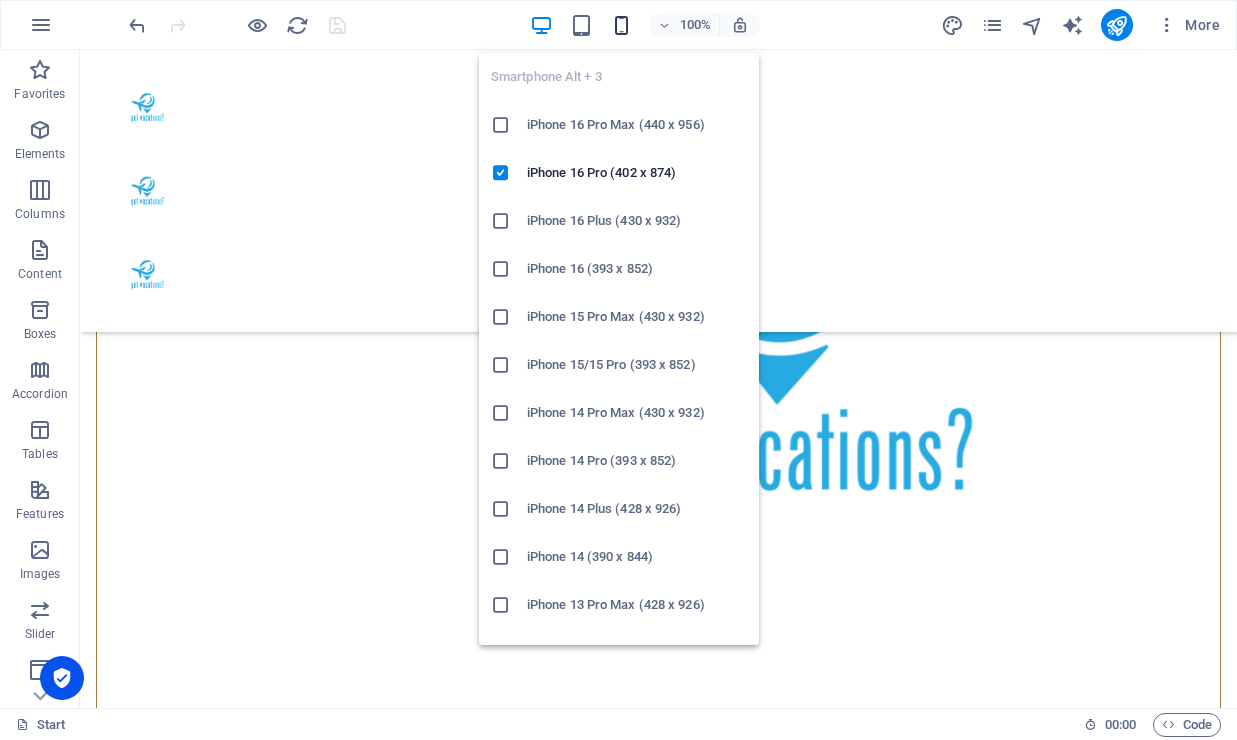 click at bounding box center [621, 25] 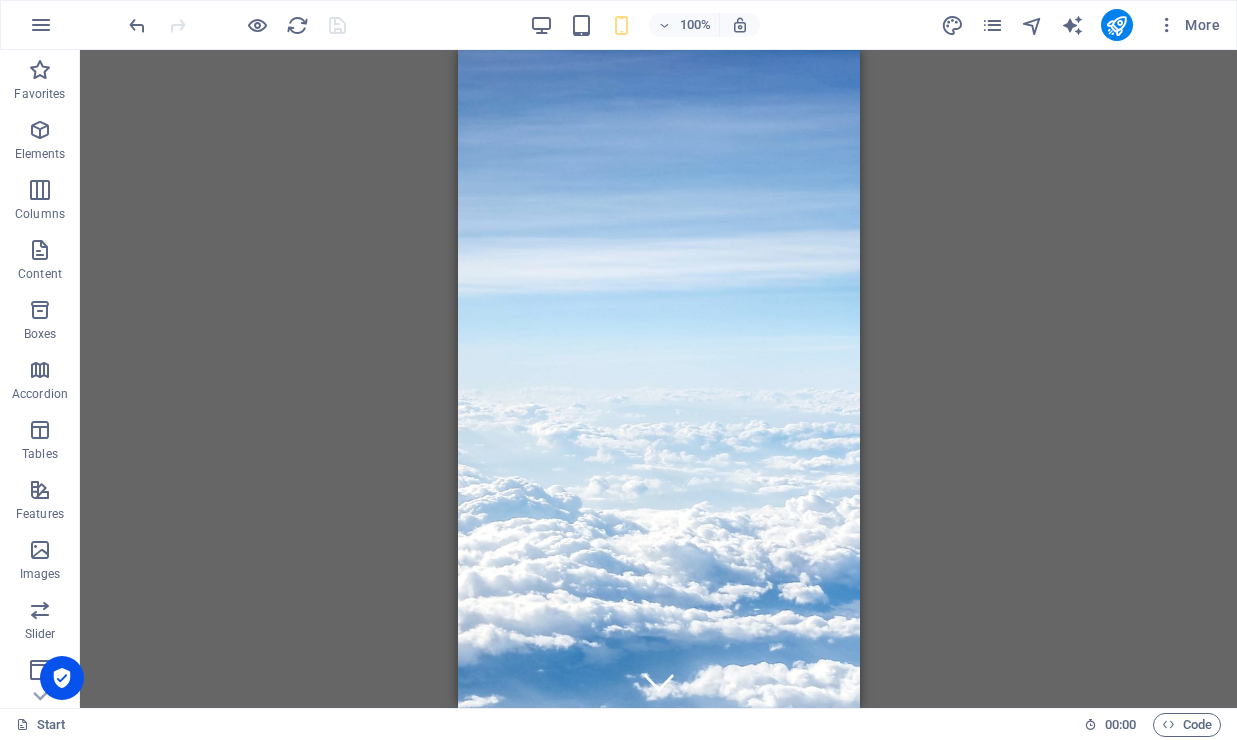 scroll, scrollTop: 0, scrollLeft: 0, axis: both 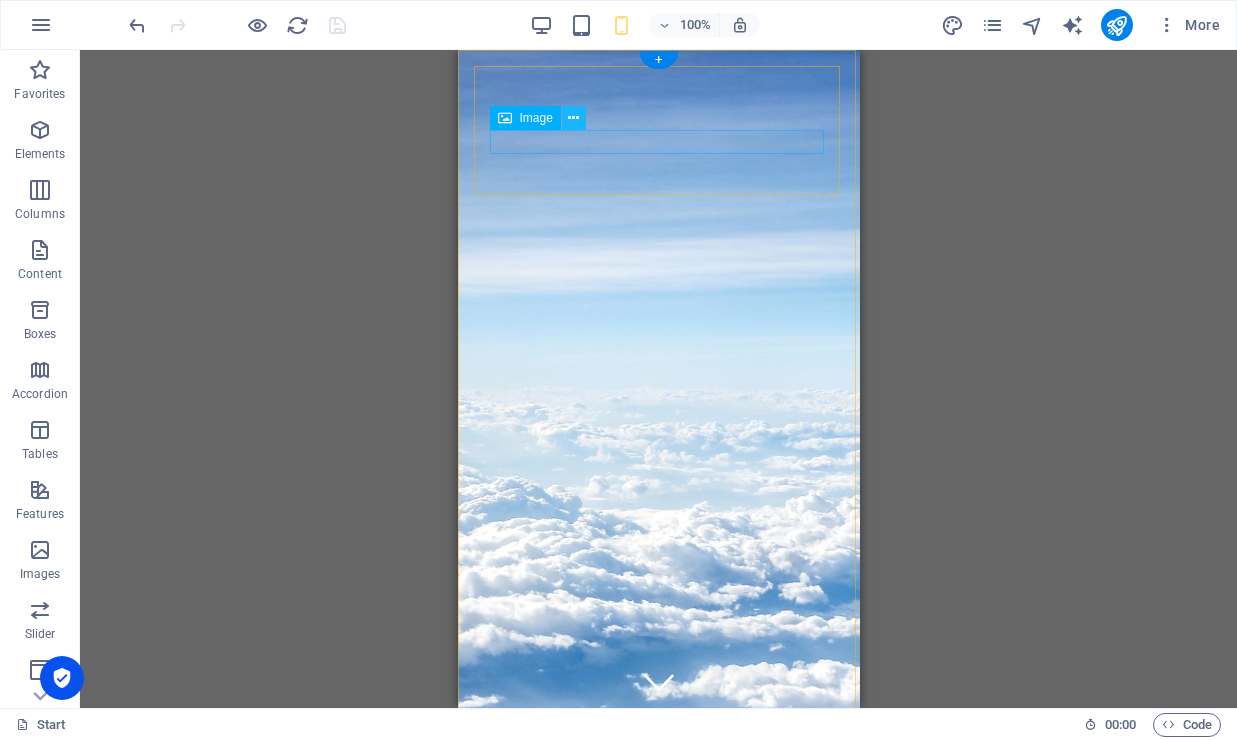 click at bounding box center (573, 118) 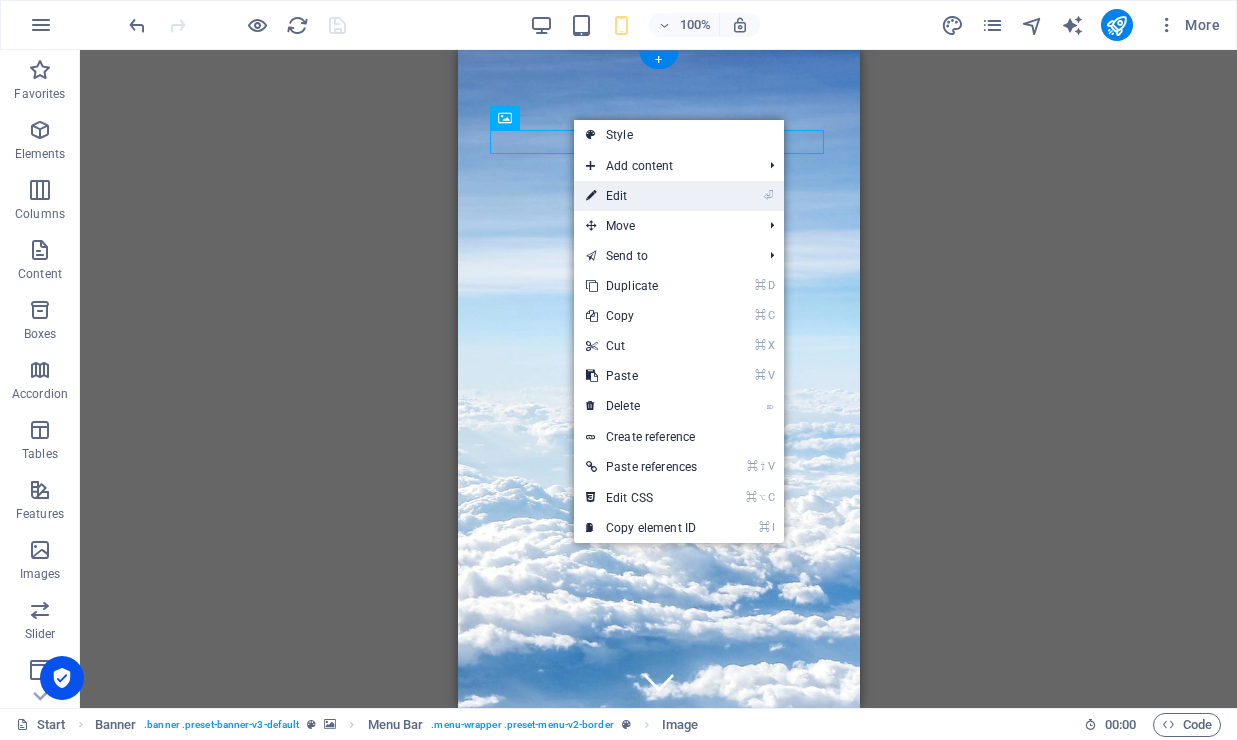 click on "⏎  Edit" at bounding box center (641, 196) 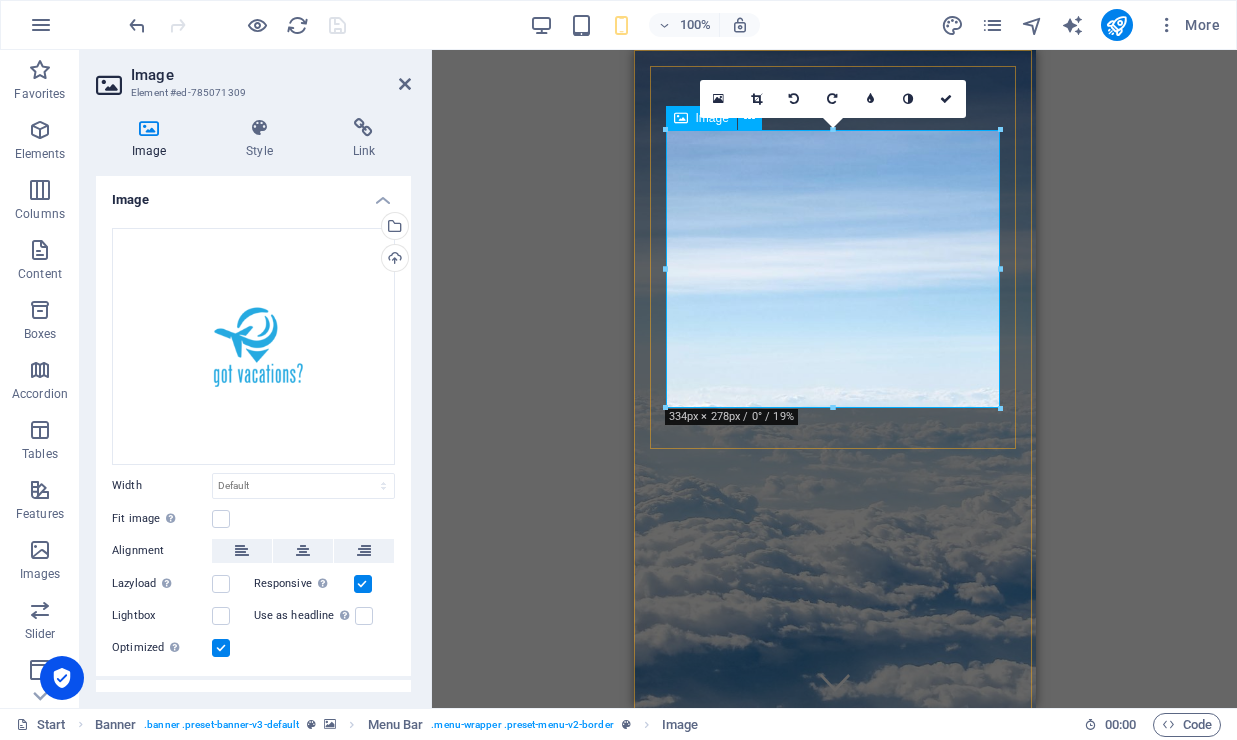 click at bounding box center [834, 1294] 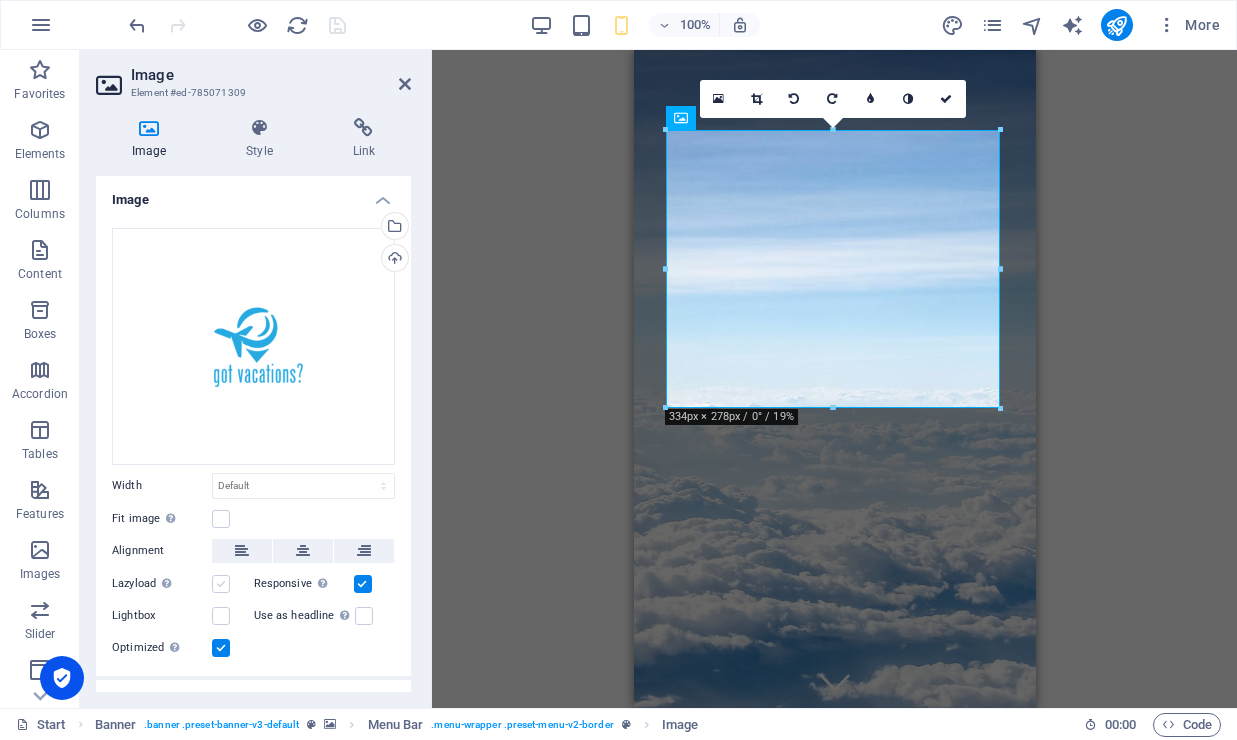 click at bounding box center (221, 584) 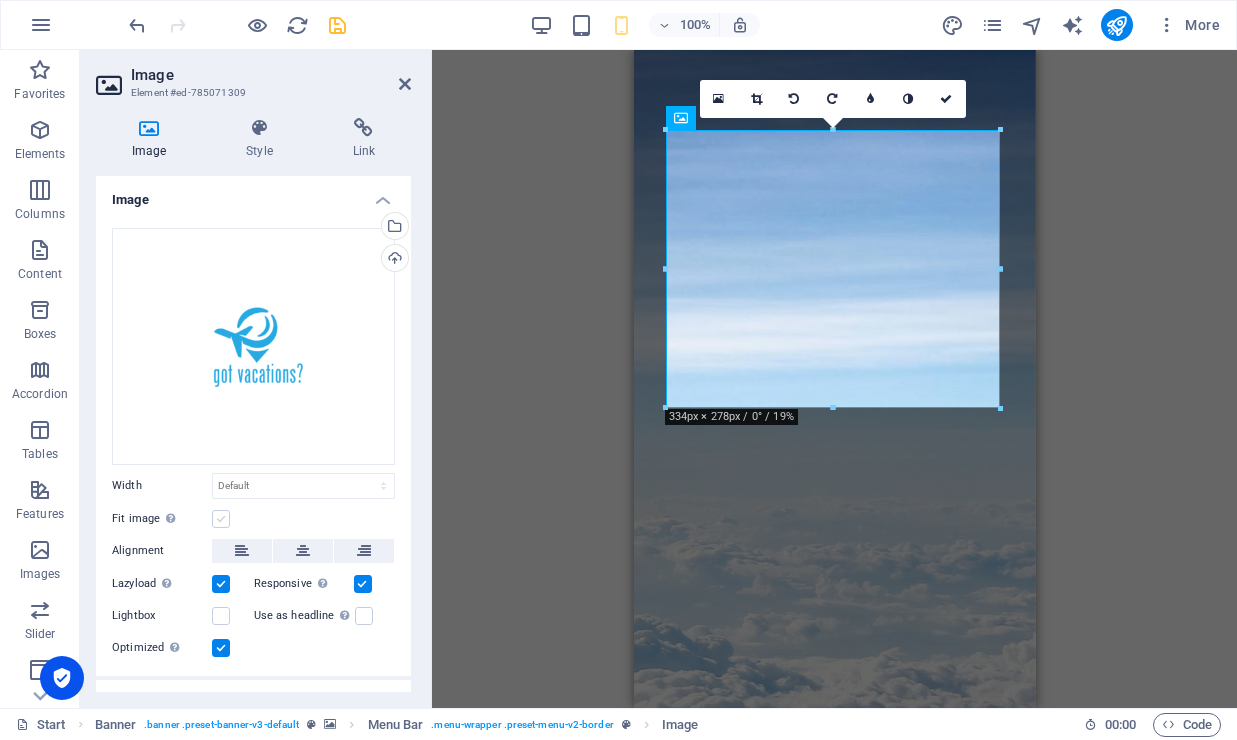 click at bounding box center (221, 519) 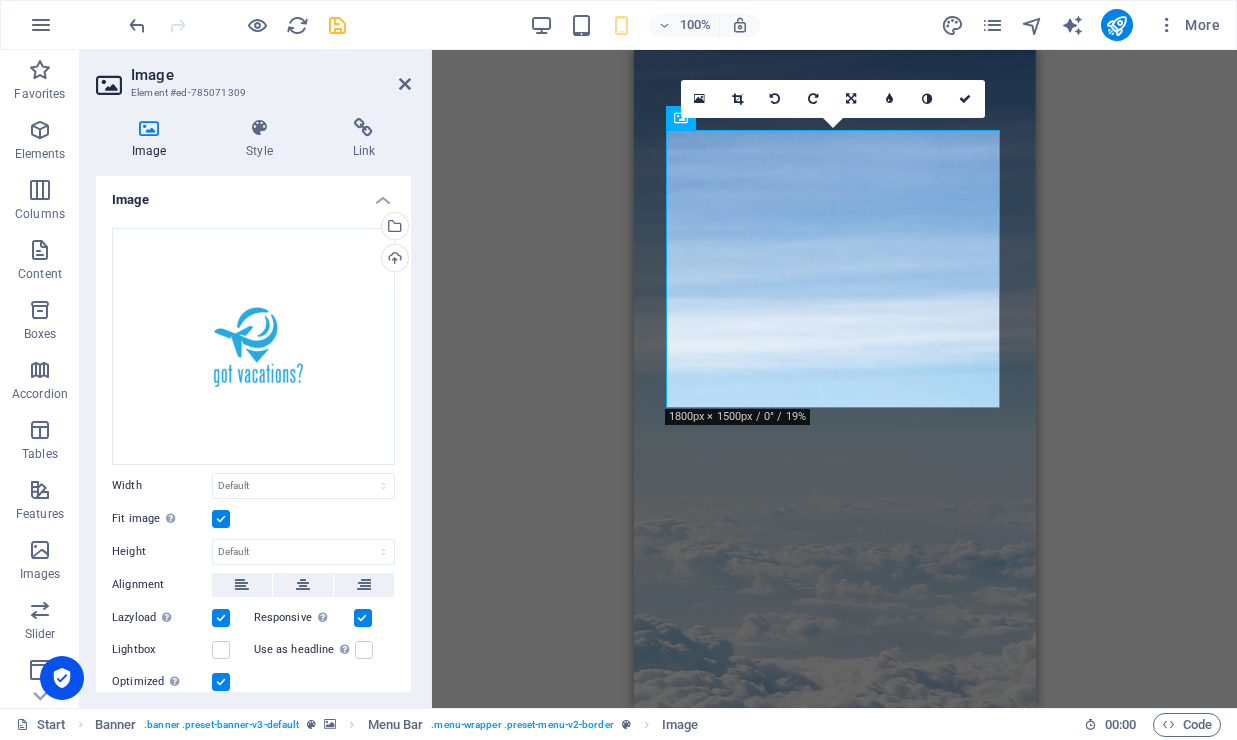 click at bounding box center (221, 519) 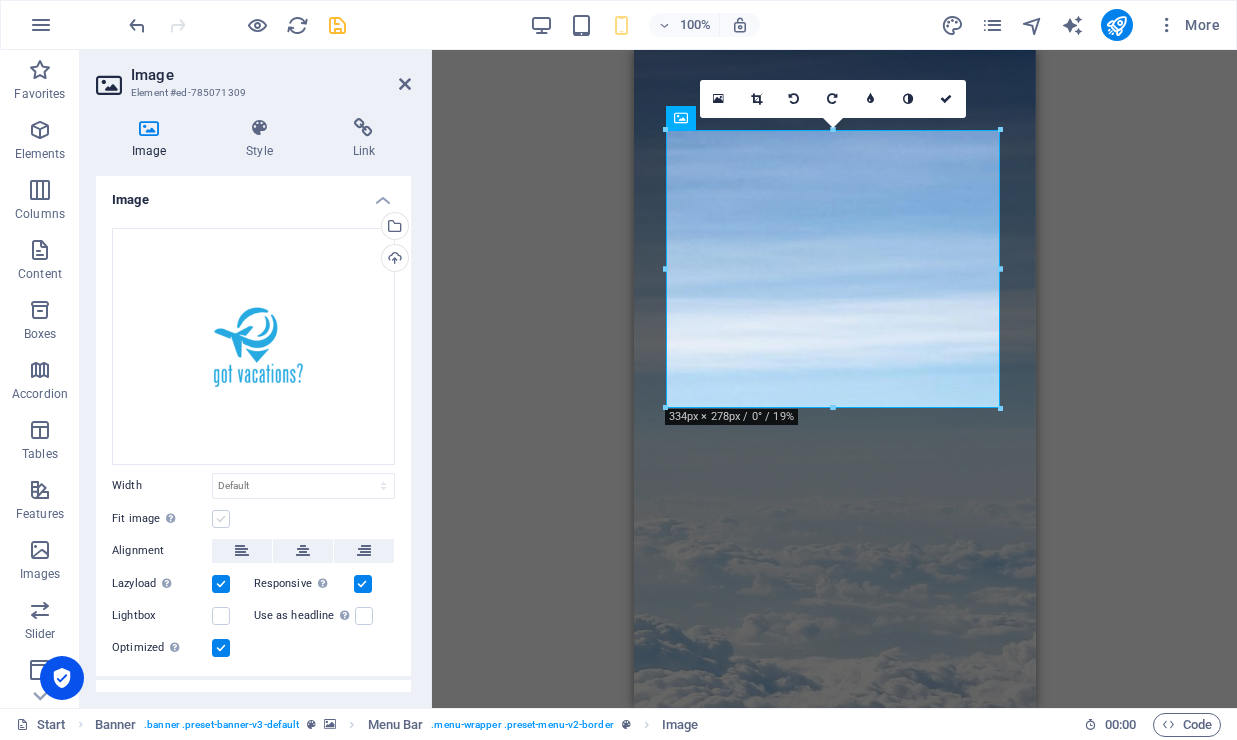 click at bounding box center [221, 519] 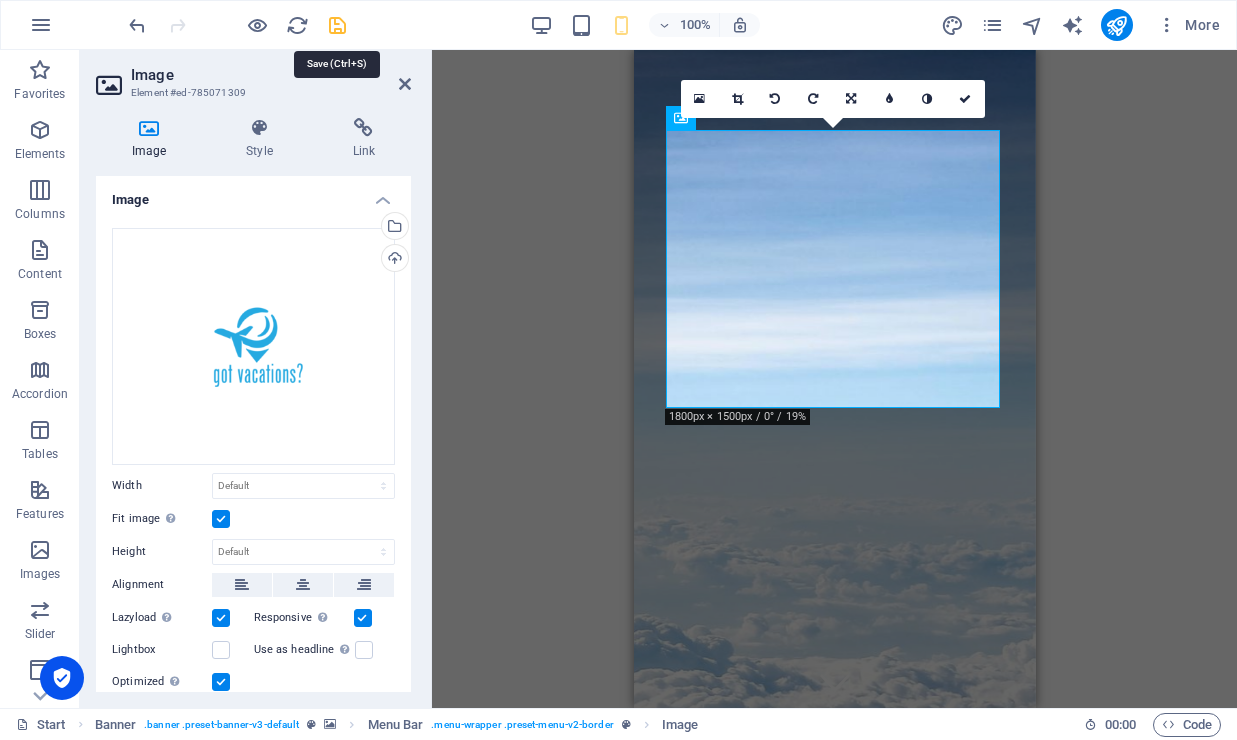 click at bounding box center (337, 25) 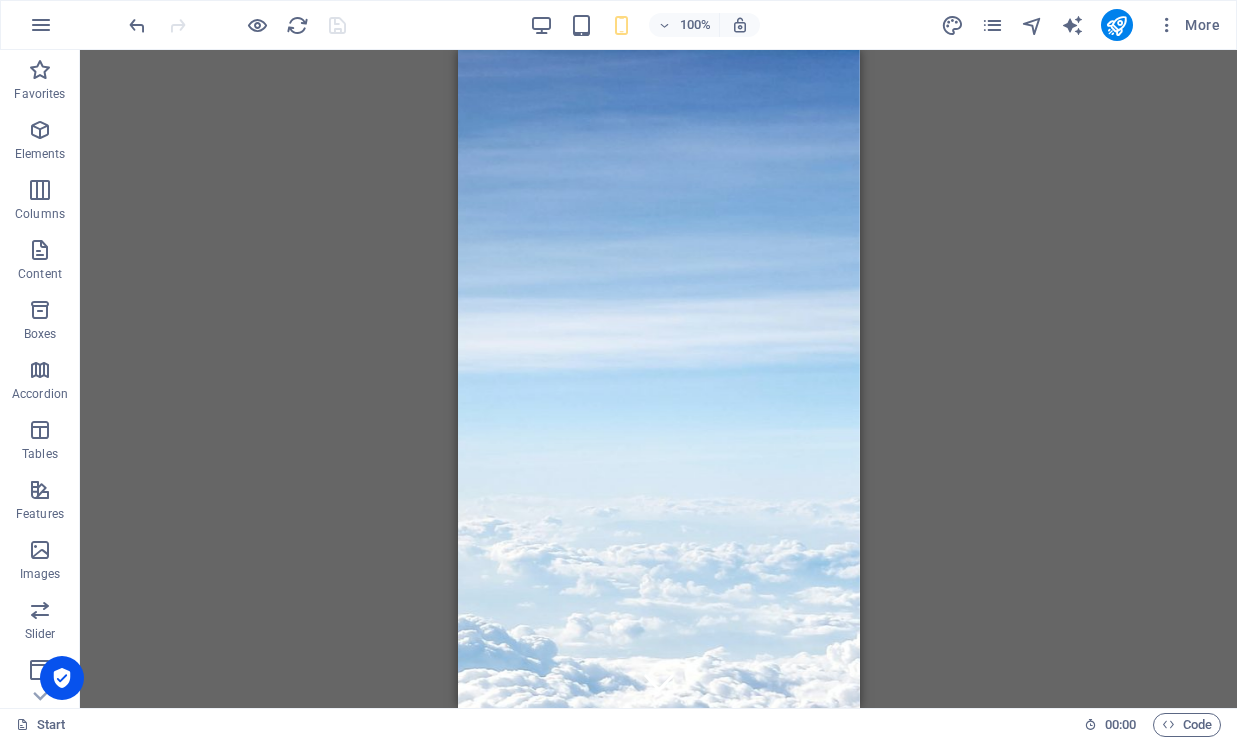 scroll, scrollTop: 0, scrollLeft: 0, axis: both 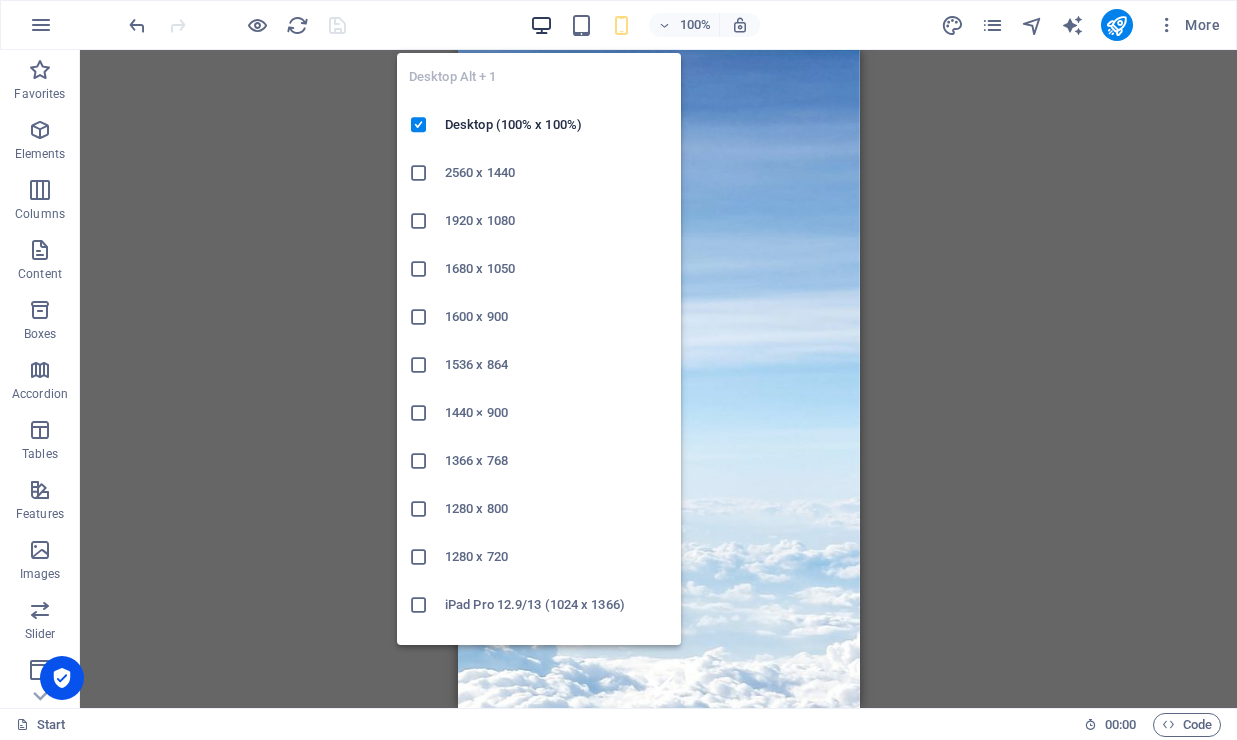 click at bounding box center [541, 25] 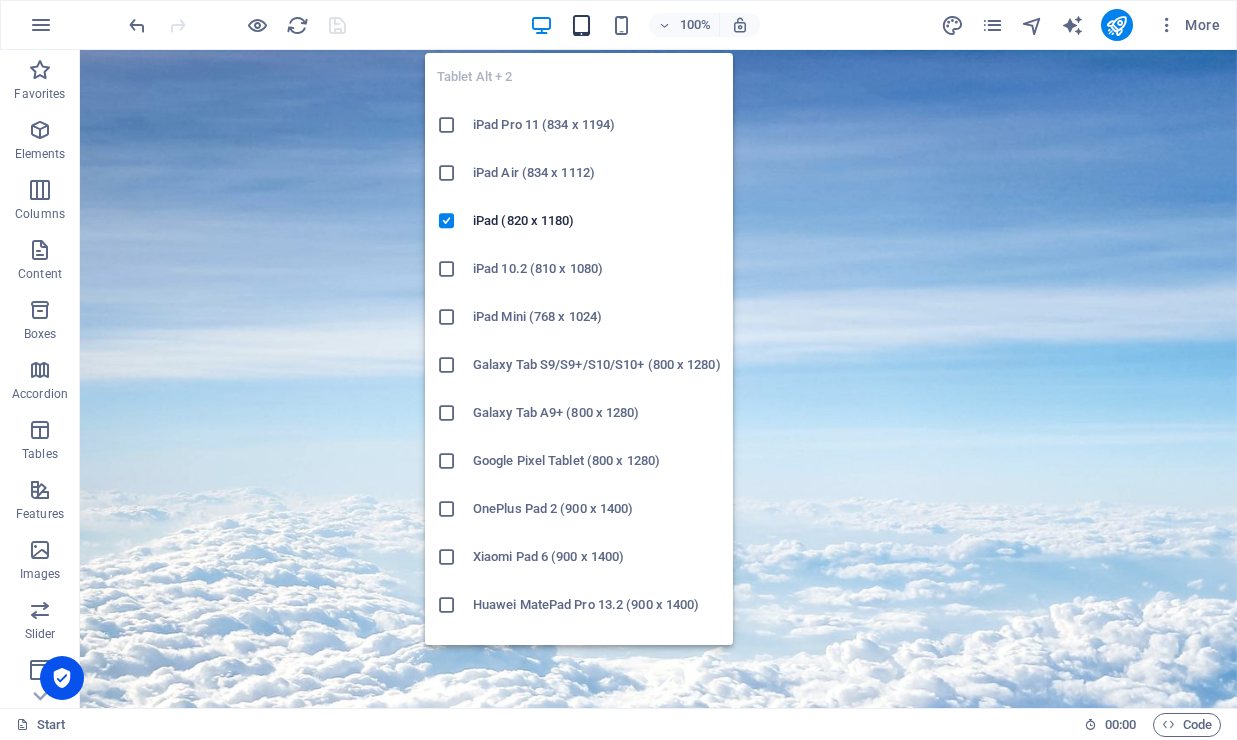 click at bounding box center [581, 25] 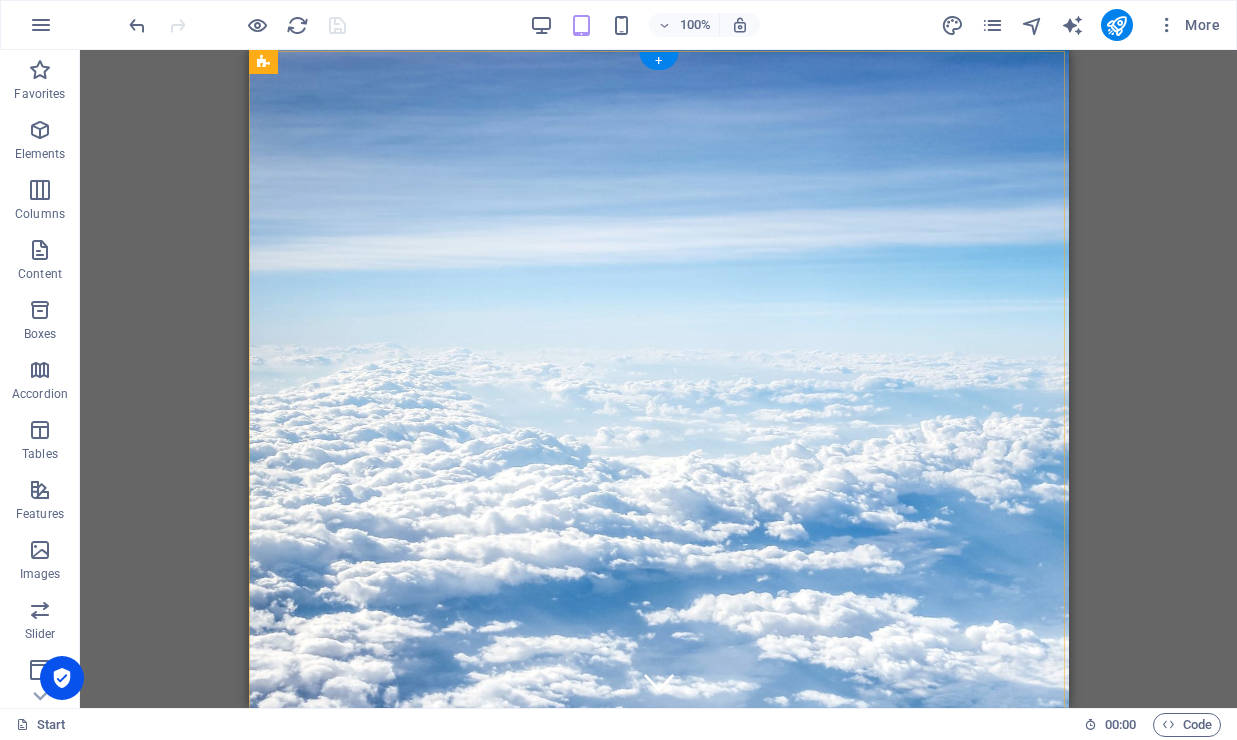 scroll, scrollTop: 0, scrollLeft: 0, axis: both 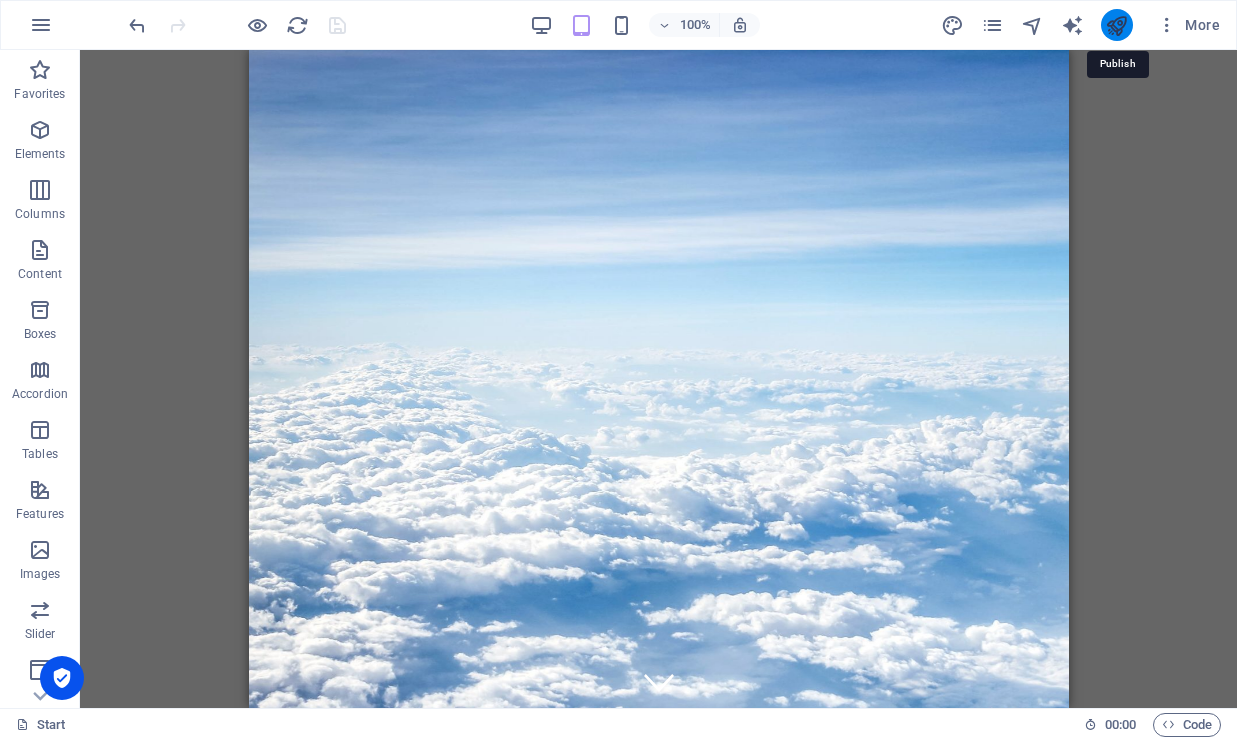click at bounding box center [1116, 25] 